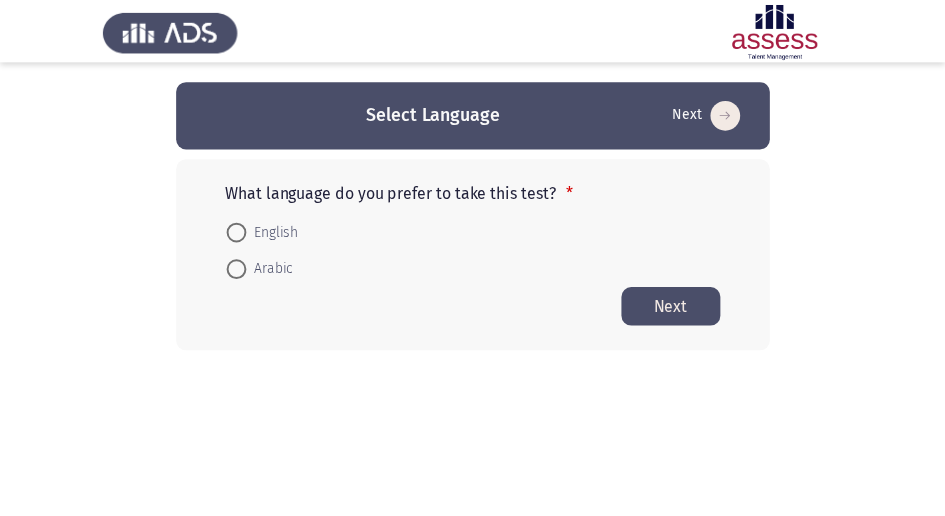 scroll, scrollTop: 0, scrollLeft: 0, axis: both 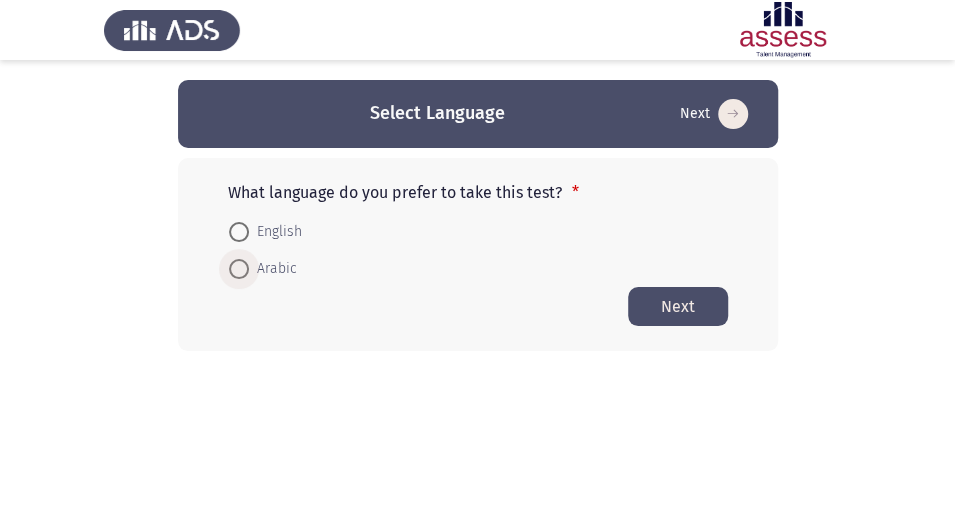 click on "Arabic" at bounding box center [273, 269] 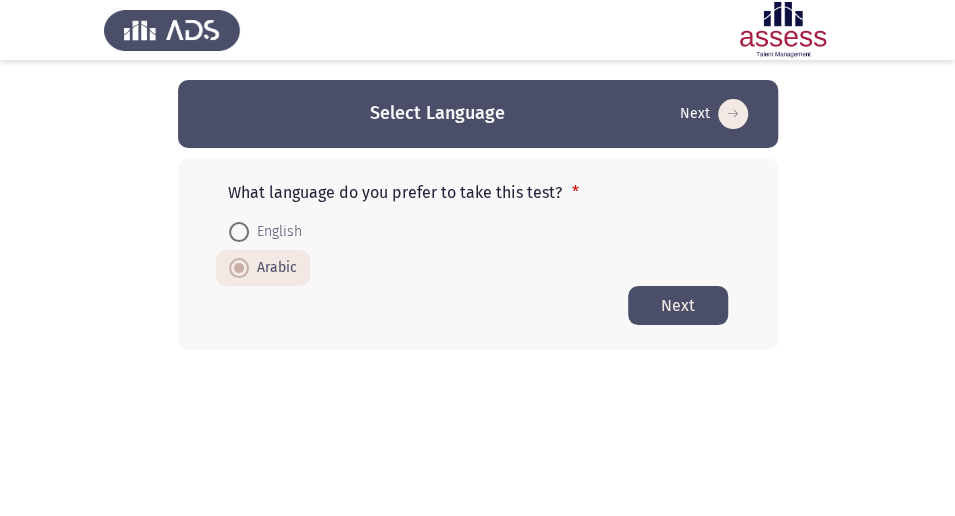 click on "Next" 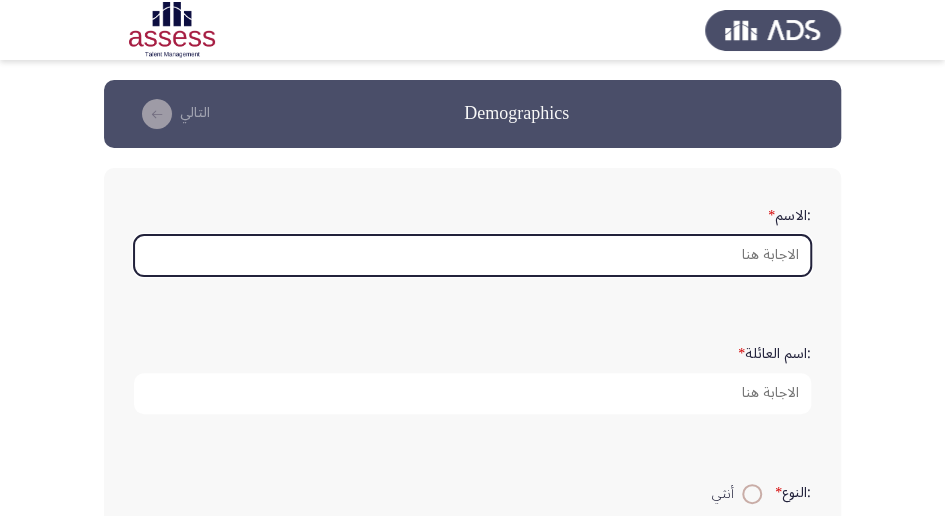 click on ":الاسم   *" at bounding box center [472, 255] 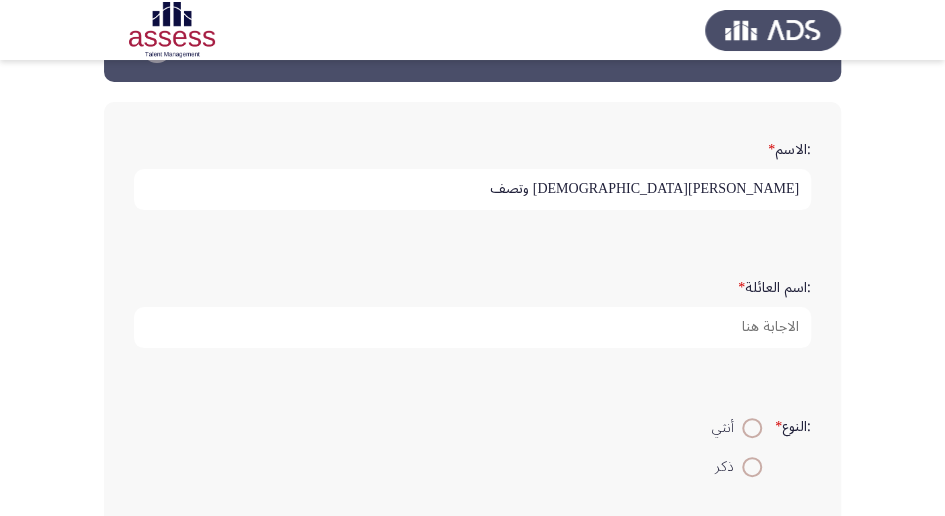 scroll, scrollTop: 133, scrollLeft: 0, axis: vertical 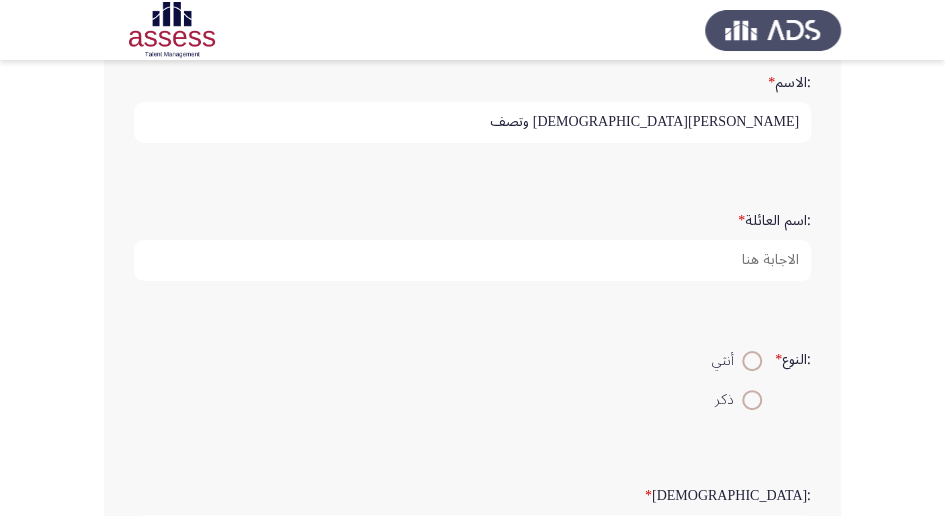 type on "[PERSON_NAME][DEMOGRAPHIC_DATA] وتصف" 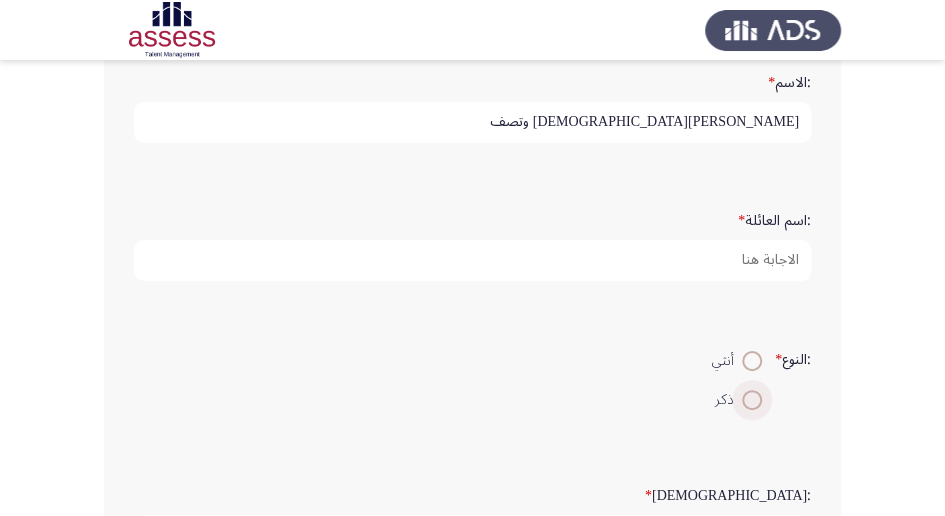 click at bounding box center [752, 400] 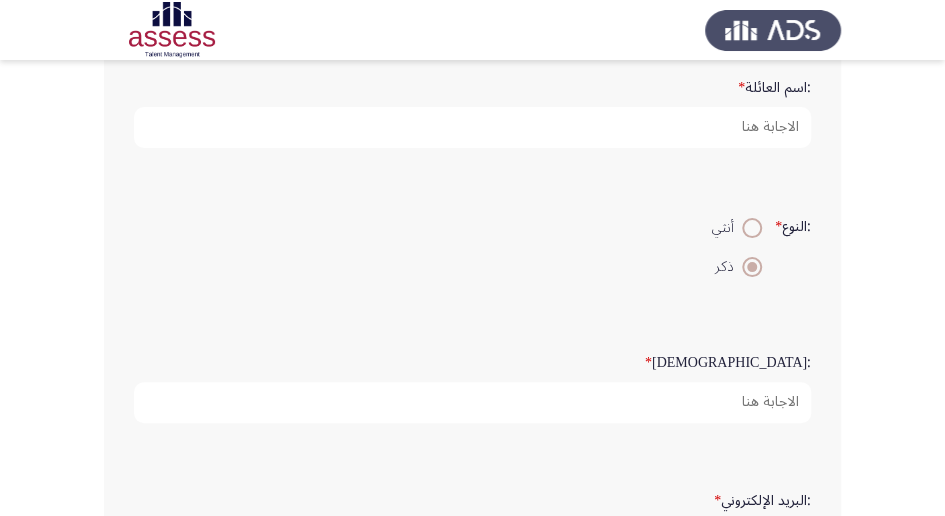 scroll, scrollTop: 333, scrollLeft: 0, axis: vertical 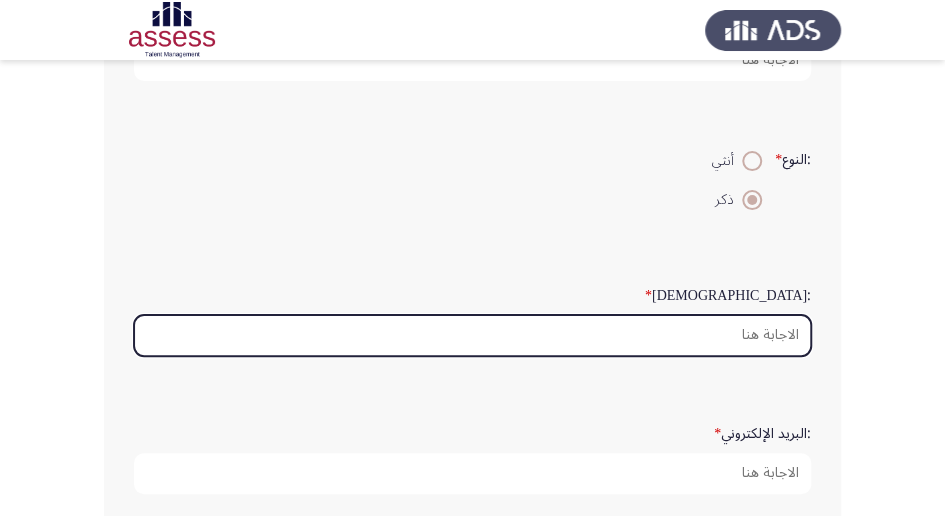 click on ":السن   *" at bounding box center [472, 335] 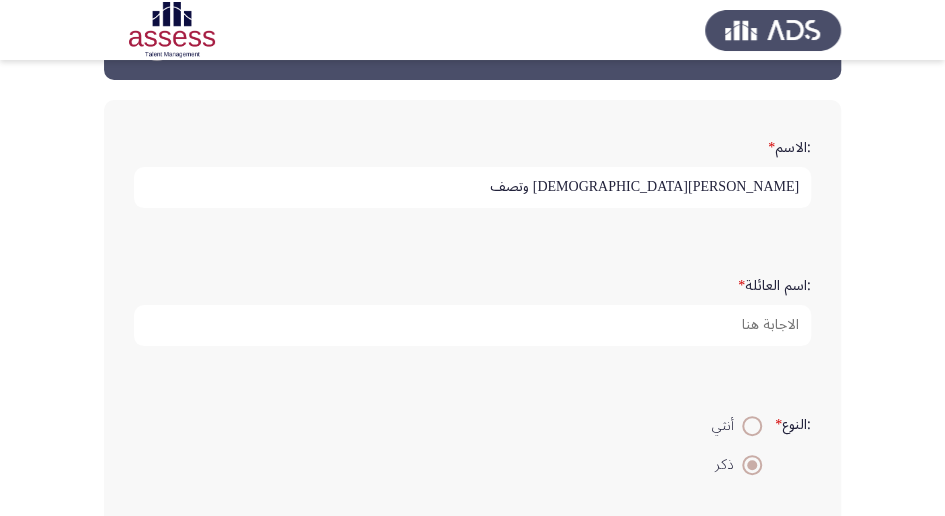 scroll, scrollTop: 66, scrollLeft: 0, axis: vertical 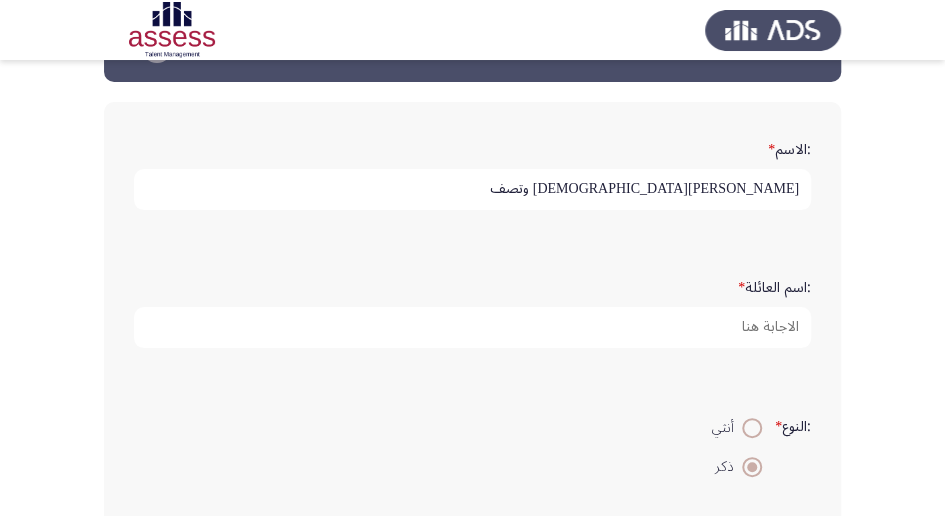 type on "41" 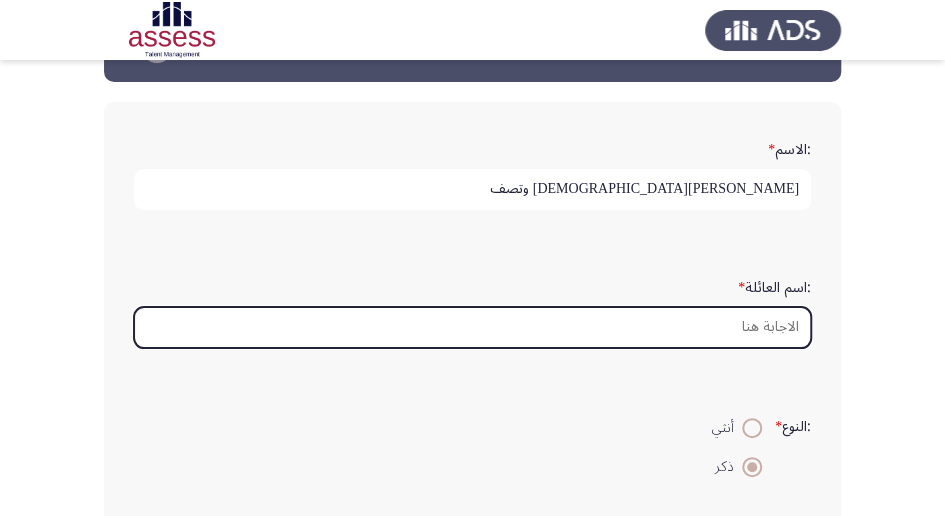 click on ":اسم العائلة   *" at bounding box center [472, 327] 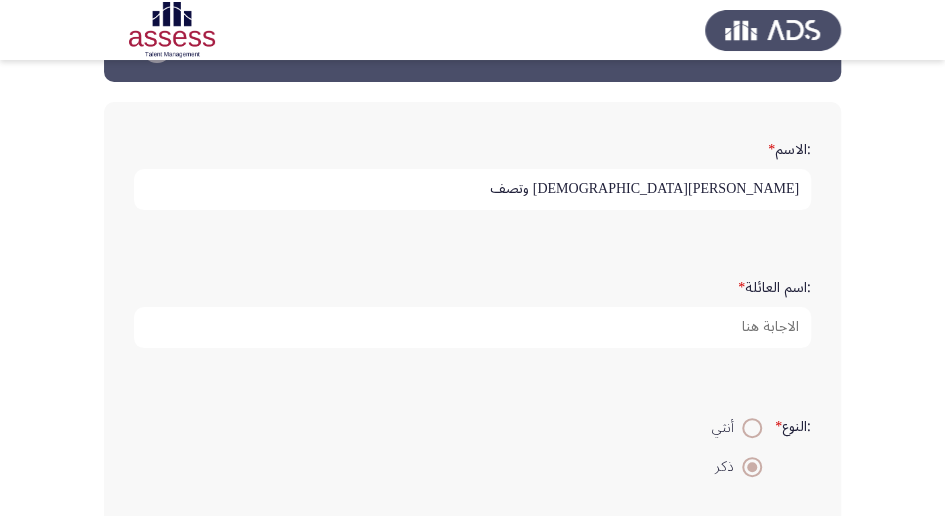 click on "[PERSON_NAME][DEMOGRAPHIC_DATA] وتصف" at bounding box center [472, 189] 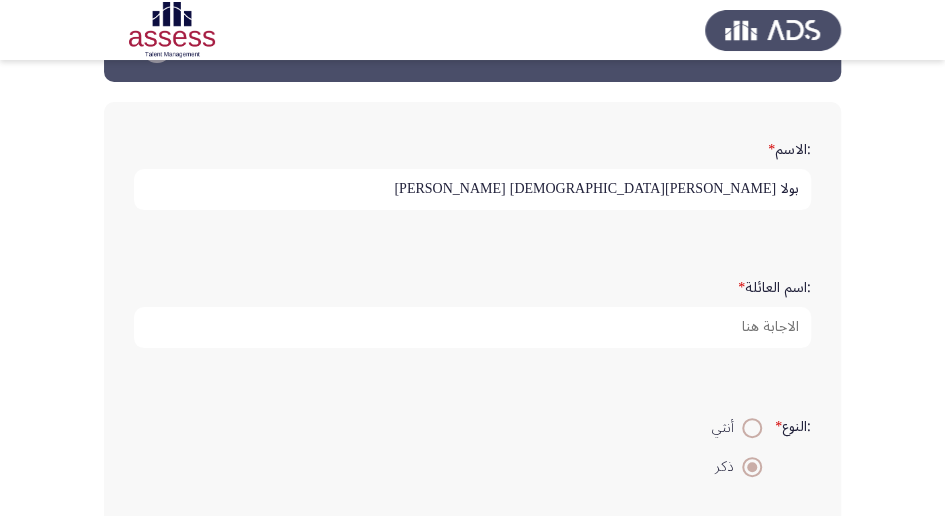 type on "بولا [PERSON_NAME][DEMOGRAPHIC_DATA] [PERSON_NAME]" 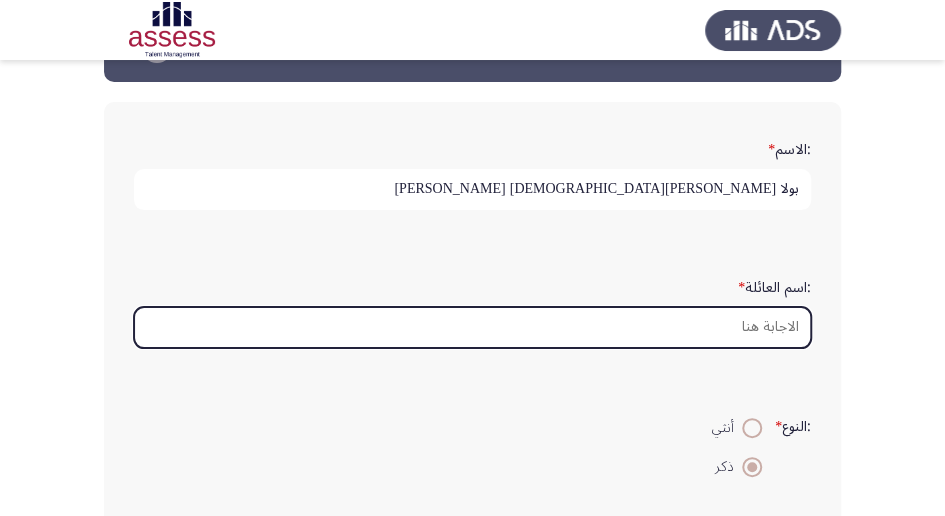 click on ":اسم العائلة   *" at bounding box center (472, 327) 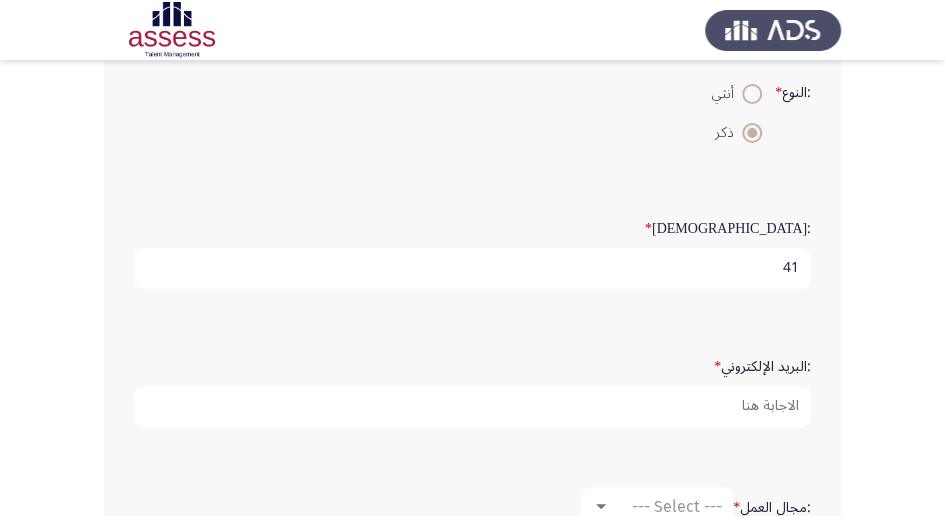 scroll, scrollTop: 600, scrollLeft: 0, axis: vertical 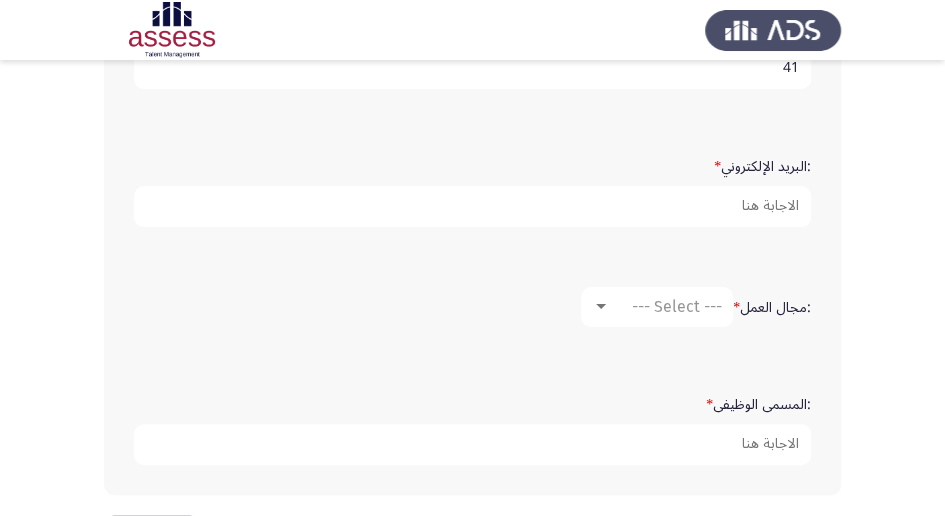 type on "28309142401793" 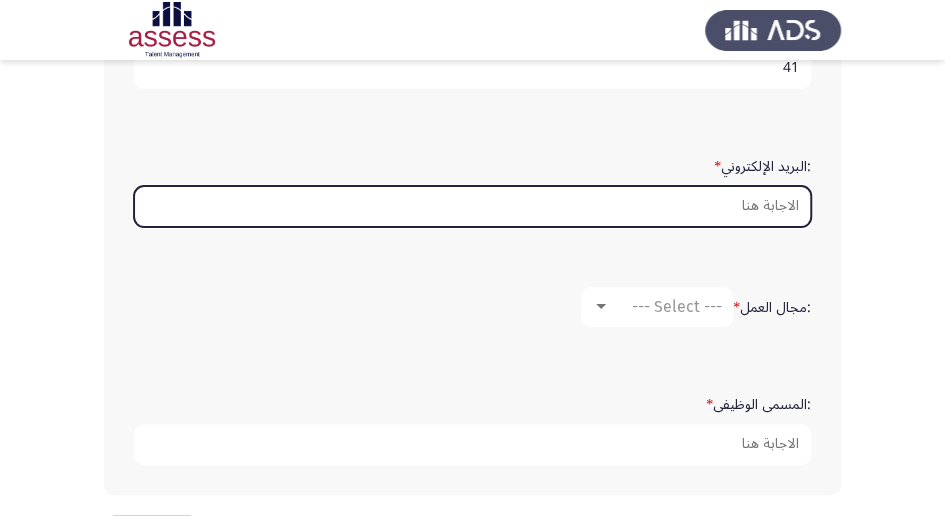 click on ":البريد الإلكتروني   *" at bounding box center (472, 206) 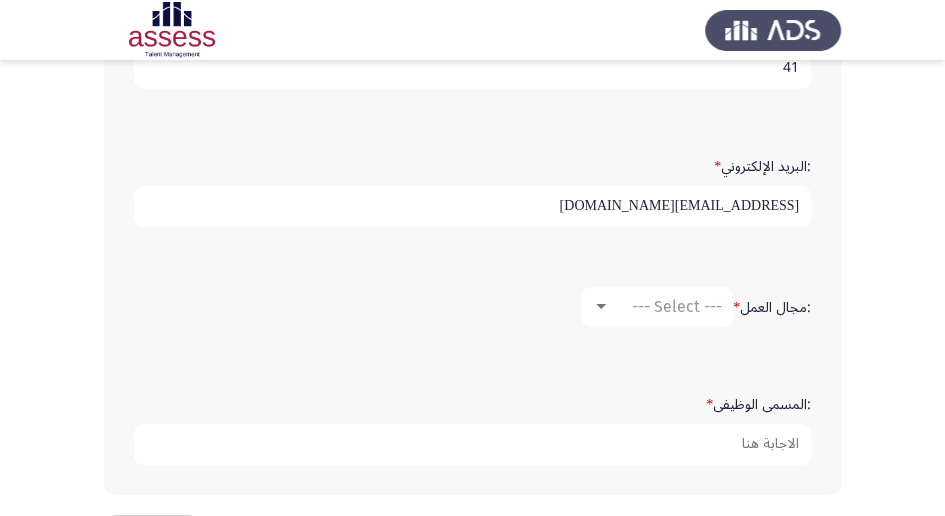 type on "[EMAIL_ADDRESS][DOMAIN_NAME]" 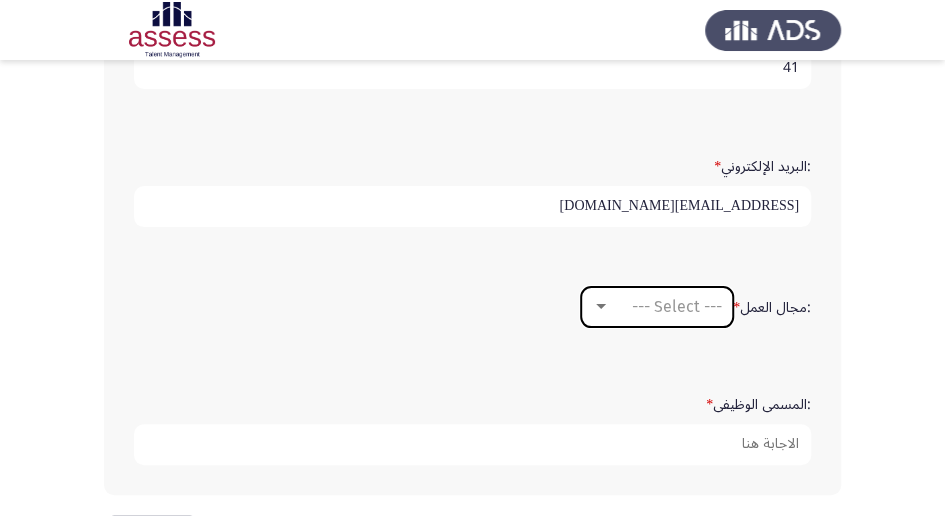 drag, startPoint x: 661, startPoint y: 290, endPoint x: 668, endPoint y: 314, distance: 25 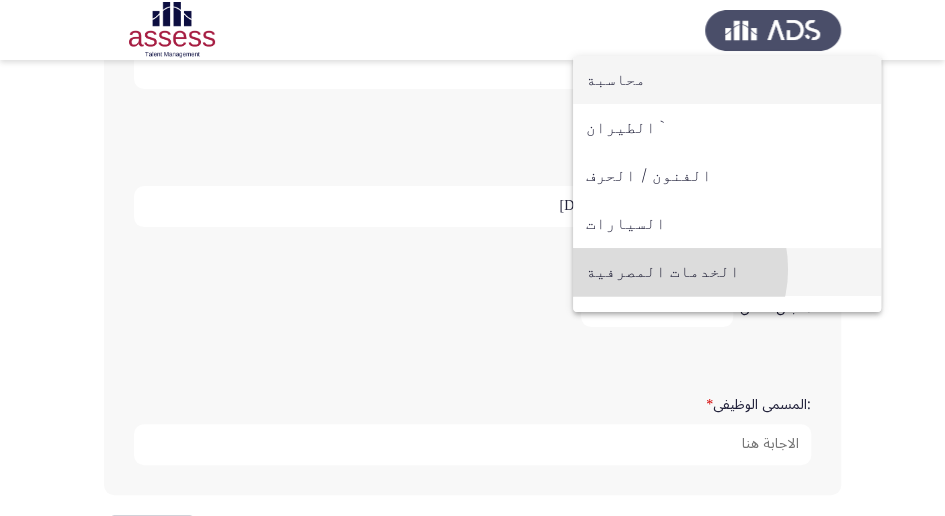 click on "الخدمات المصرفية" at bounding box center [727, 272] 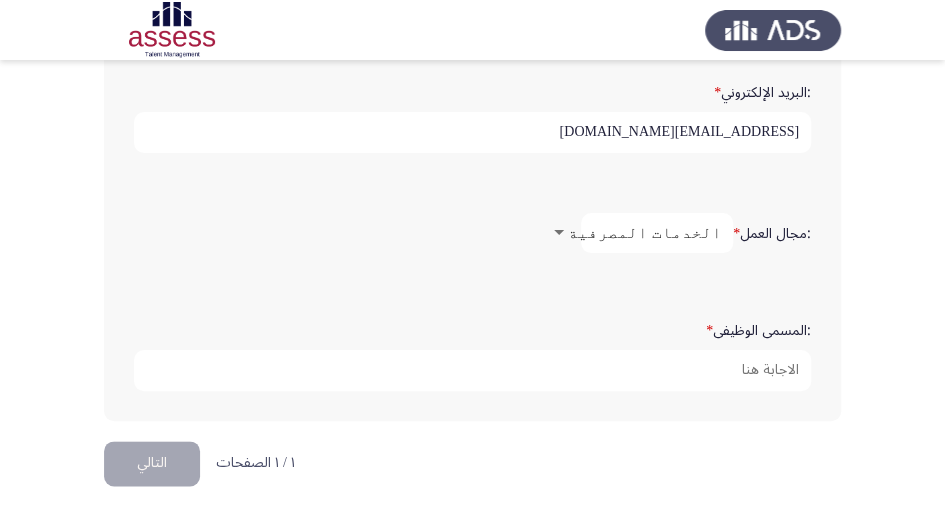 scroll, scrollTop: 674, scrollLeft: 0, axis: vertical 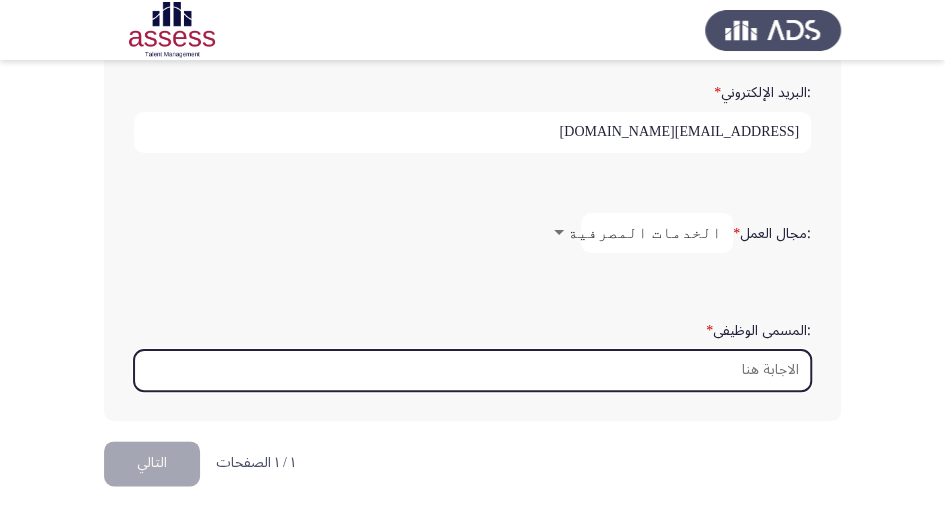 click on ":المسمى الوظيفى   *" at bounding box center [472, 370] 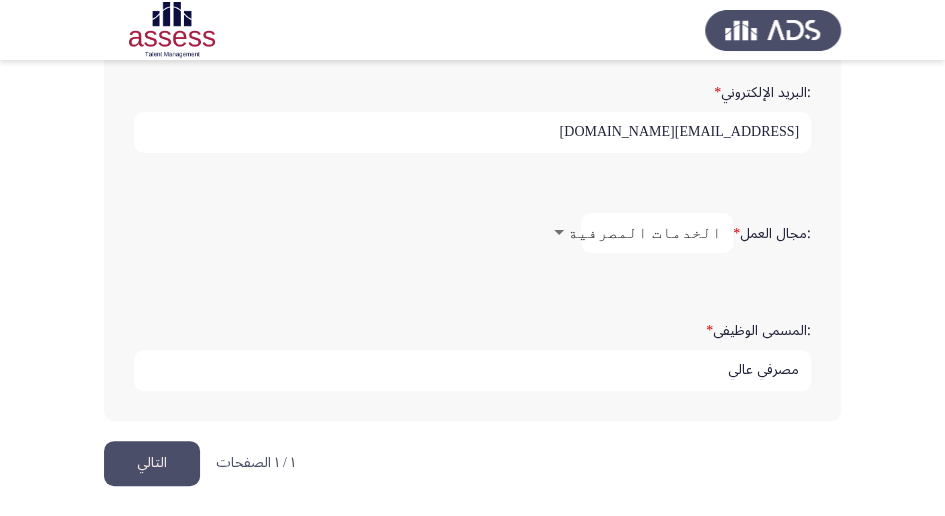 type on "مصرفي عالي" 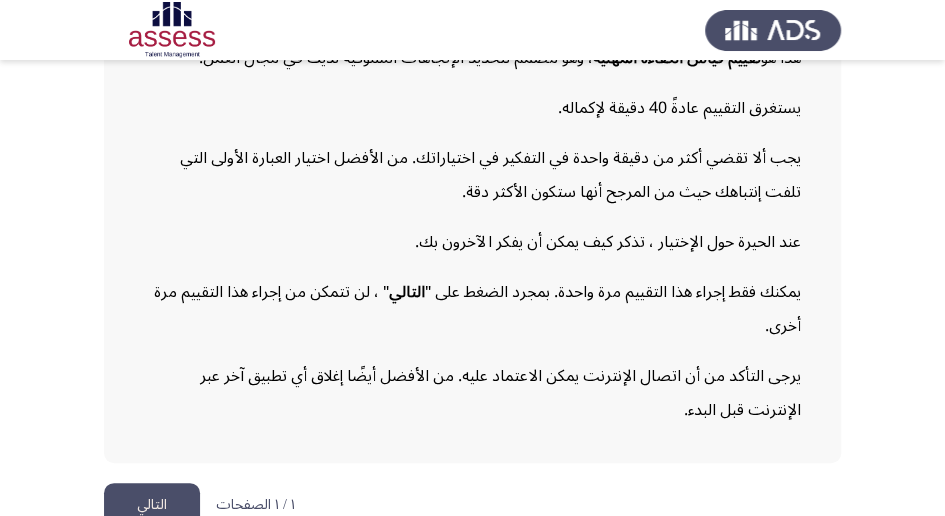 scroll, scrollTop: 320, scrollLeft: 0, axis: vertical 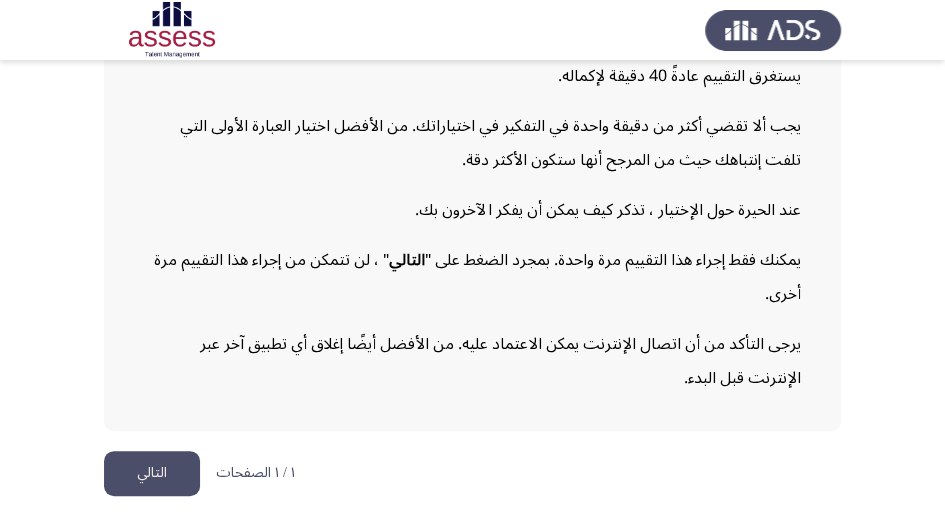 click on "التالي" 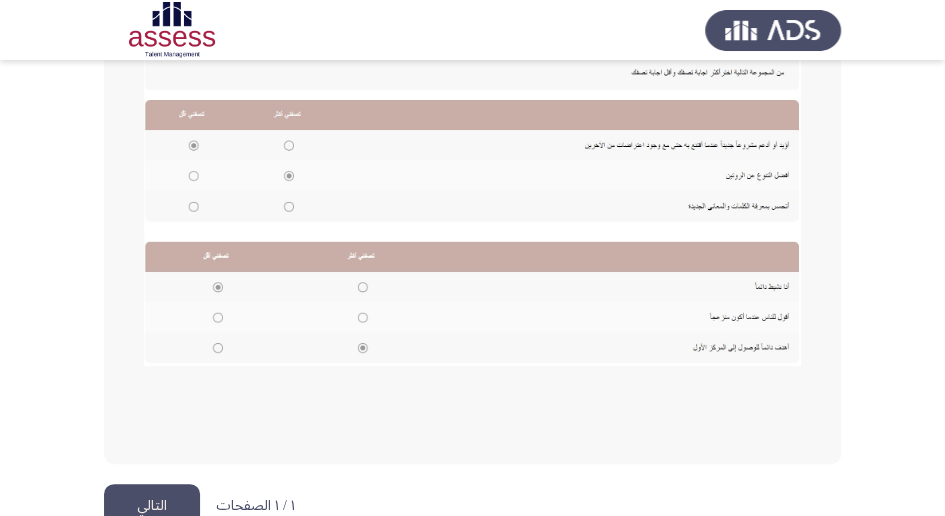 scroll, scrollTop: 526, scrollLeft: 0, axis: vertical 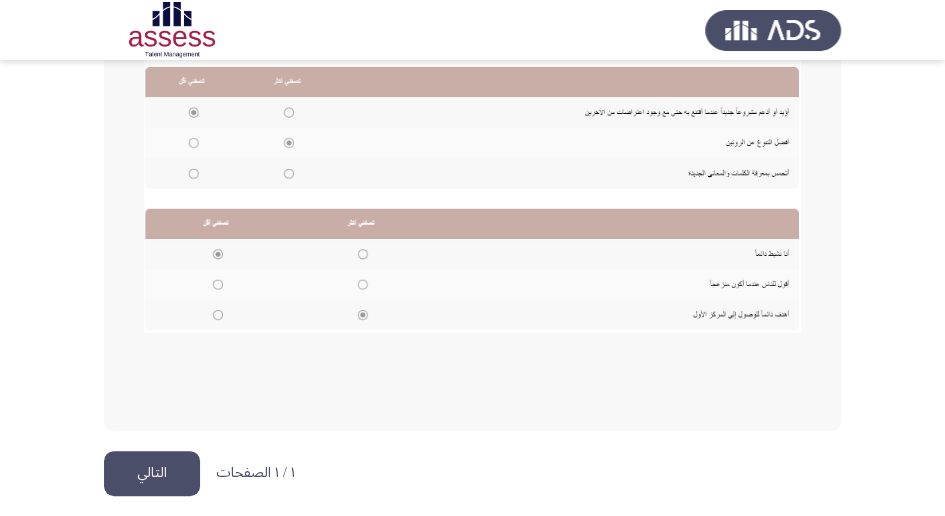 click on "Occupational Competency Measurement (OCM)   التالي  إرشادات الهدف من هذا التقييم هو تحديد سماتك الشخصية وميولك السلوكية. بالتالي، فلا توجد اجابة صحيحة أو خاطئة.  يرجى ملاحظة أنه ،  كما هو موضح في المثال أدناه  ، يجب عليك تحديد خيارين في كل من الكتلتين في الصفحة.   في كل من الكتلتين ، يجب عليك اختيار أكثر عبارة تصفك و أقل عبارة تصفك .   ١ / ١ الصفحات   التالي" at bounding box center [472, -5] 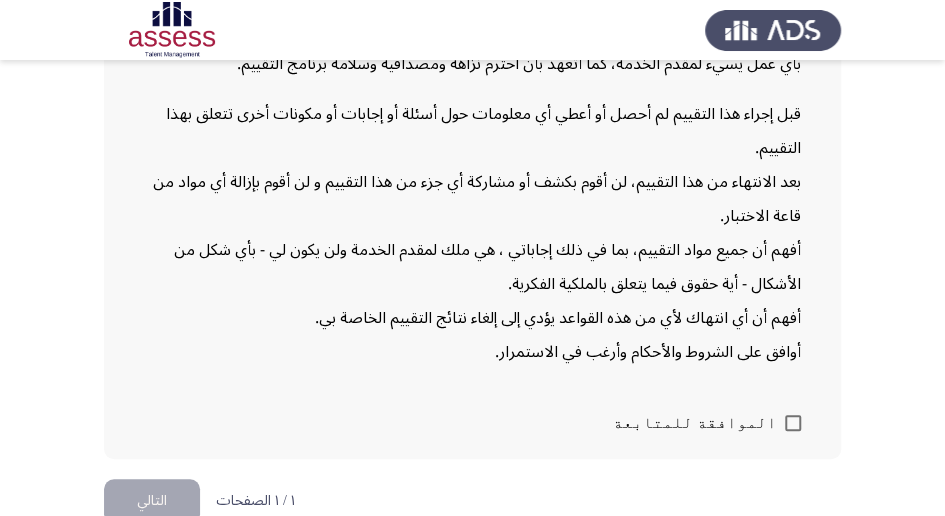 scroll, scrollTop: 326, scrollLeft: 0, axis: vertical 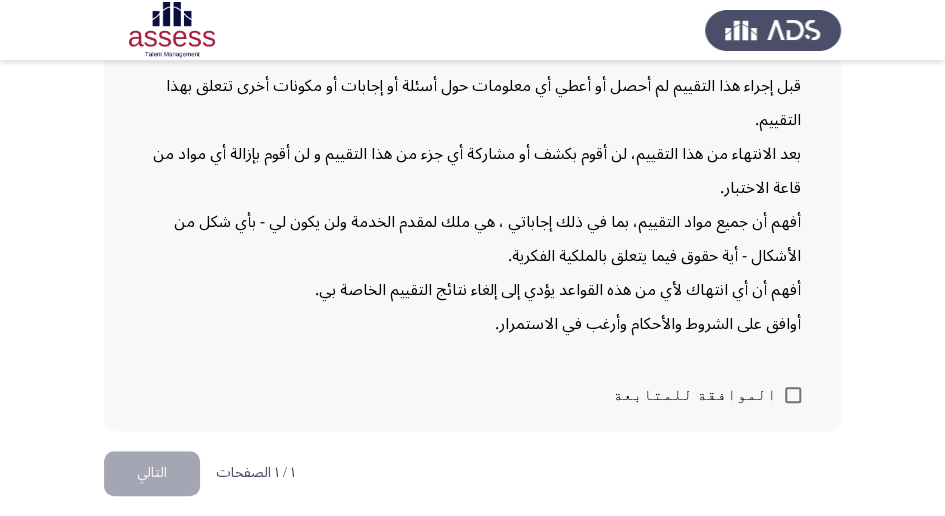 click at bounding box center [793, 395] 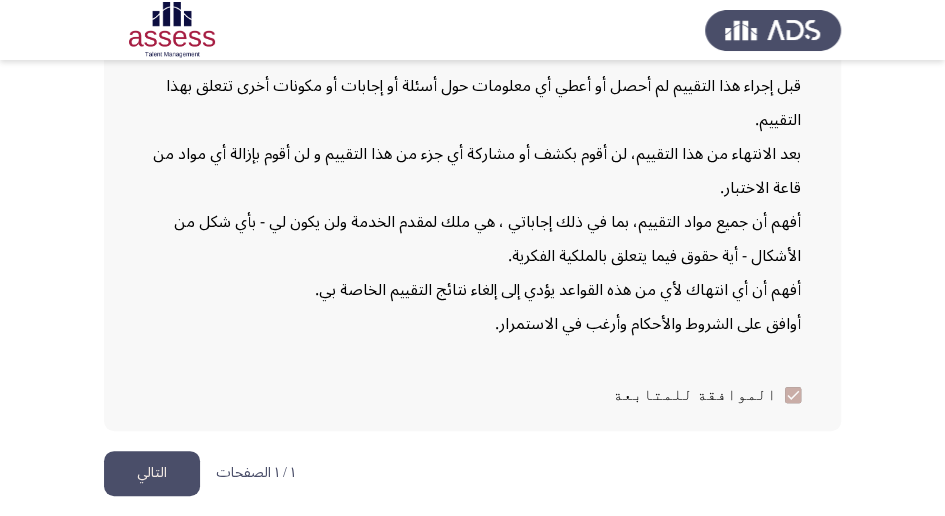 click on "التالي" 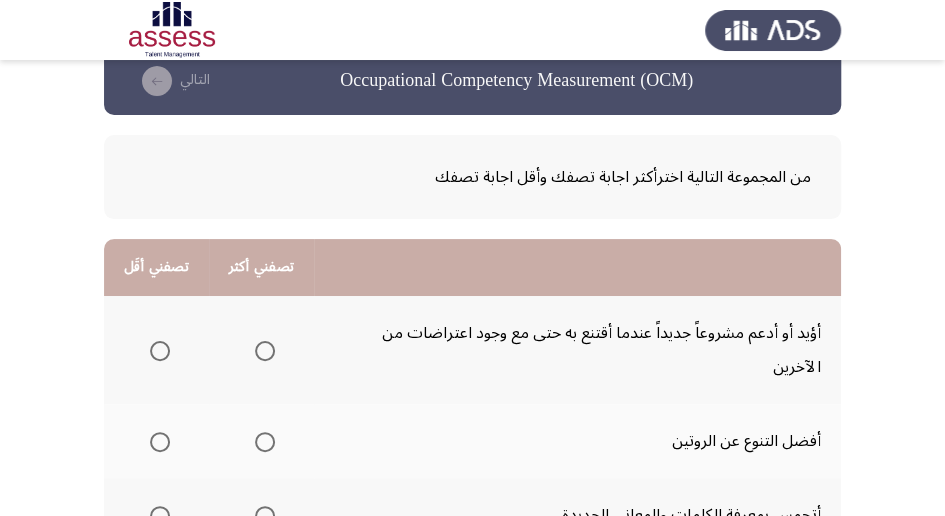 scroll, scrollTop: 66, scrollLeft: 0, axis: vertical 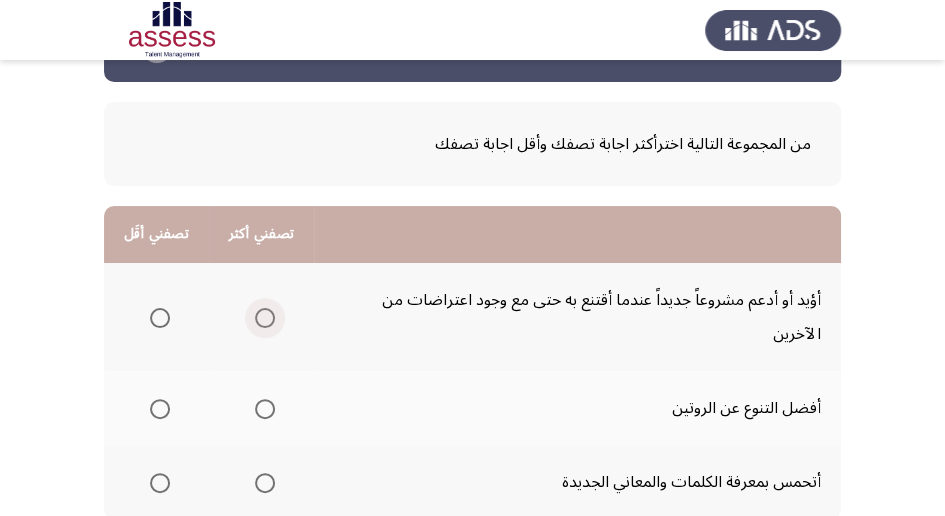 click at bounding box center [265, 318] 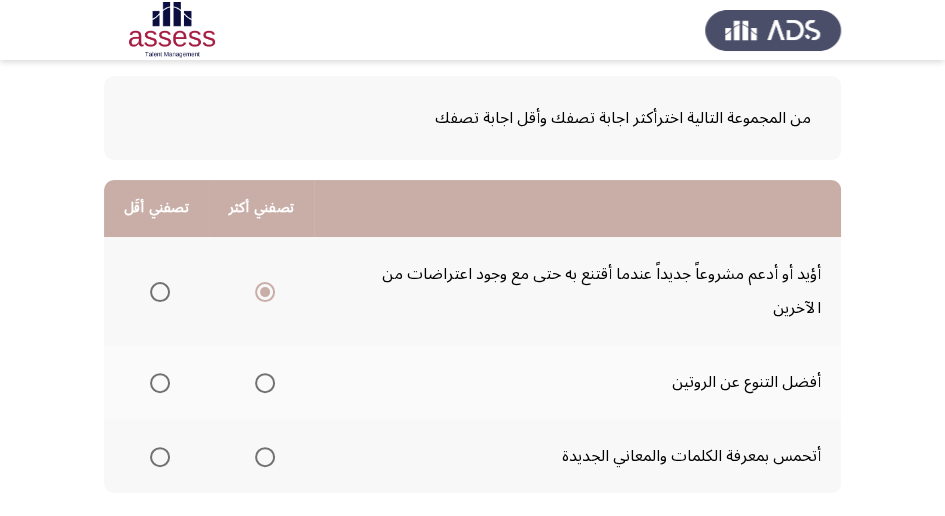 scroll, scrollTop: 133, scrollLeft: 0, axis: vertical 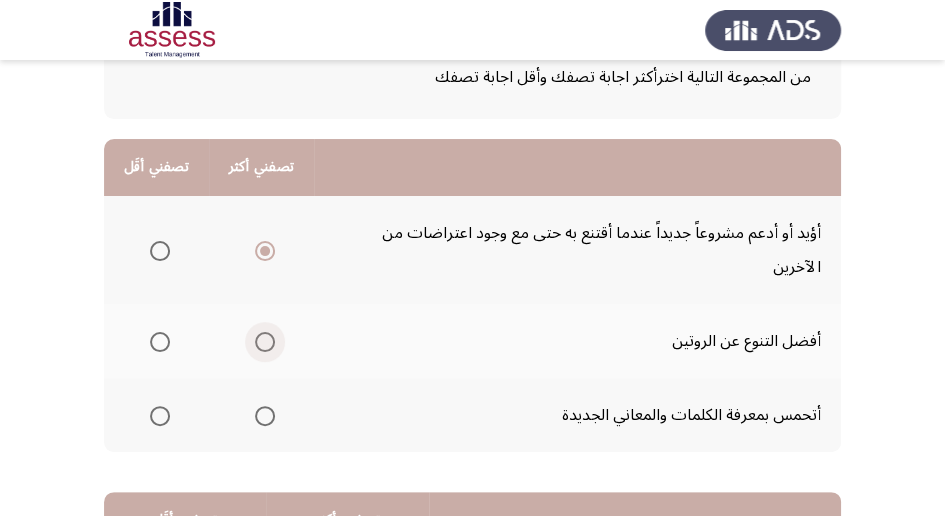 click at bounding box center [265, 342] 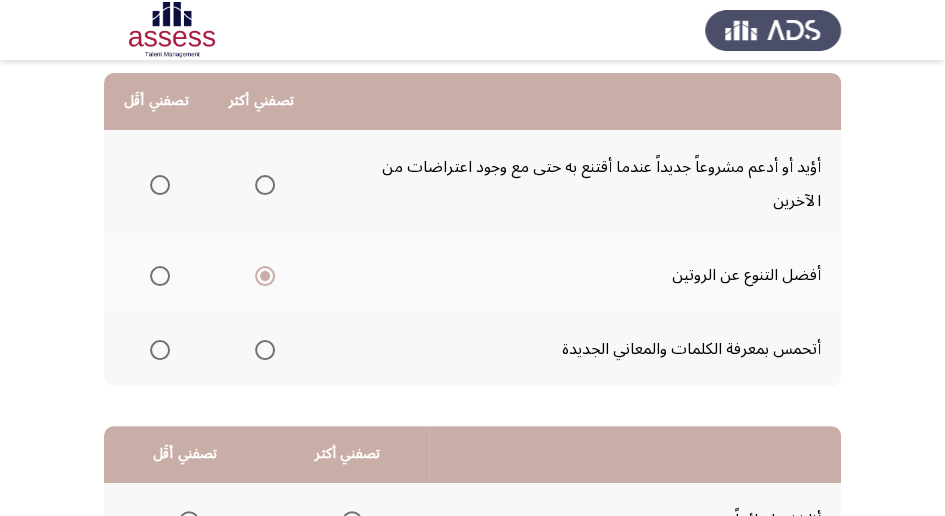 scroll, scrollTop: 200, scrollLeft: 0, axis: vertical 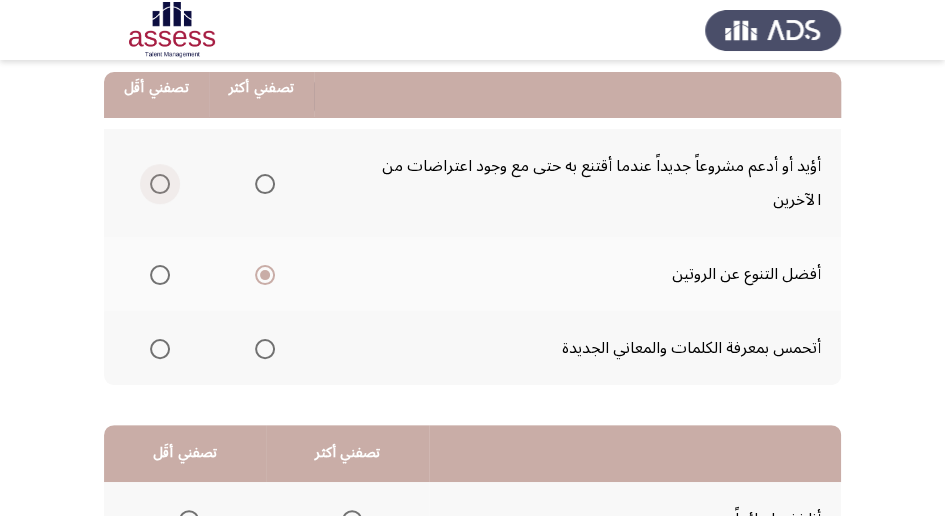 click at bounding box center (160, 184) 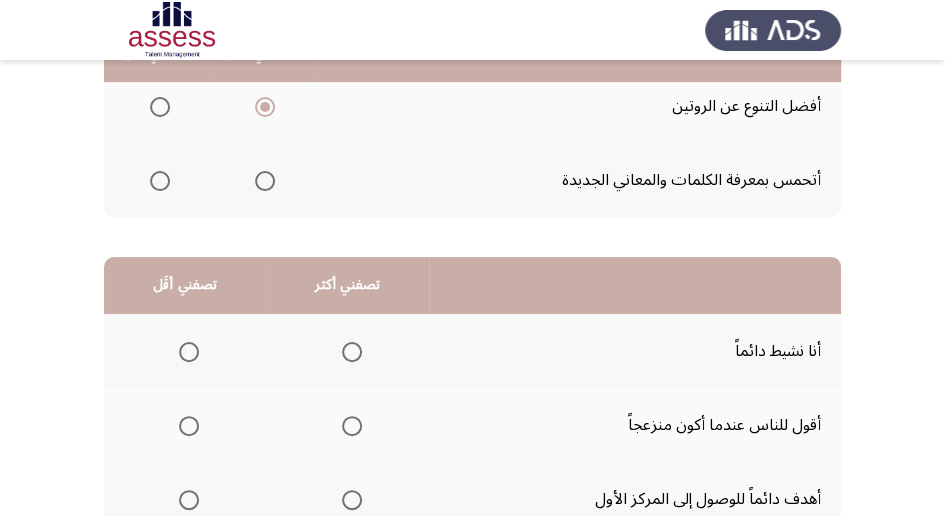 scroll, scrollTop: 400, scrollLeft: 0, axis: vertical 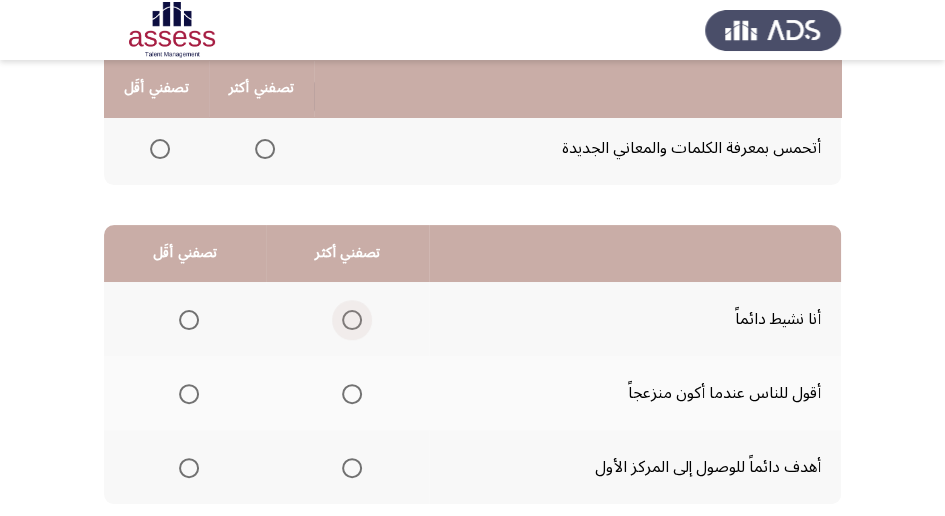 click at bounding box center [352, 320] 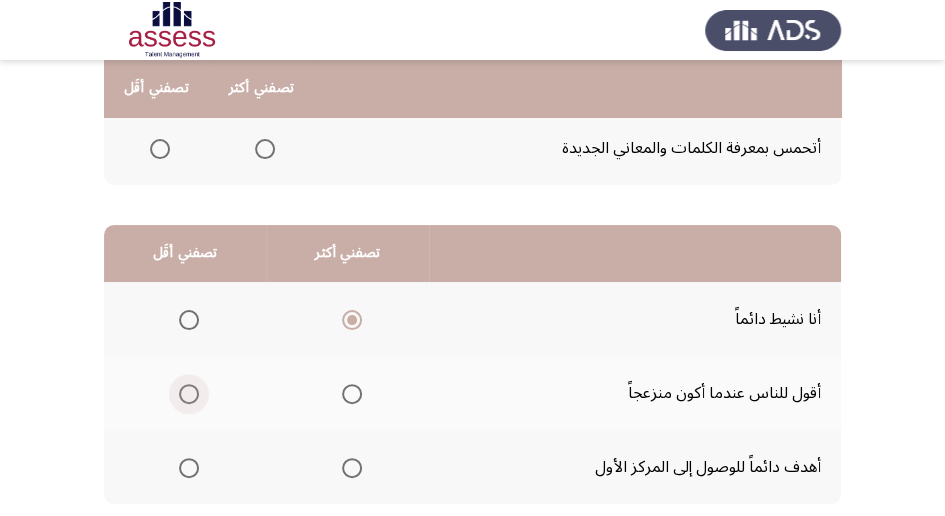 click at bounding box center (189, 394) 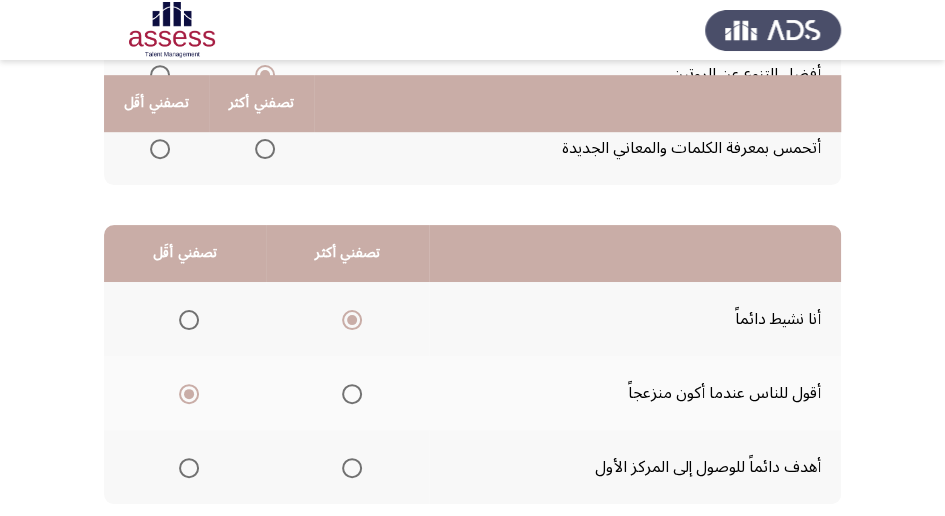 scroll, scrollTop: 466, scrollLeft: 0, axis: vertical 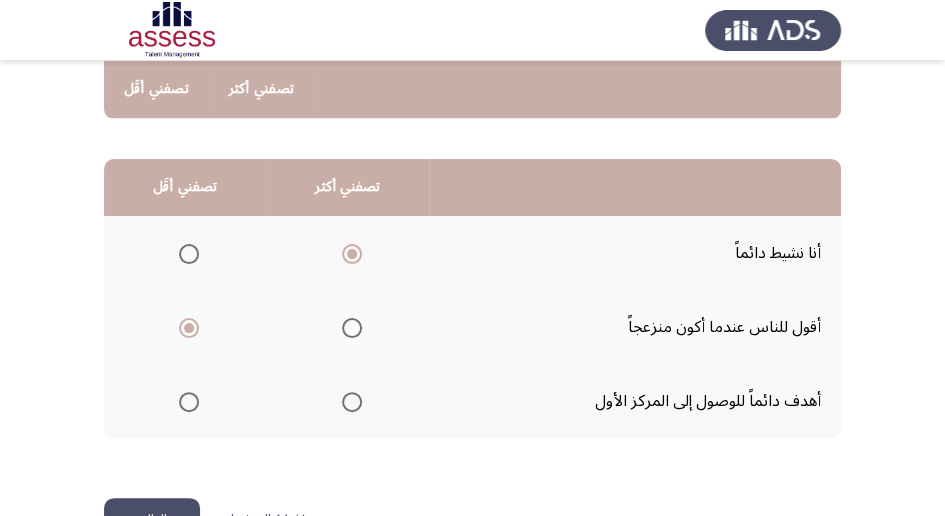 click on "التالي" 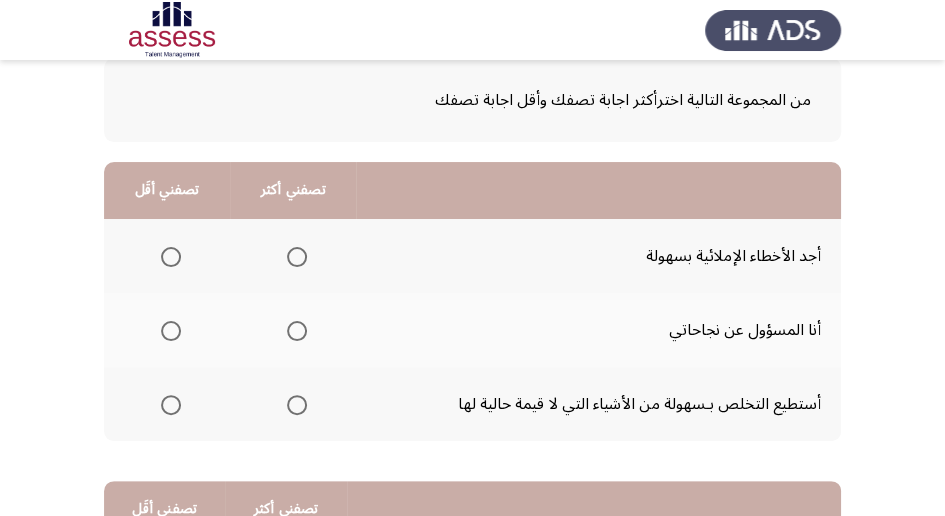 scroll, scrollTop: 133, scrollLeft: 0, axis: vertical 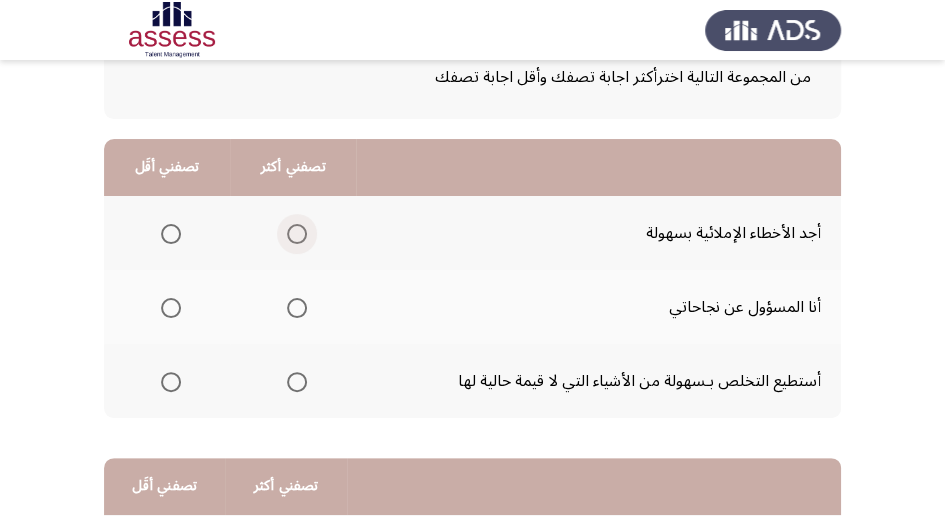 click at bounding box center [297, 234] 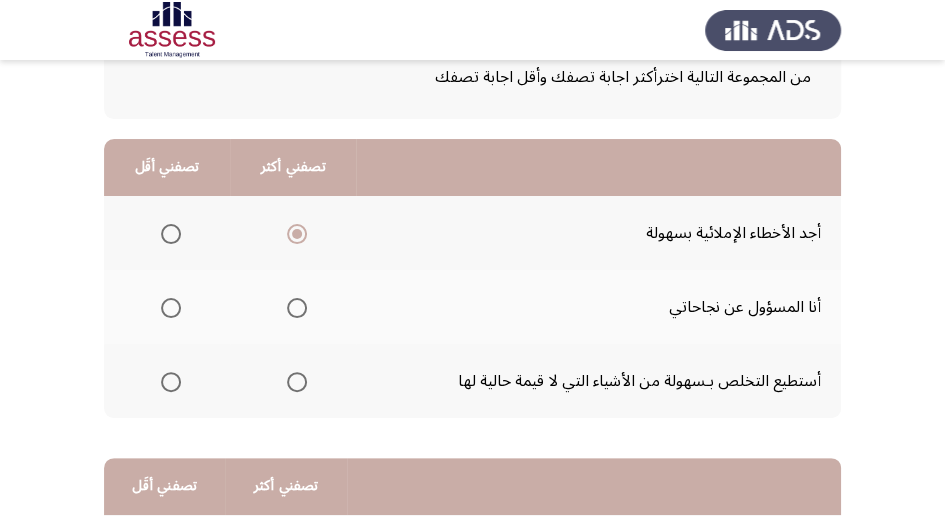 click at bounding box center (297, 382) 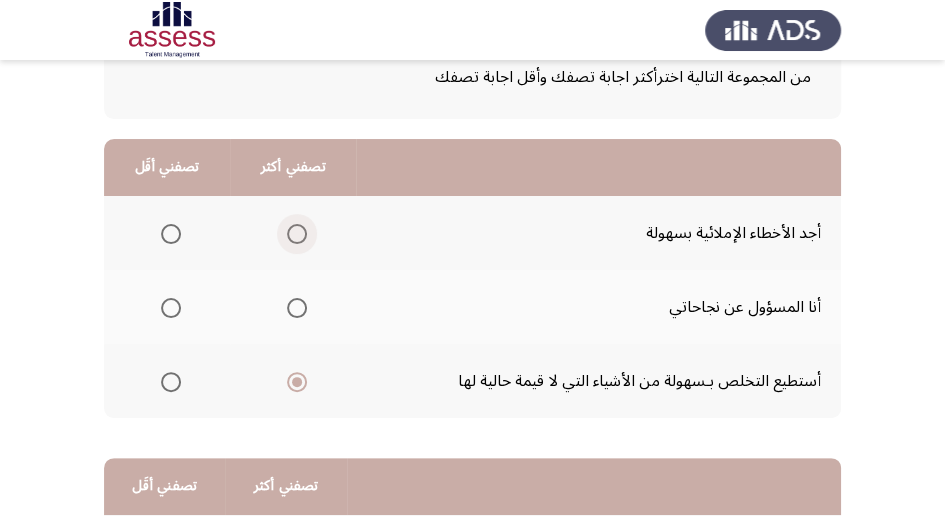 click at bounding box center [297, 234] 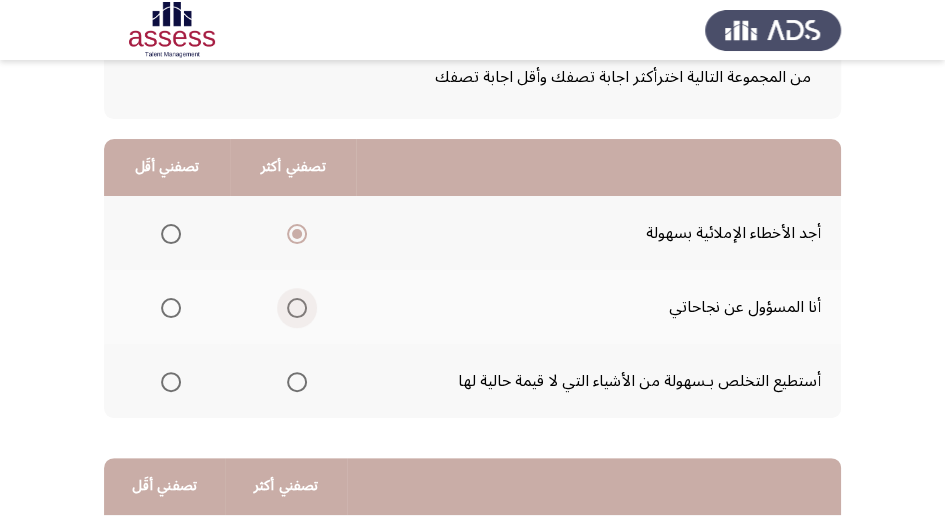 click at bounding box center (297, 308) 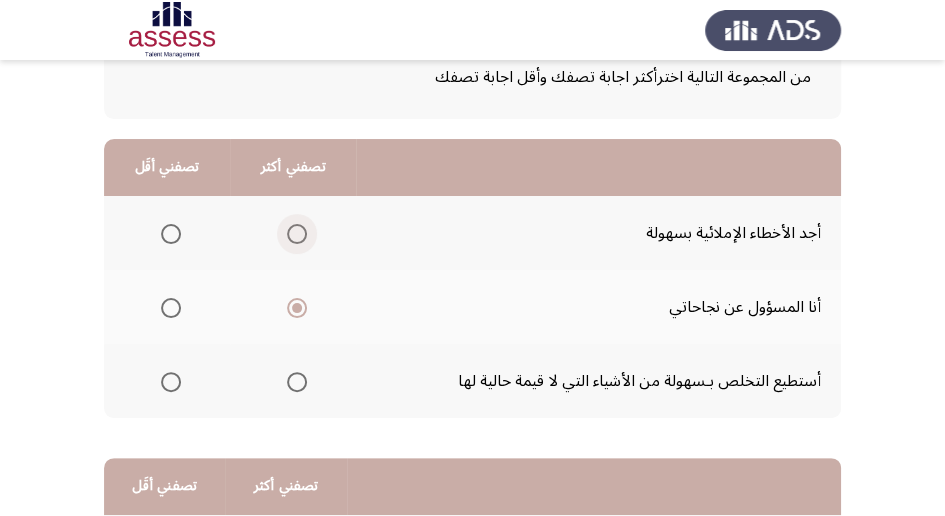 click at bounding box center [297, 234] 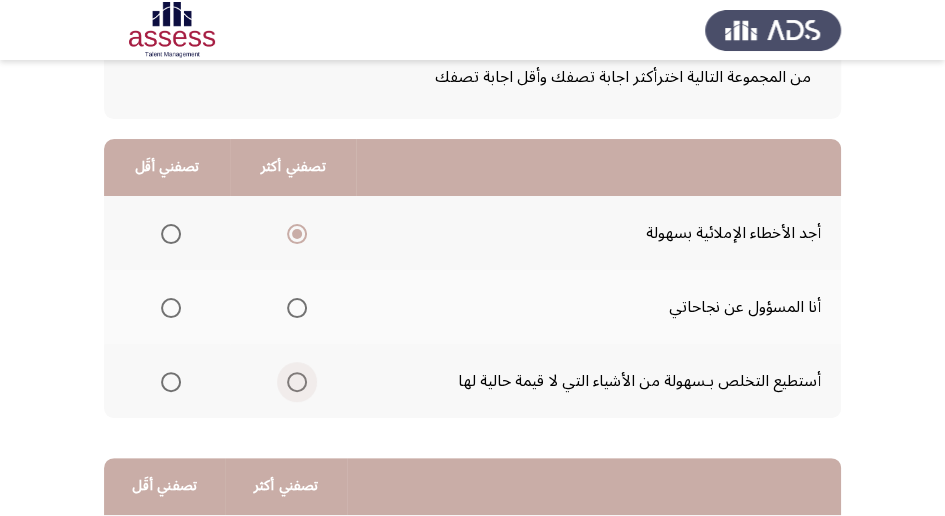 click at bounding box center [297, 382] 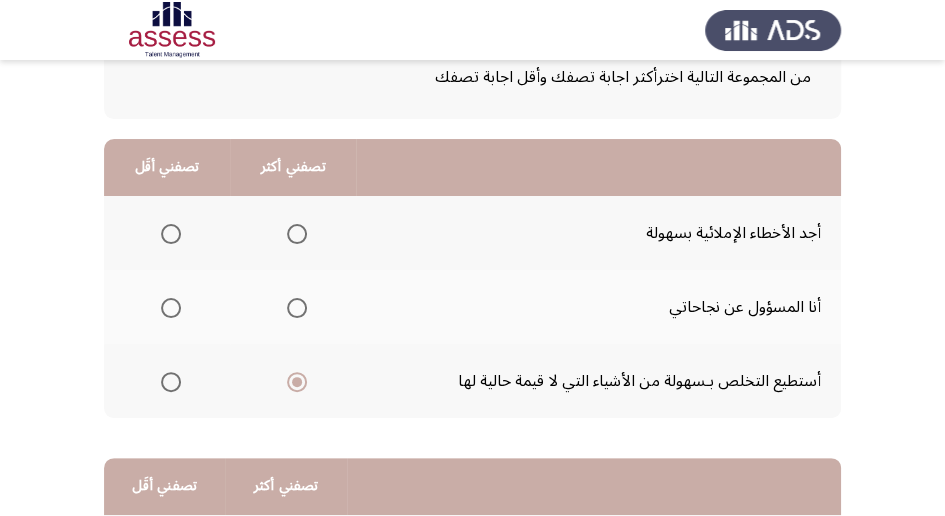 click at bounding box center (297, 308) 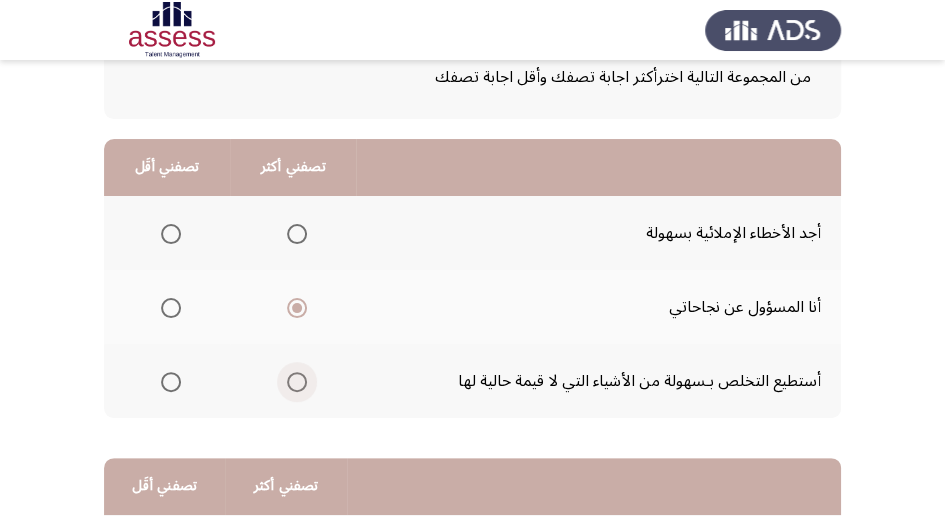 click at bounding box center [297, 382] 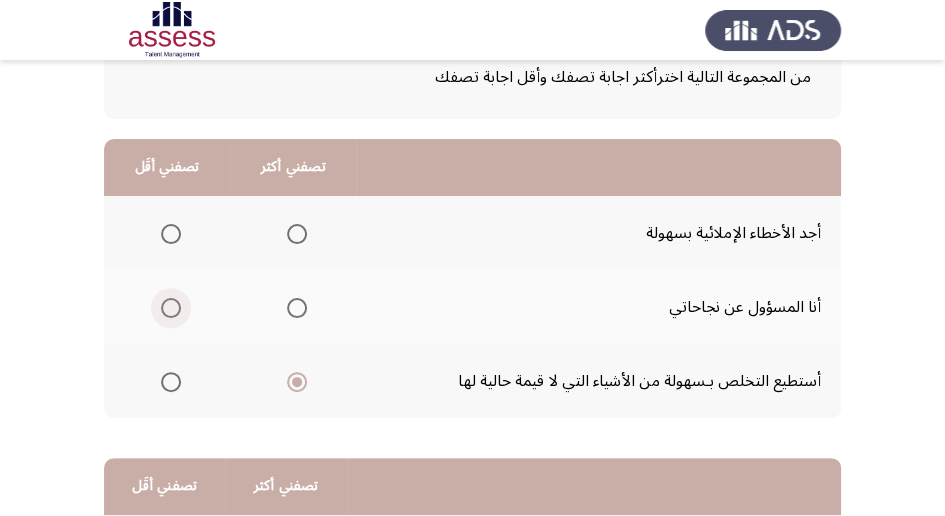 click at bounding box center [171, 308] 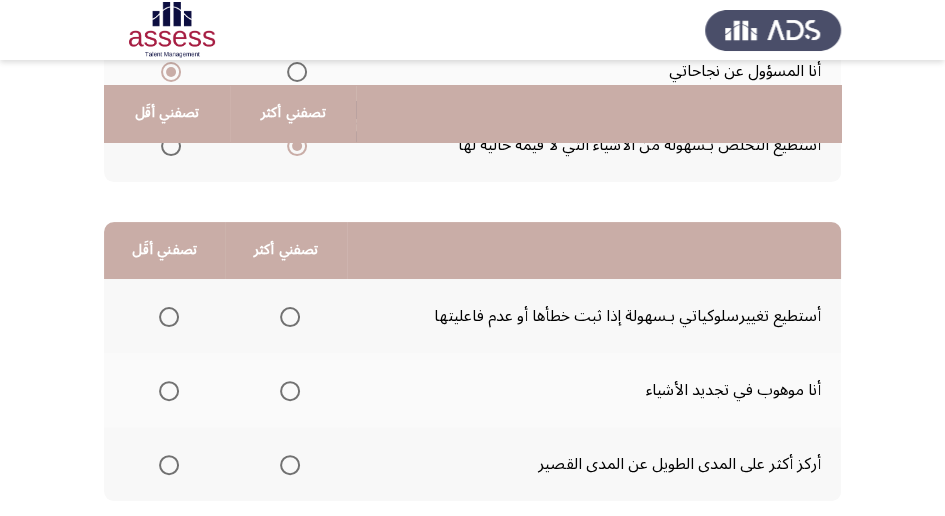 scroll, scrollTop: 400, scrollLeft: 0, axis: vertical 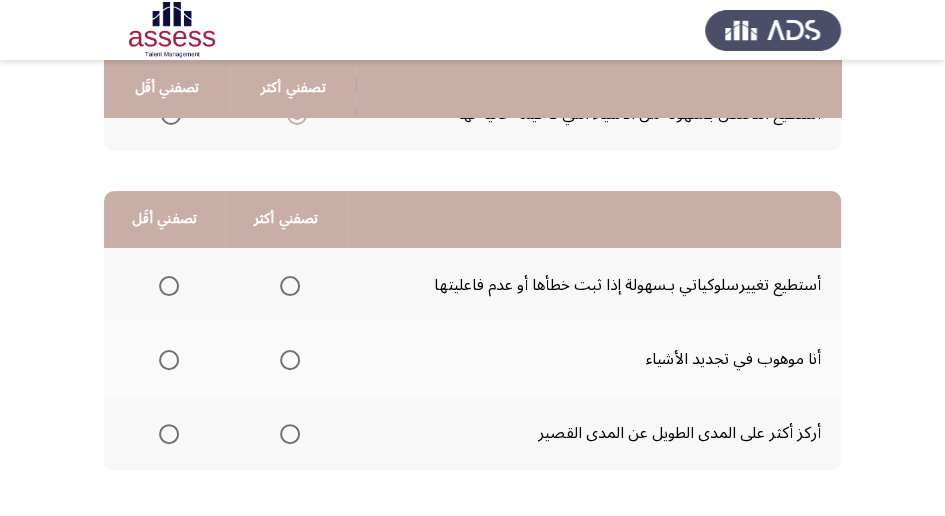 click at bounding box center [290, 286] 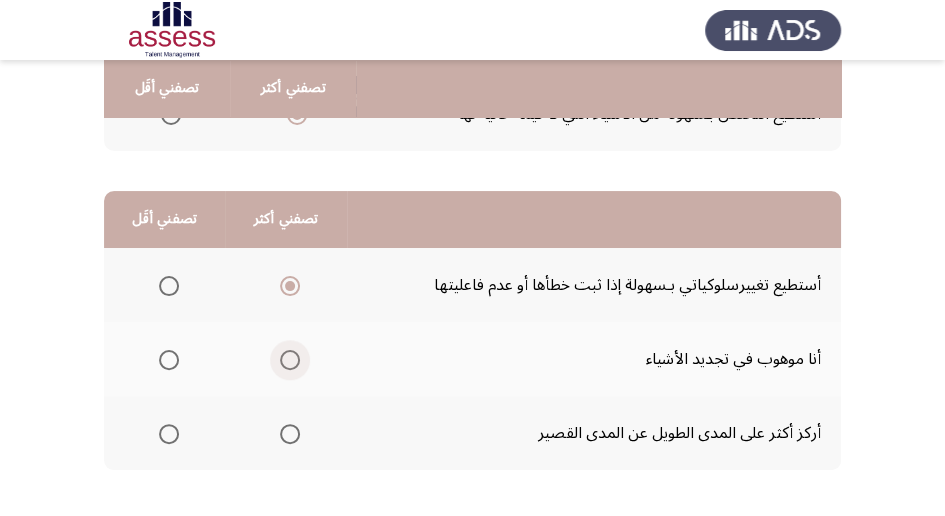 click at bounding box center (290, 360) 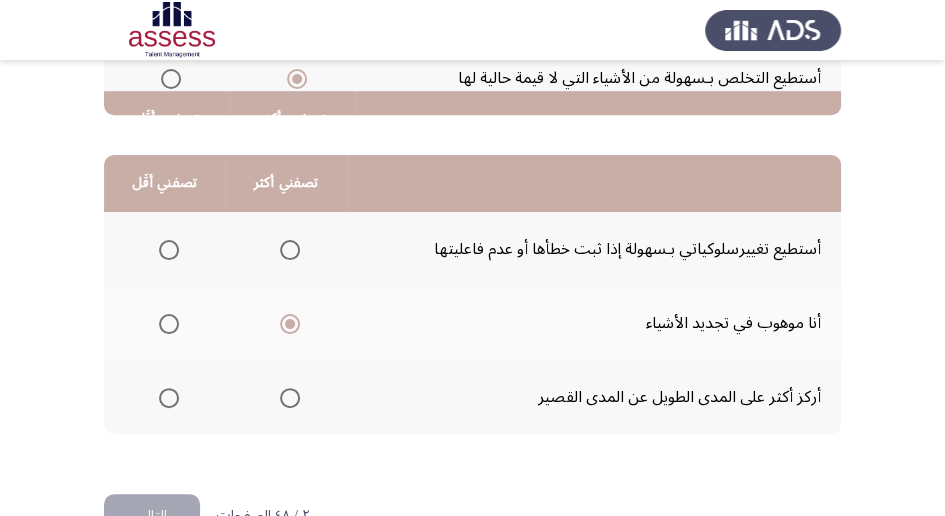 scroll, scrollTop: 466, scrollLeft: 0, axis: vertical 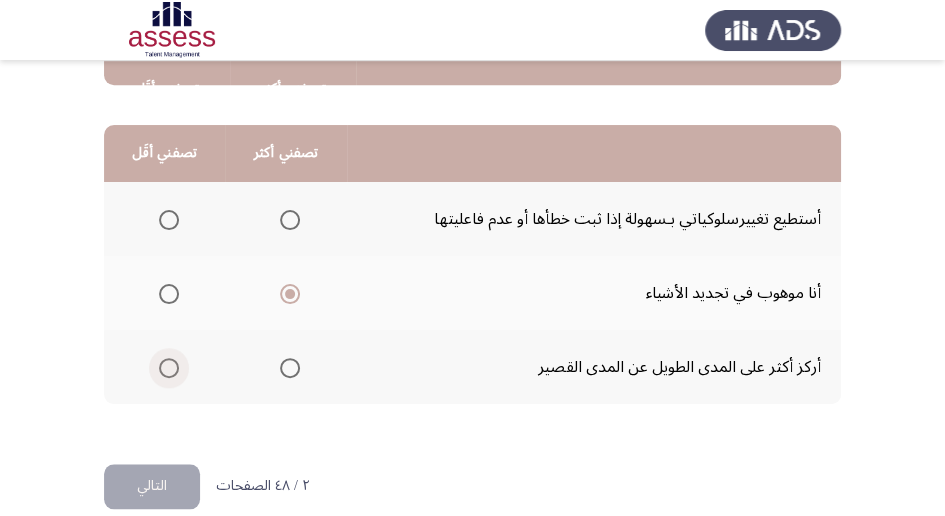 click at bounding box center [169, 368] 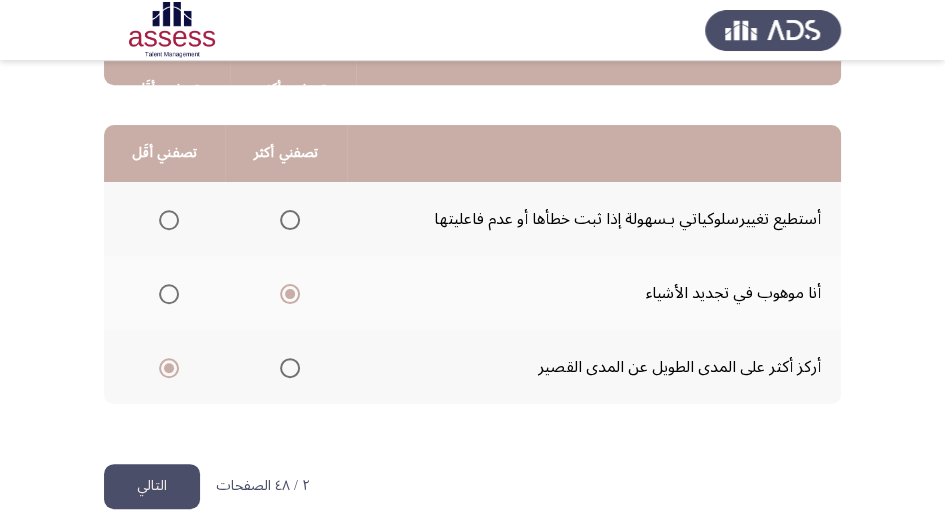 click at bounding box center [290, 368] 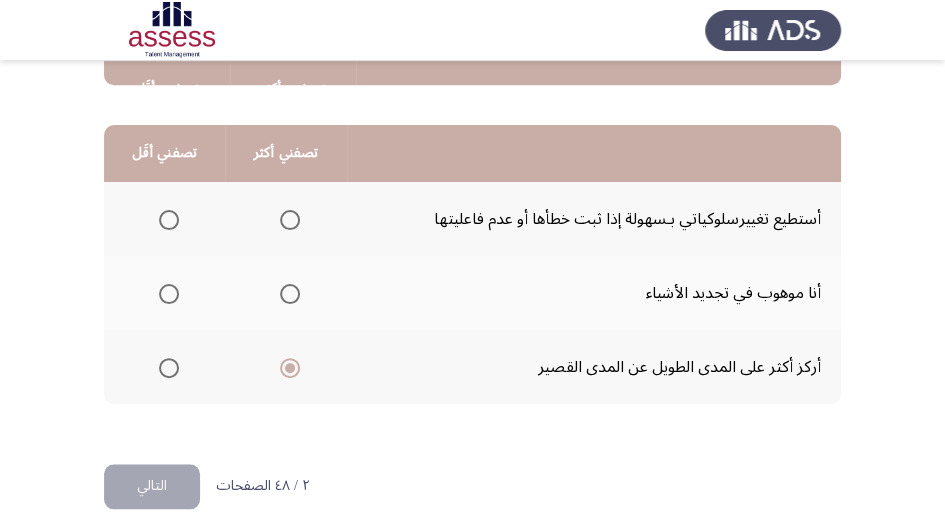 click at bounding box center (290, 294) 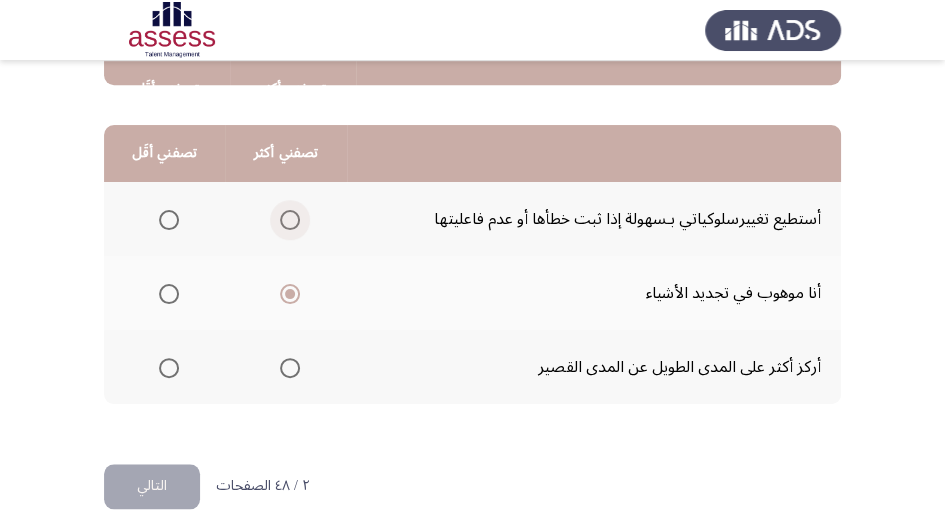 click at bounding box center (290, 220) 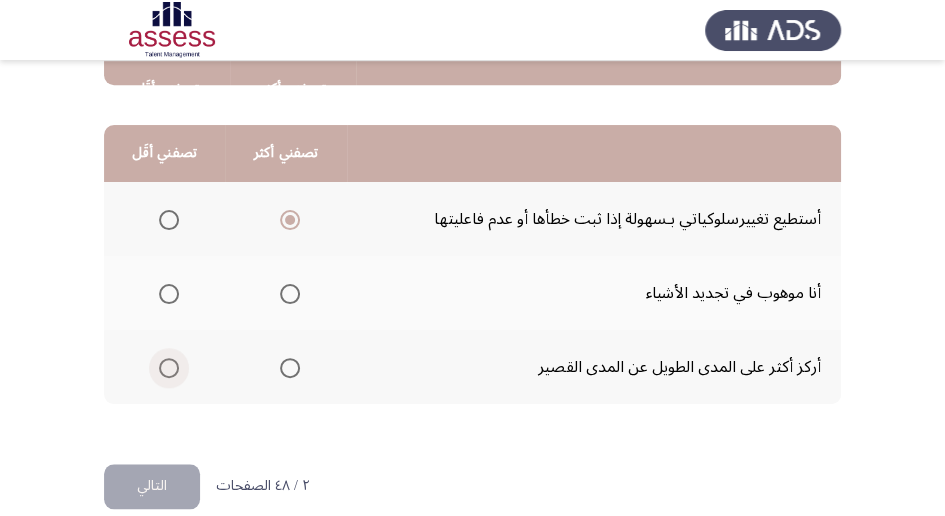 click at bounding box center (169, 368) 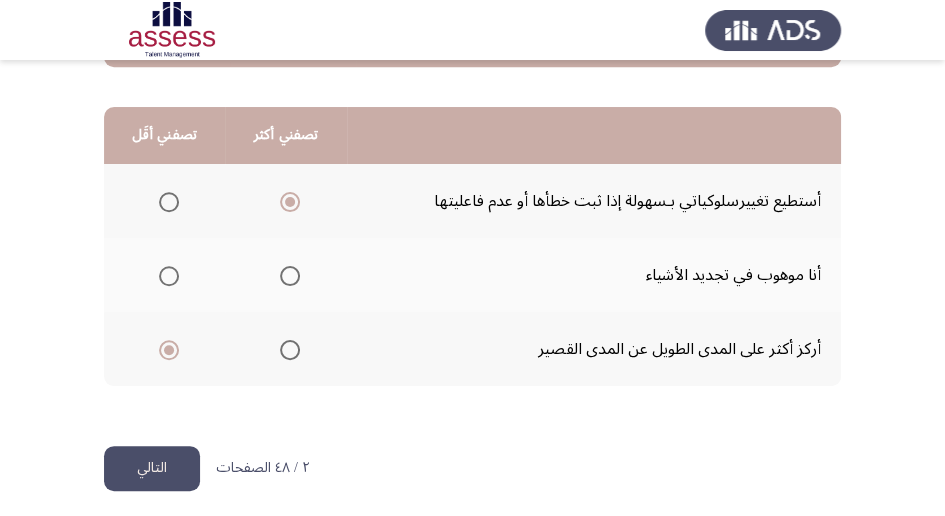 scroll, scrollTop: 494, scrollLeft: 0, axis: vertical 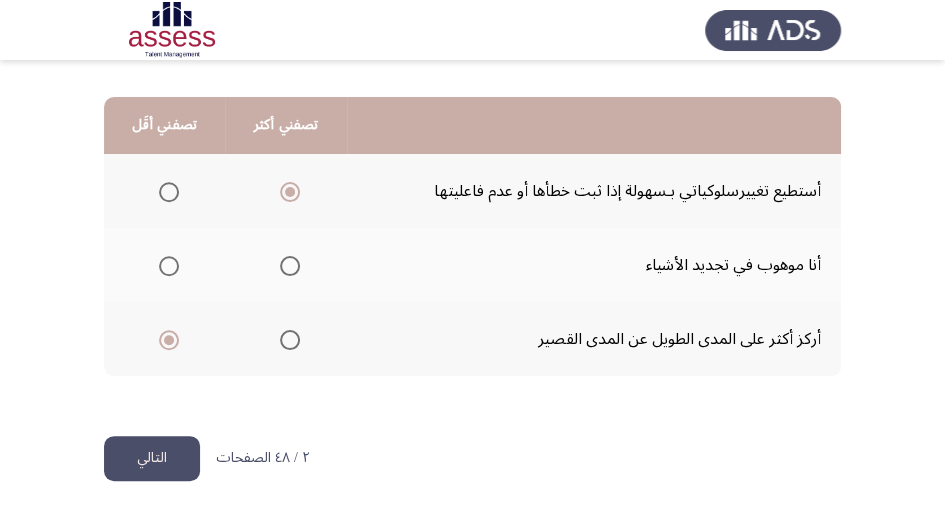 click on "التالي" 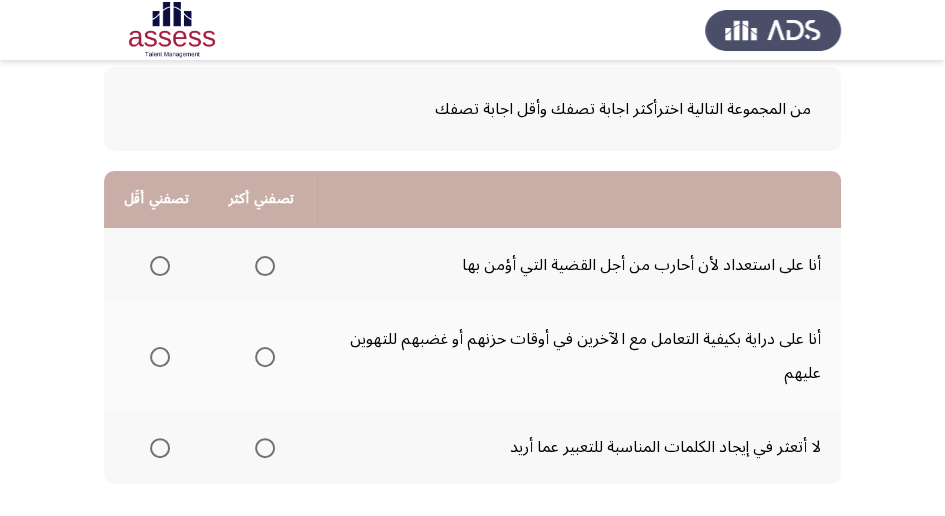 scroll, scrollTop: 133, scrollLeft: 0, axis: vertical 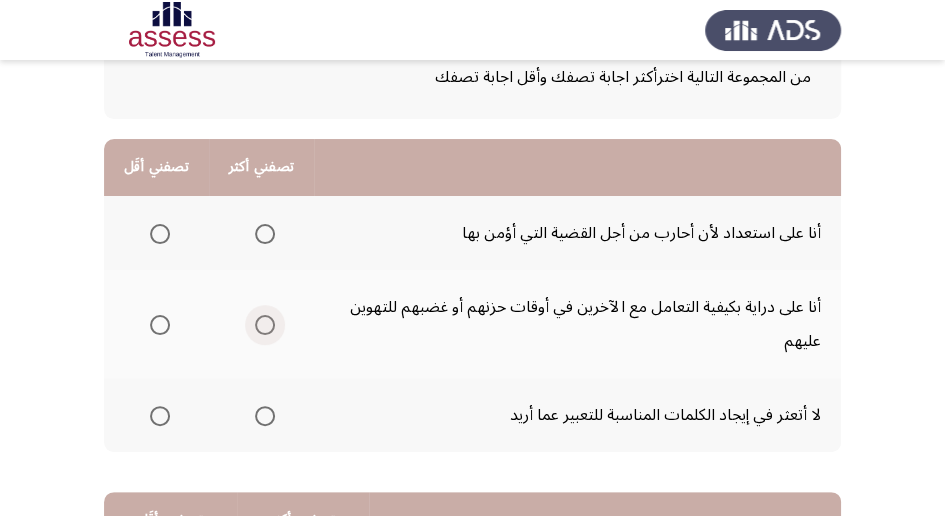 click at bounding box center [265, 325] 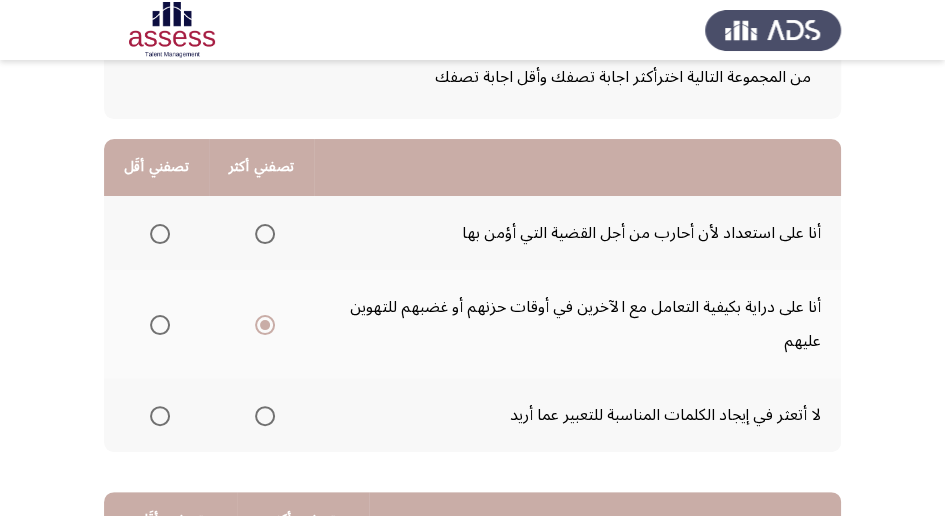 click at bounding box center [160, 416] 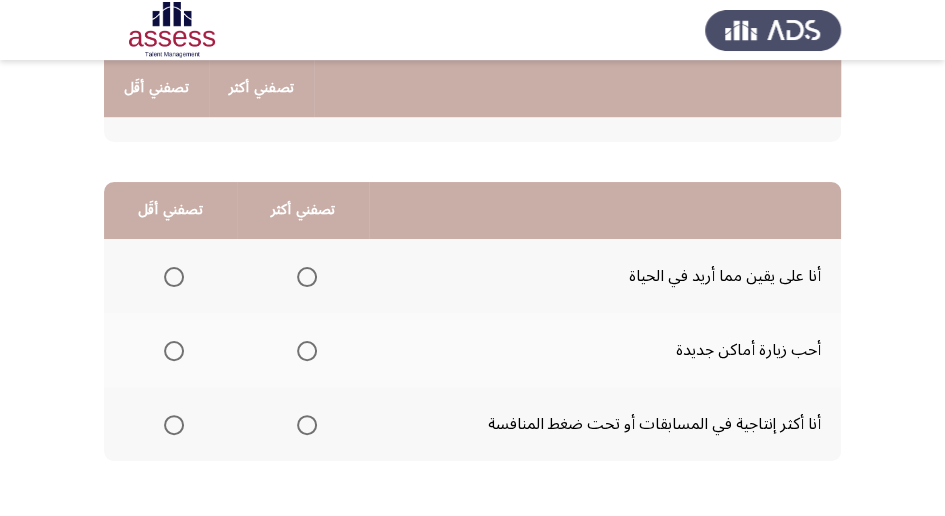 scroll, scrollTop: 466, scrollLeft: 0, axis: vertical 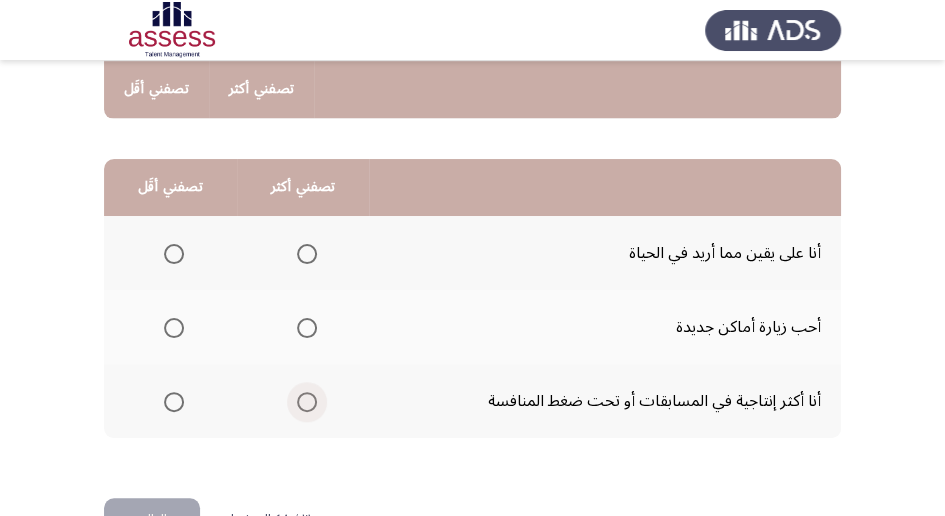 click at bounding box center [307, 402] 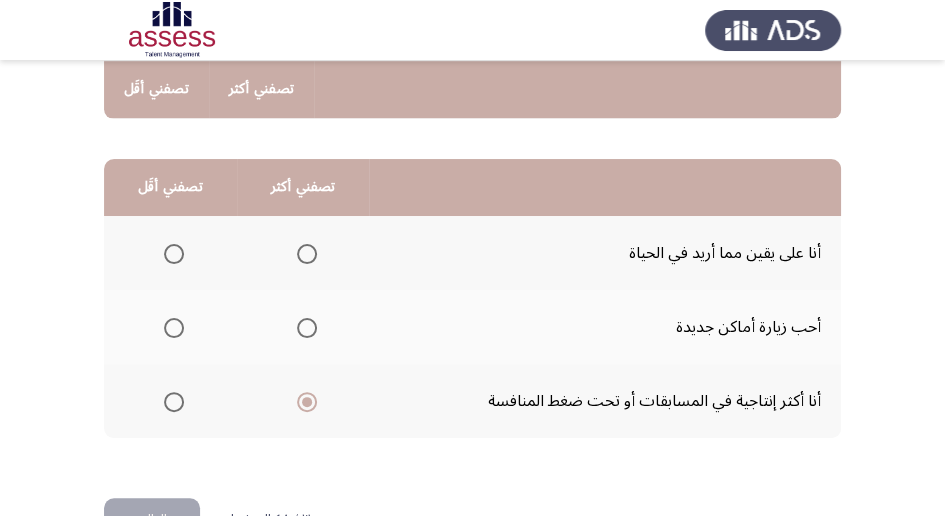 click at bounding box center [174, 254] 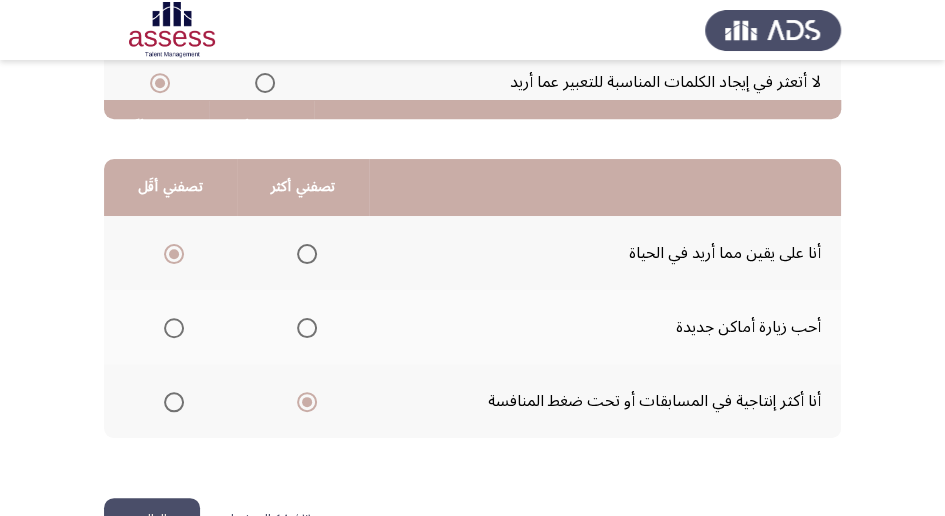 scroll, scrollTop: 528, scrollLeft: 0, axis: vertical 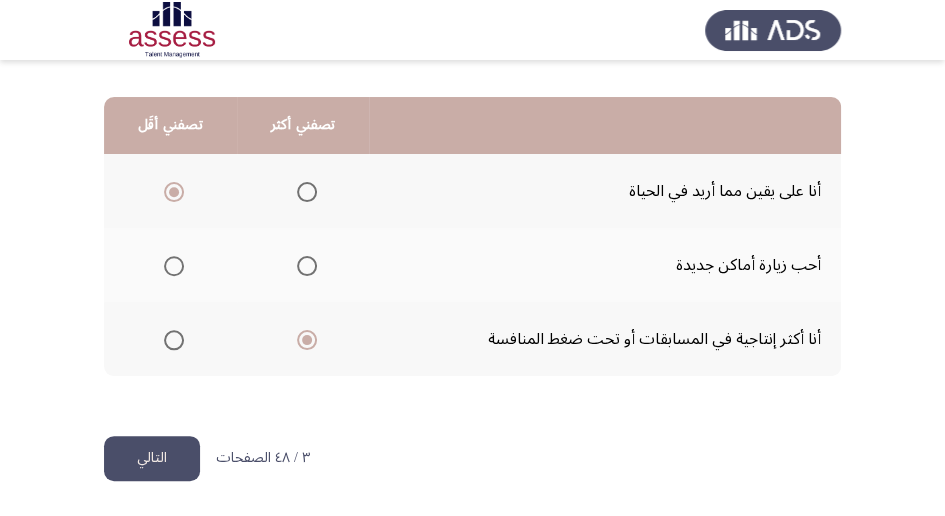 click on "التالي" 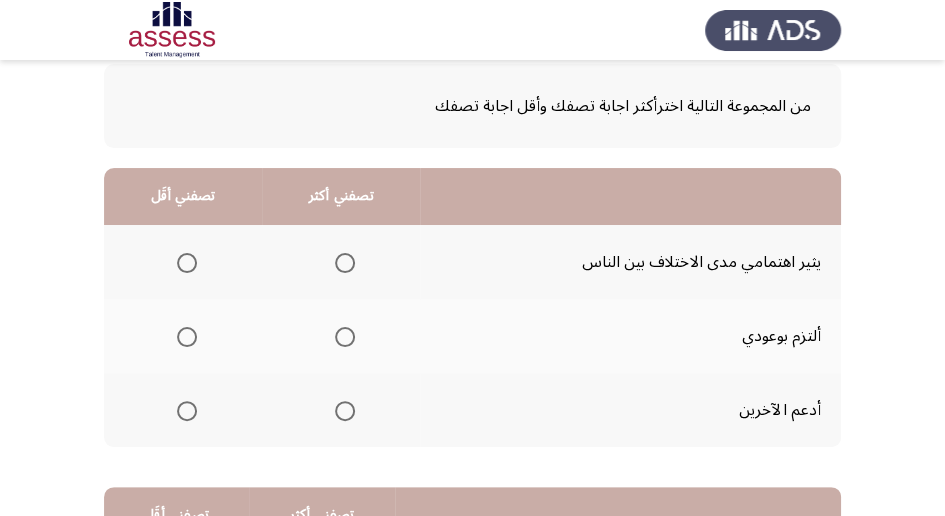 scroll, scrollTop: 133, scrollLeft: 0, axis: vertical 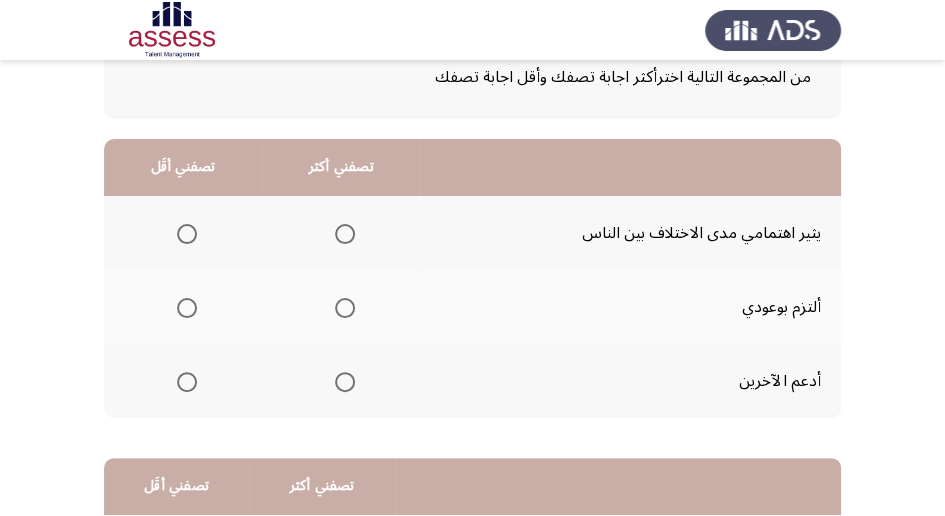 click at bounding box center [345, 382] 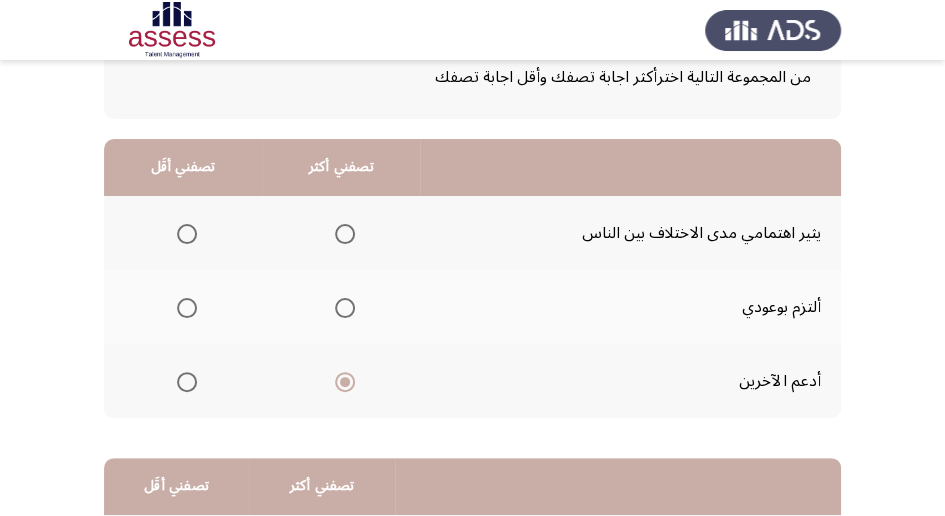 click at bounding box center (187, 234) 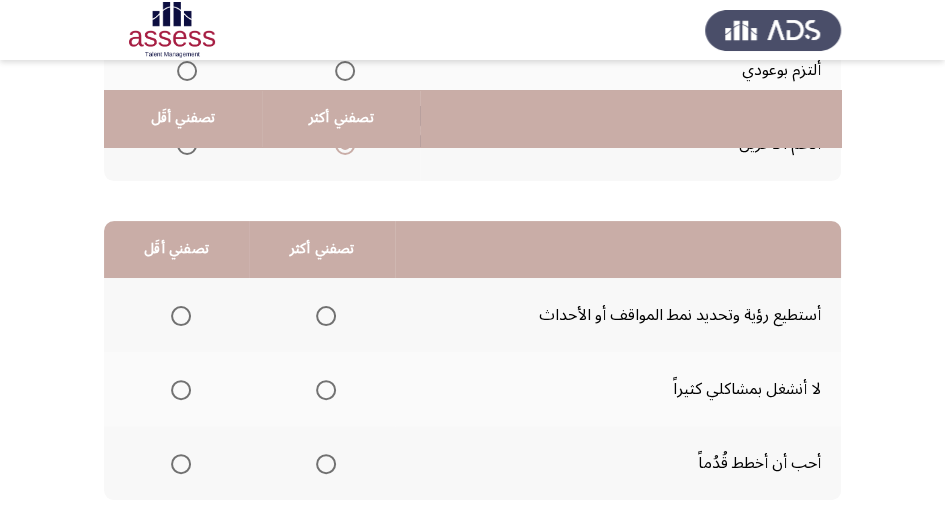 scroll, scrollTop: 400, scrollLeft: 0, axis: vertical 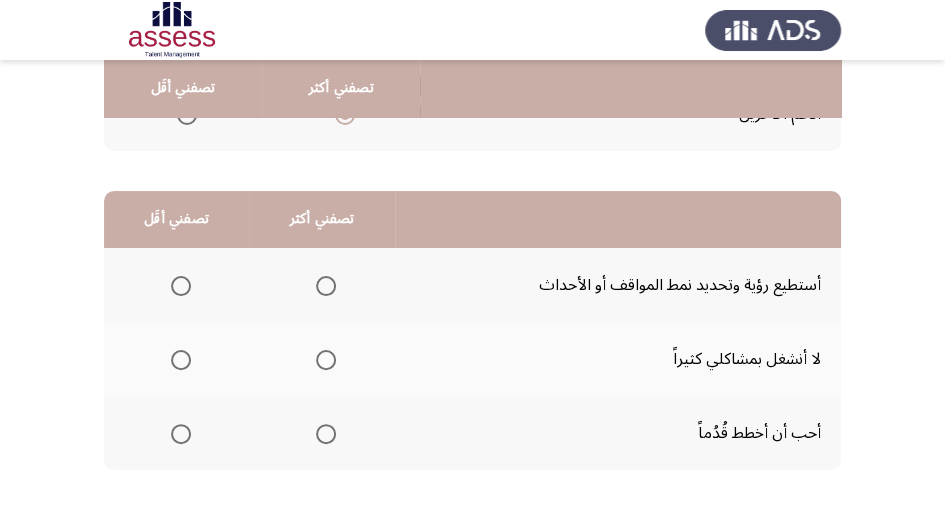 click at bounding box center [326, 434] 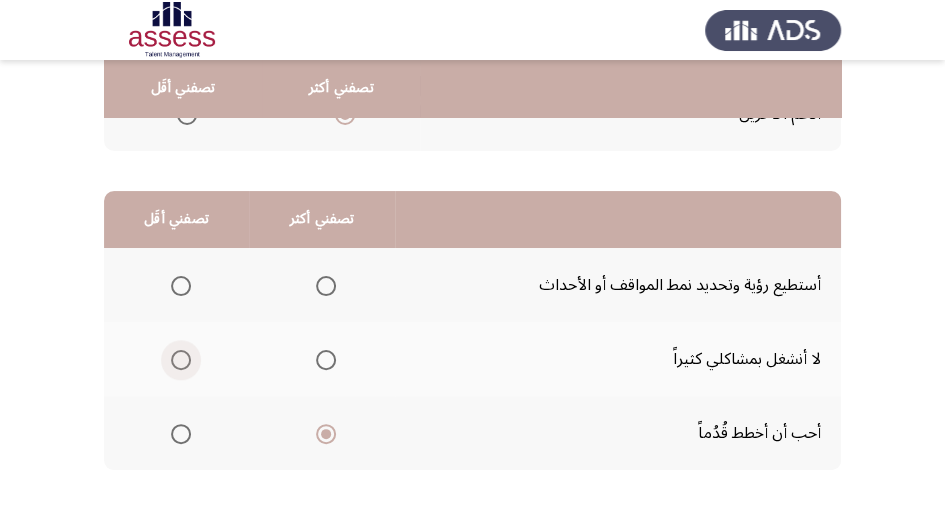 click at bounding box center (181, 360) 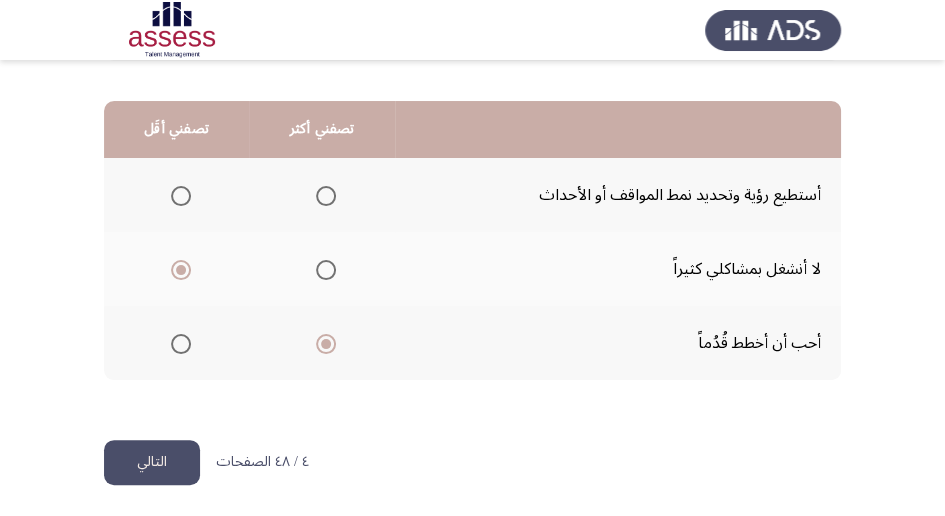 scroll, scrollTop: 494, scrollLeft: 0, axis: vertical 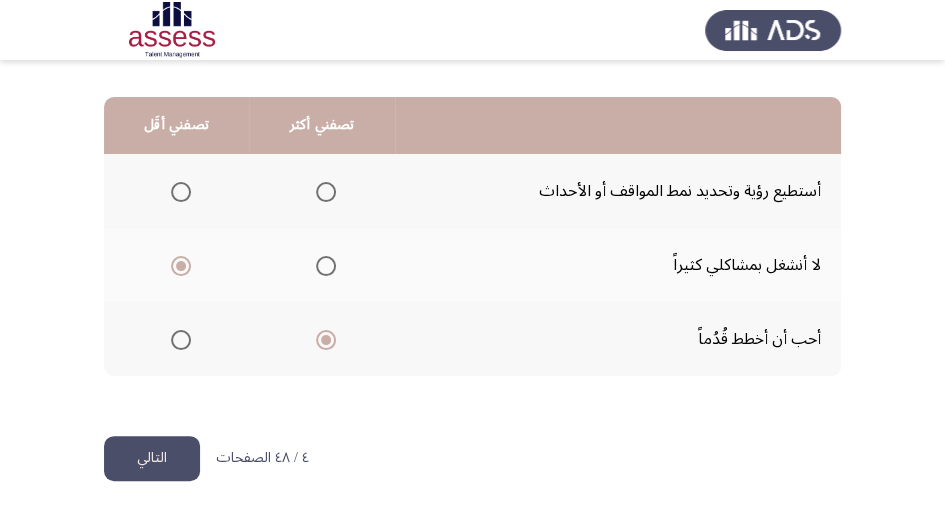 click on "التالي" 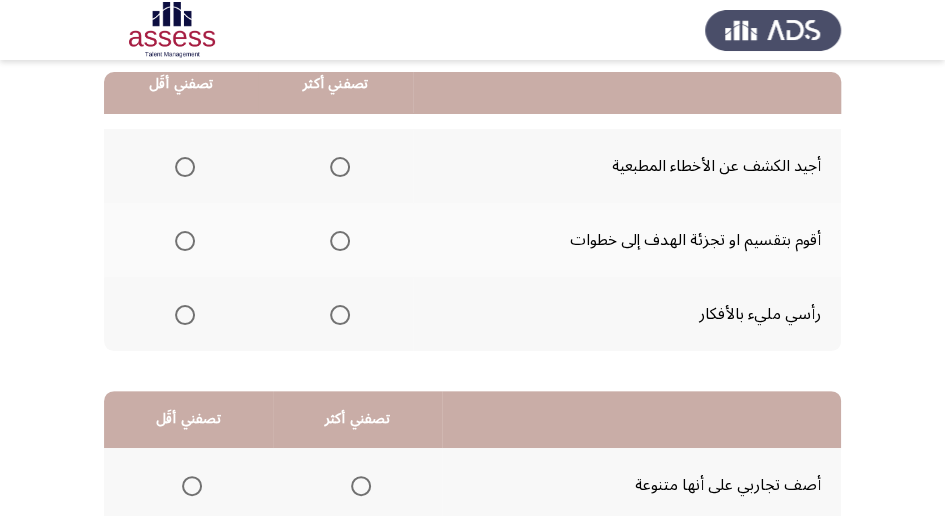 scroll, scrollTop: 133, scrollLeft: 0, axis: vertical 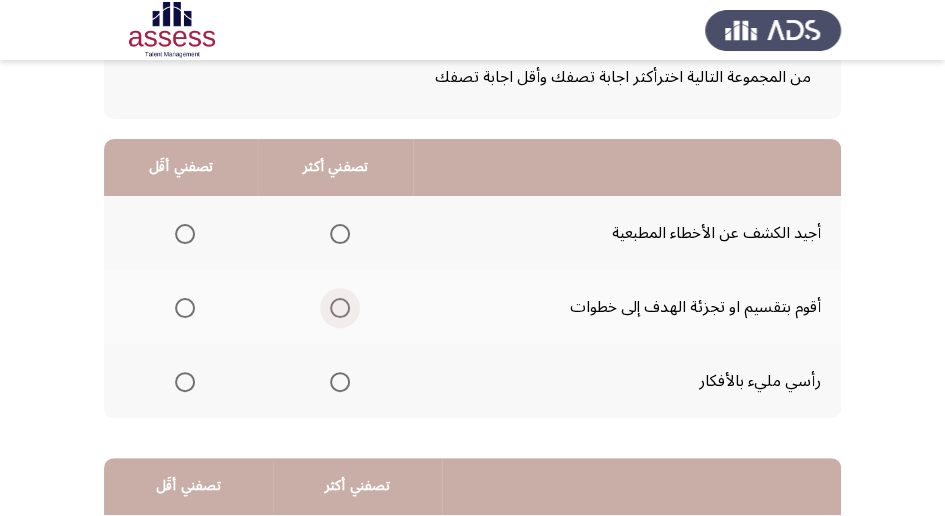 click at bounding box center [340, 308] 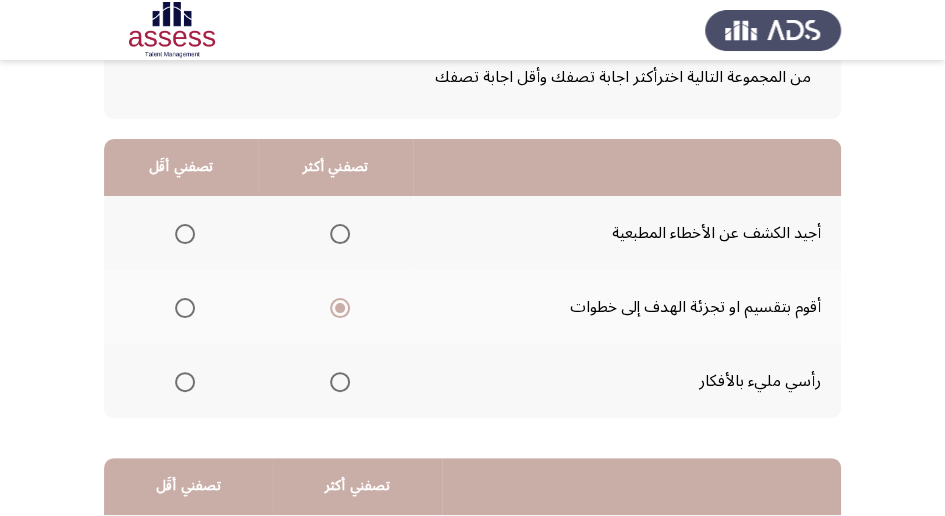 click at bounding box center (185, 382) 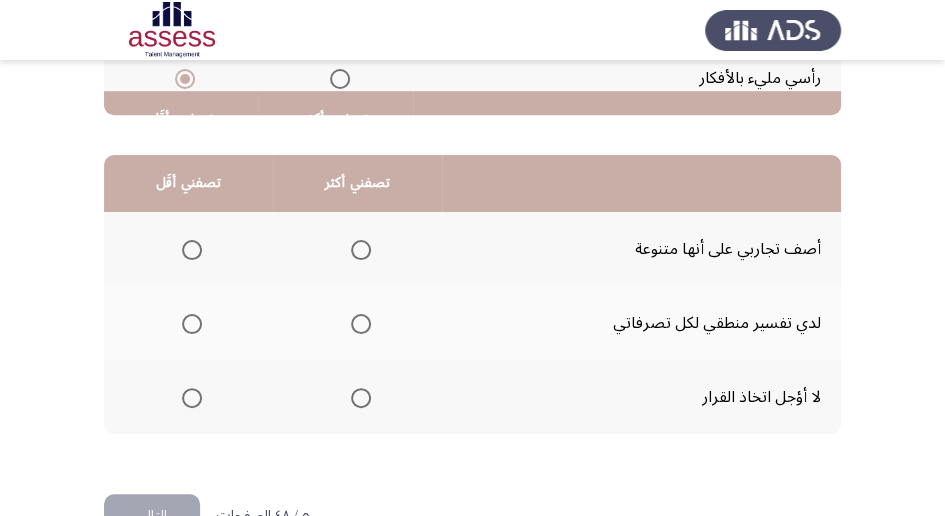 scroll, scrollTop: 466, scrollLeft: 0, axis: vertical 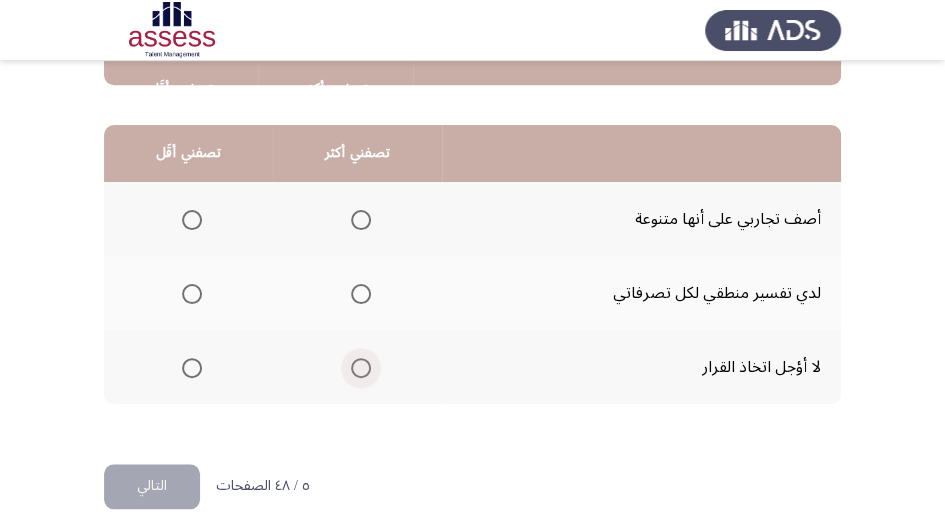 click at bounding box center (361, 368) 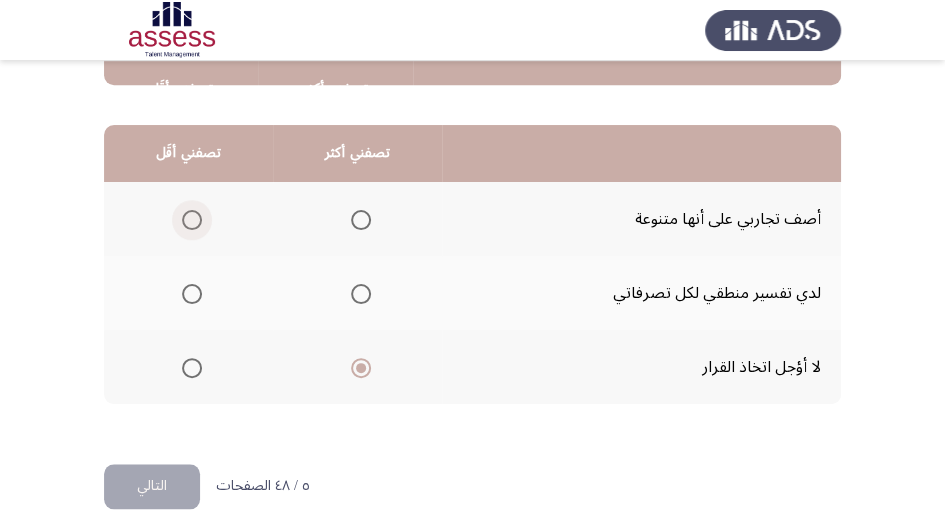 click at bounding box center [192, 220] 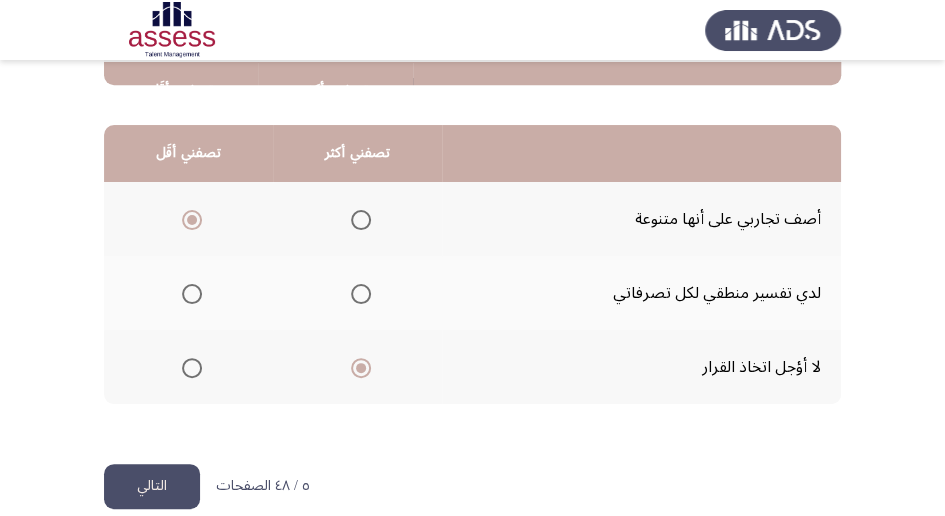 scroll, scrollTop: 494, scrollLeft: 0, axis: vertical 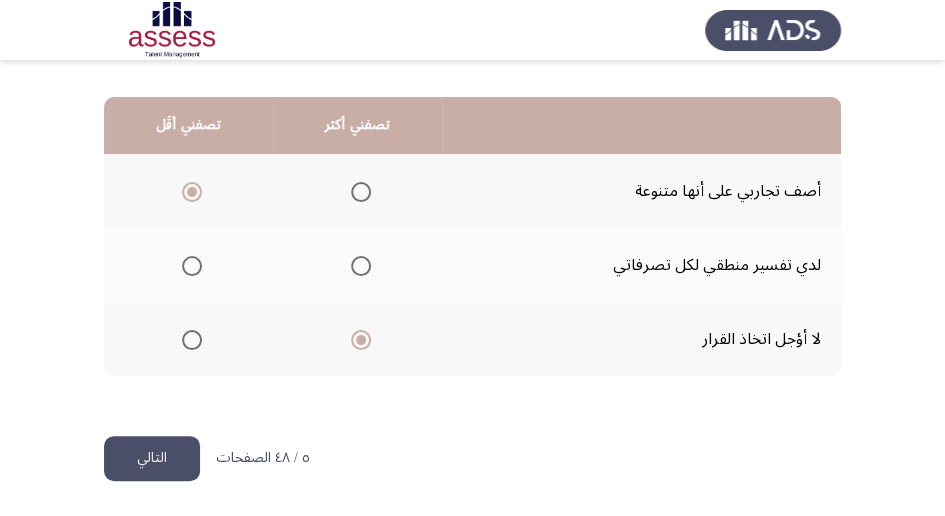 click on "التالي" 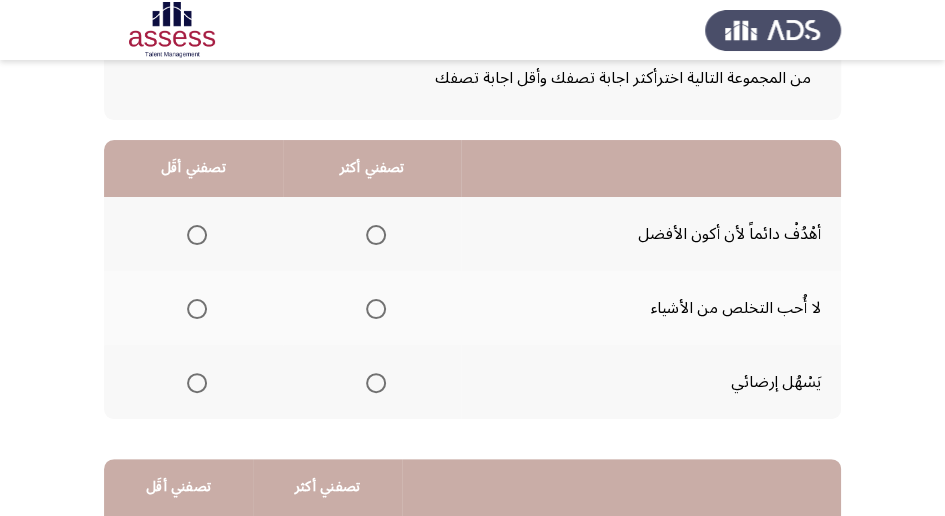 scroll, scrollTop: 133, scrollLeft: 0, axis: vertical 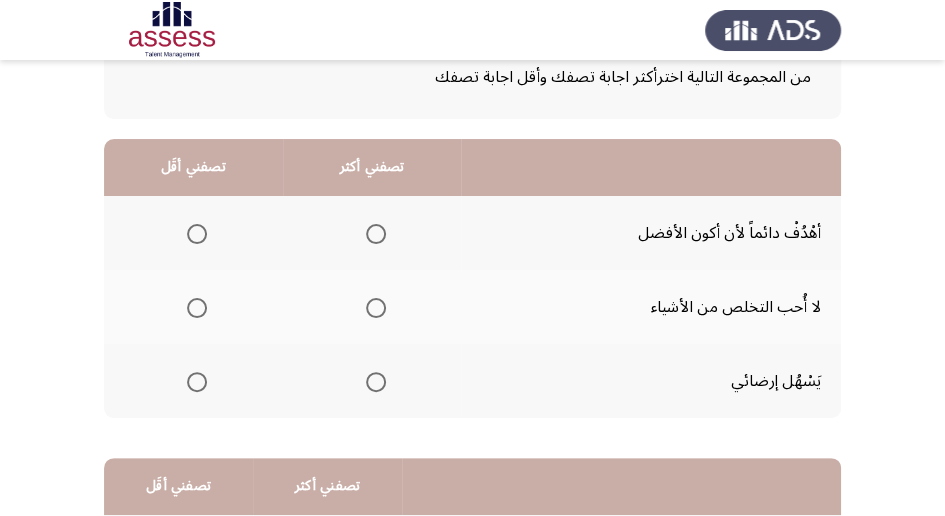 click at bounding box center (376, 382) 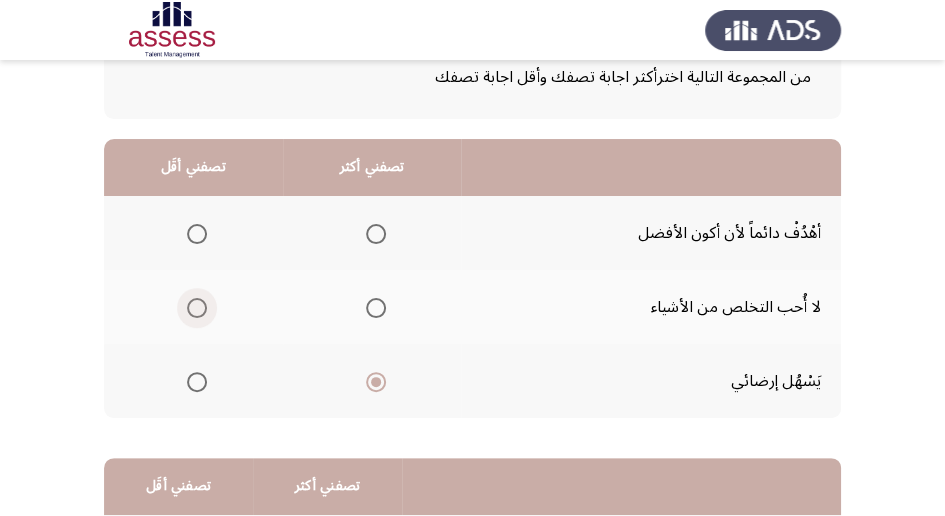 click at bounding box center (197, 308) 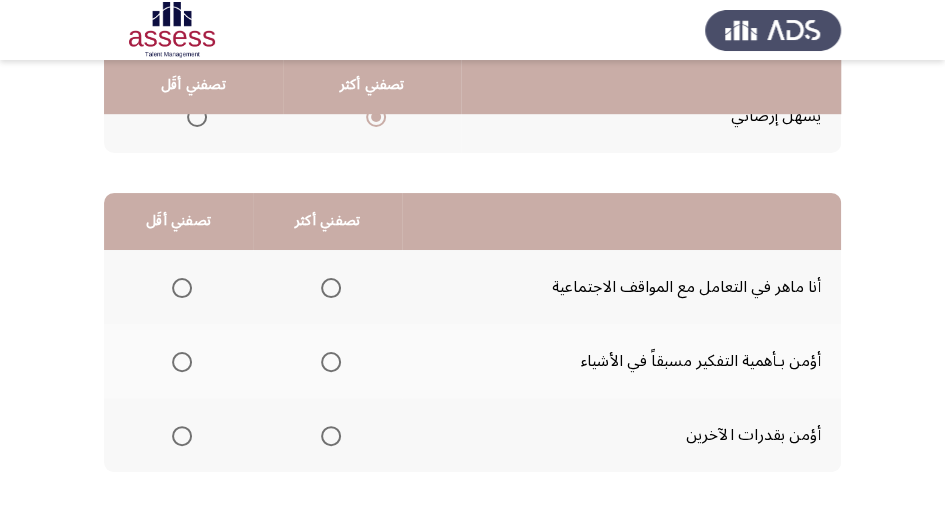 scroll, scrollTop: 400, scrollLeft: 0, axis: vertical 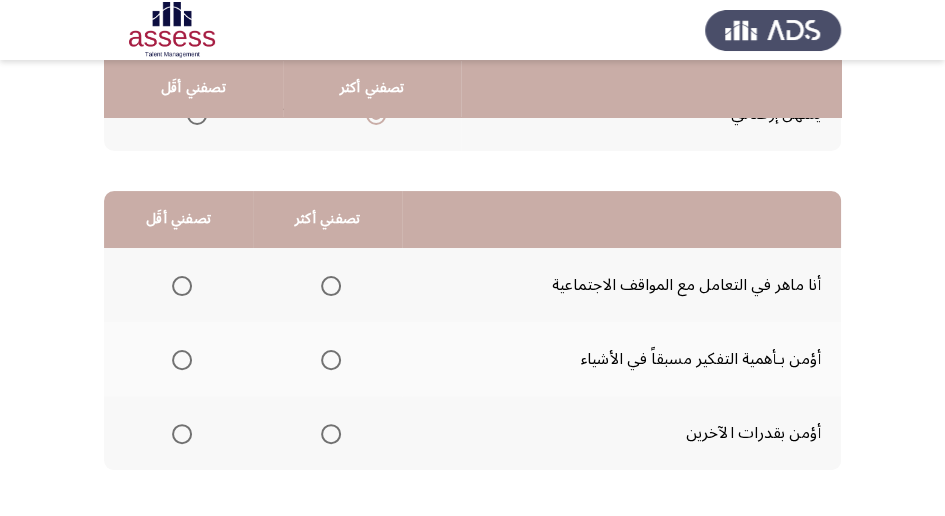 click at bounding box center [331, 286] 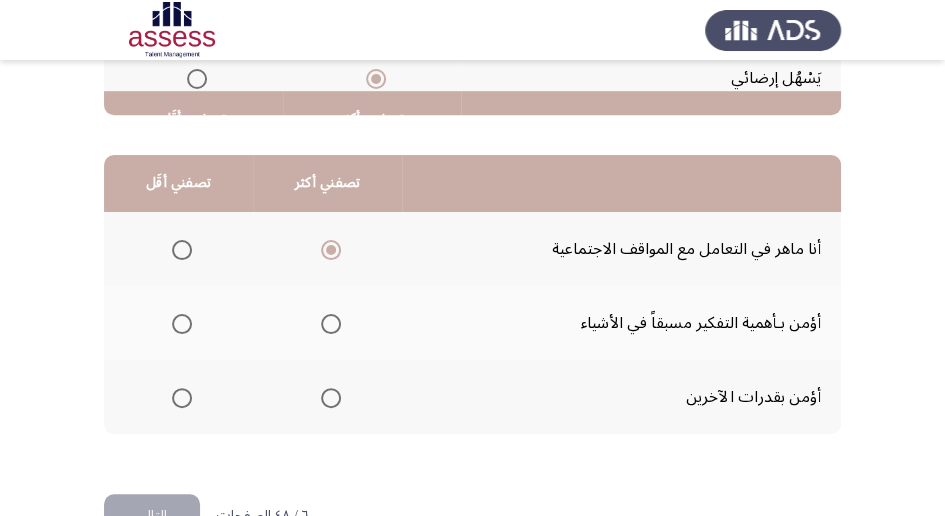 scroll, scrollTop: 466, scrollLeft: 0, axis: vertical 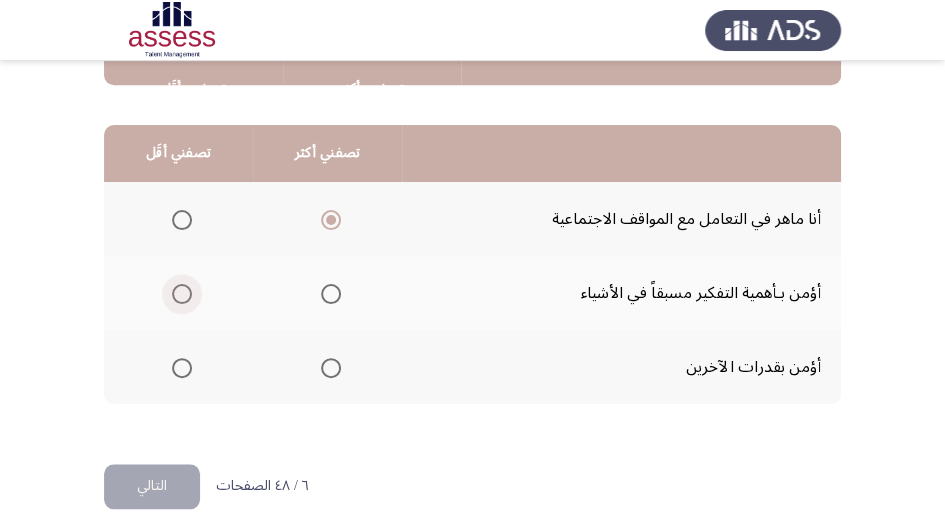 click at bounding box center (182, 294) 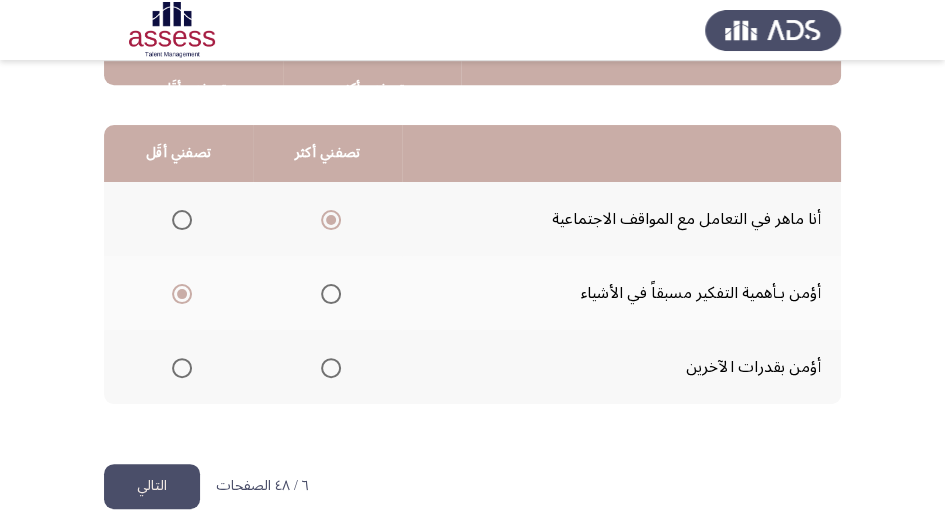click on "التالي" 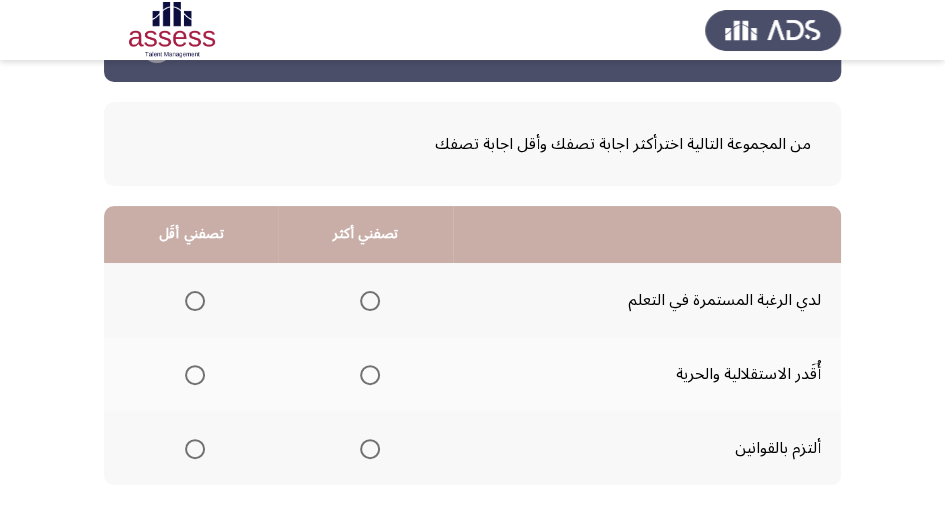 scroll, scrollTop: 133, scrollLeft: 0, axis: vertical 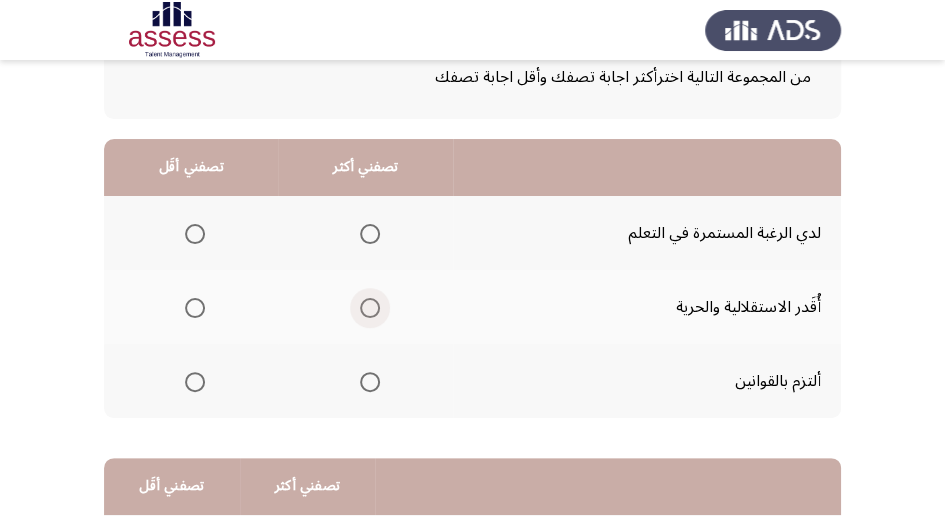 click at bounding box center (370, 308) 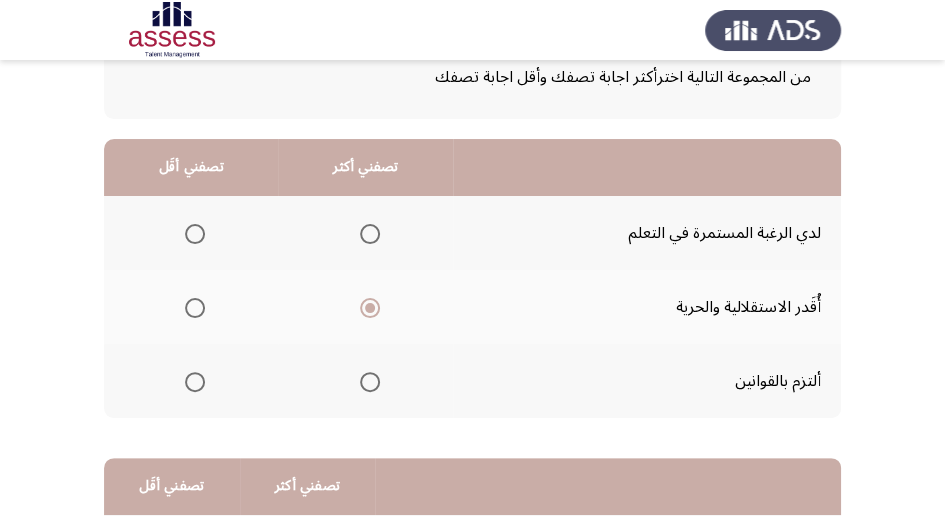 click at bounding box center (370, 234) 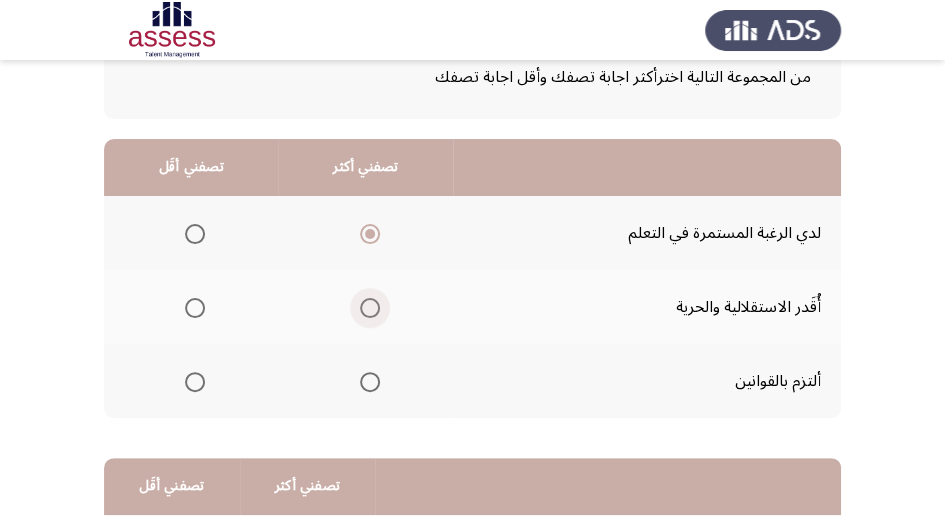 click at bounding box center (370, 308) 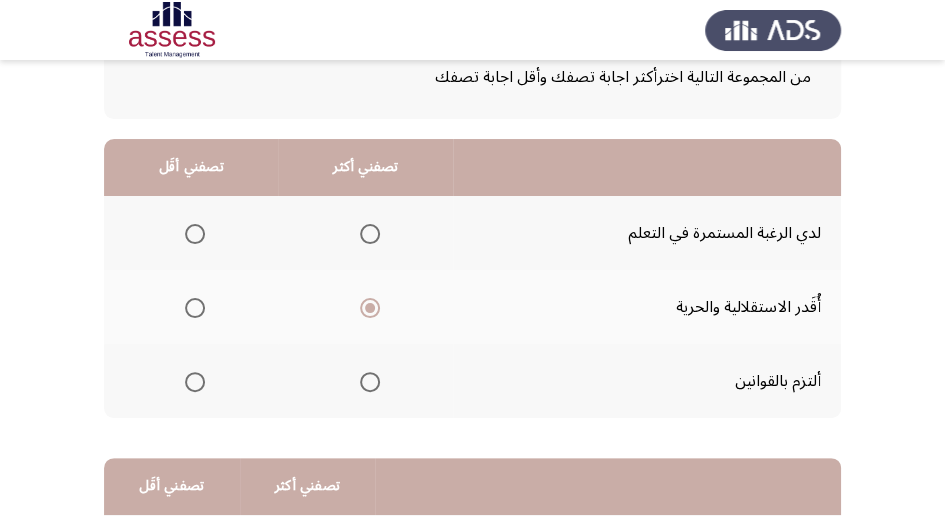 click at bounding box center [195, 234] 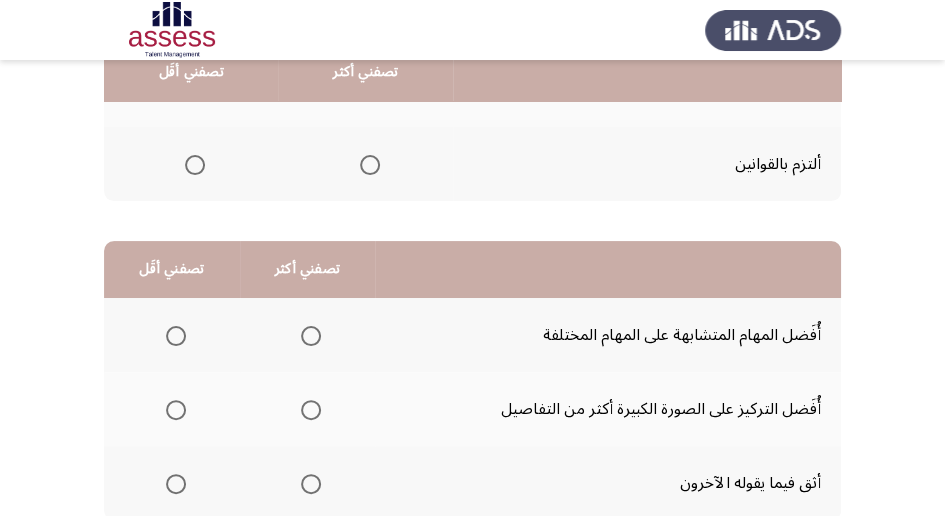 scroll, scrollTop: 400, scrollLeft: 0, axis: vertical 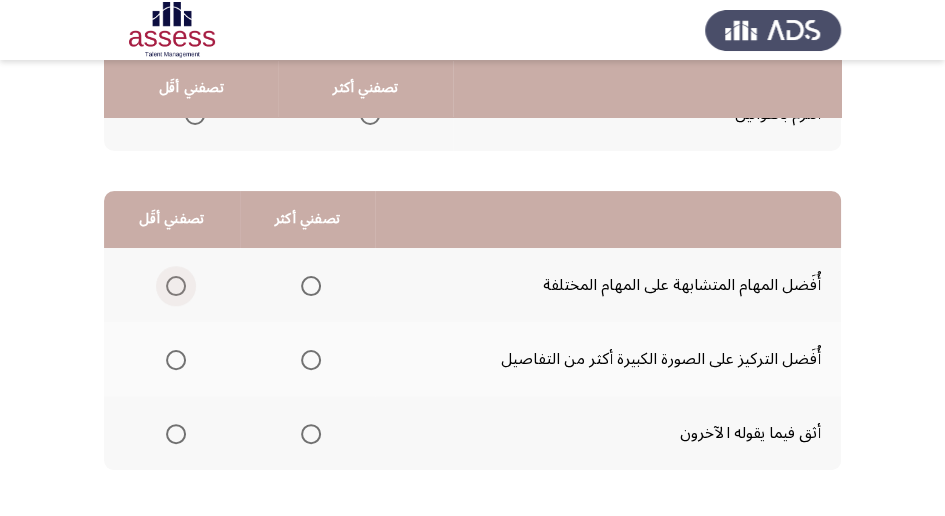 click at bounding box center [176, 286] 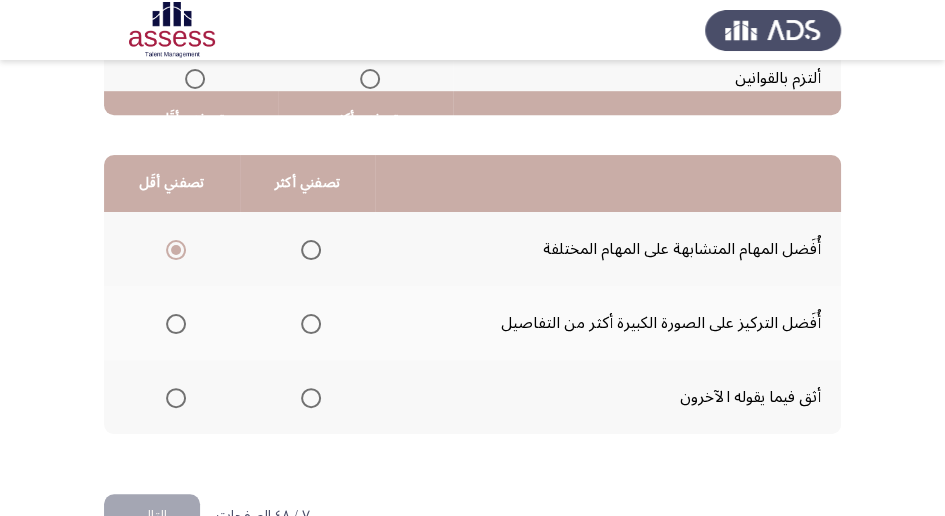 scroll, scrollTop: 466, scrollLeft: 0, axis: vertical 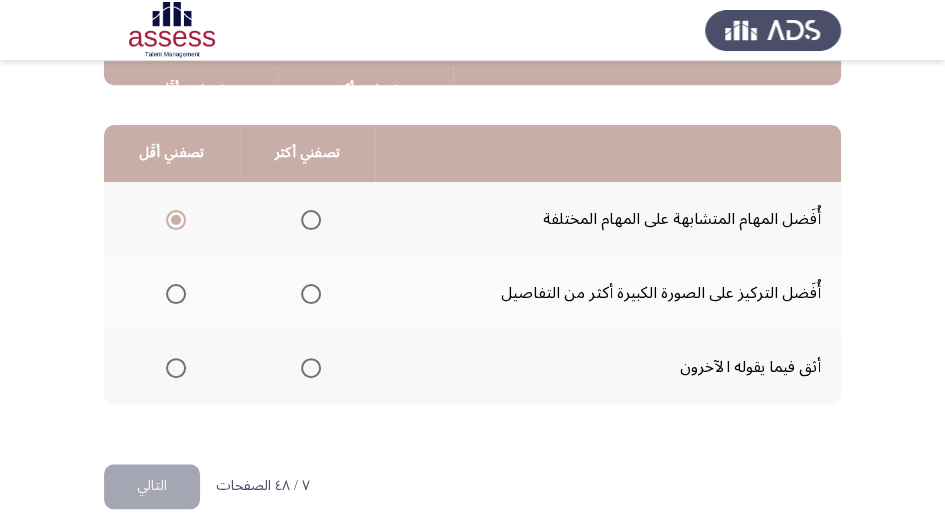 click at bounding box center [311, 294] 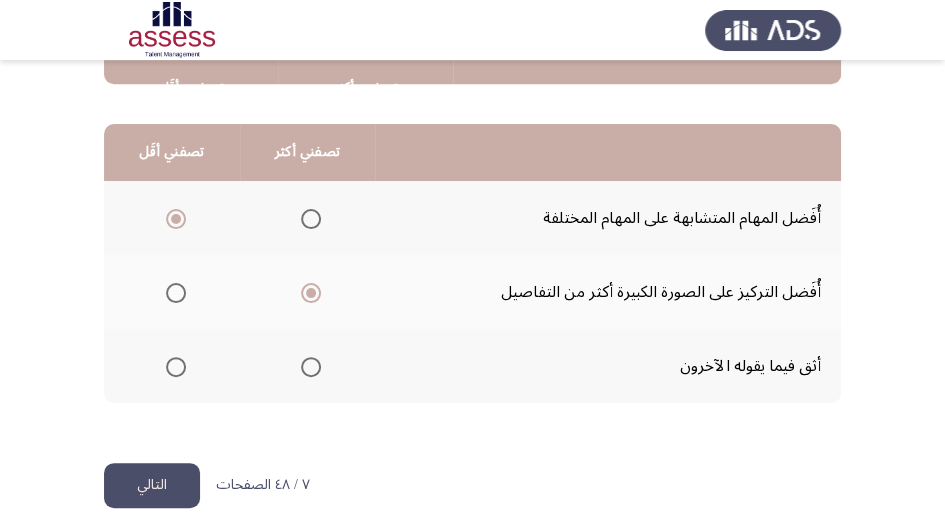 scroll, scrollTop: 494, scrollLeft: 0, axis: vertical 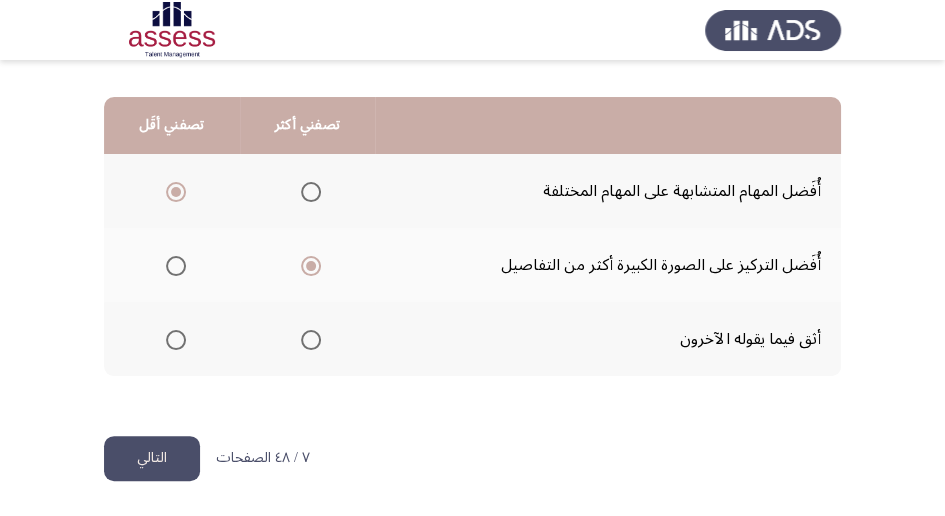 click on "التالي" 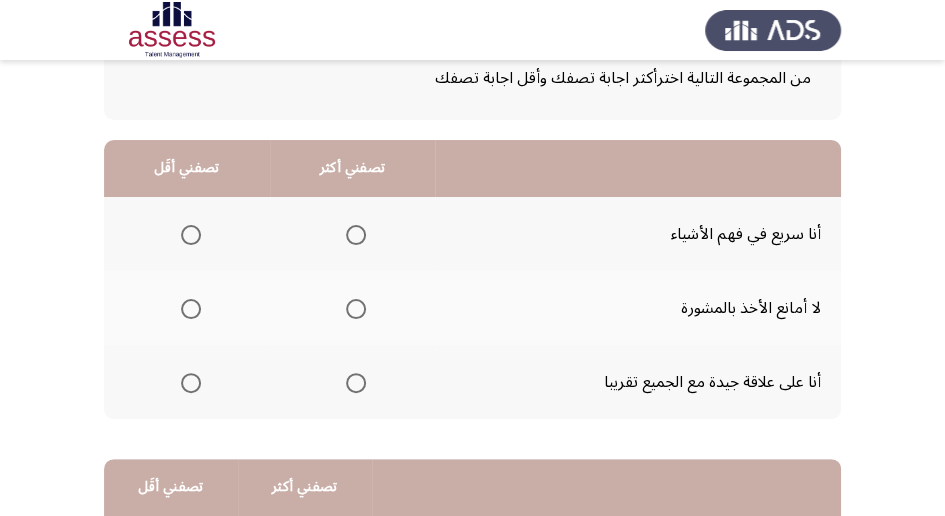 scroll, scrollTop: 133, scrollLeft: 0, axis: vertical 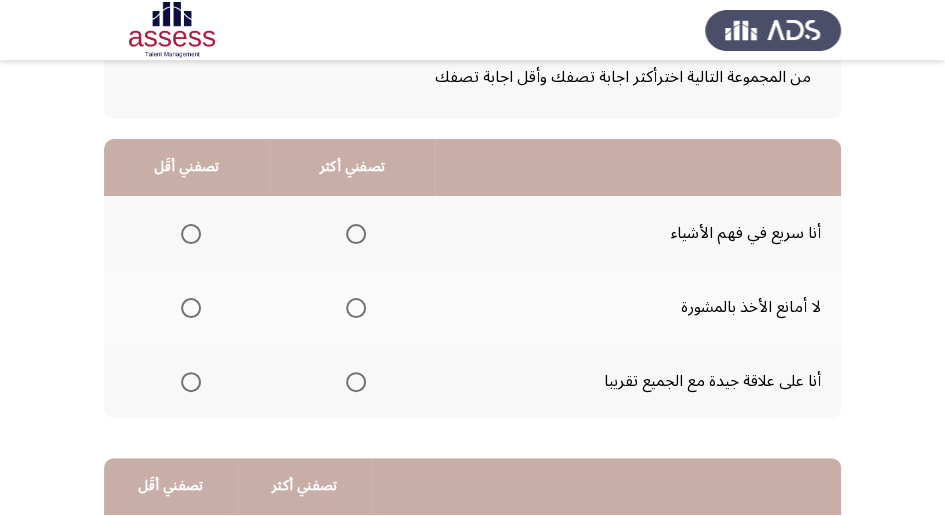 click at bounding box center (356, 234) 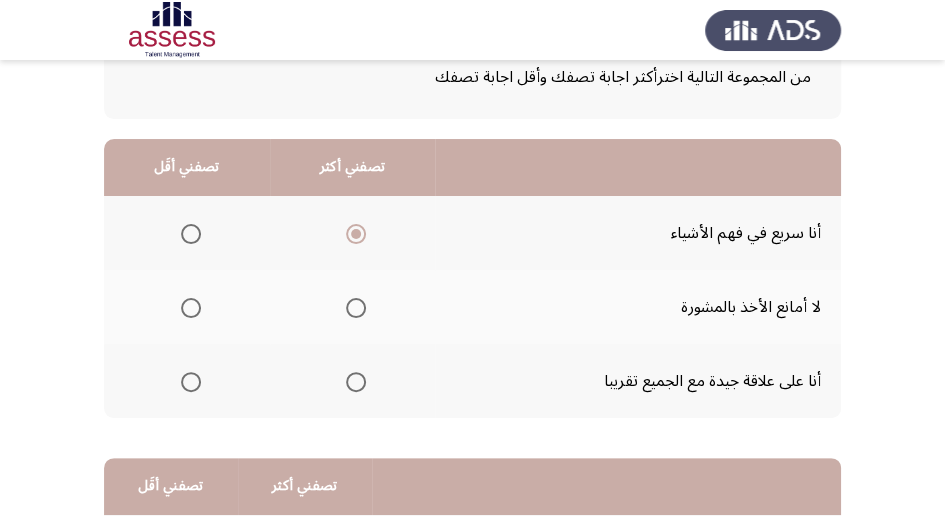 click at bounding box center [356, 382] 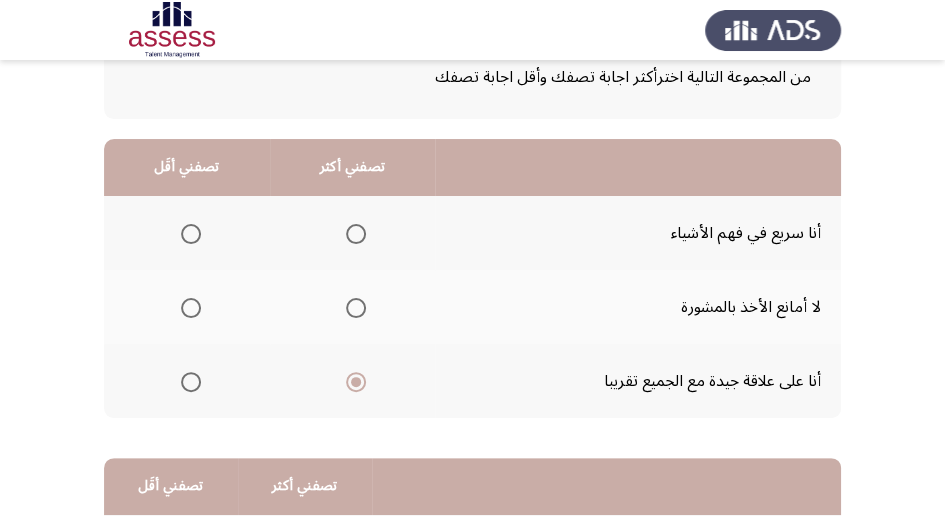 click at bounding box center (191, 308) 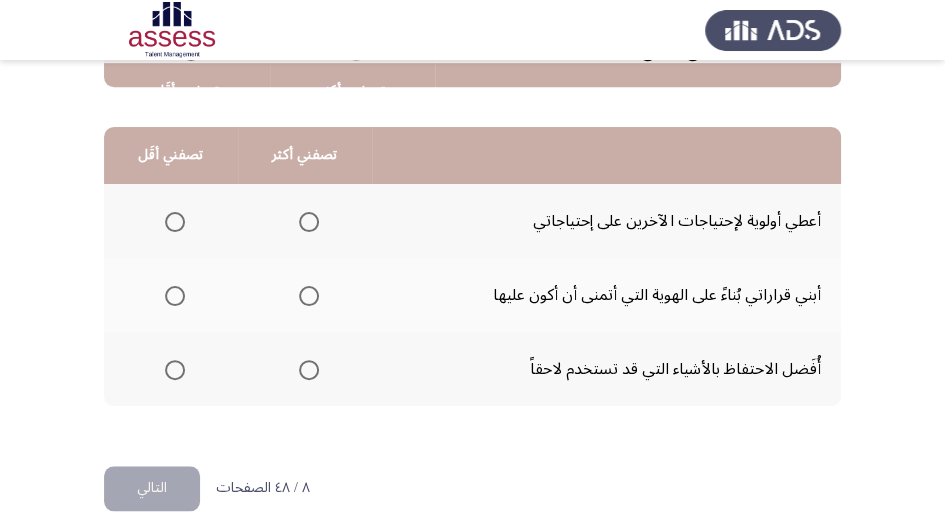 scroll, scrollTop: 466, scrollLeft: 0, axis: vertical 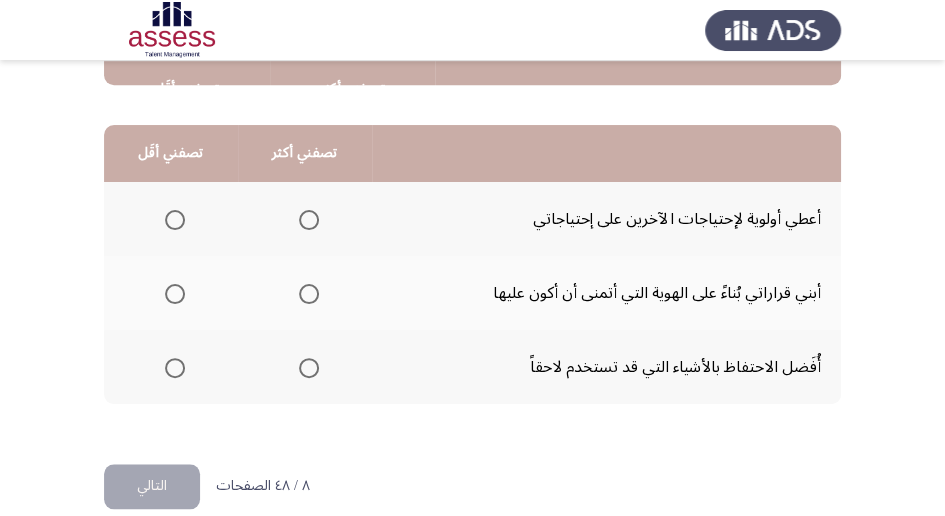 click at bounding box center [309, 220] 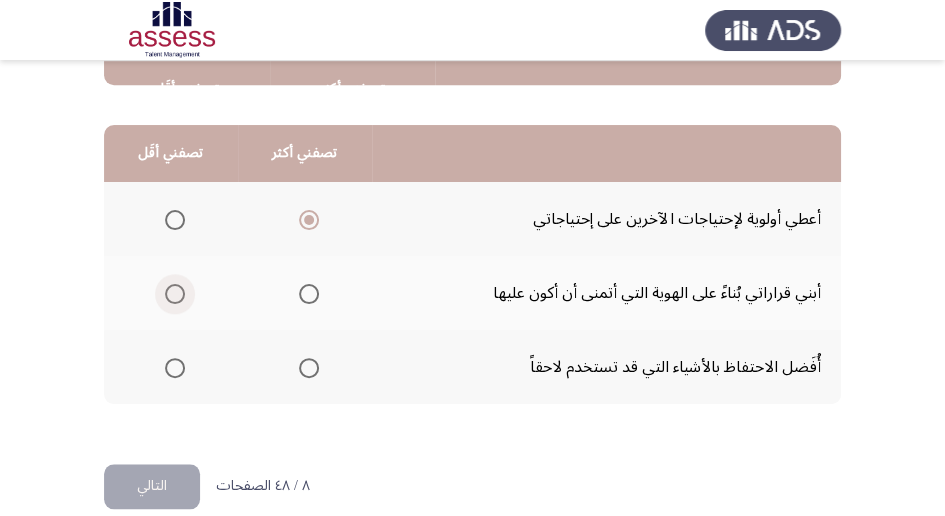click at bounding box center [175, 294] 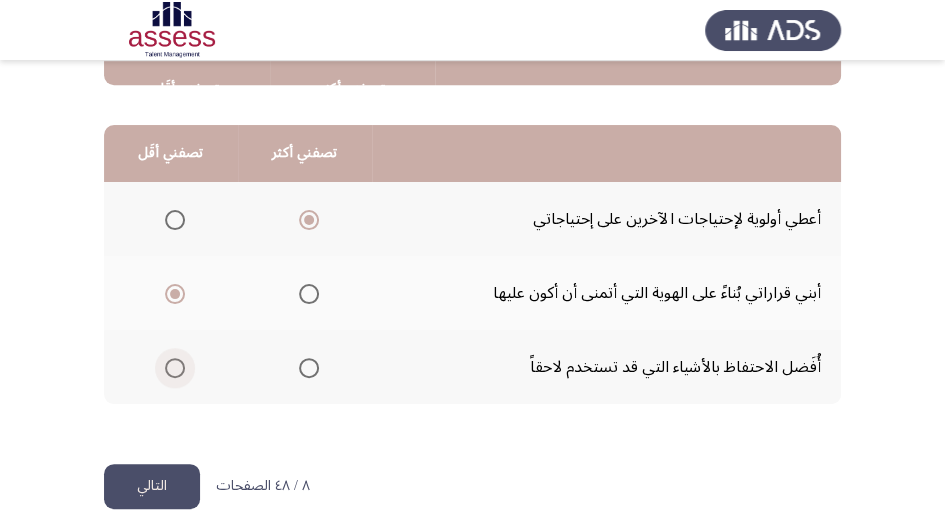 click at bounding box center [175, 368] 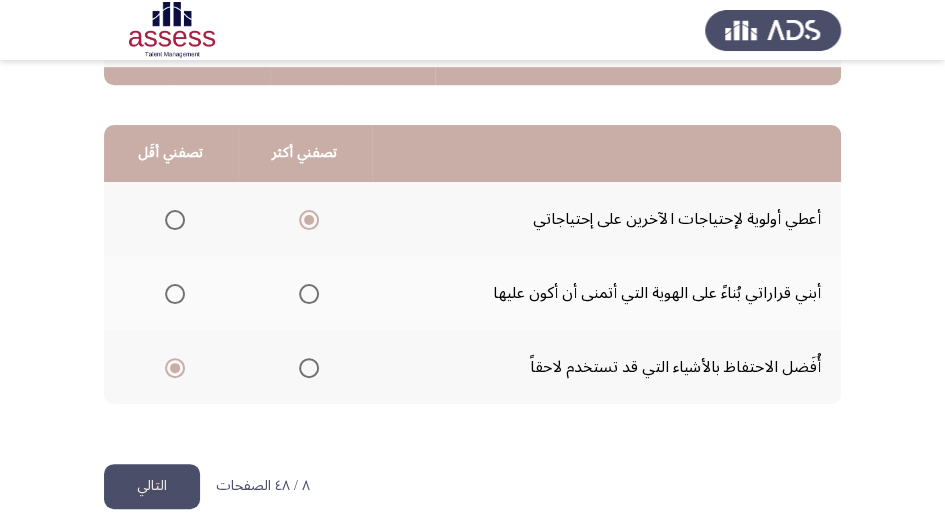 scroll, scrollTop: 494, scrollLeft: 0, axis: vertical 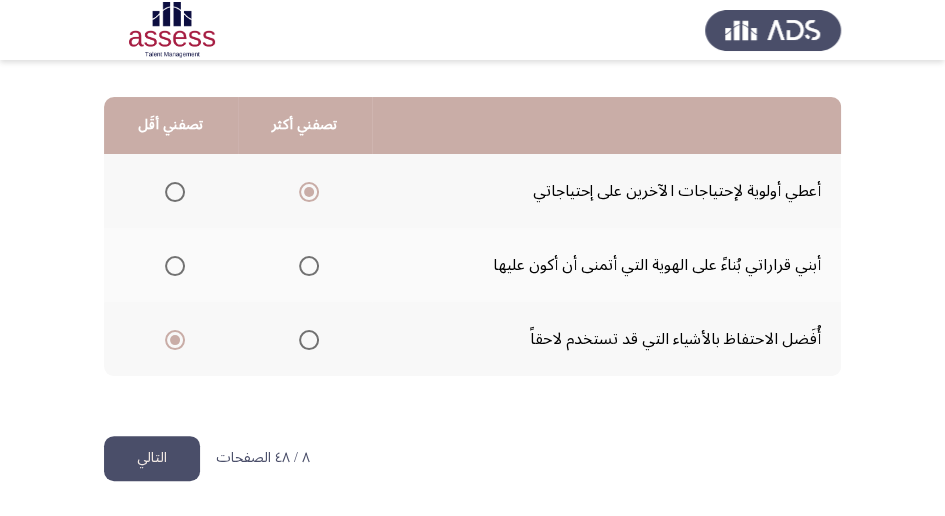 click on "التالي" 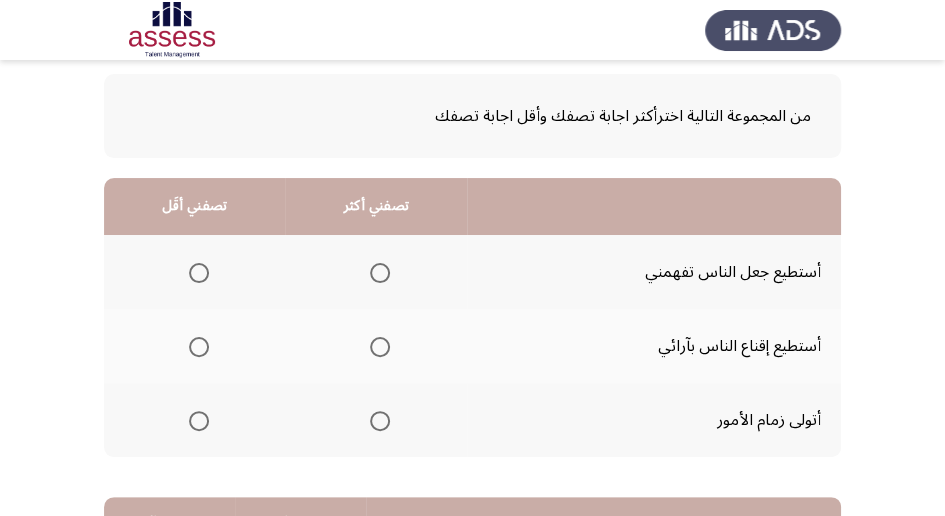 scroll, scrollTop: 133, scrollLeft: 0, axis: vertical 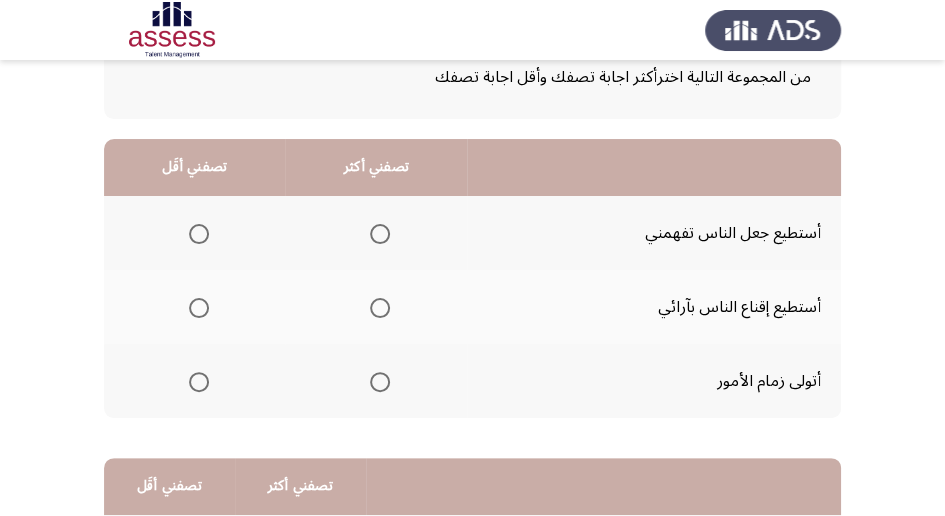 click at bounding box center [380, 234] 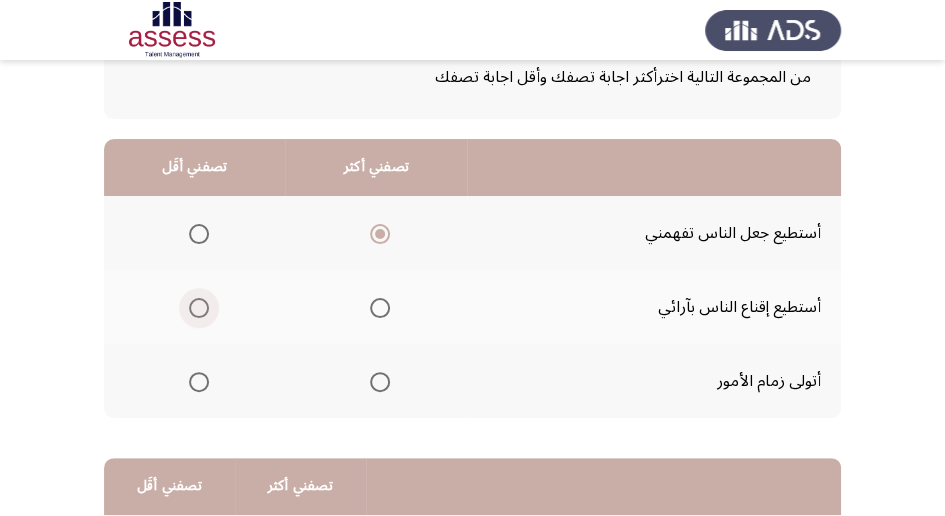 click at bounding box center [199, 308] 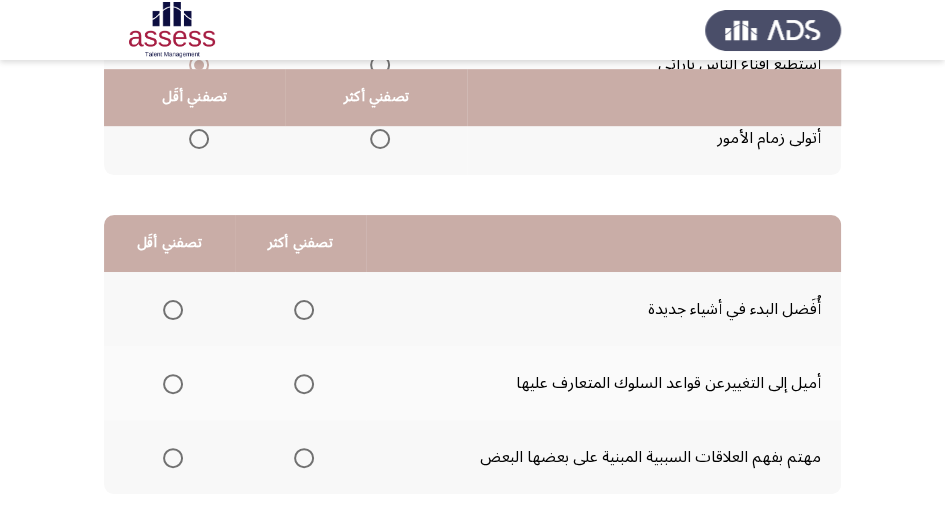 scroll, scrollTop: 400, scrollLeft: 0, axis: vertical 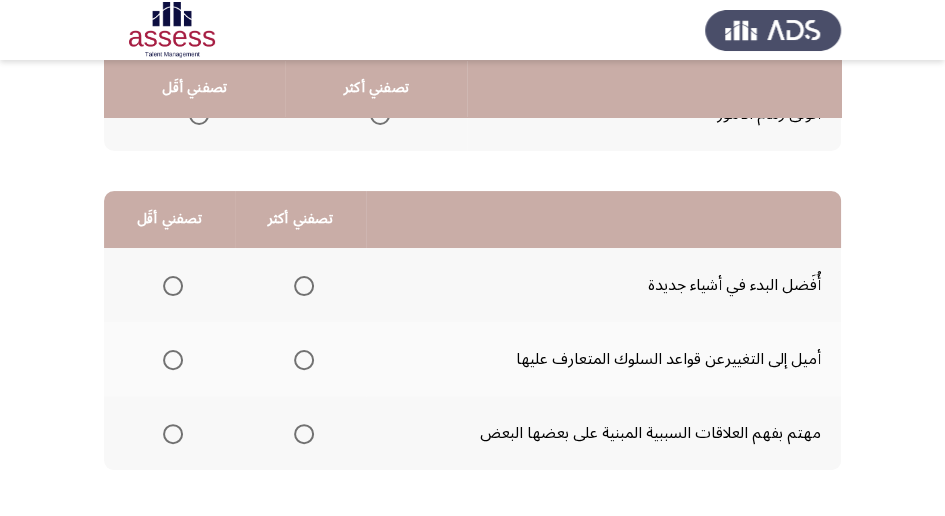 click at bounding box center [304, 360] 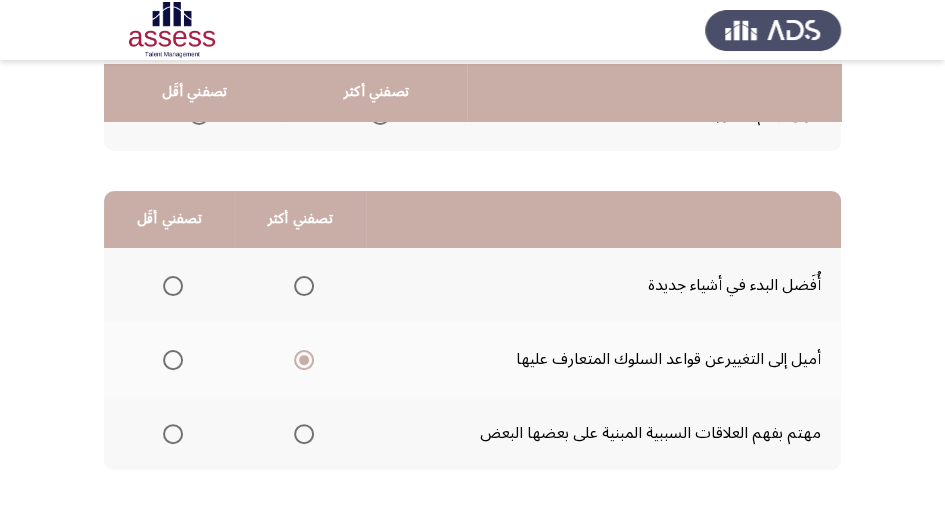 scroll, scrollTop: 466, scrollLeft: 0, axis: vertical 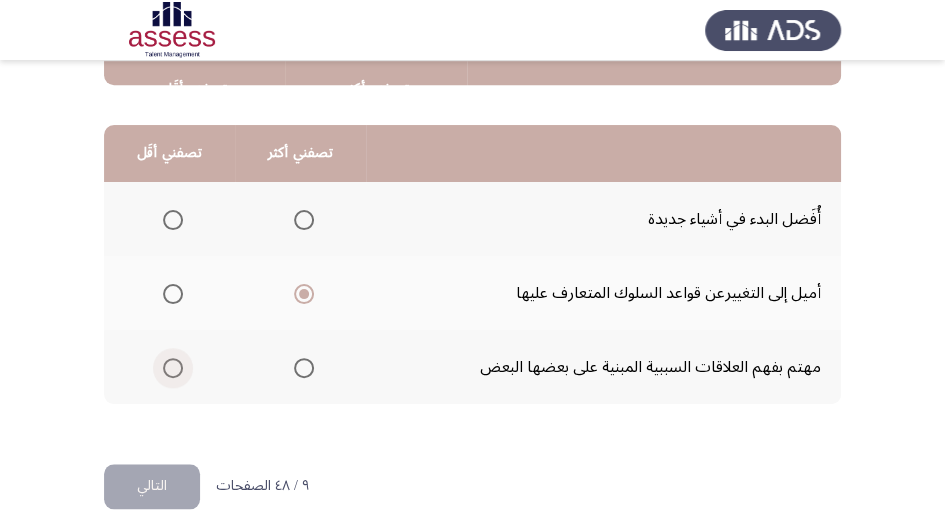 click at bounding box center (173, 368) 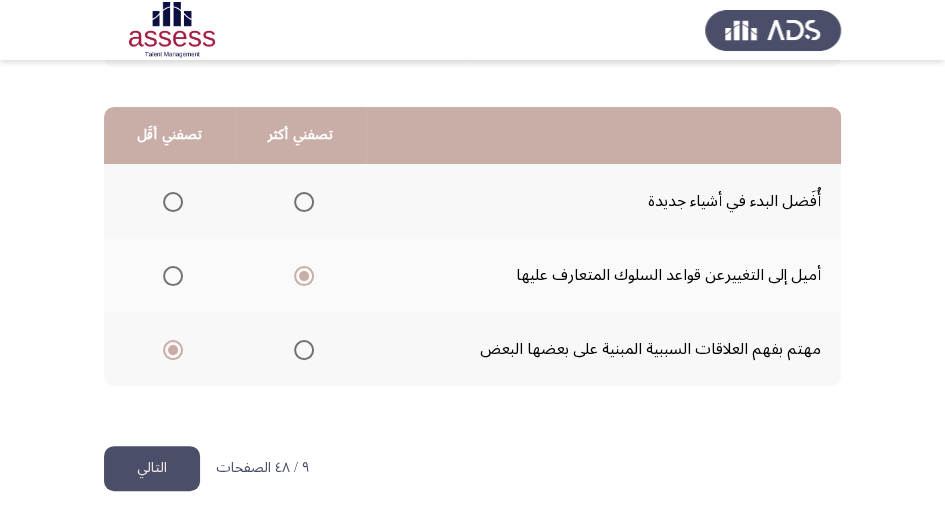 scroll, scrollTop: 494, scrollLeft: 0, axis: vertical 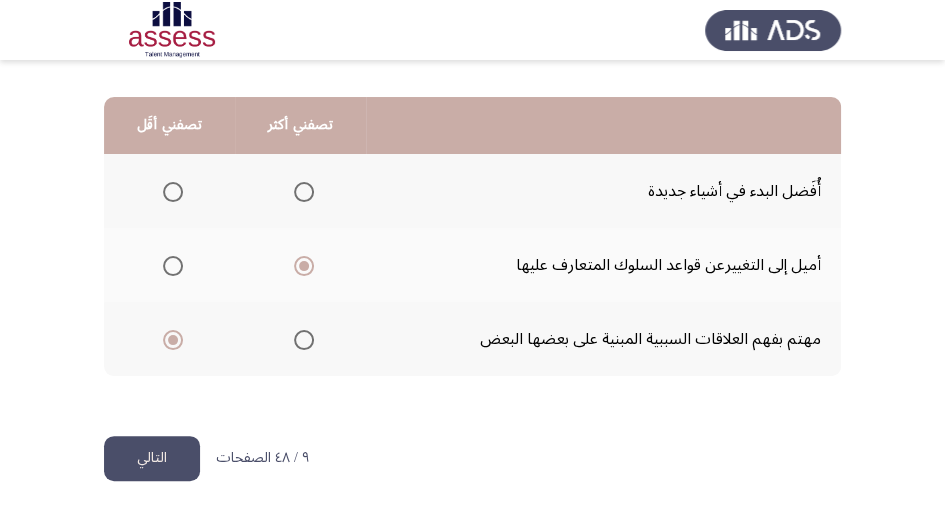 click on "التالي" 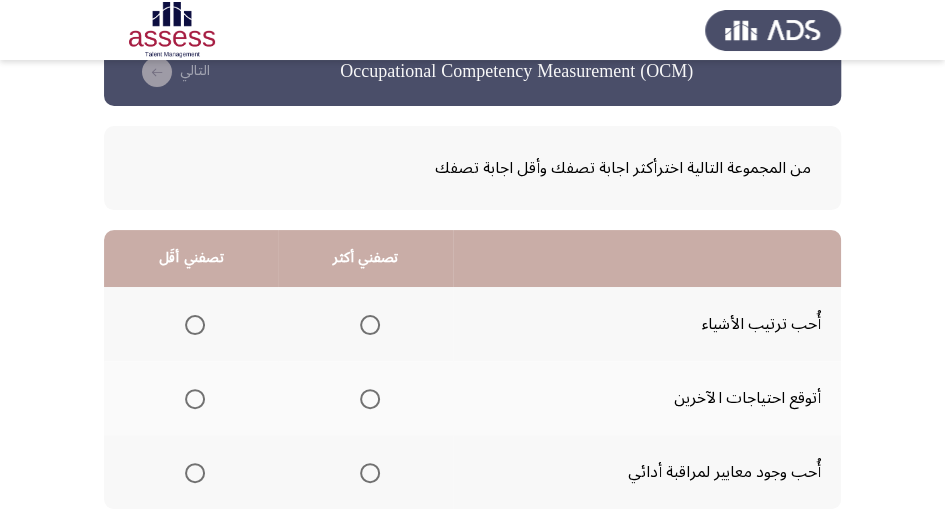 scroll, scrollTop: 66, scrollLeft: 0, axis: vertical 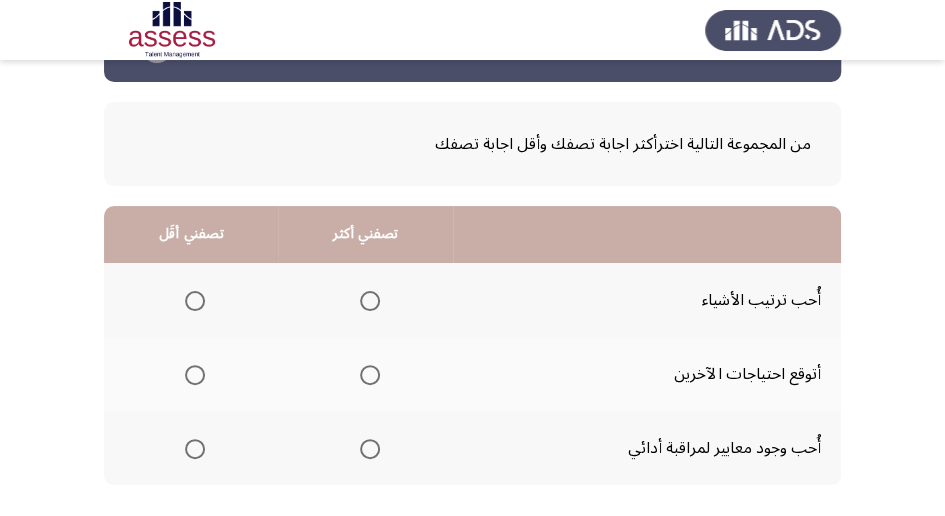 click at bounding box center (370, 301) 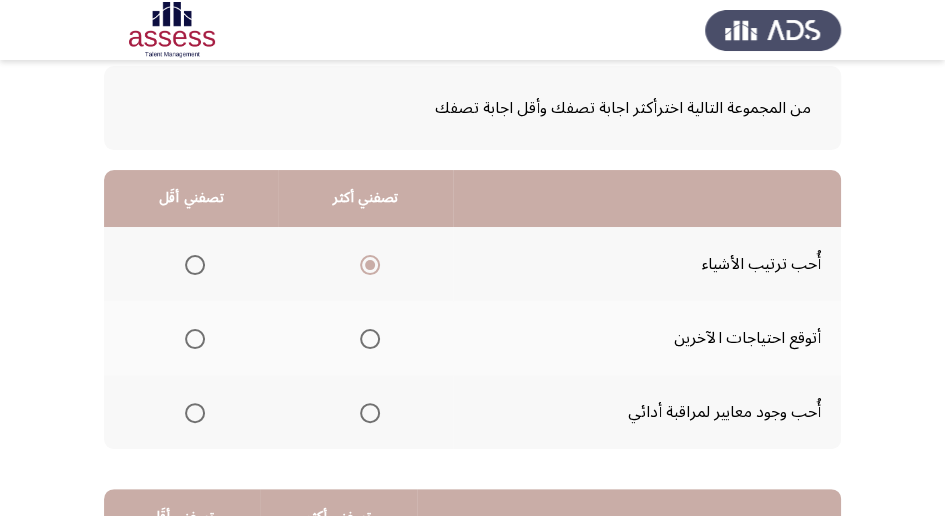 scroll, scrollTop: 133, scrollLeft: 0, axis: vertical 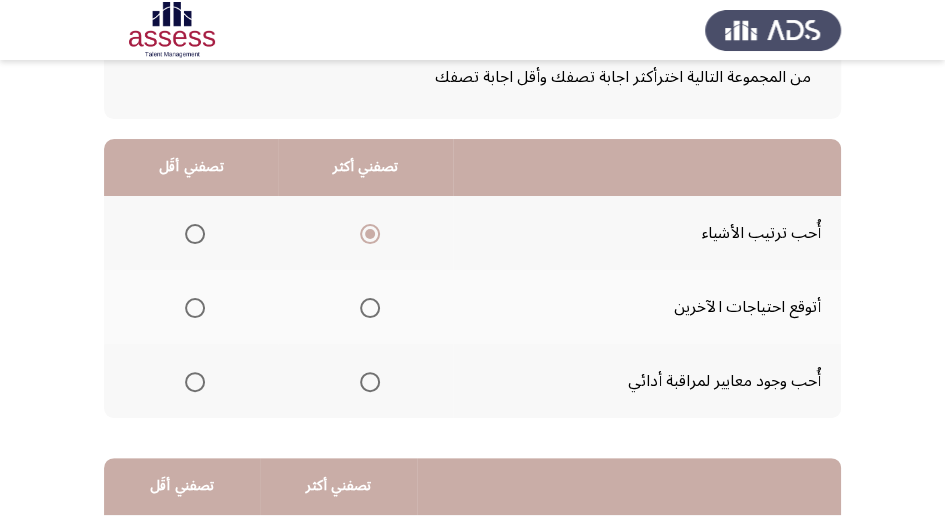 click 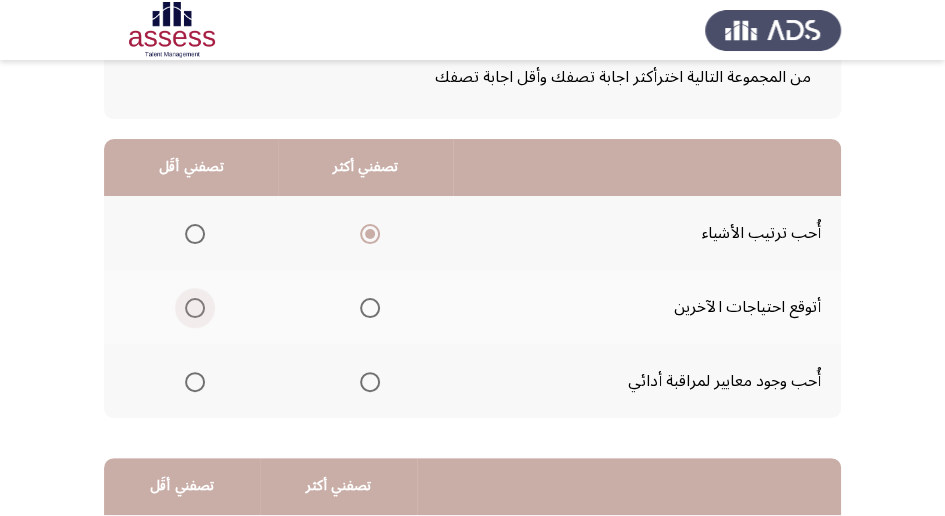click at bounding box center [195, 308] 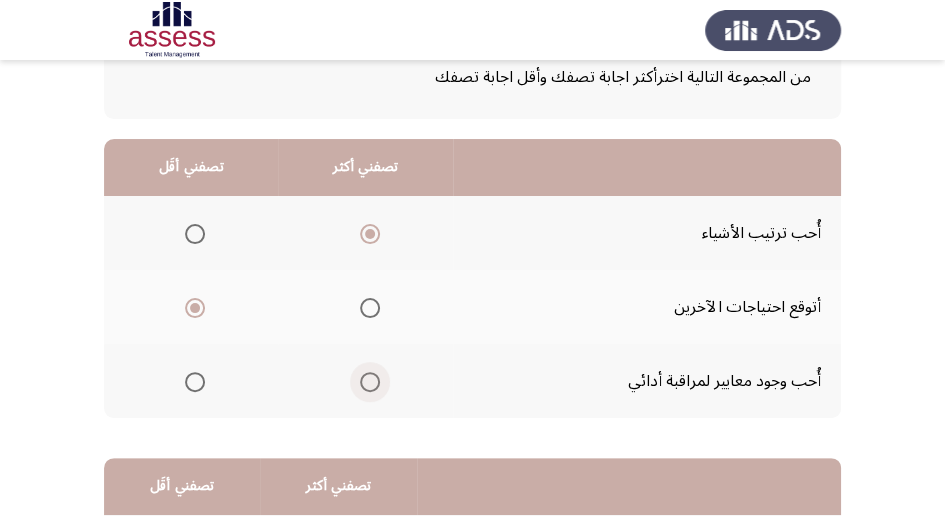 click at bounding box center [370, 382] 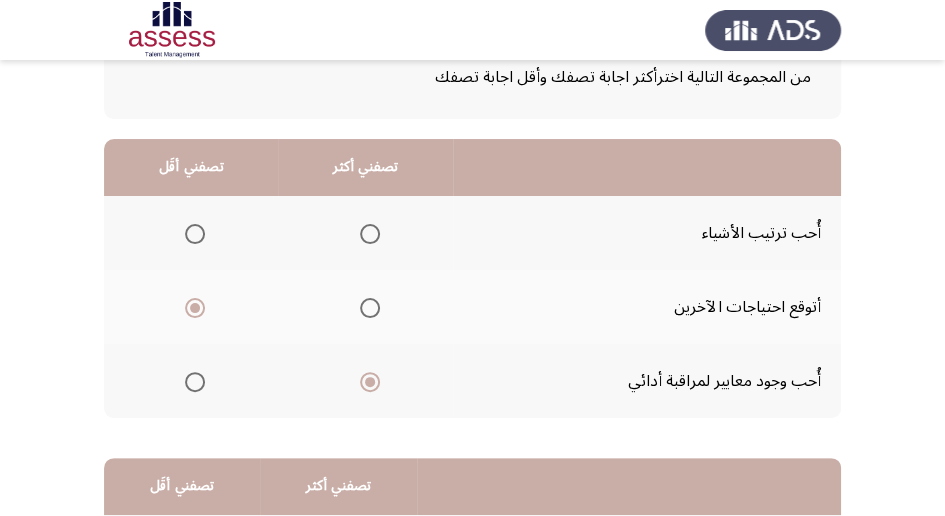 click at bounding box center [370, 234] 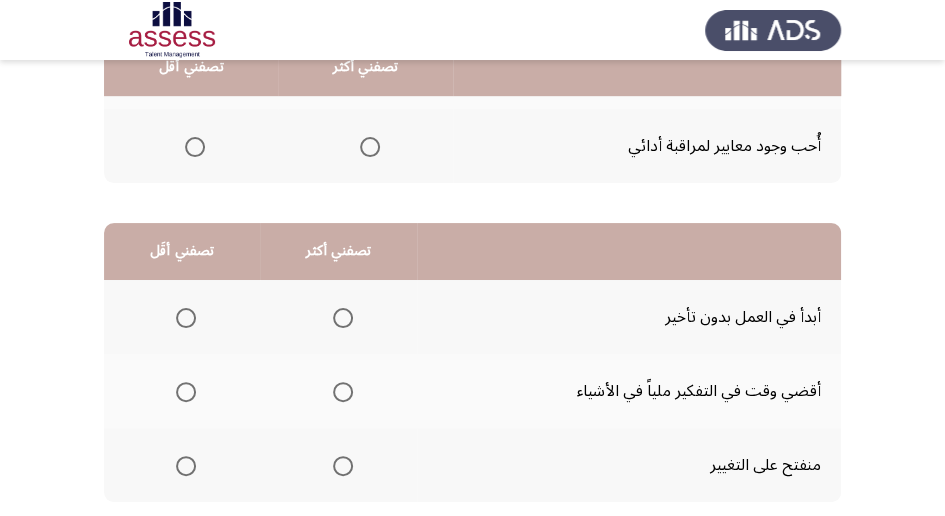 scroll, scrollTop: 400, scrollLeft: 0, axis: vertical 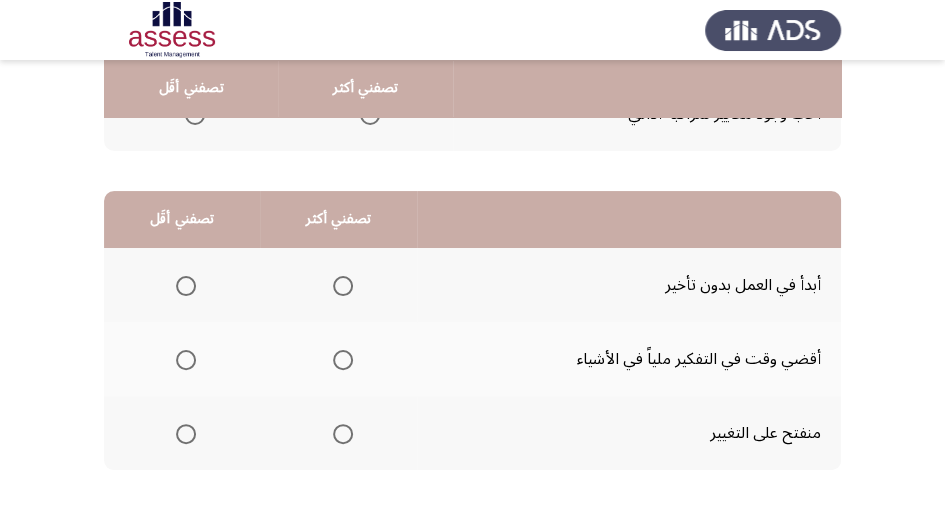 click at bounding box center (343, 286) 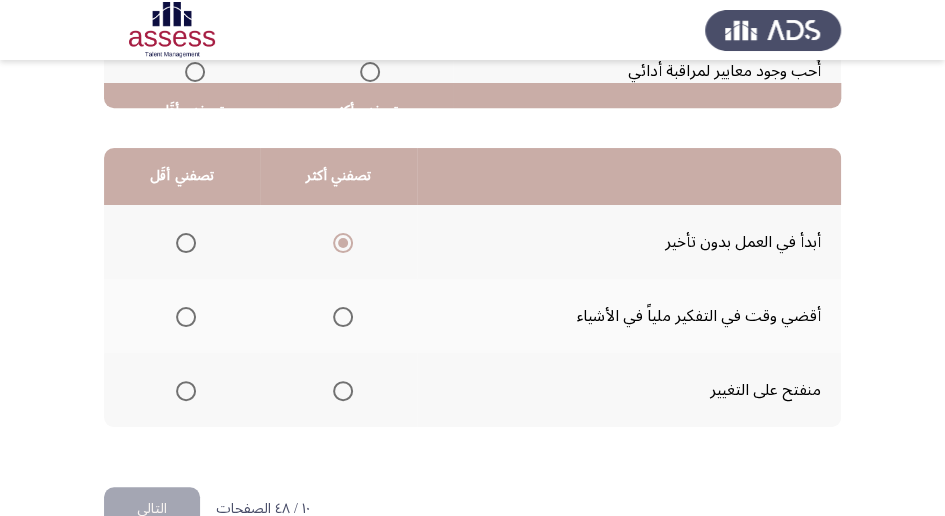 scroll, scrollTop: 466, scrollLeft: 0, axis: vertical 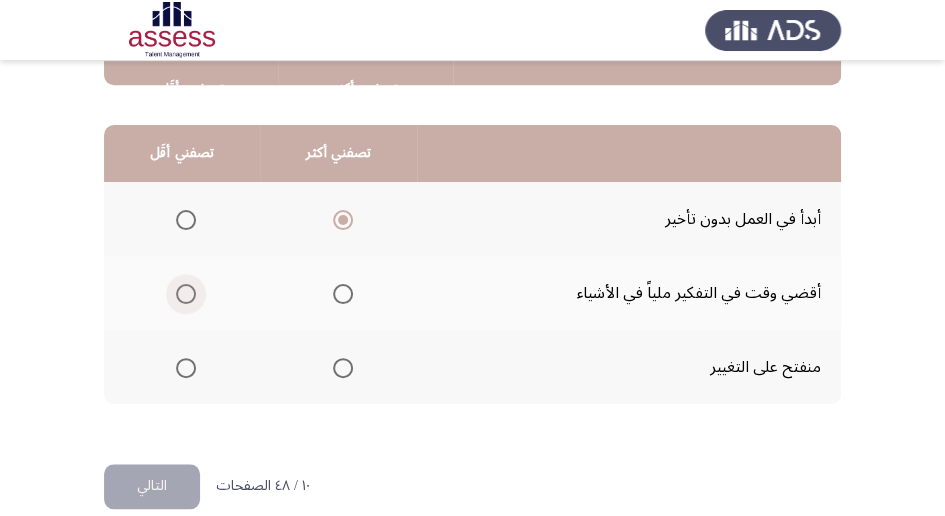click at bounding box center (186, 294) 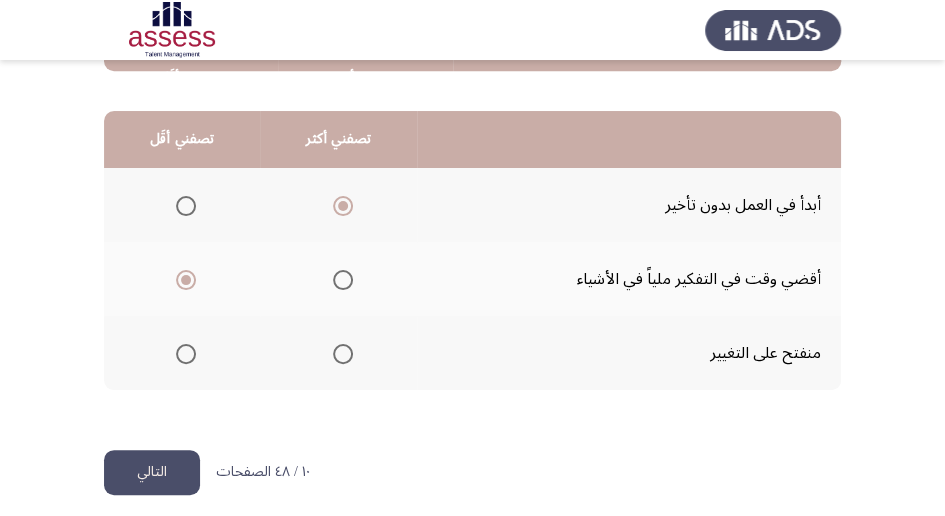 scroll, scrollTop: 494, scrollLeft: 0, axis: vertical 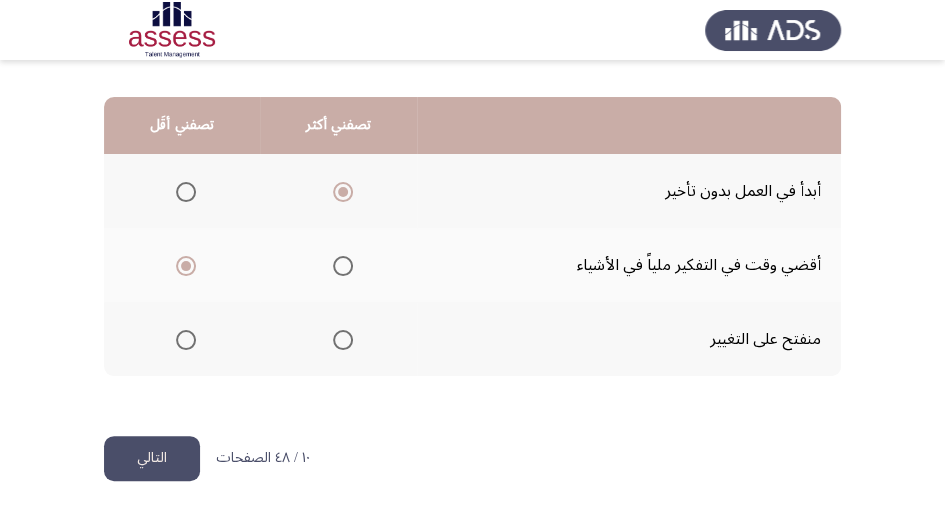 click on "التالي" 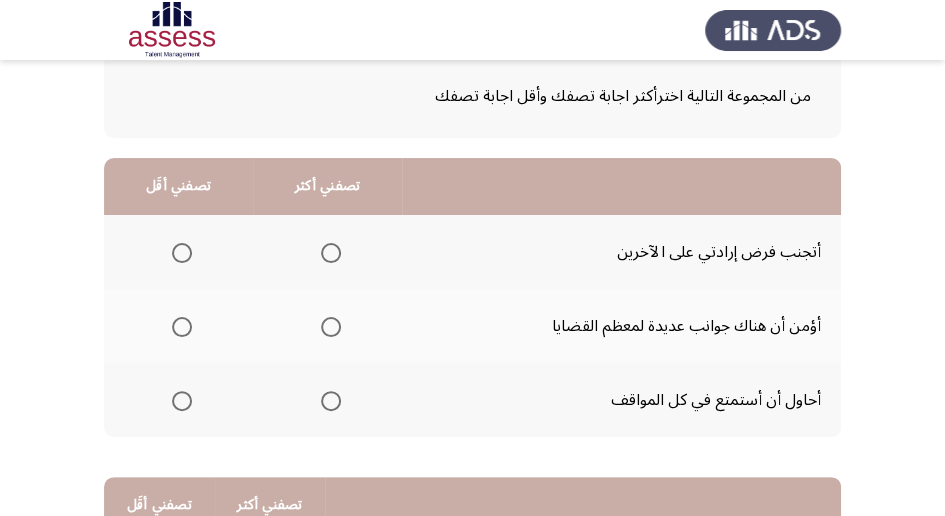 scroll, scrollTop: 133, scrollLeft: 0, axis: vertical 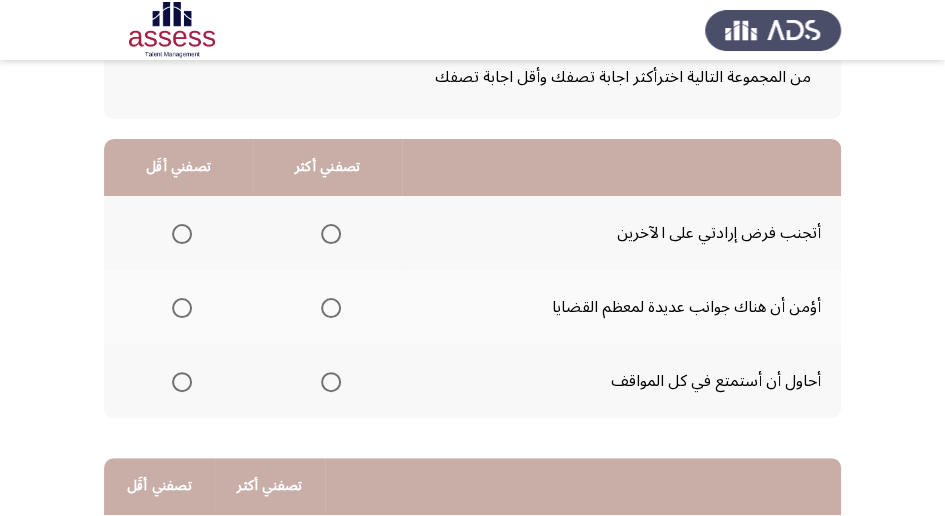 click at bounding box center (331, 234) 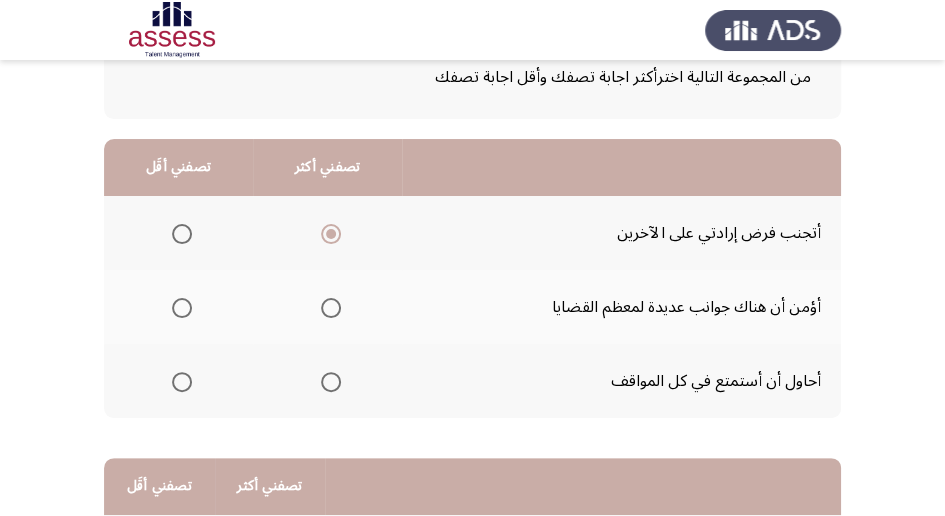 click at bounding box center (182, 382) 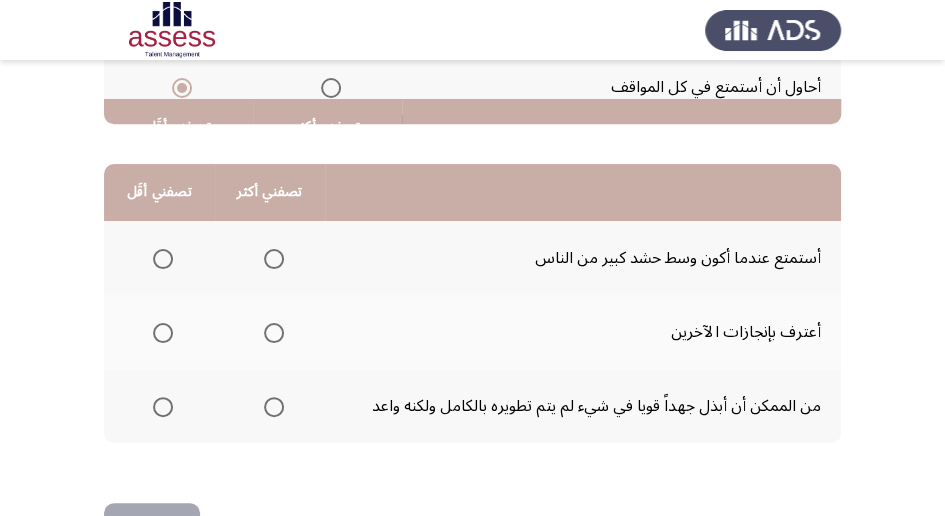 scroll, scrollTop: 466, scrollLeft: 0, axis: vertical 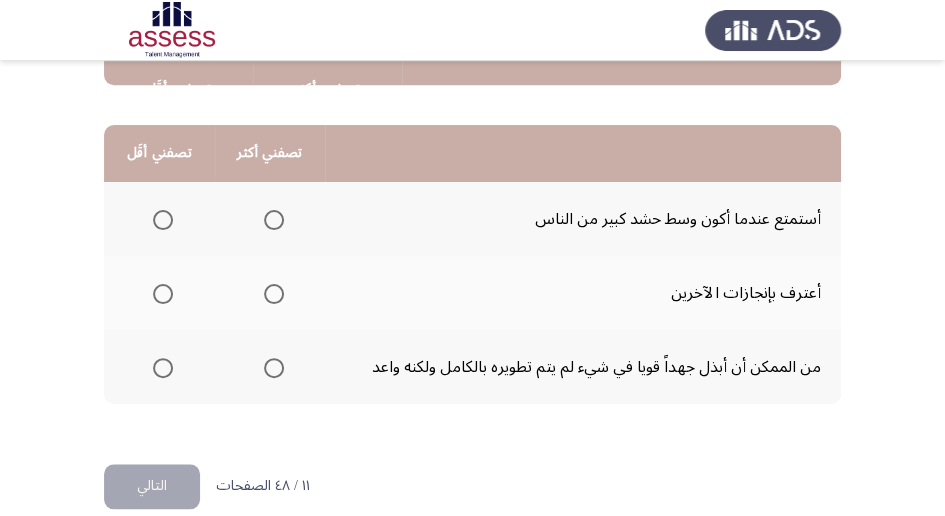 click at bounding box center [274, 294] 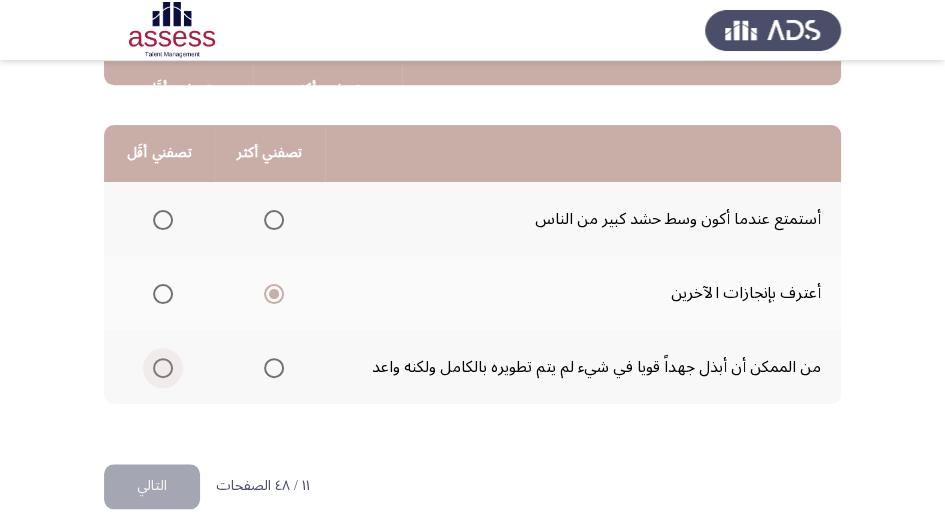 click at bounding box center (163, 368) 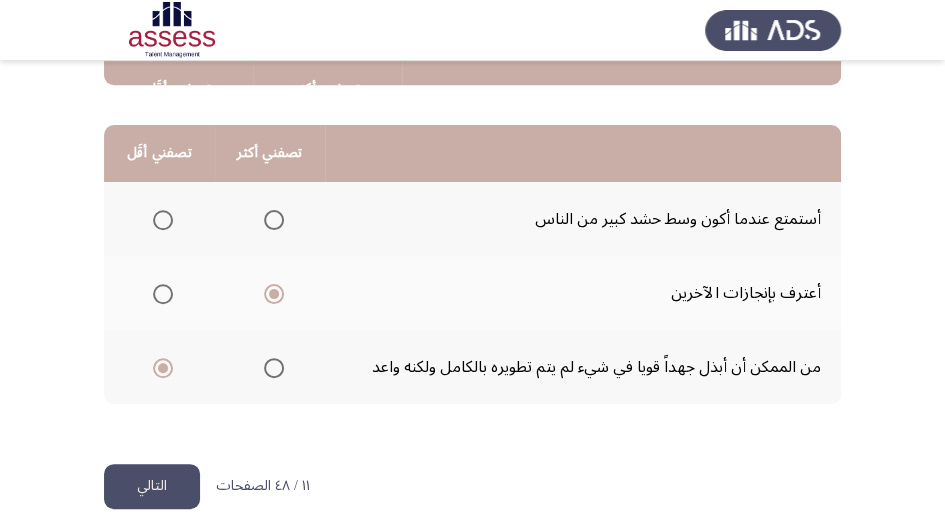 click on "التالي" 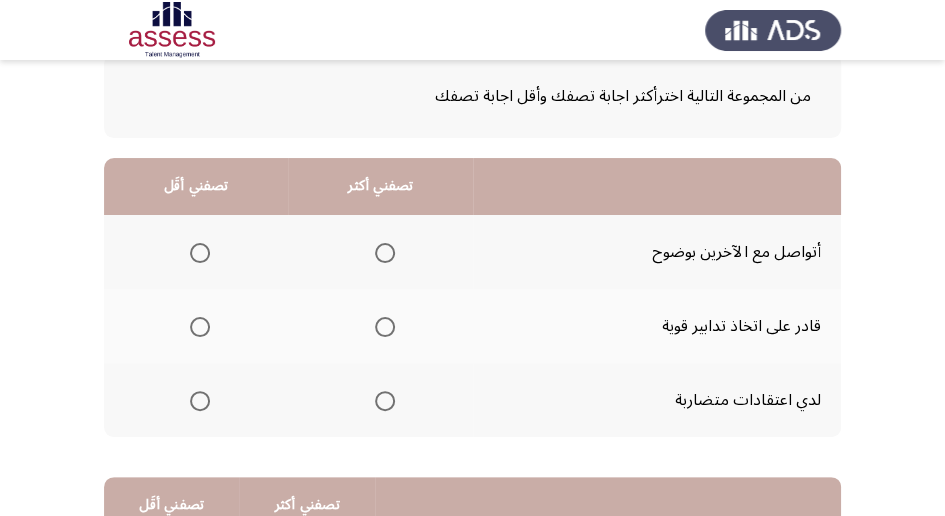 scroll, scrollTop: 133, scrollLeft: 0, axis: vertical 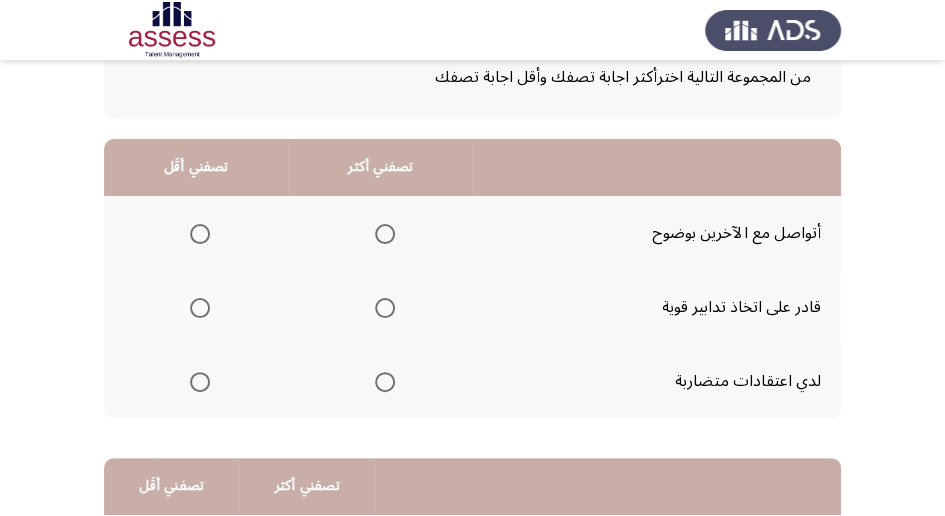 click at bounding box center [385, 234] 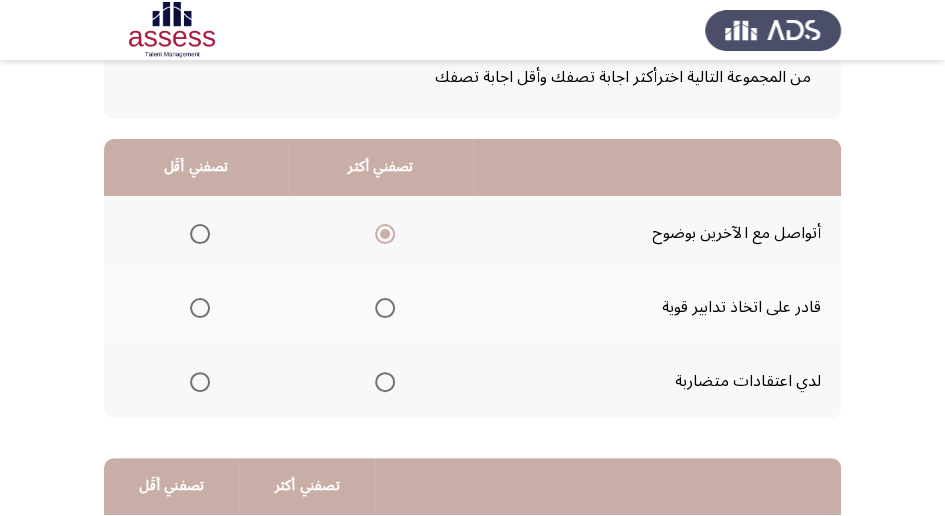 click at bounding box center (200, 308) 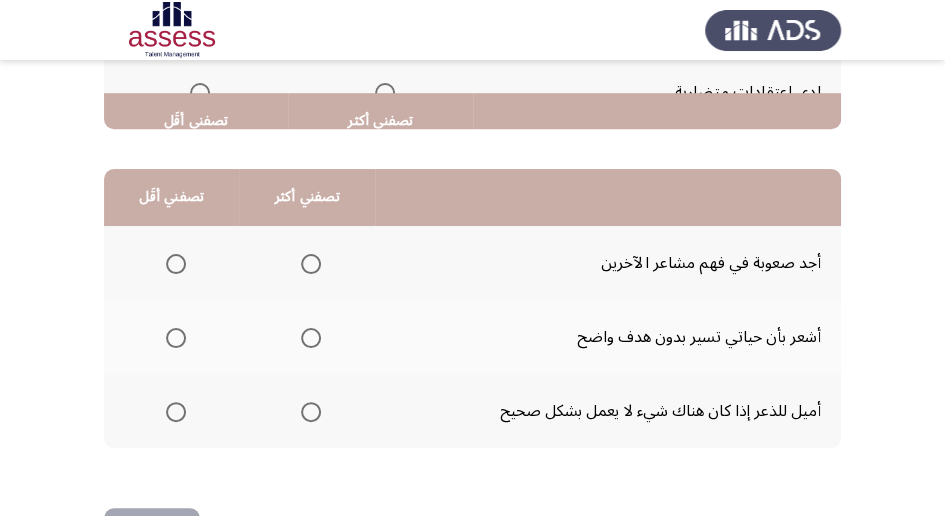 scroll, scrollTop: 466, scrollLeft: 0, axis: vertical 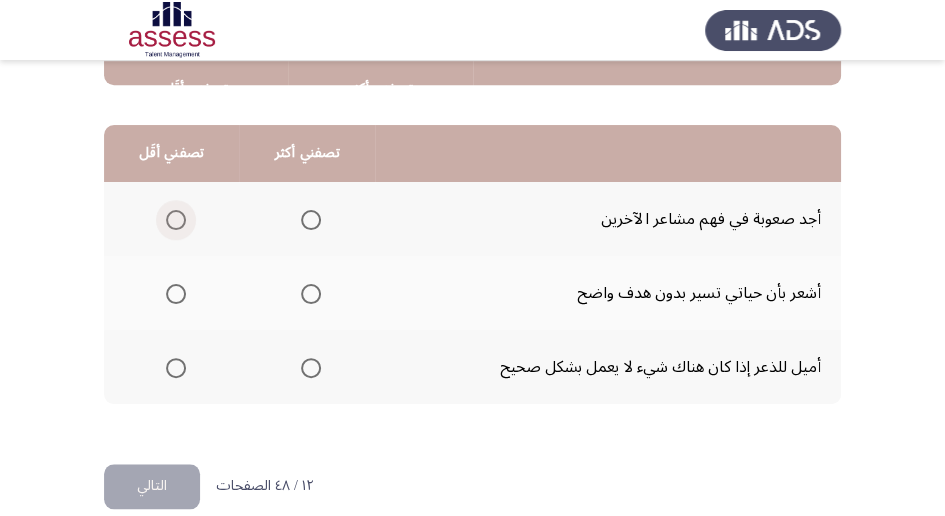 click at bounding box center [176, 220] 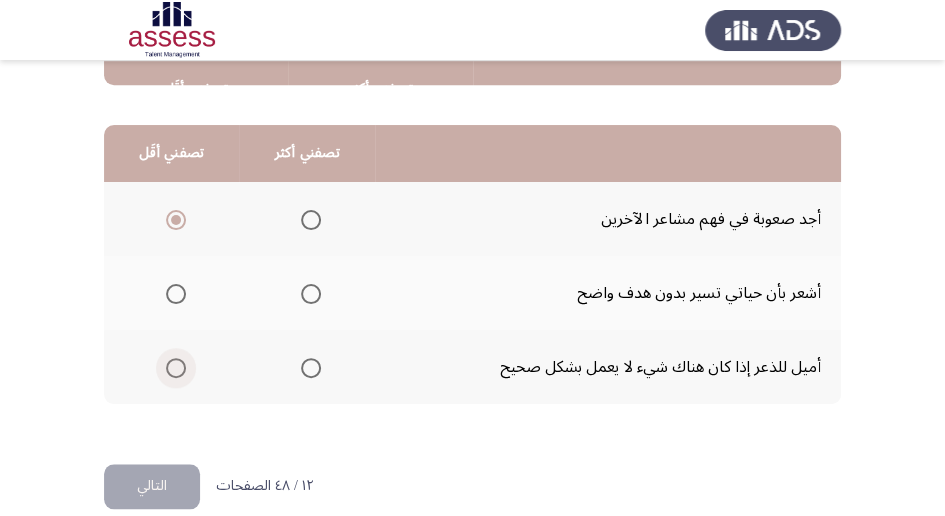 click at bounding box center (176, 368) 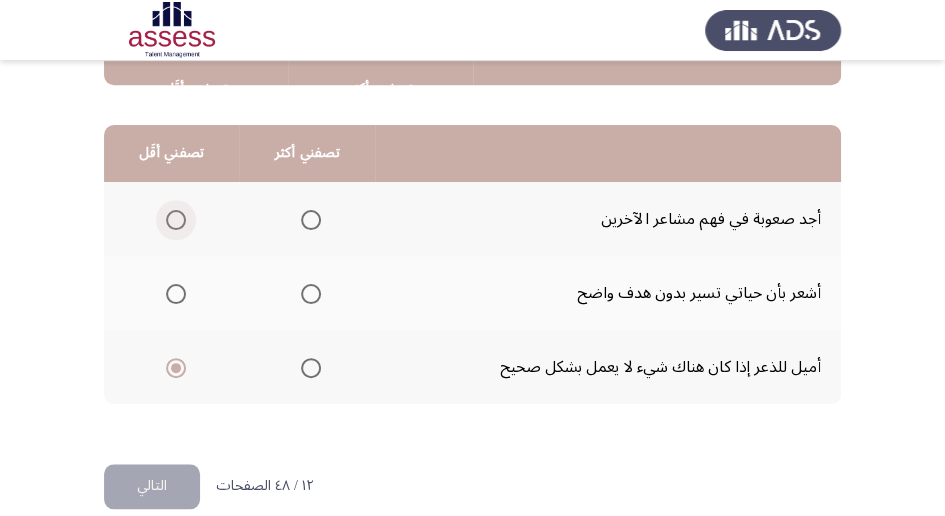 click at bounding box center (176, 220) 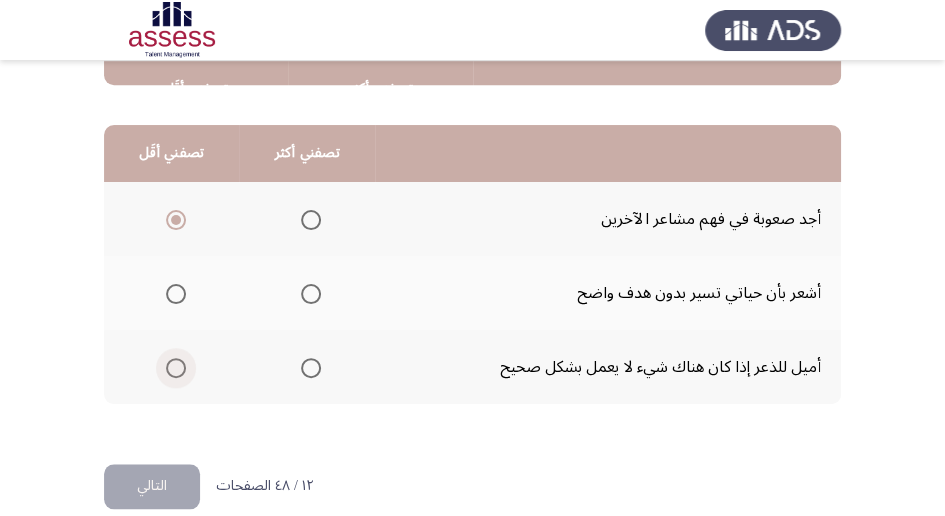click at bounding box center (176, 368) 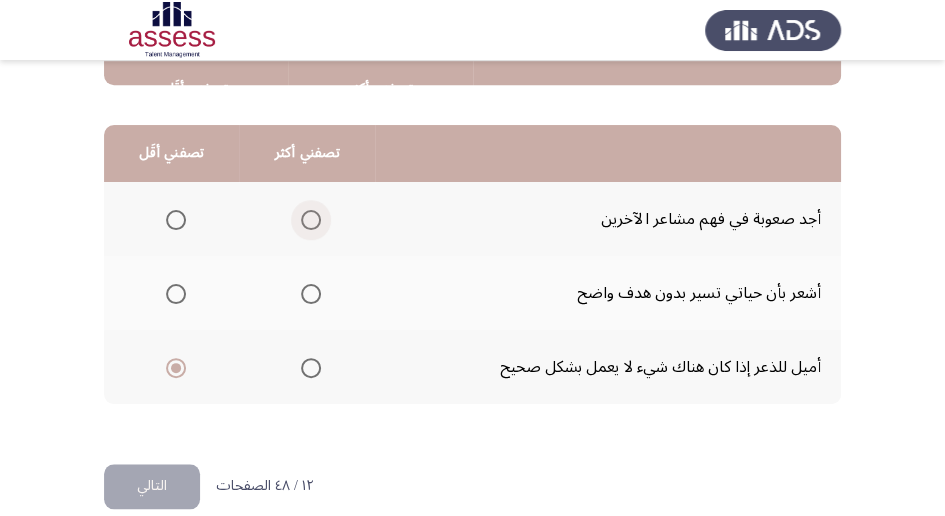 click at bounding box center [311, 220] 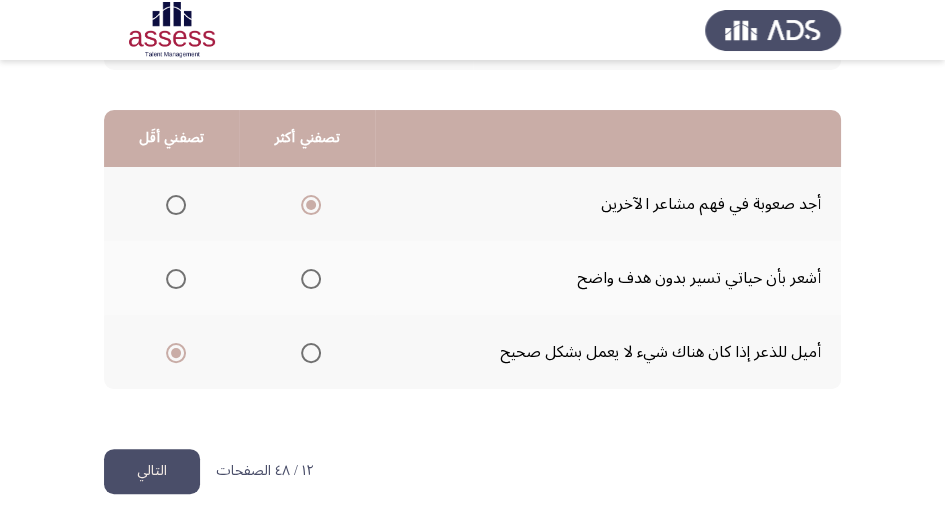 scroll, scrollTop: 494, scrollLeft: 0, axis: vertical 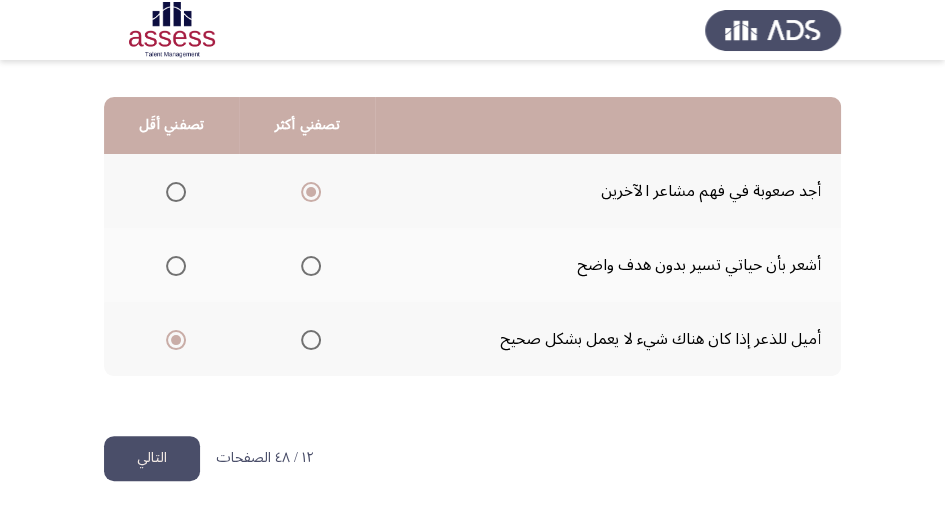 click on "التالي" 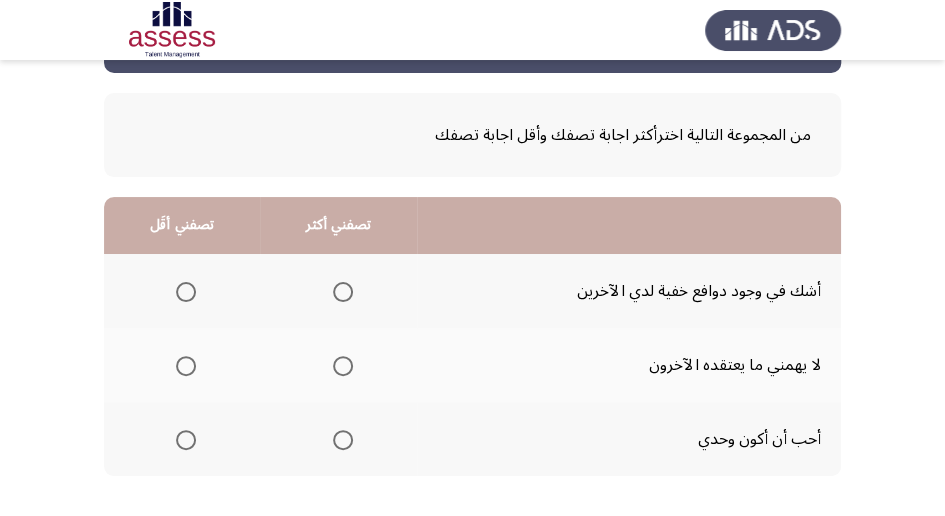 scroll, scrollTop: 133, scrollLeft: 0, axis: vertical 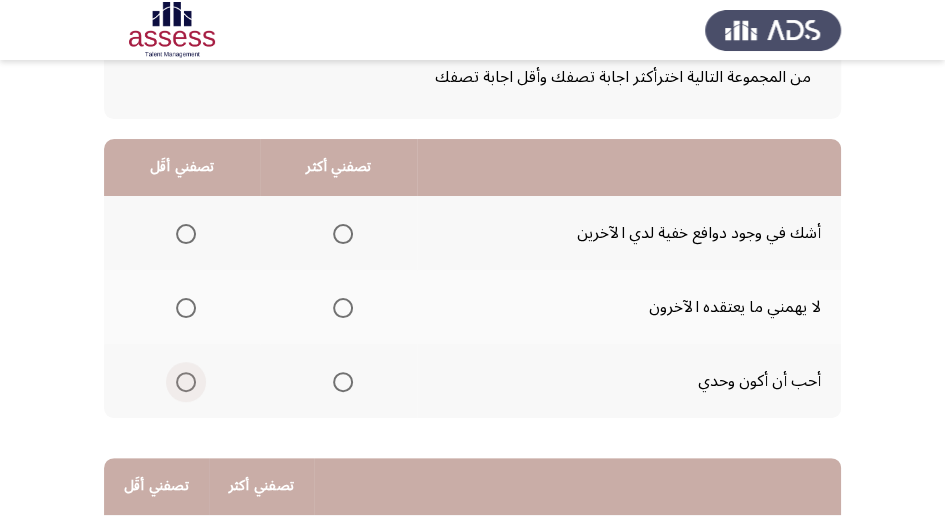 click at bounding box center [186, 382] 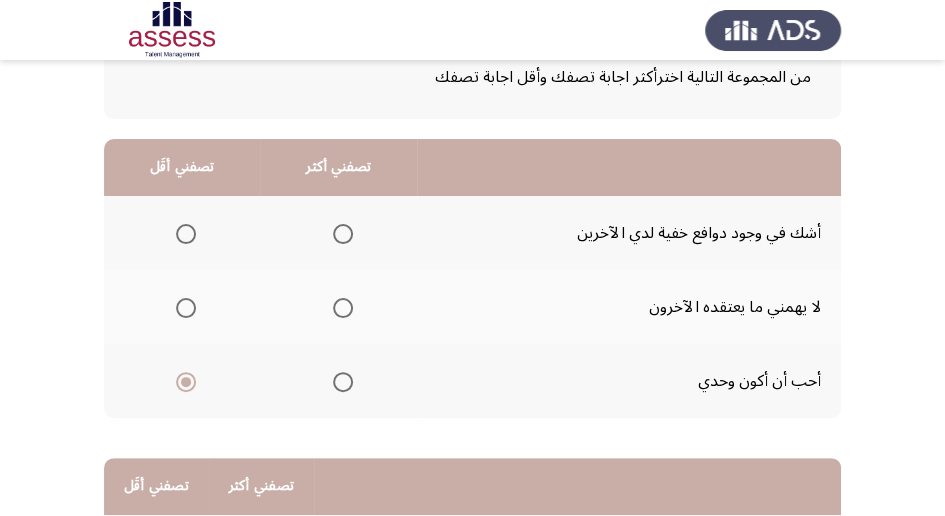 click at bounding box center (343, 234) 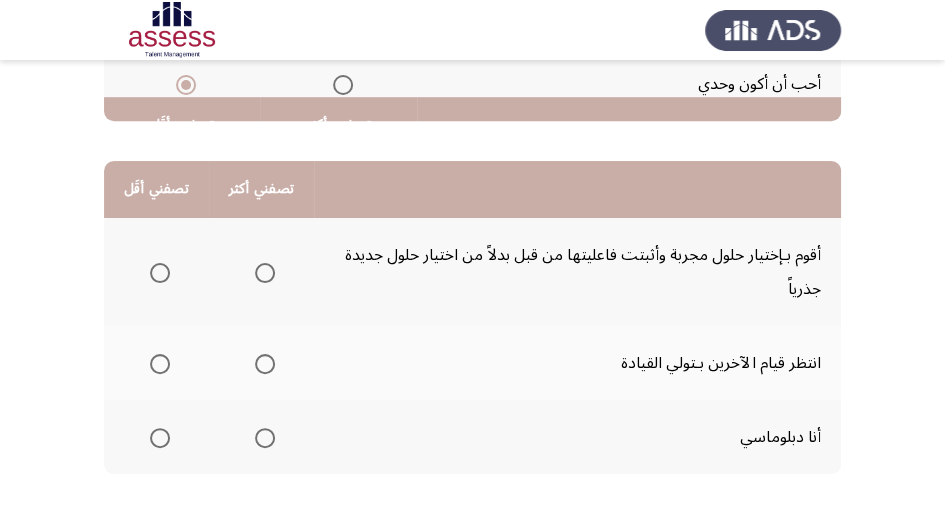 scroll, scrollTop: 400, scrollLeft: 0, axis: vertical 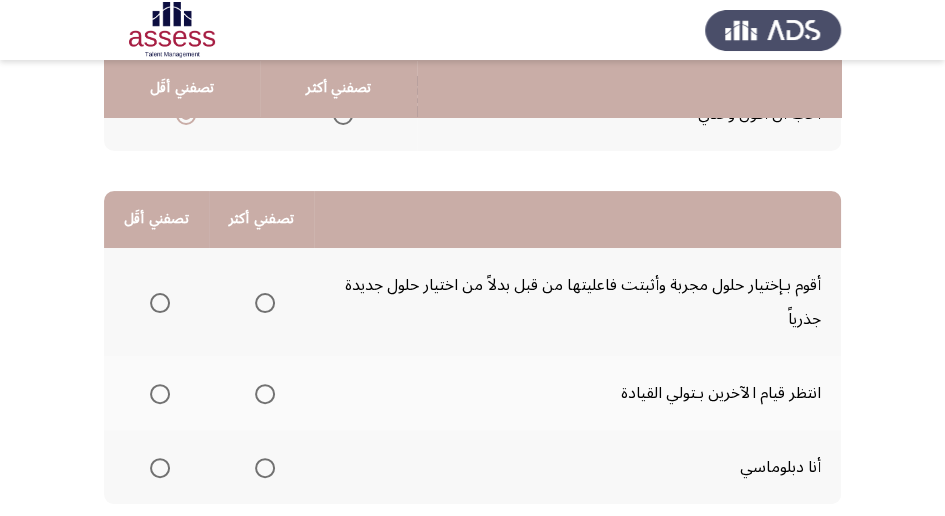 click at bounding box center [160, 303] 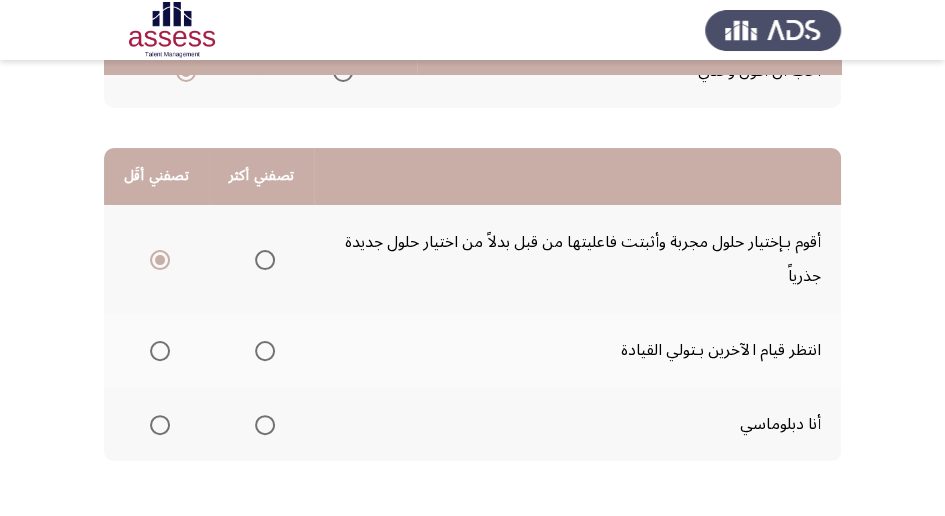 scroll, scrollTop: 466, scrollLeft: 0, axis: vertical 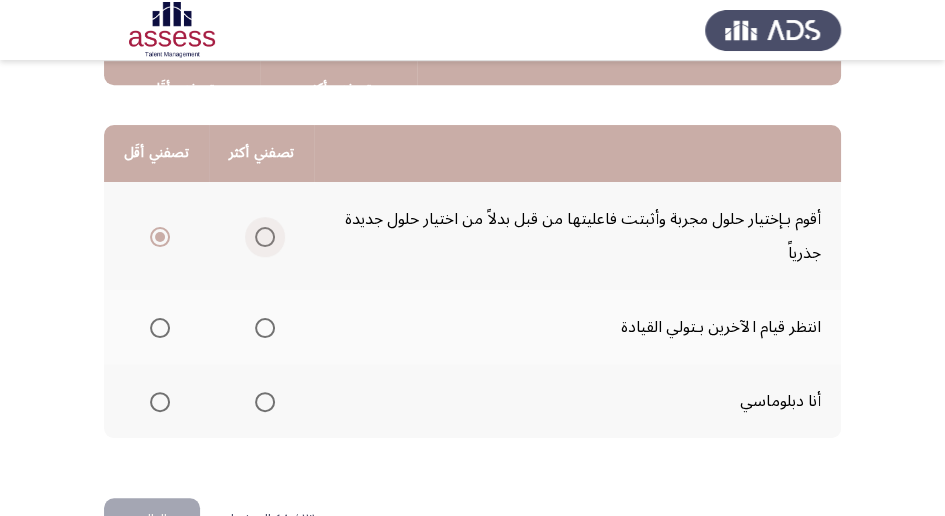 click at bounding box center (265, 237) 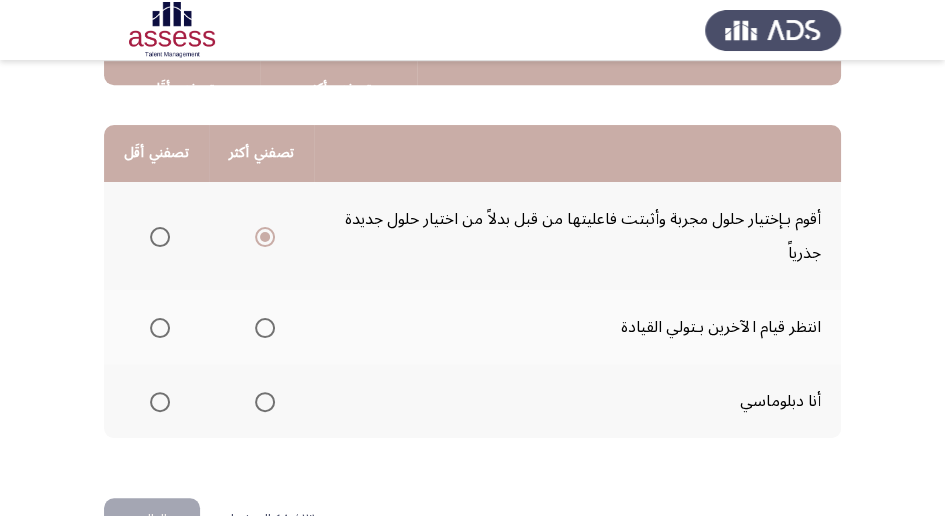 click at bounding box center (160, 328) 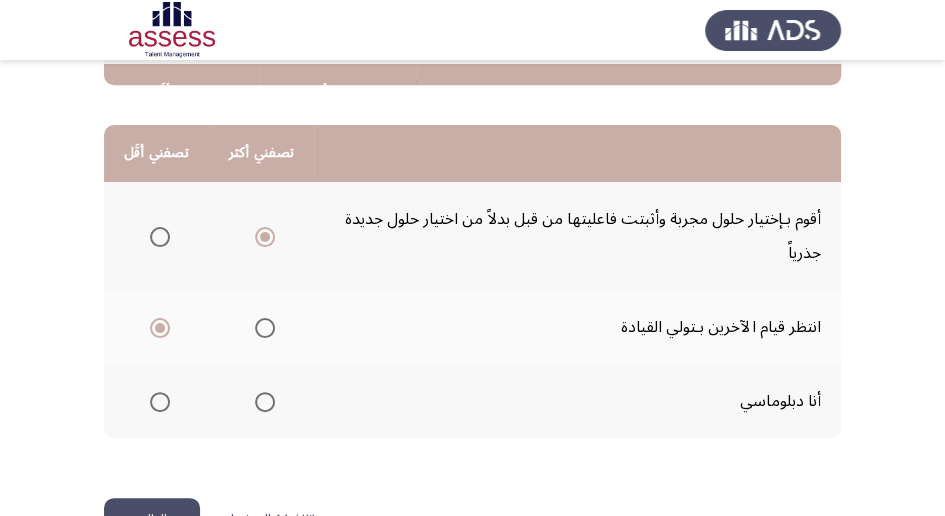 scroll, scrollTop: 528, scrollLeft: 0, axis: vertical 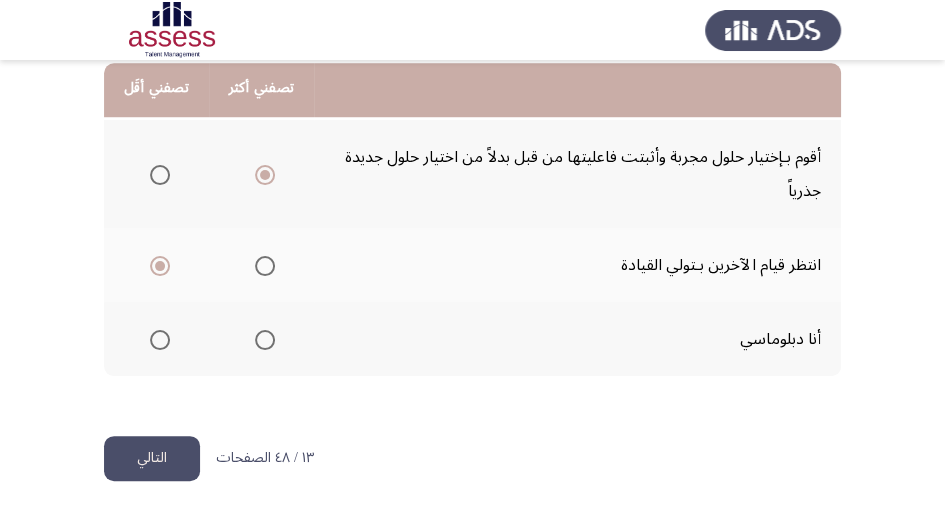 click on "التالي" 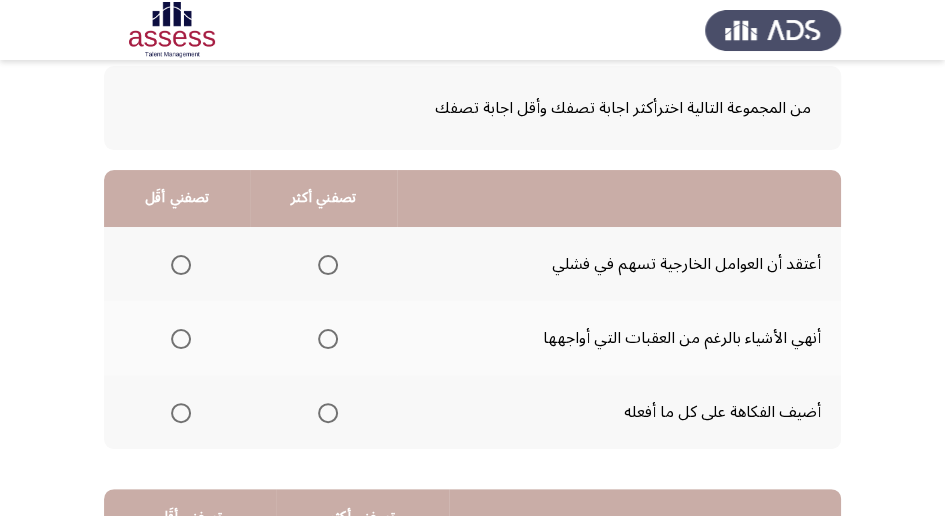 scroll, scrollTop: 133, scrollLeft: 0, axis: vertical 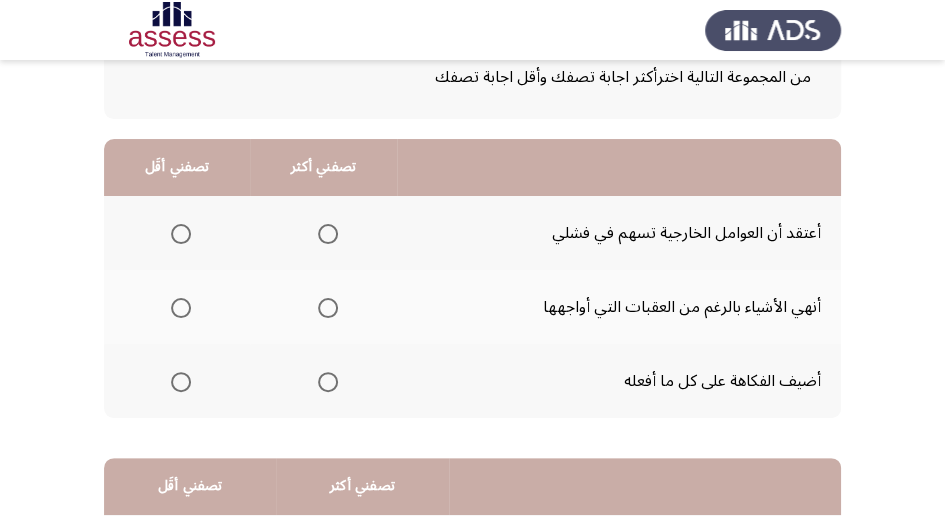 click at bounding box center [328, 382] 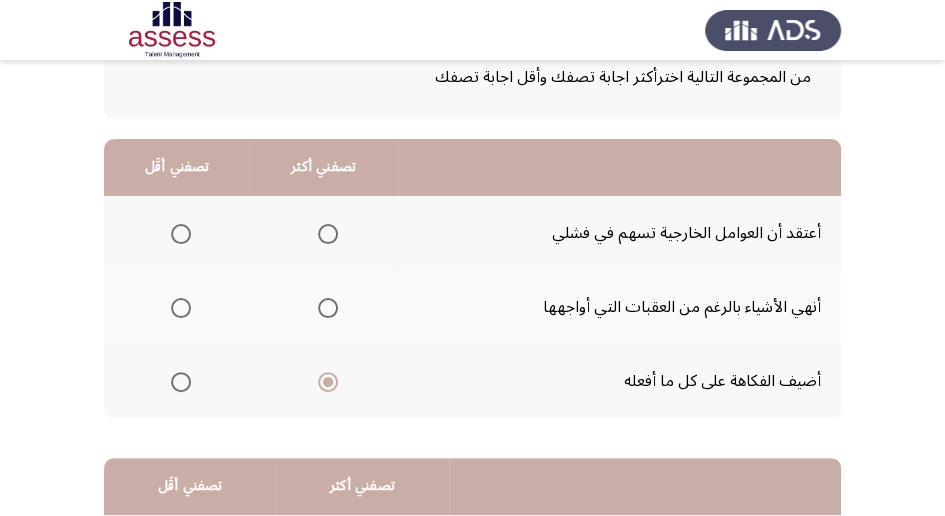 click at bounding box center [181, 308] 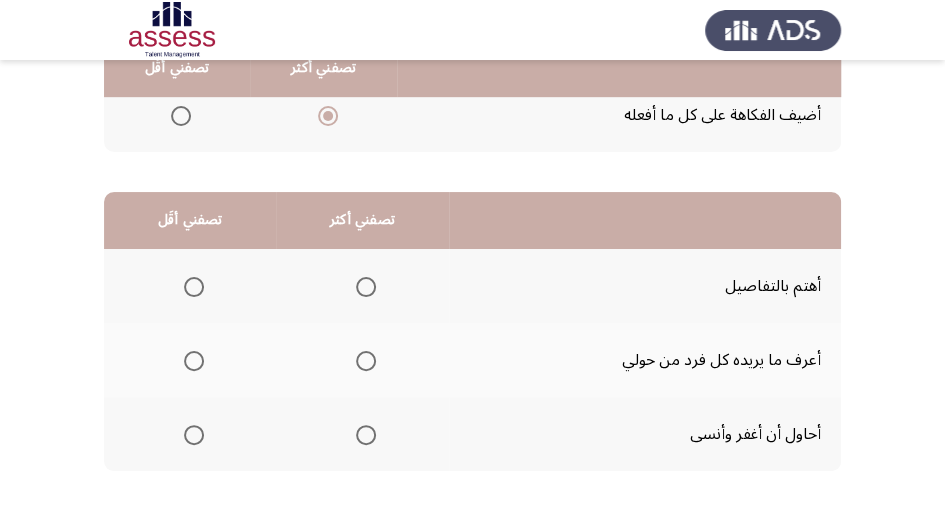 scroll, scrollTop: 400, scrollLeft: 0, axis: vertical 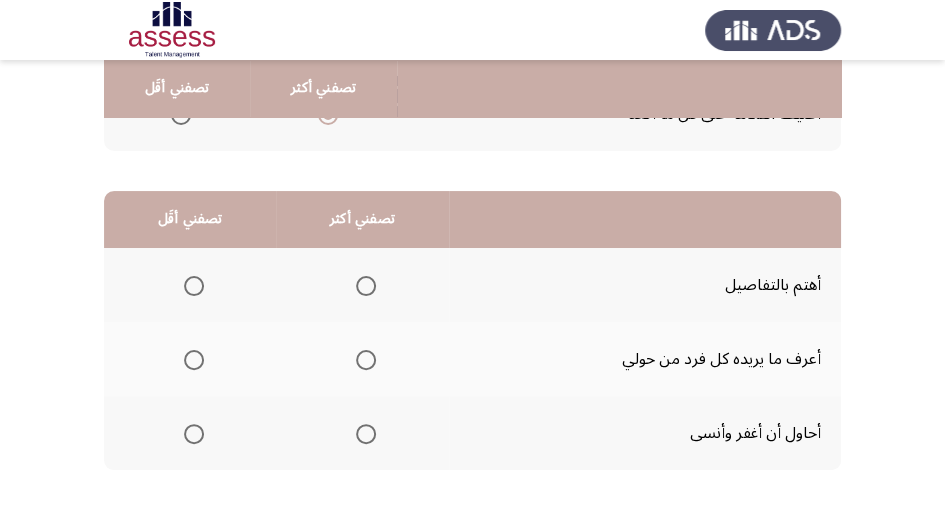 click at bounding box center [366, 286] 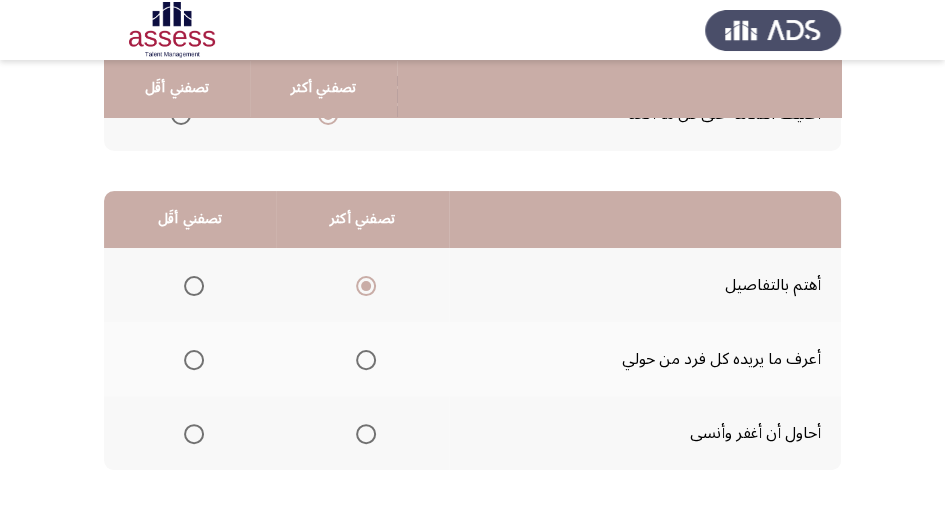 click at bounding box center (194, 360) 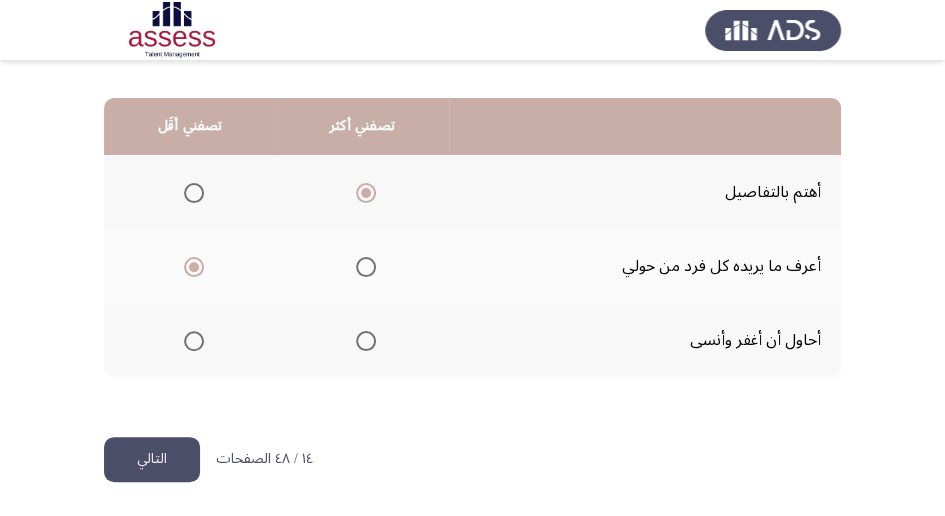 scroll, scrollTop: 494, scrollLeft: 0, axis: vertical 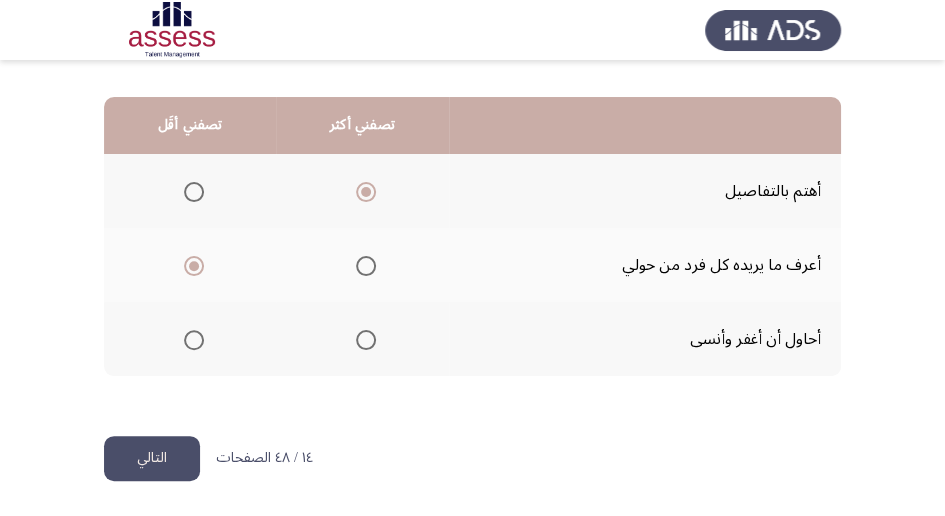 click on "التالي" 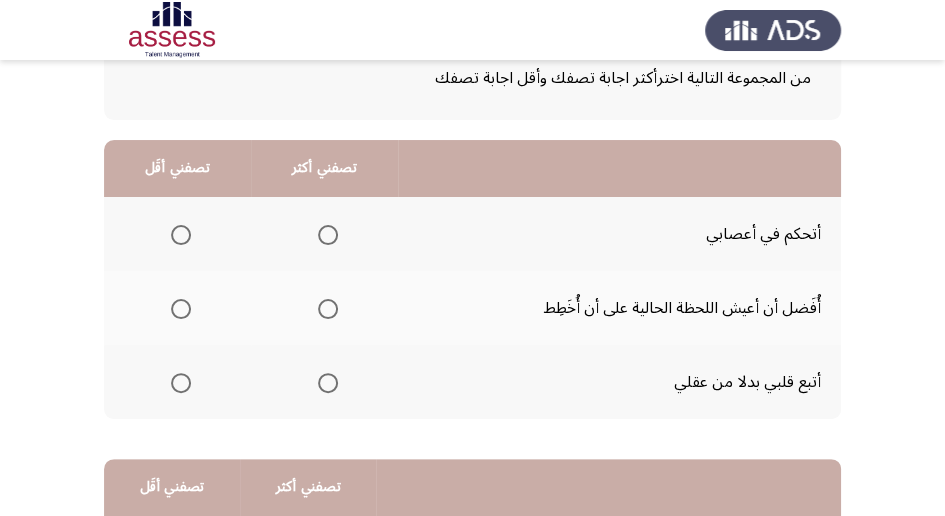 scroll, scrollTop: 133, scrollLeft: 0, axis: vertical 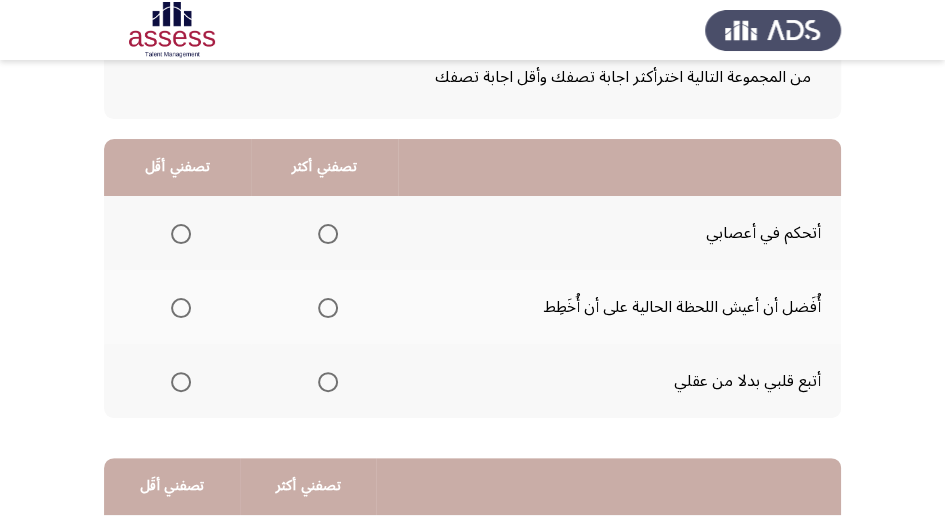 click at bounding box center [328, 234] 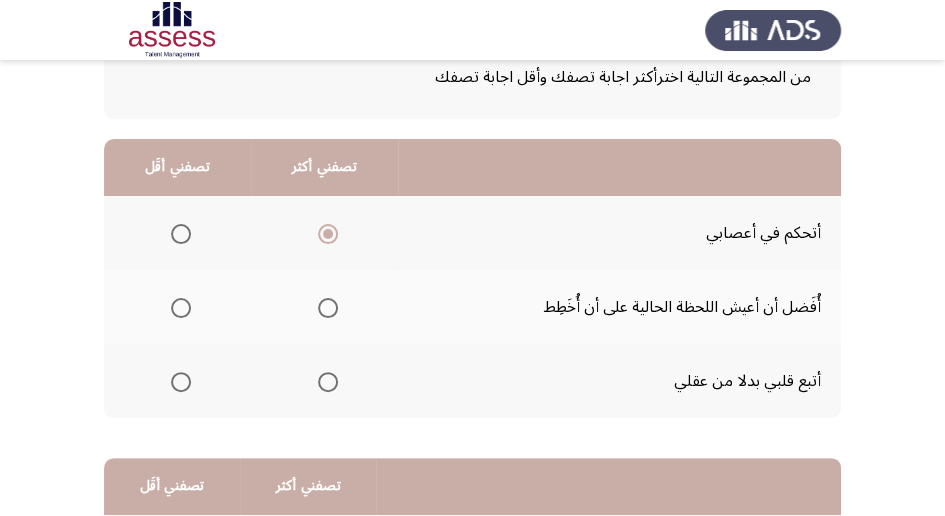 click at bounding box center (181, 382) 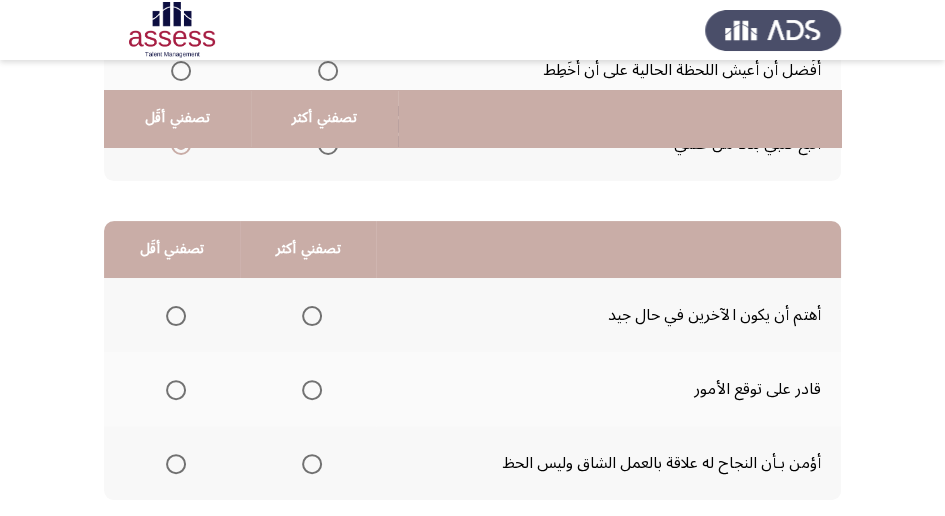scroll, scrollTop: 400, scrollLeft: 0, axis: vertical 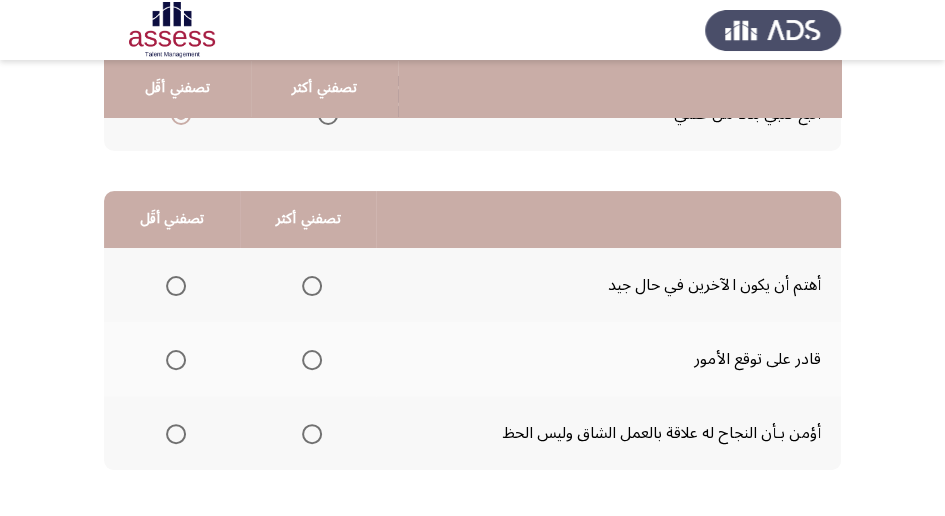 click at bounding box center [312, 434] 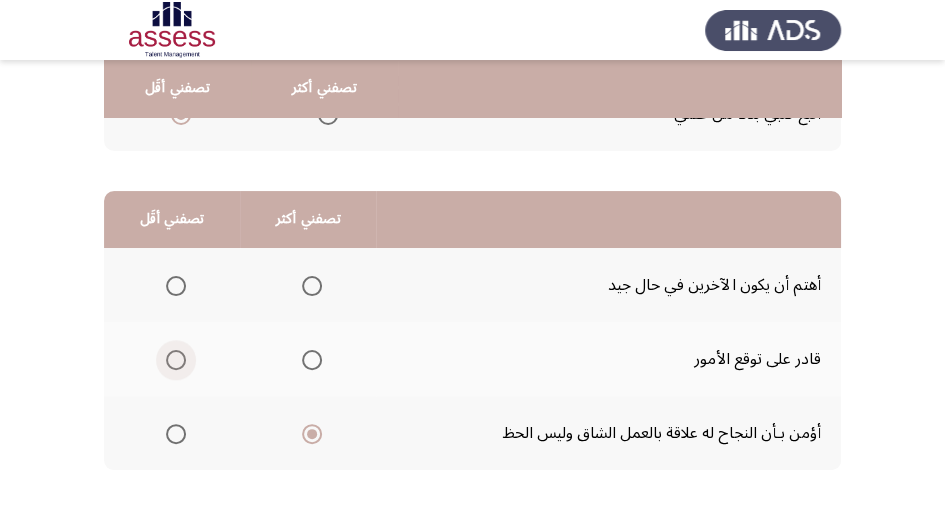 click at bounding box center [176, 360] 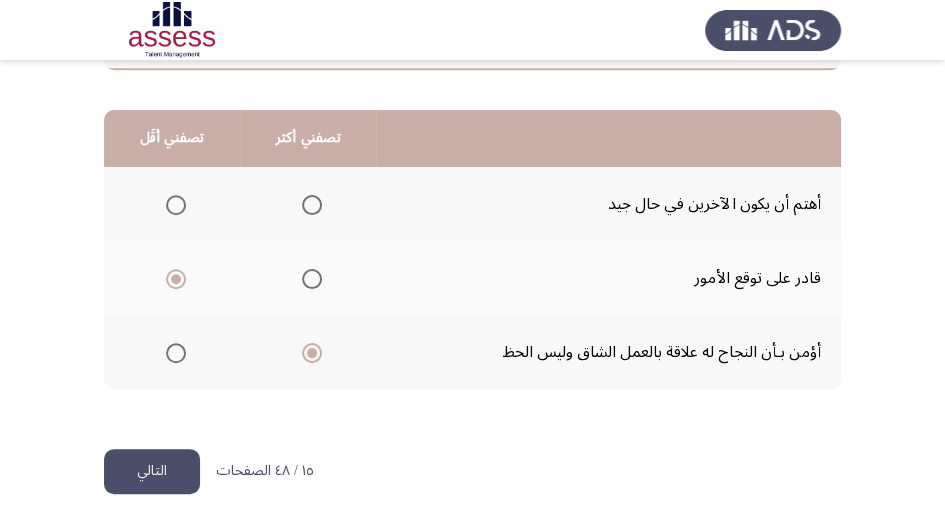 scroll, scrollTop: 494, scrollLeft: 0, axis: vertical 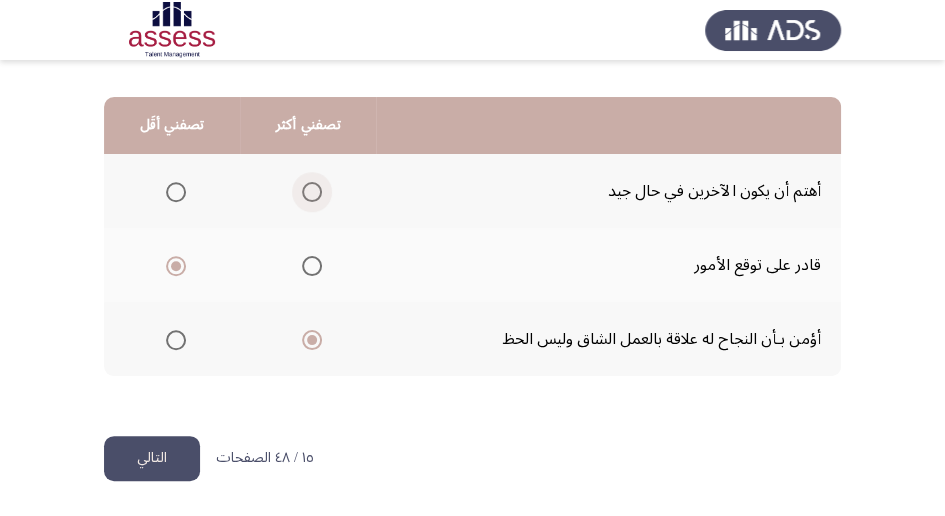 click at bounding box center (312, 192) 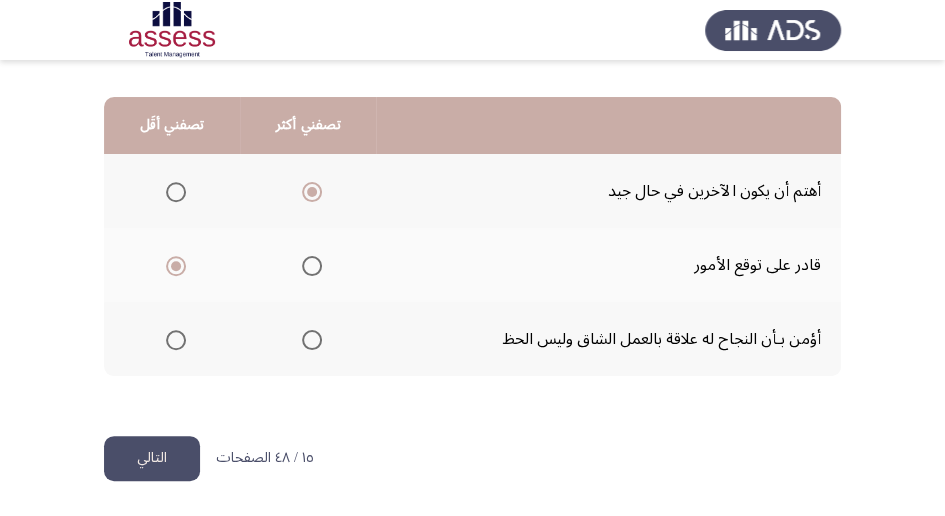 click on "التالي" 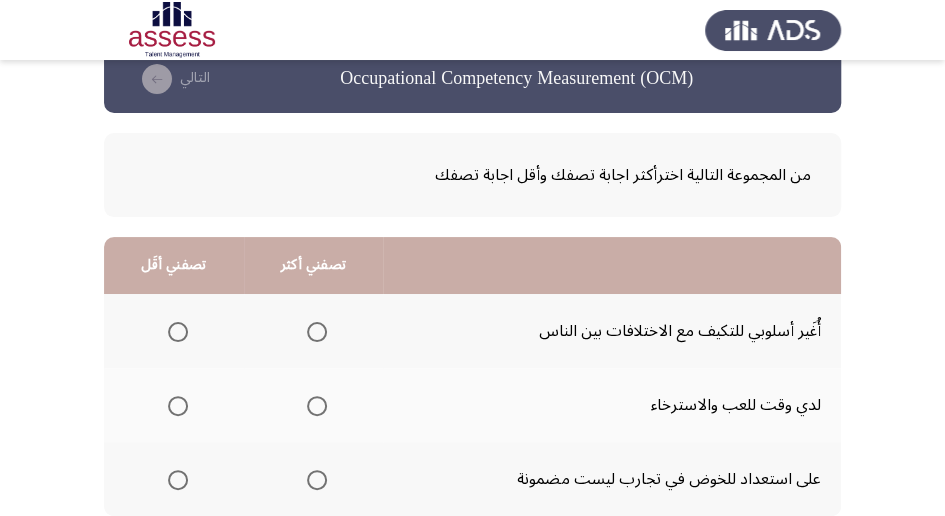 scroll, scrollTop: 66, scrollLeft: 0, axis: vertical 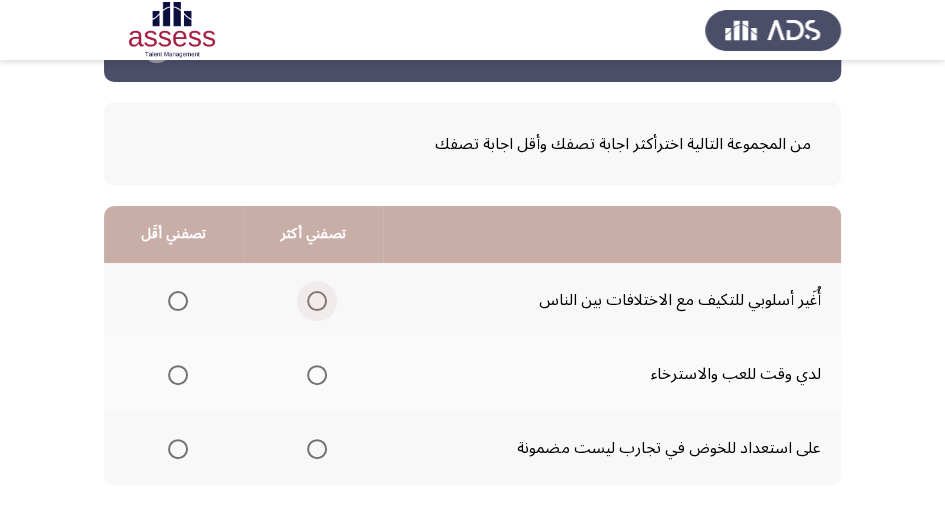 click at bounding box center [317, 301] 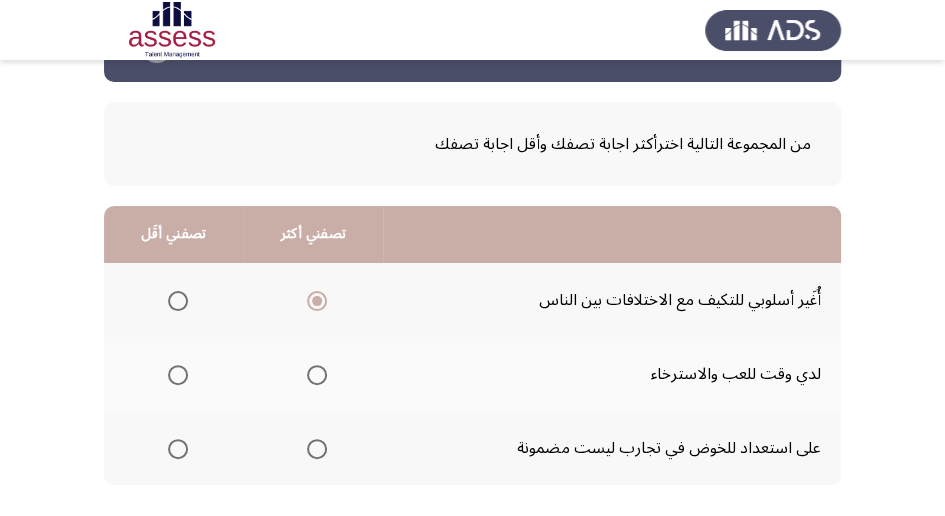scroll, scrollTop: 133, scrollLeft: 0, axis: vertical 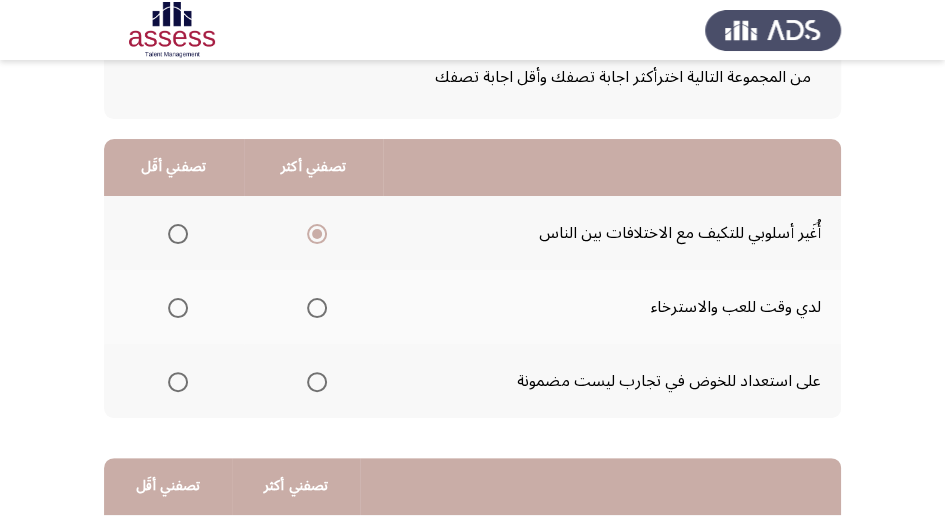 click at bounding box center [178, 308] 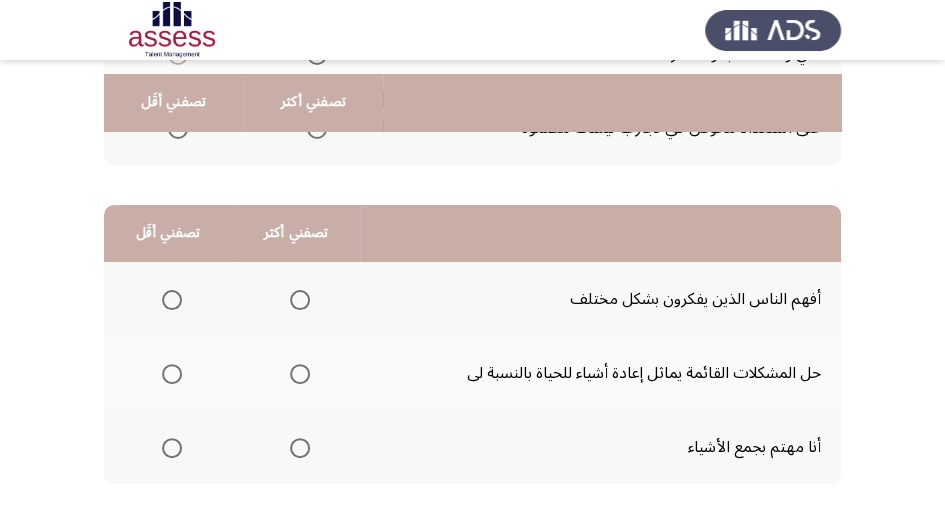 scroll, scrollTop: 400, scrollLeft: 0, axis: vertical 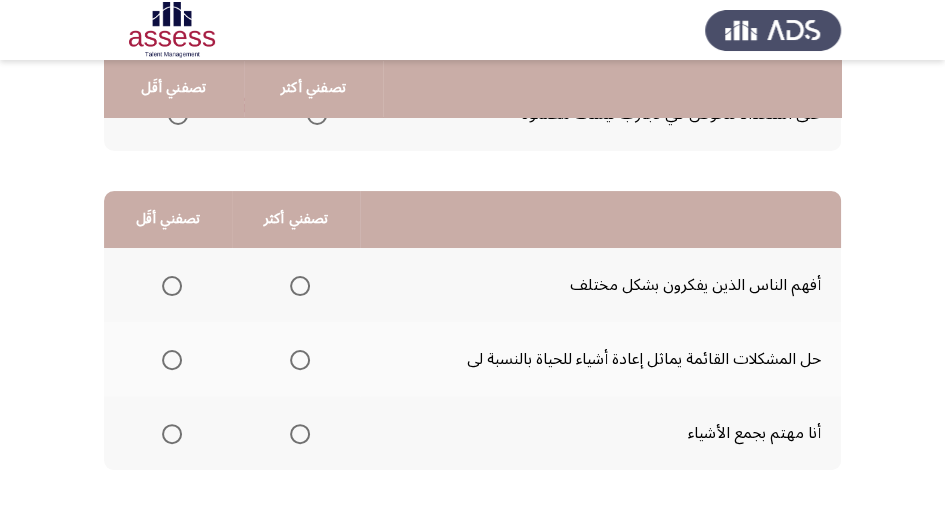 click 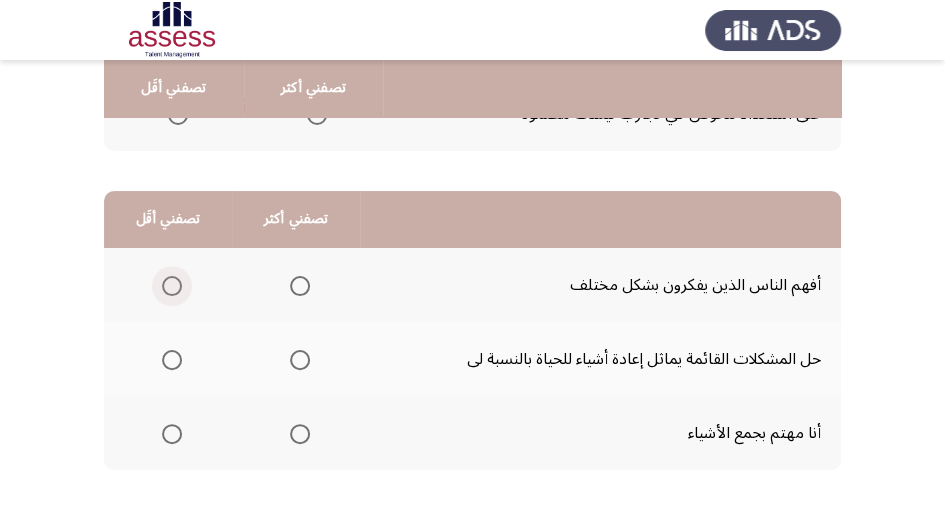 click at bounding box center (172, 286) 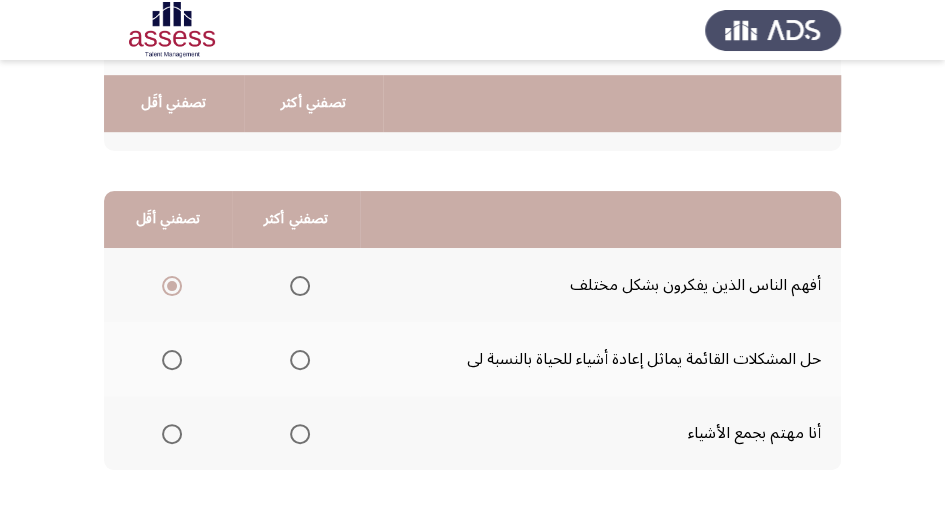 scroll, scrollTop: 466, scrollLeft: 0, axis: vertical 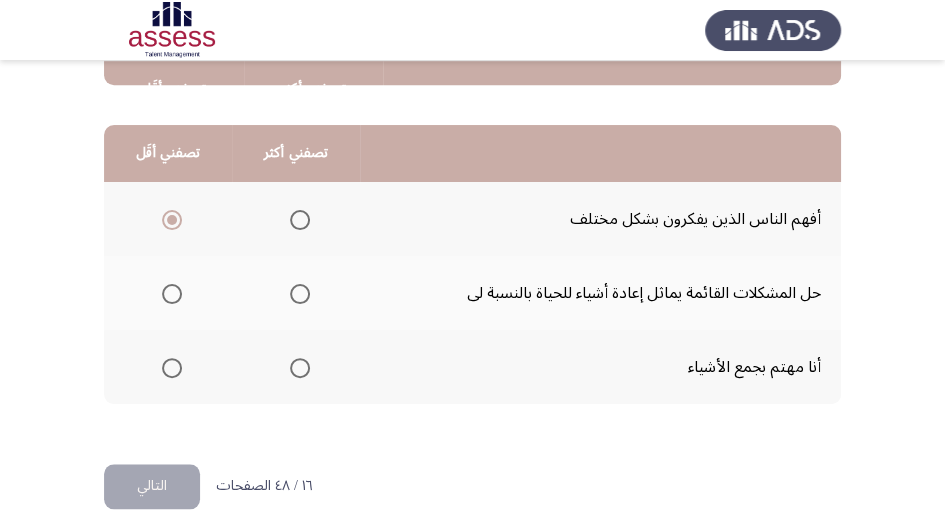 click at bounding box center (300, 294) 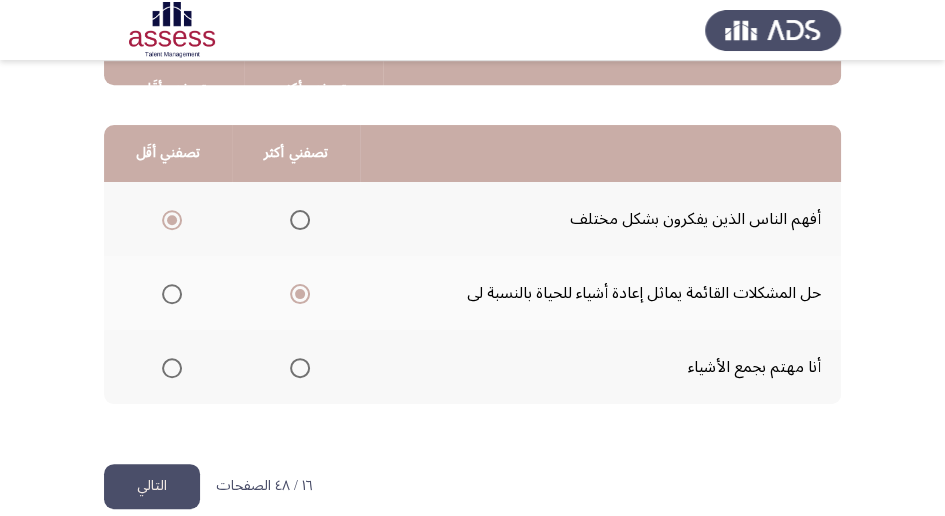 click on "التالي" 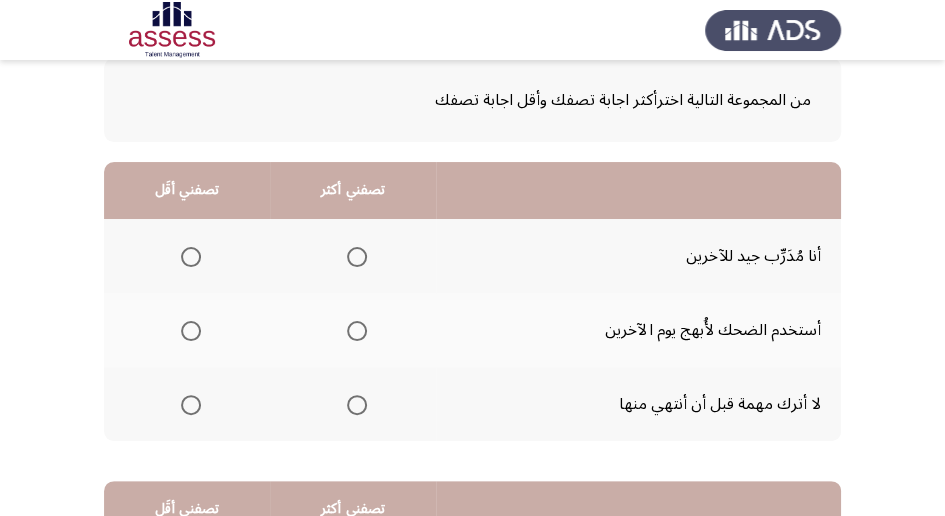 scroll, scrollTop: 133, scrollLeft: 0, axis: vertical 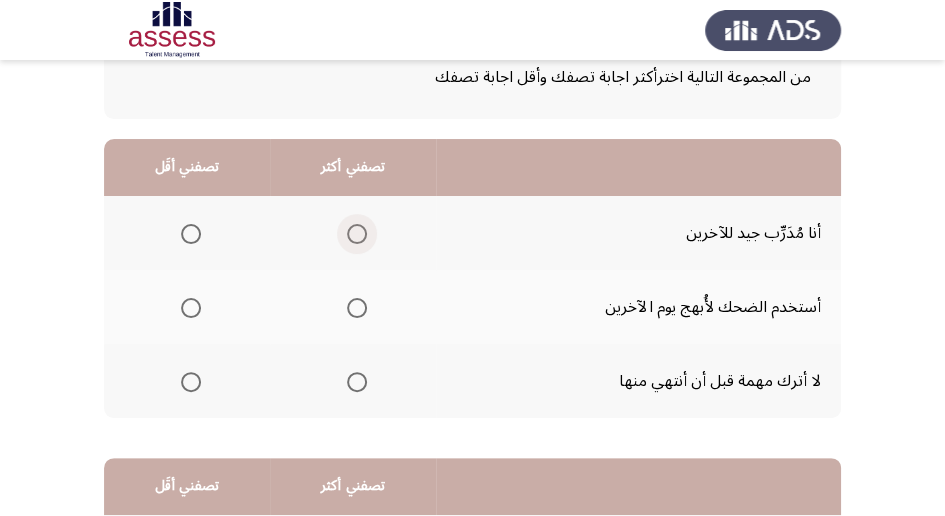 click at bounding box center (357, 234) 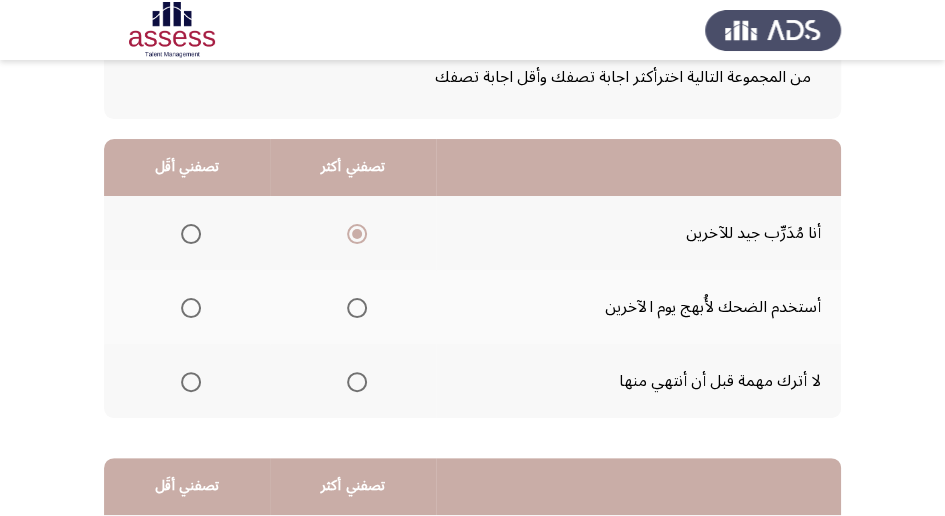scroll, scrollTop: 200, scrollLeft: 0, axis: vertical 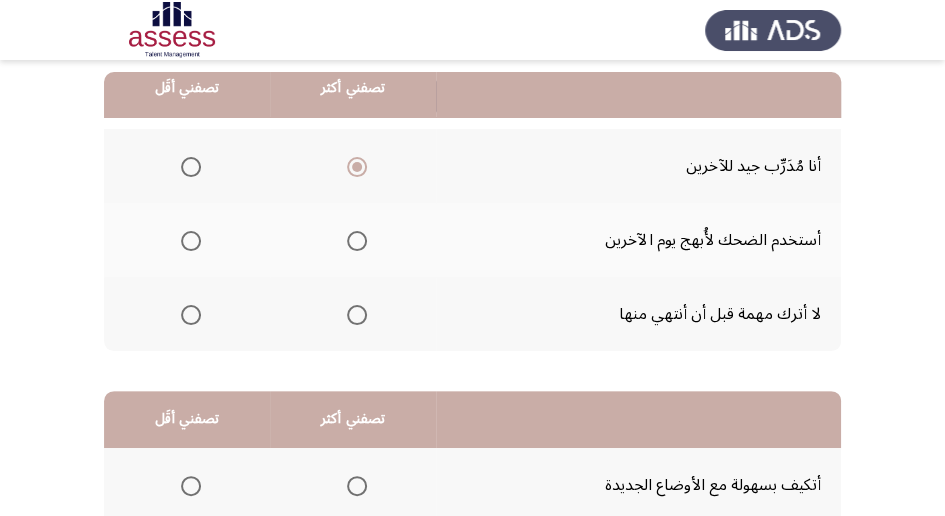 click at bounding box center (191, 315) 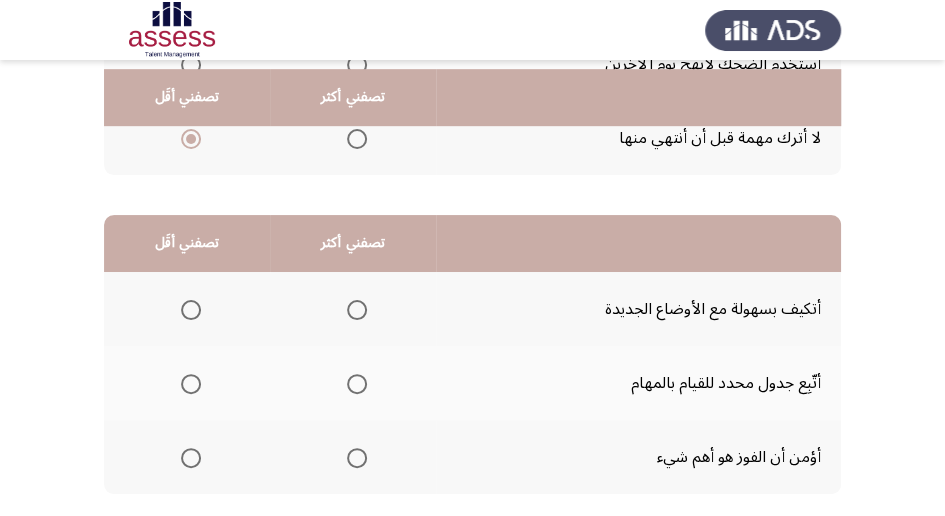 scroll, scrollTop: 400, scrollLeft: 0, axis: vertical 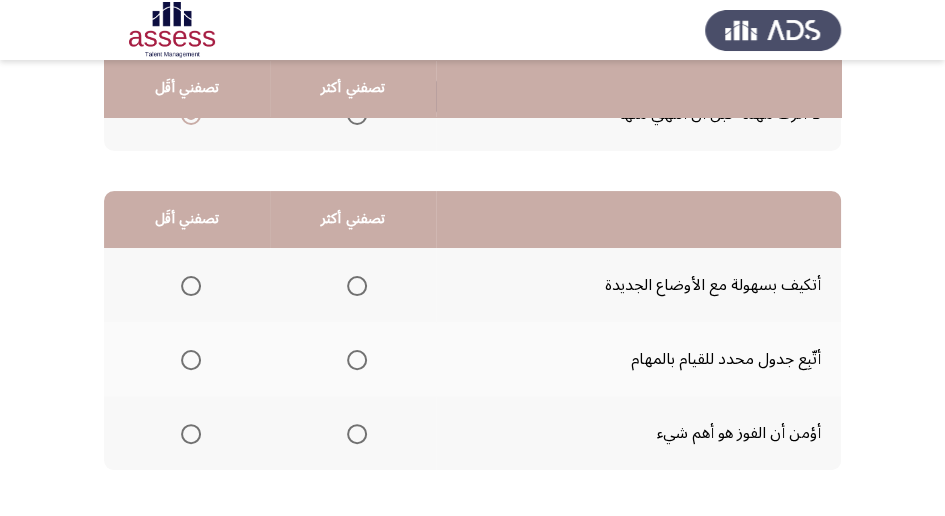 click at bounding box center (353, 286) 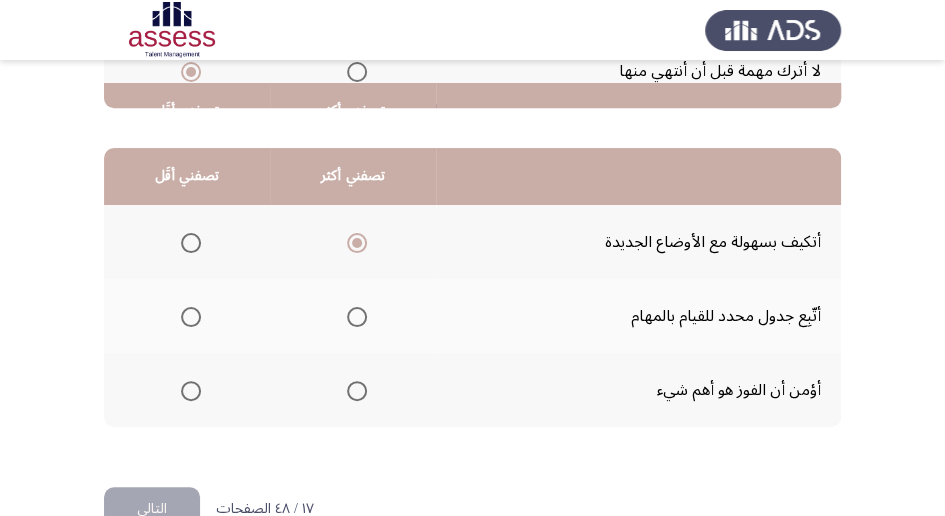 scroll, scrollTop: 466, scrollLeft: 0, axis: vertical 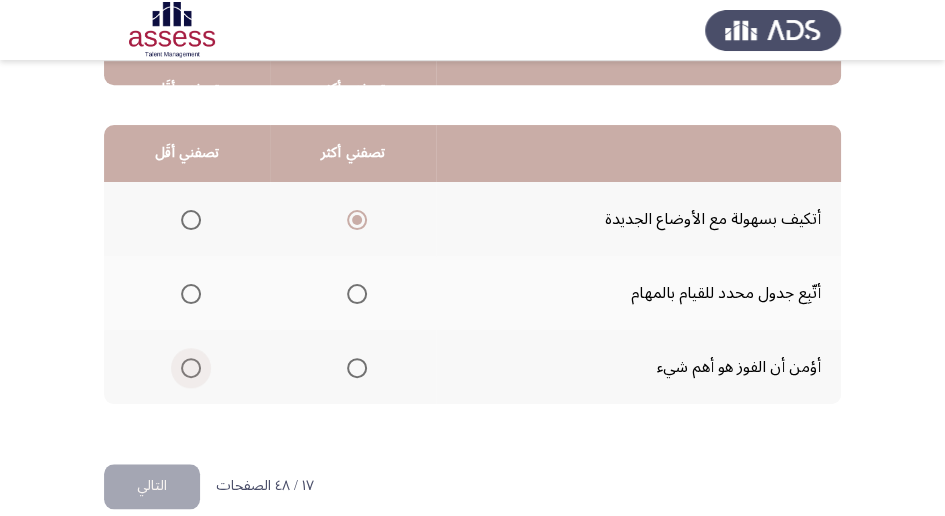click at bounding box center (191, 368) 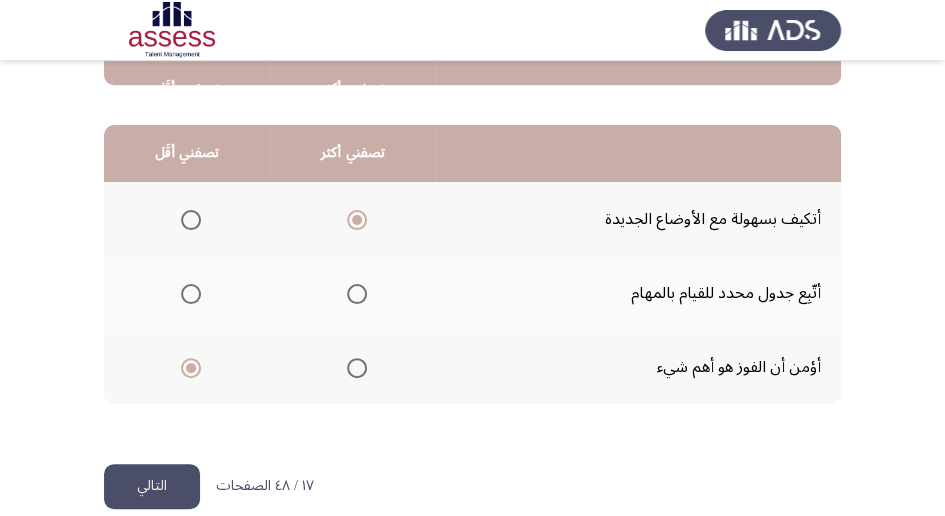click on "التالي" 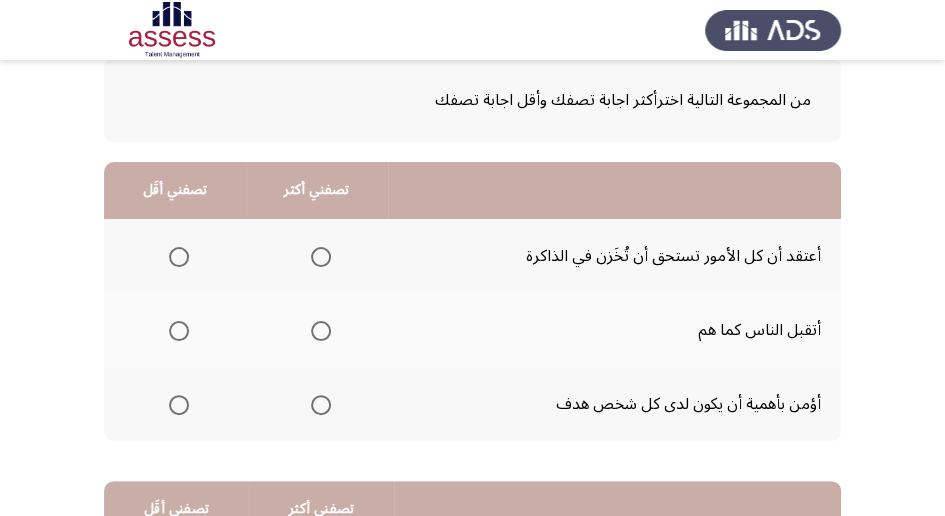 scroll, scrollTop: 133, scrollLeft: 0, axis: vertical 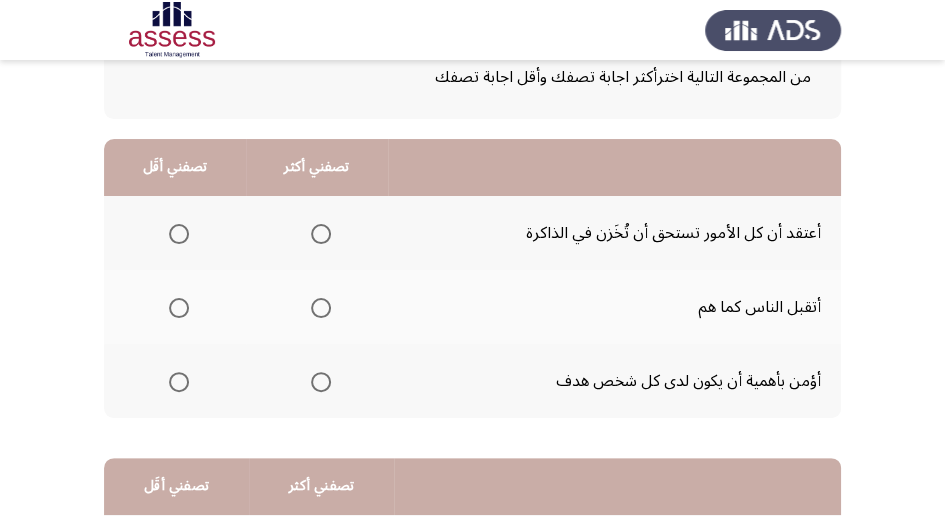 click at bounding box center (179, 308) 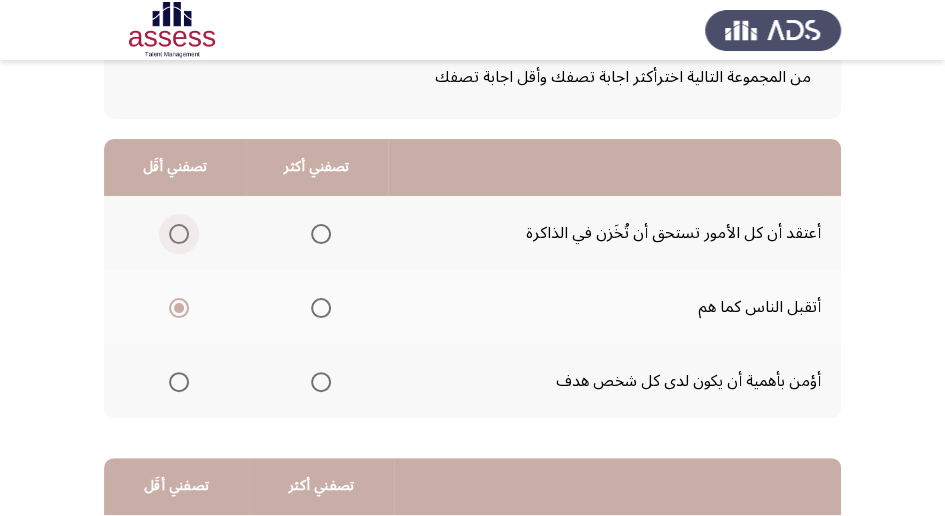 click at bounding box center [179, 234] 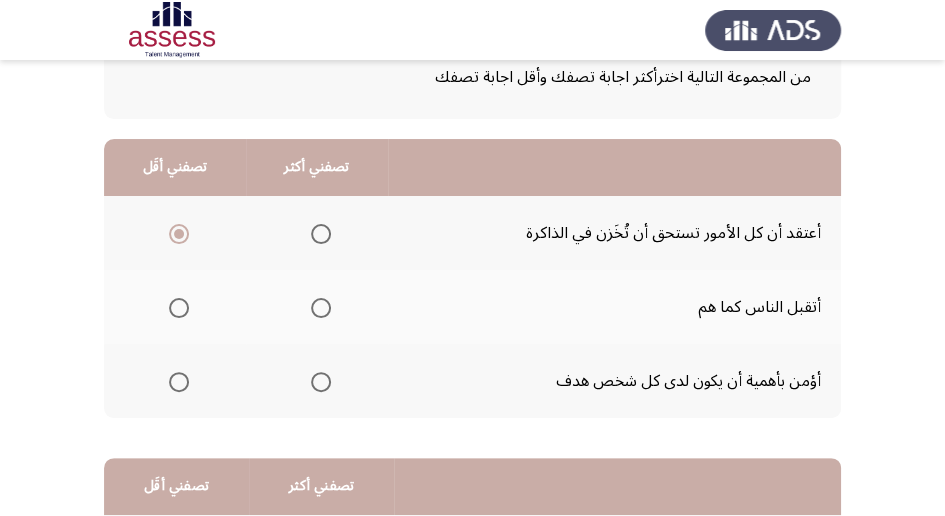 click at bounding box center (321, 308) 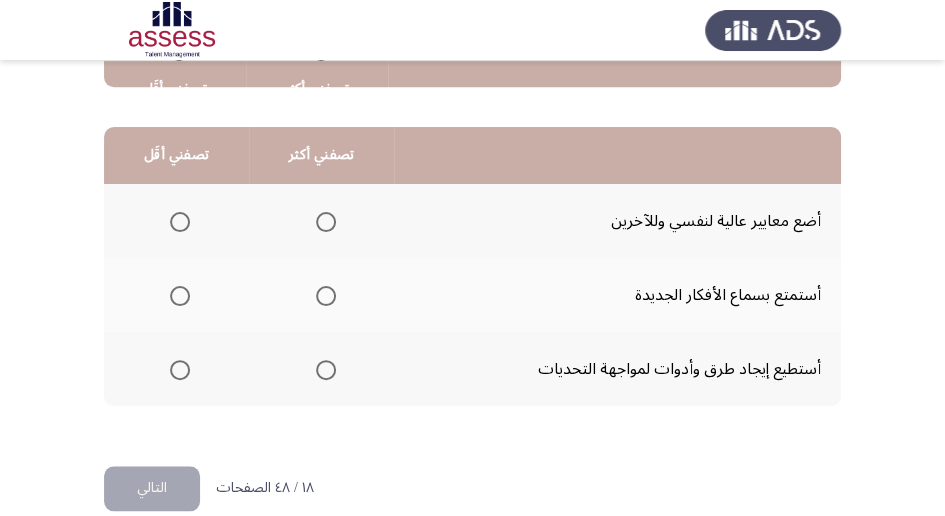 scroll, scrollTop: 466, scrollLeft: 0, axis: vertical 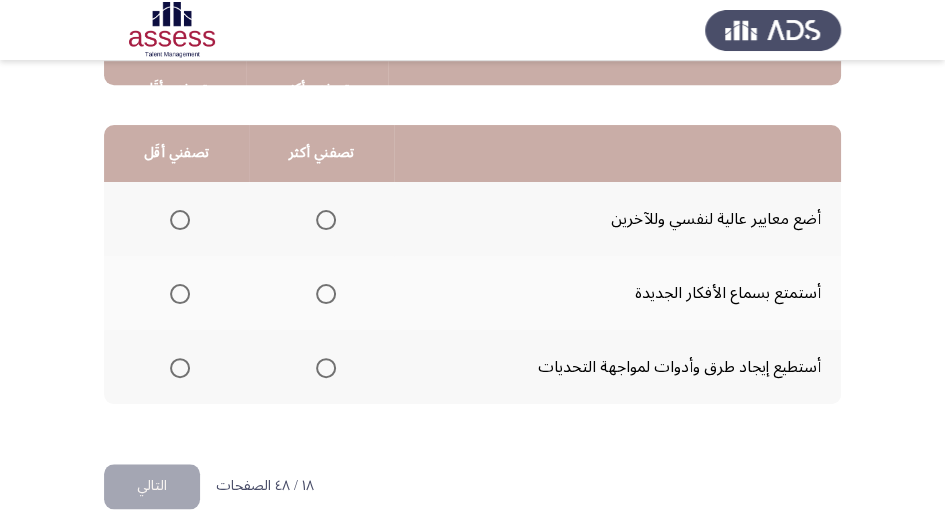 click at bounding box center (326, 294) 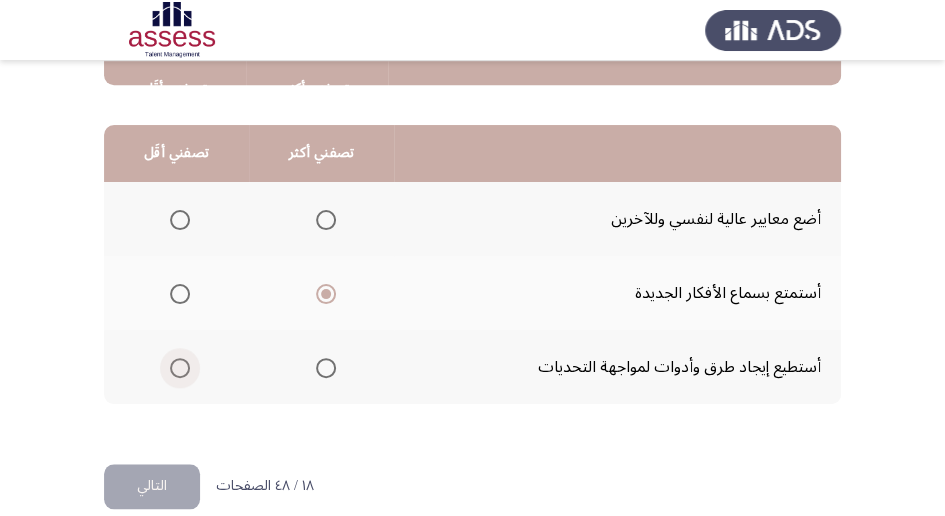 click at bounding box center (180, 368) 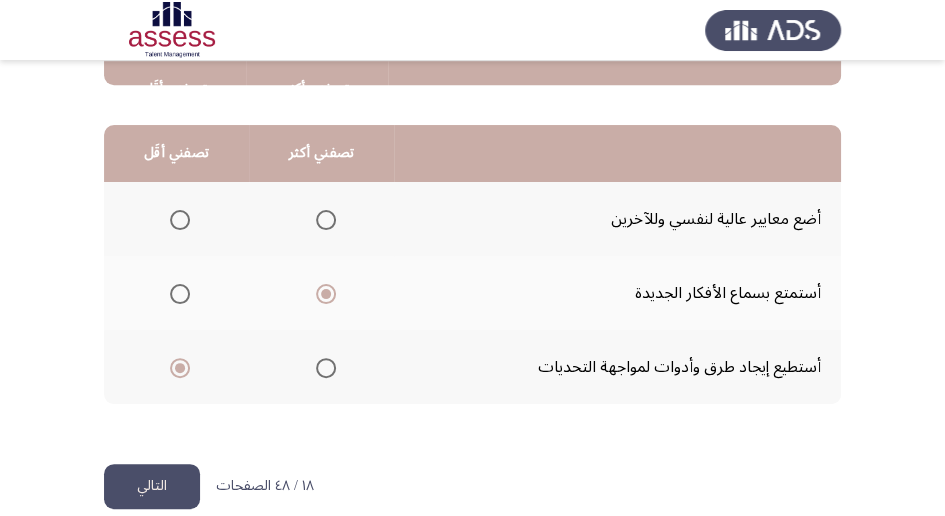 scroll, scrollTop: 494, scrollLeft: 0, axis: vertical 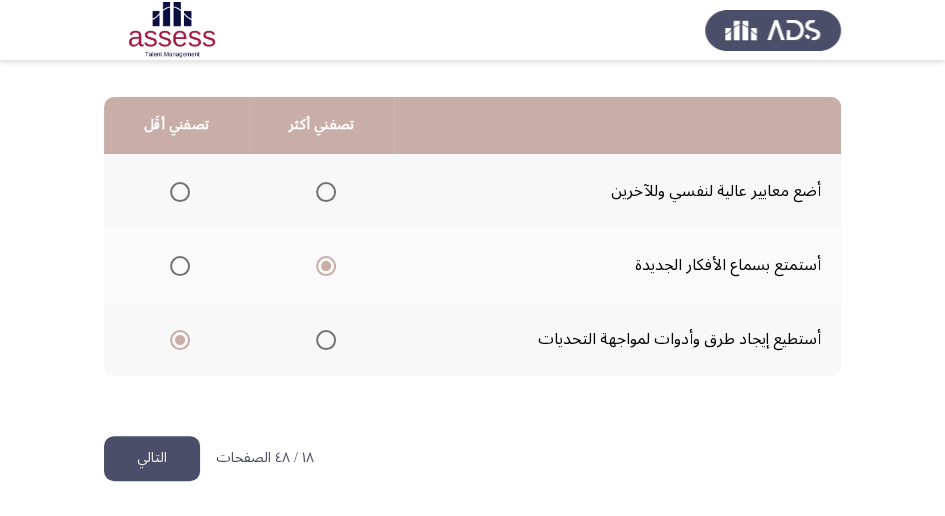 click on "التالي" 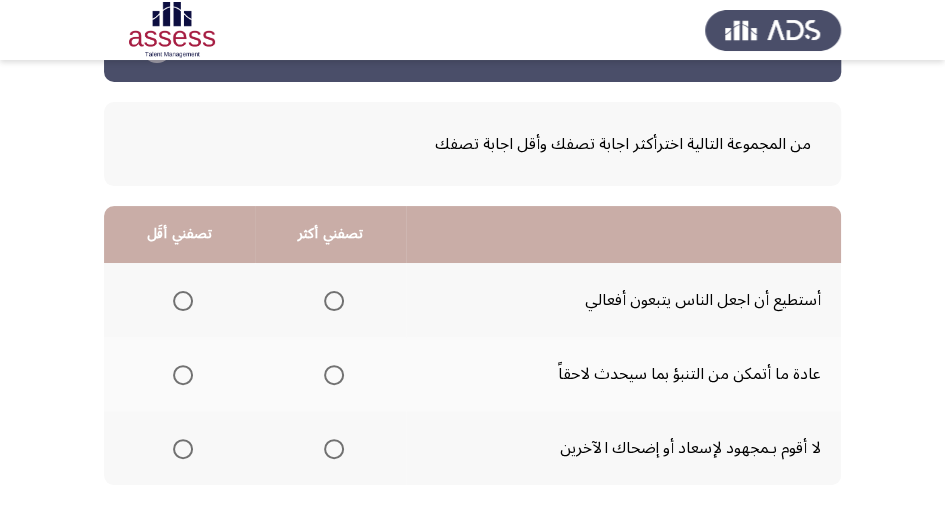 scroll, scrollTop: 133, scrollLeft: 0, axis: vertical 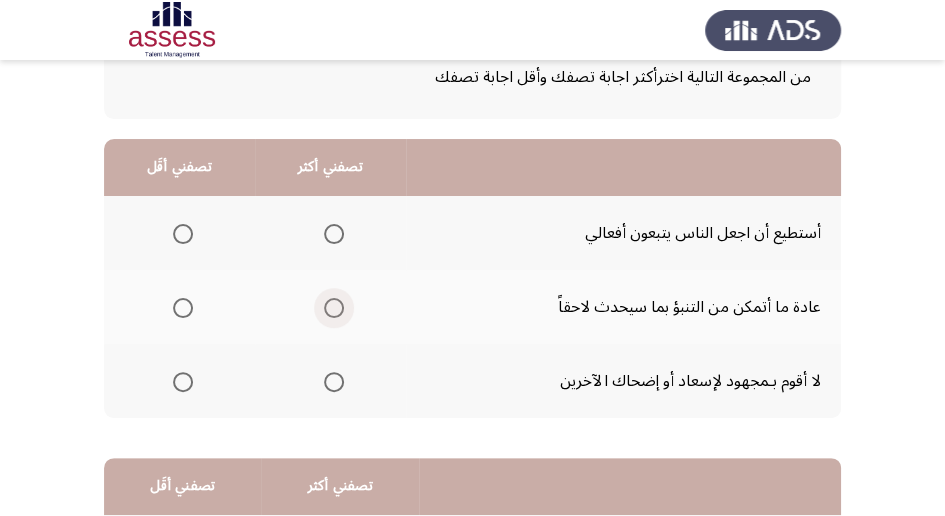 click at bounding box center [334, 308] 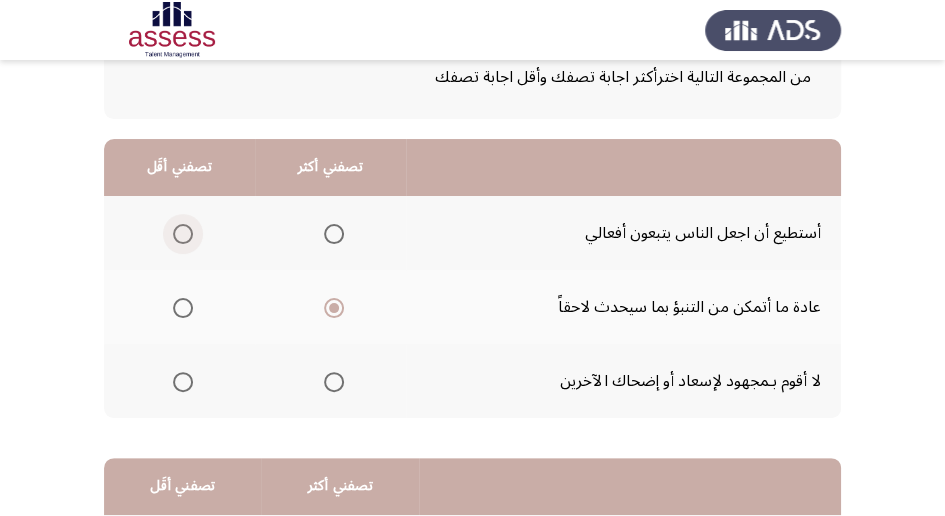 click at bounding box center [183, 234] 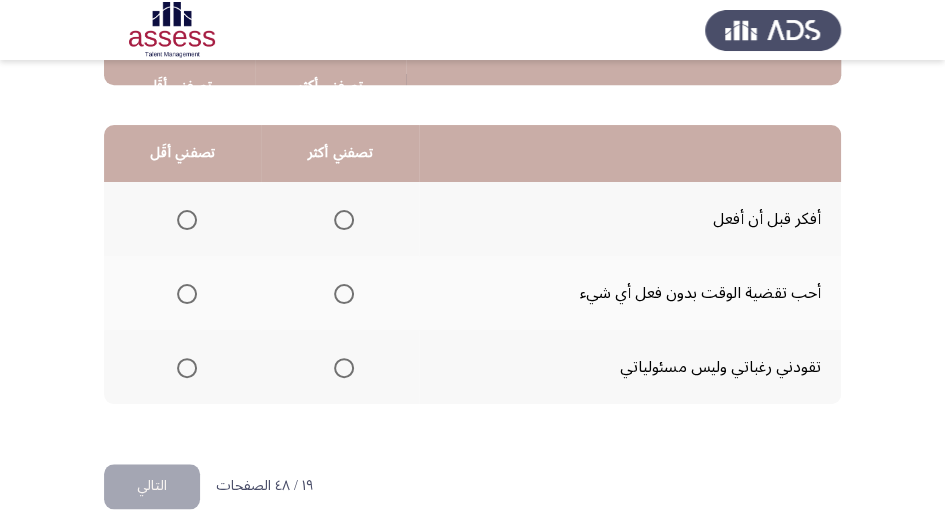 scroll, scrollTop: 466, scrollLeft: 0, axis: vertical 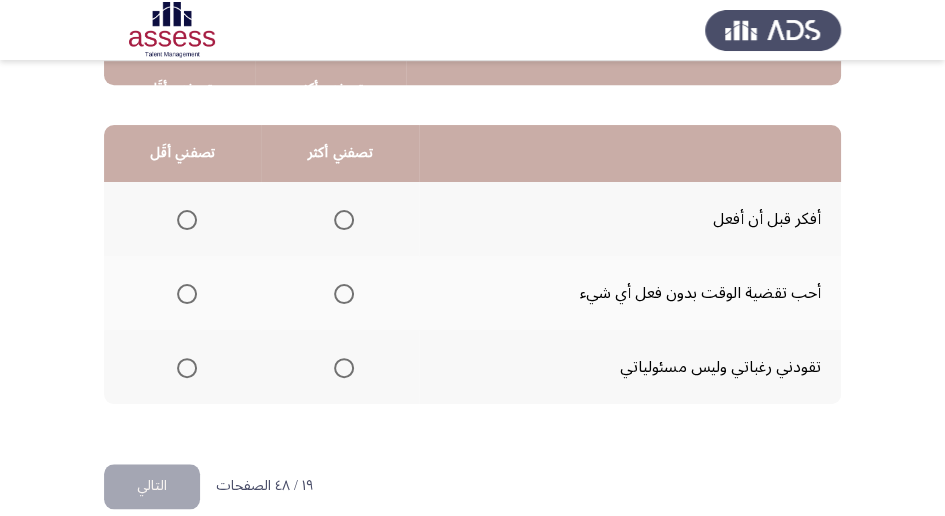 click at bounding box center (344, 220) 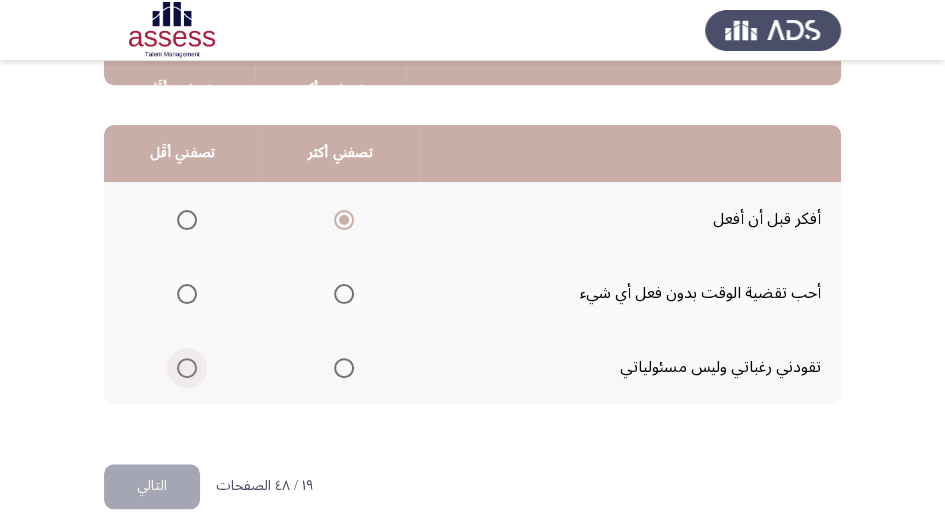 click at bounding box center [187, 368] 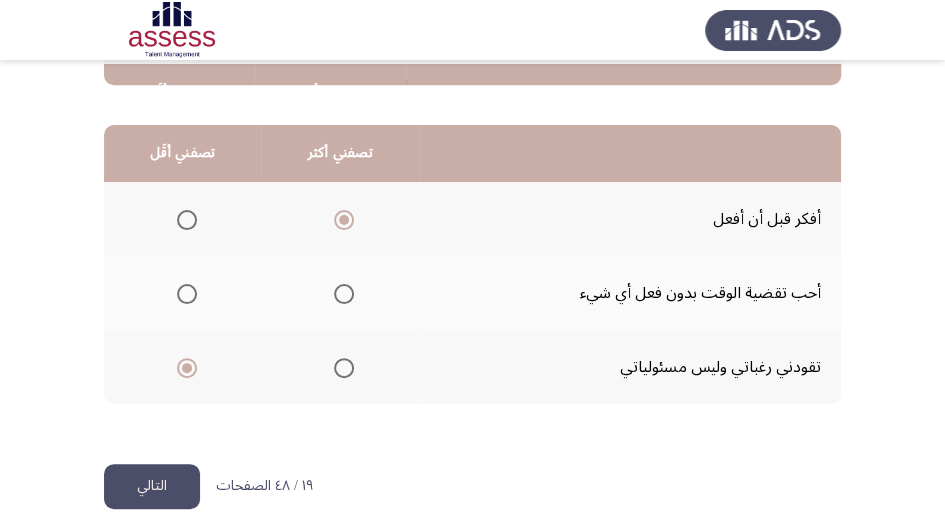 scroll, scrollTop: 494, scrollLeft: 0, axis: vertical 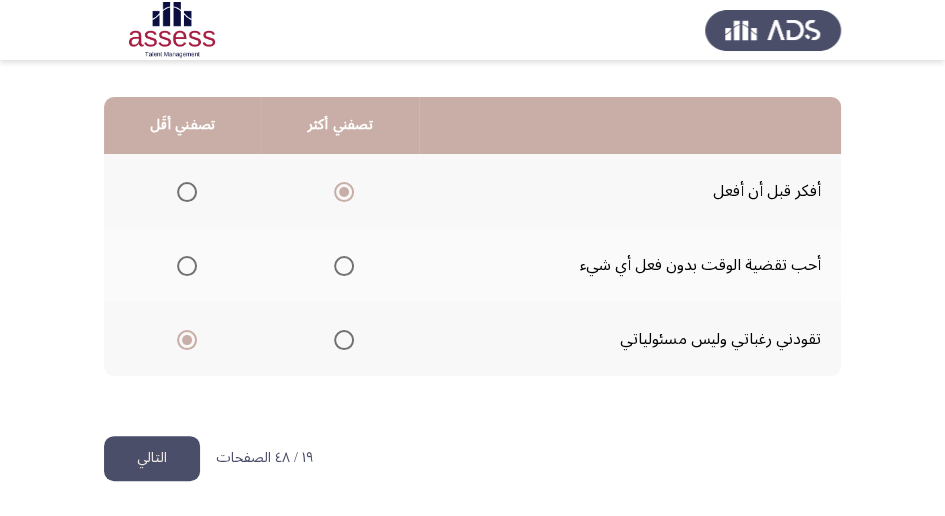 click on "التالي" 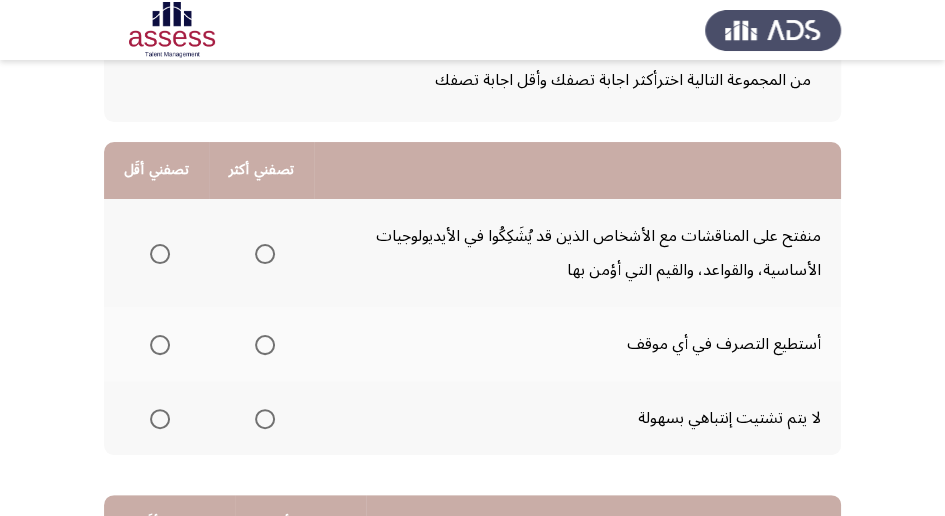 scroll, scrollTop: 133, scrollLeft: 0, axis: vertical 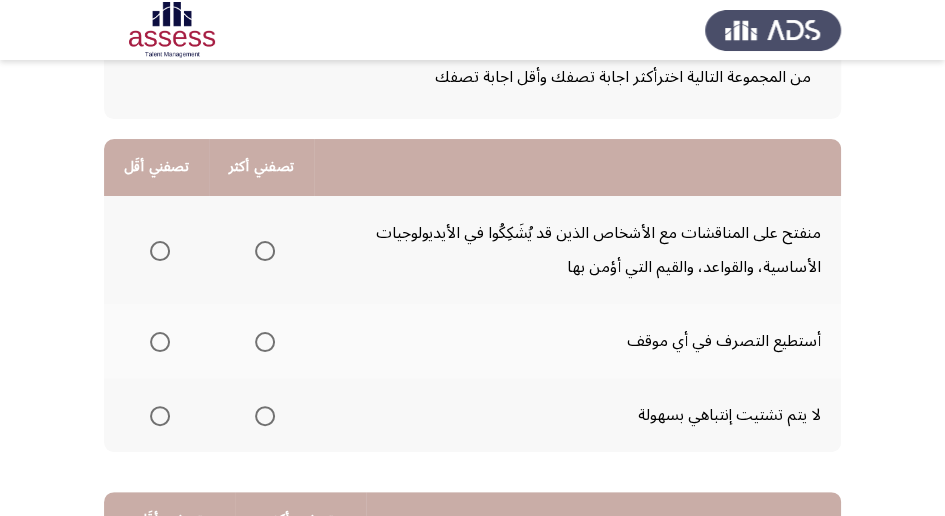 click at bounding box center (265, 342) 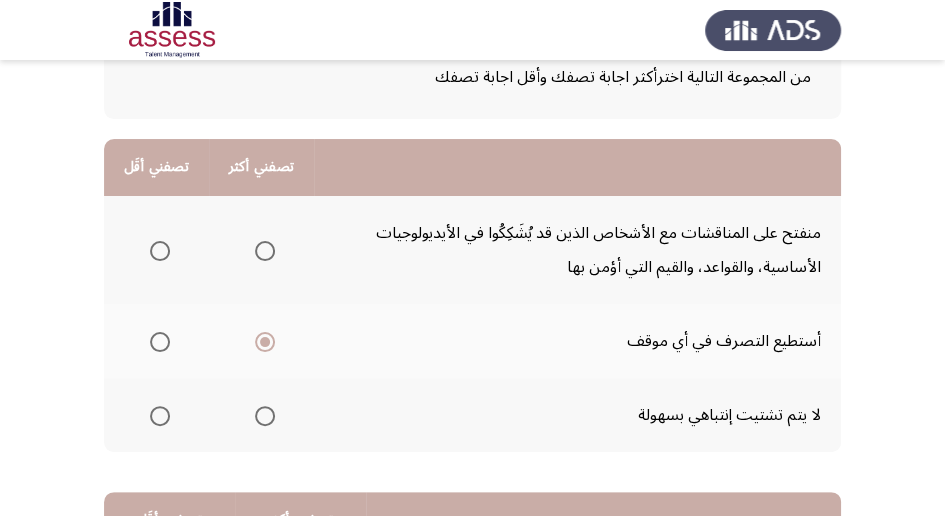 click at bounding box center [160, 416] 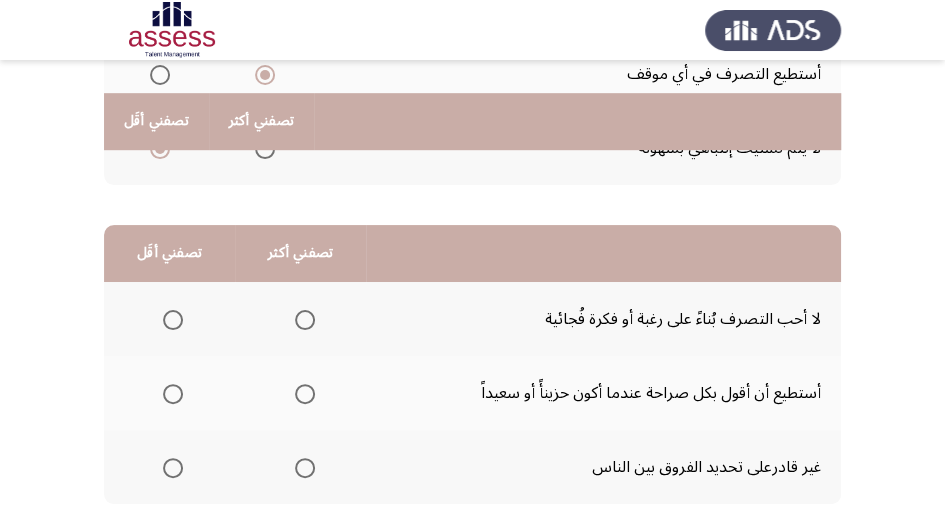 scroll, scrollTop: 466, scrollLeft: 0, axis: vertical 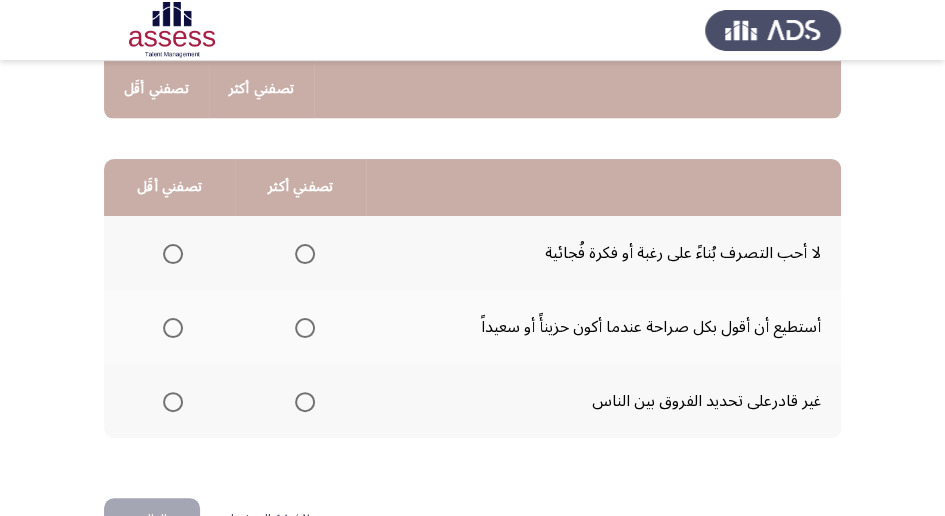 click at bounding box center [305, 254] 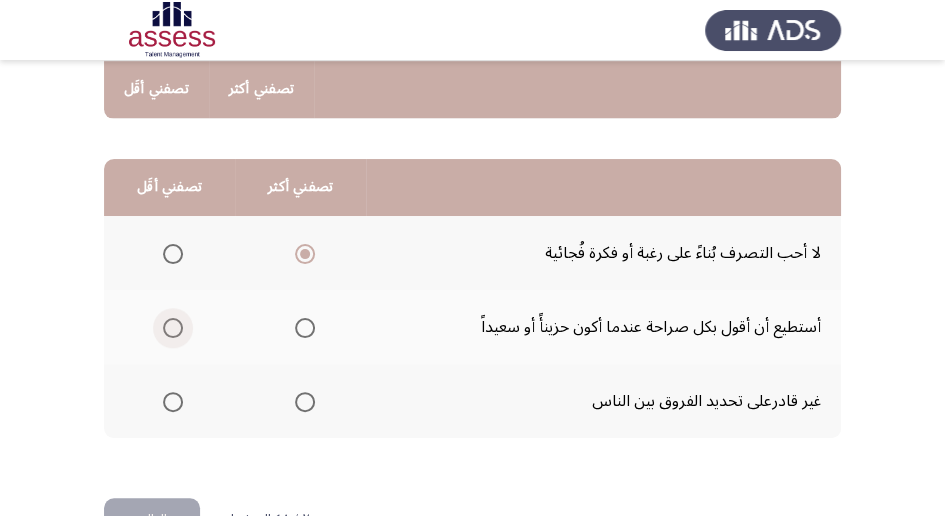 click at bounding box center [173, 328] 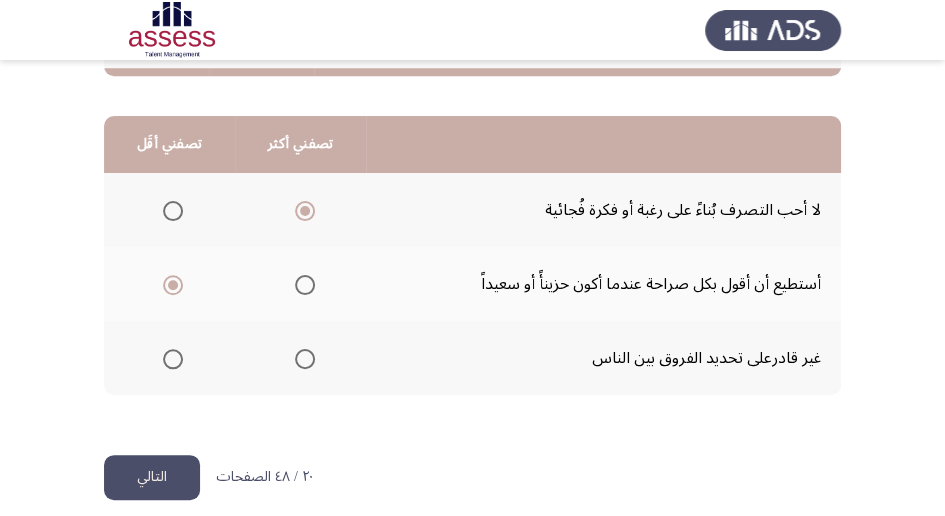scroll, scrollTop: 528, scrollLeft: 0, axis: vertical 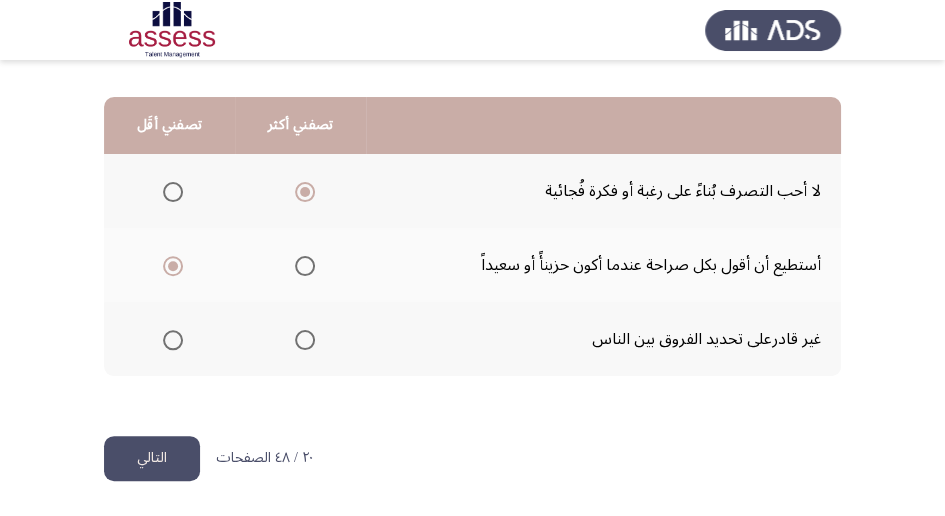click on "التالي" 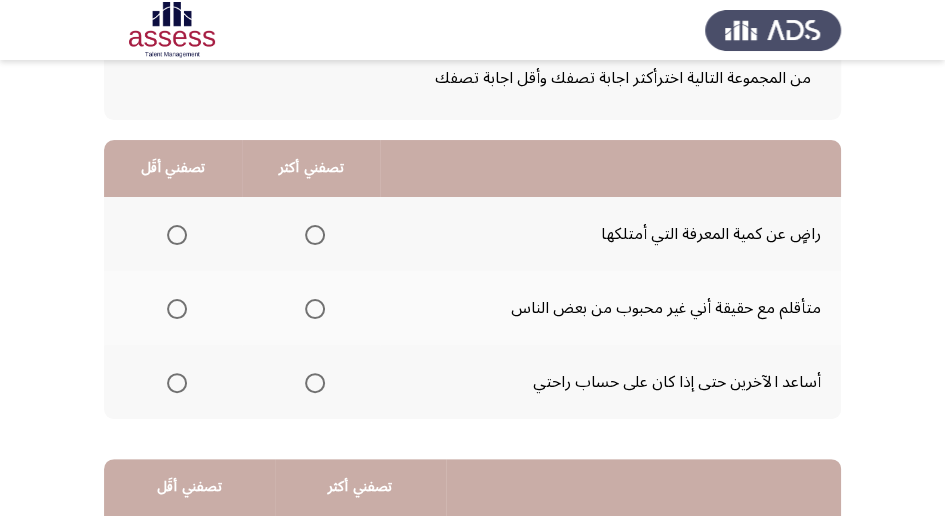 scroll, scrollTop: 133, scrollLeft: 0, axis: vertical 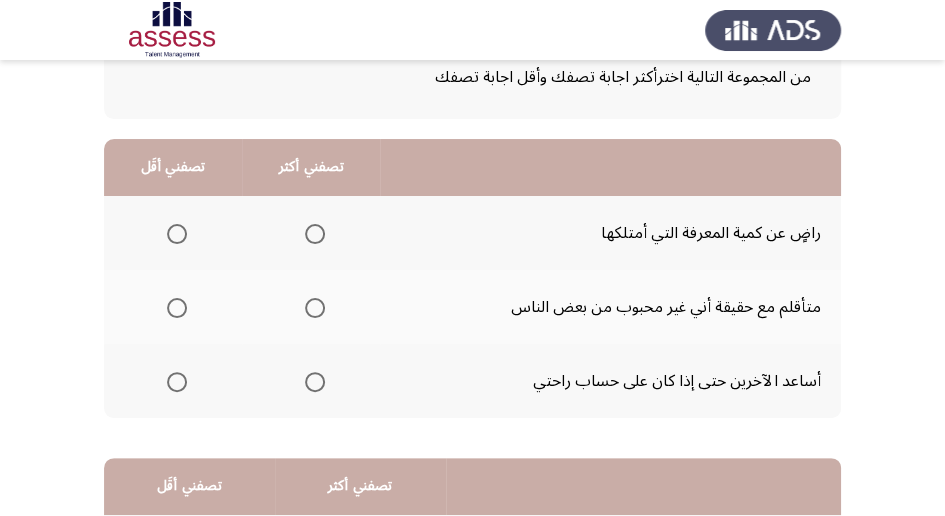 click at bounding box center [315, 308] 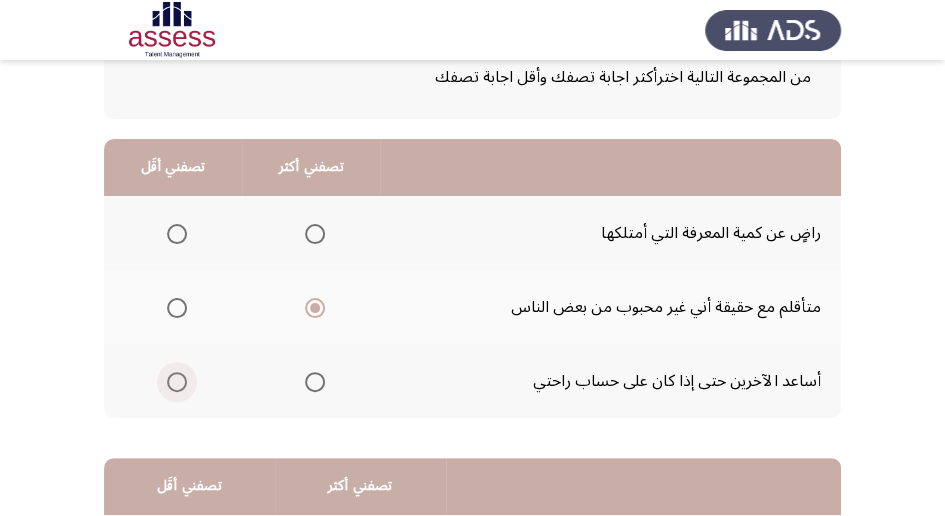 click at bounding box center (177, 382) 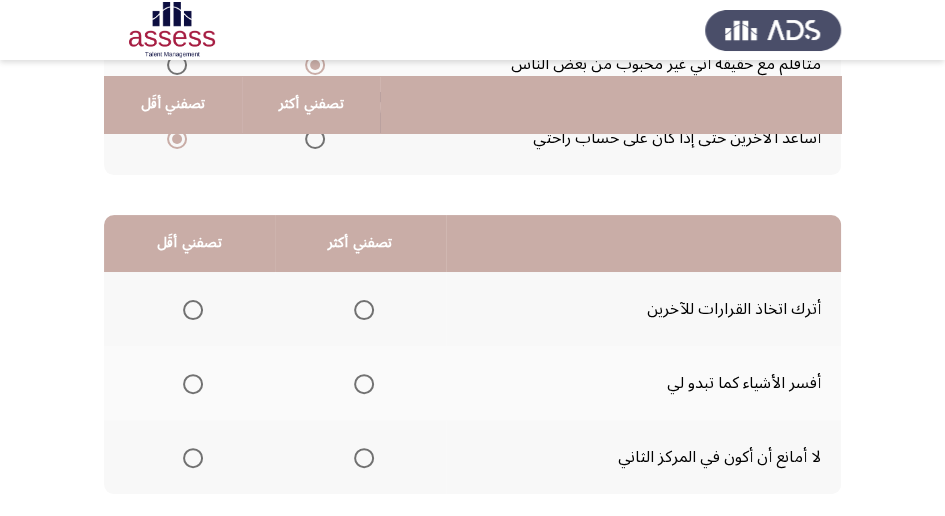 scroll, scrollTop: 400, scrollLeft: 0, axis: vertical 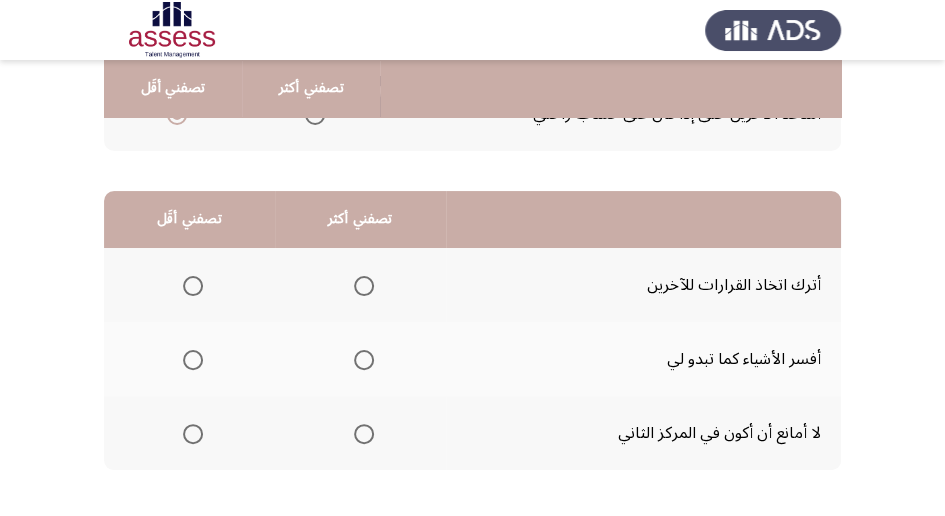 click at bounding box center (193, 286) 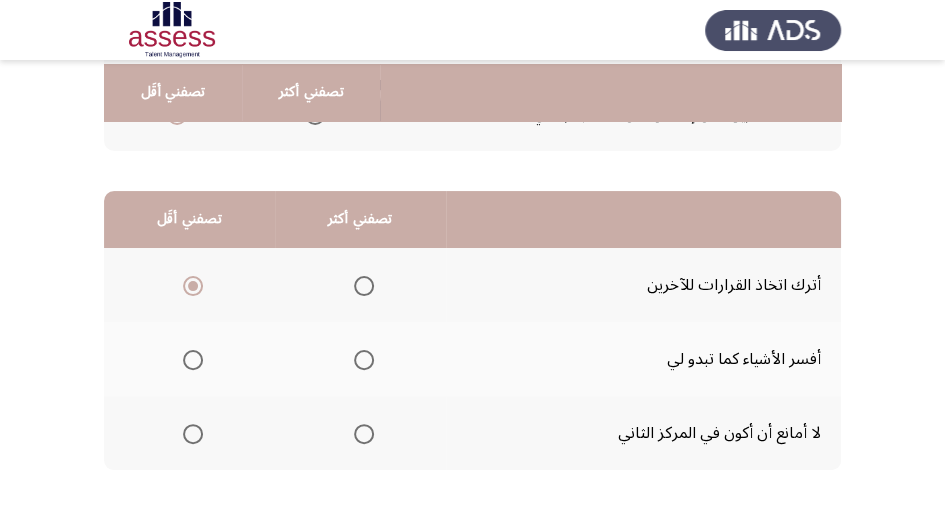 scroll, scrollTop: 466, scrollLeft: 0, axis: vertical 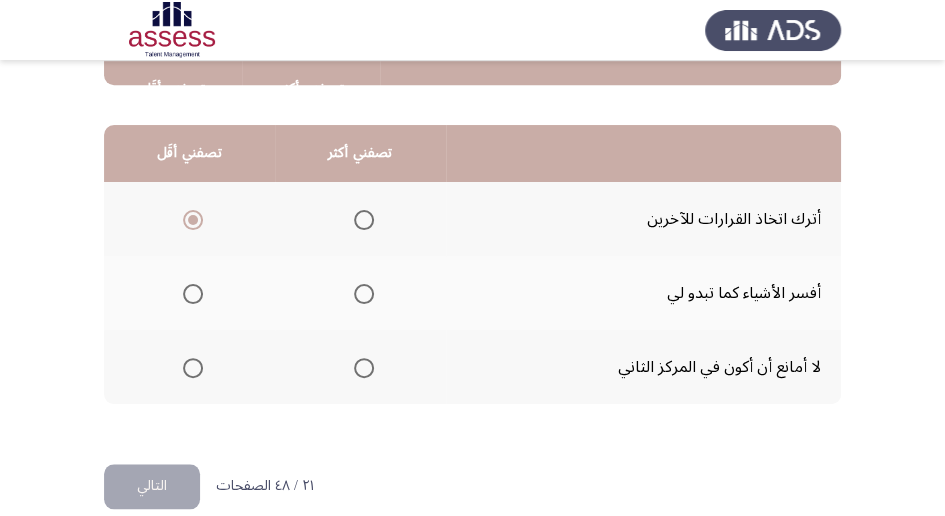 click at bounding box center (364, 294) 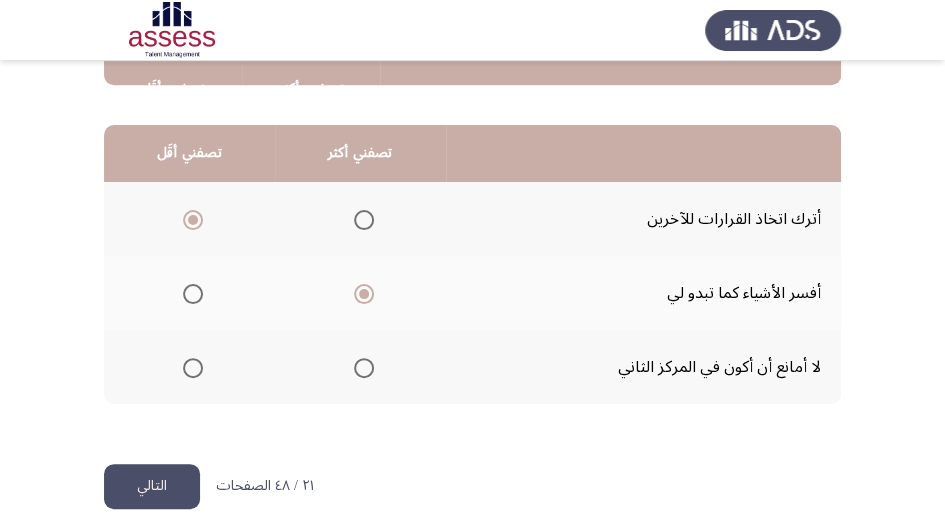 click on "التالي" 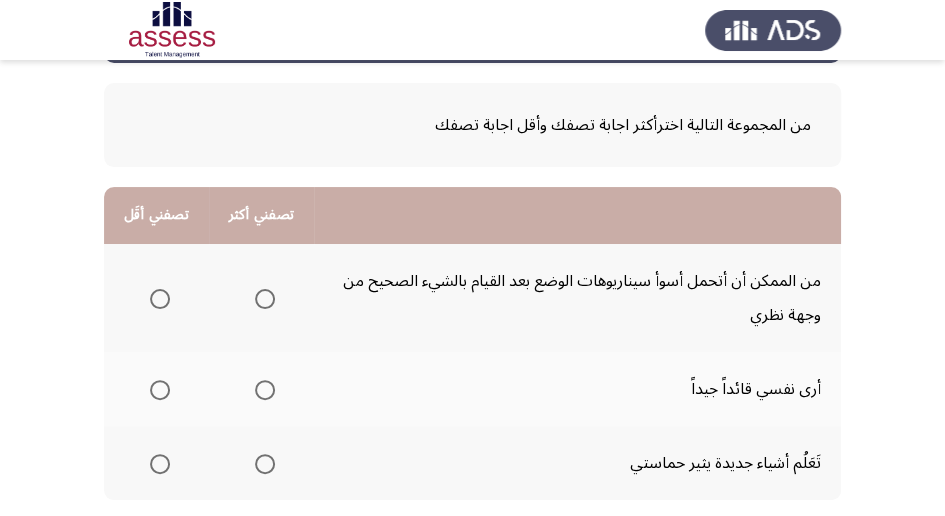 scroll, scrollTop: 133, scrollLeft: 0, axis: vertical 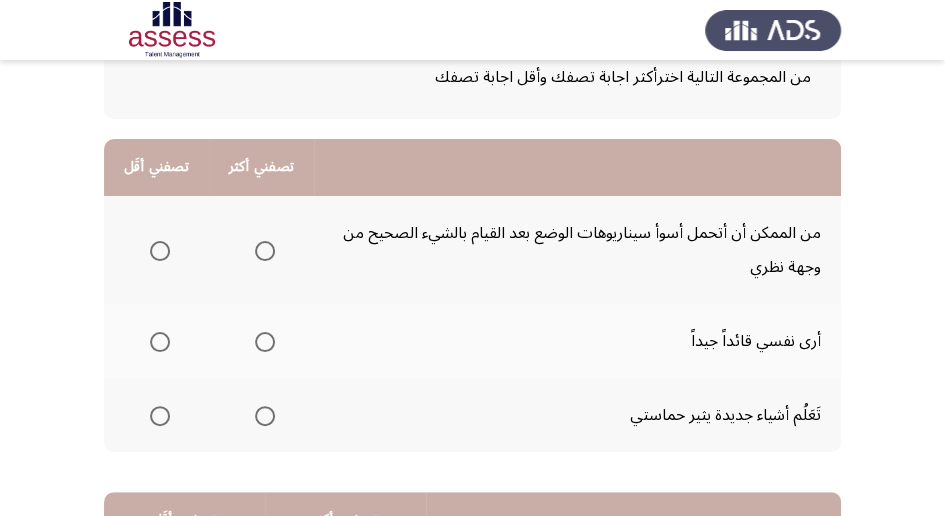 click at bounding box center (265, 342) 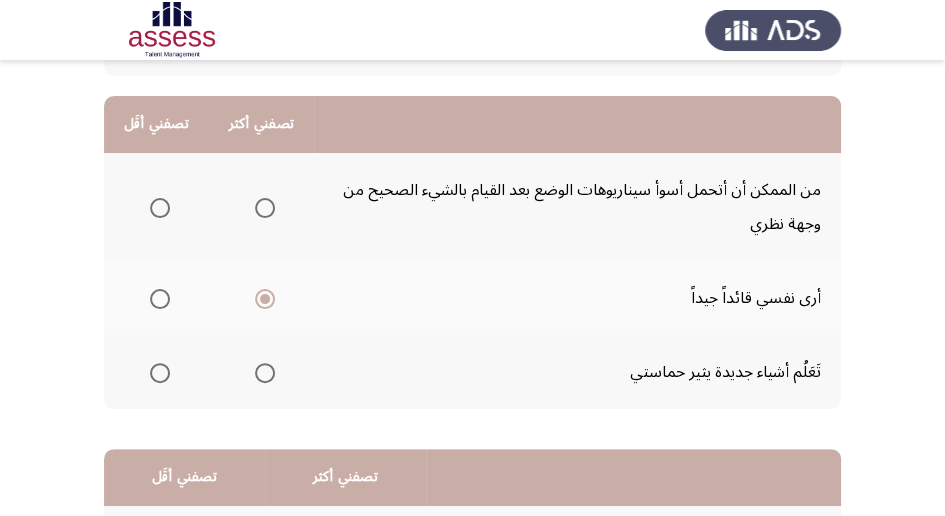 scroll, scrollTop: 200, scrollLeft: 0, axis: vertical 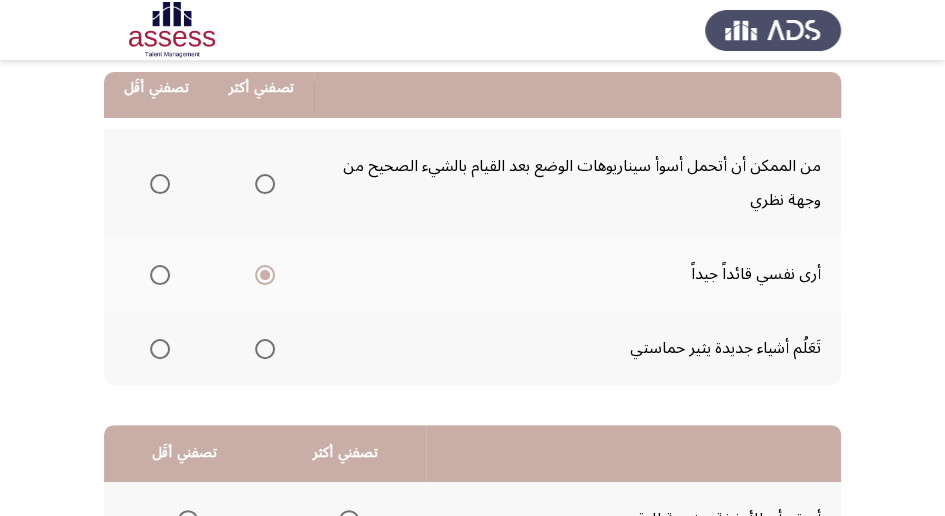 click at bounding box center [160, 349] 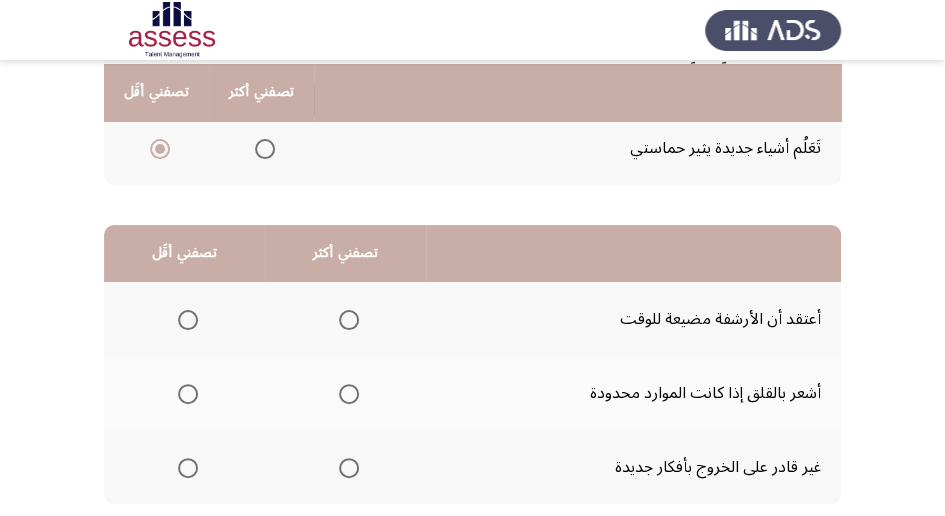 scroll, scrollTop: 466, scrollLeft: 0, axis: vertical 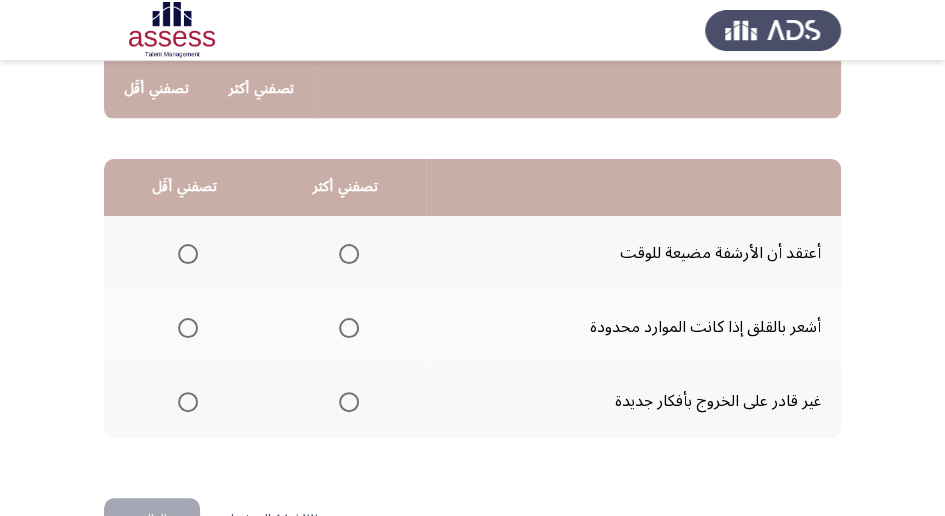 click at bounding box center [349, 328] 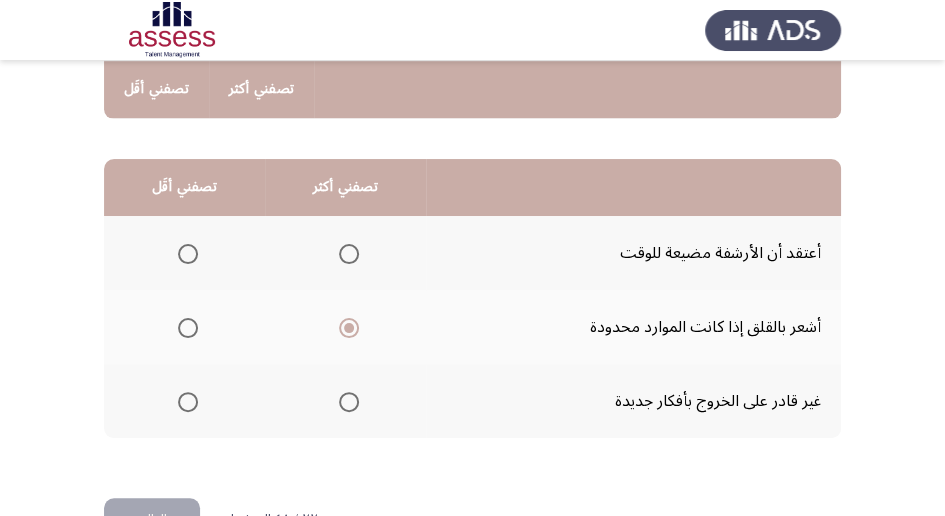 click at bounding box center (188, 402) 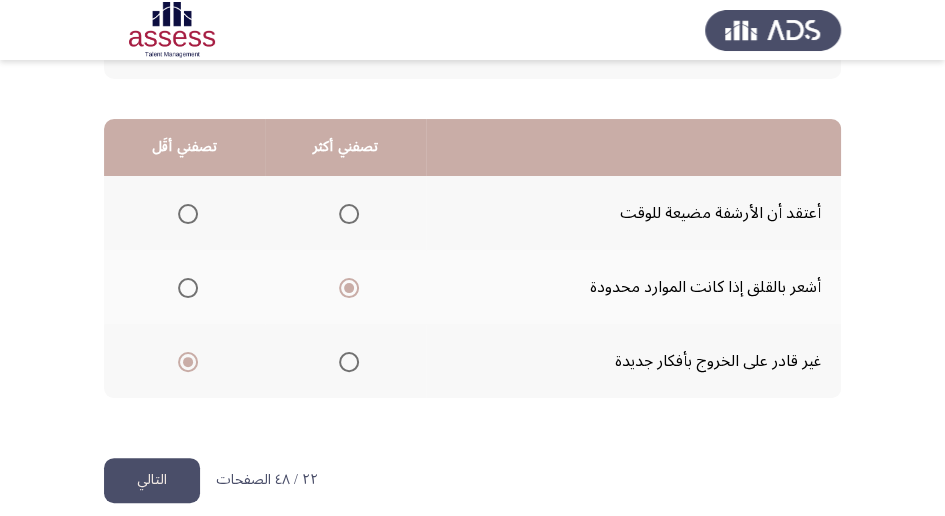 scroll, scrollTop: 528, scrollLeft: 0, axis: vertical 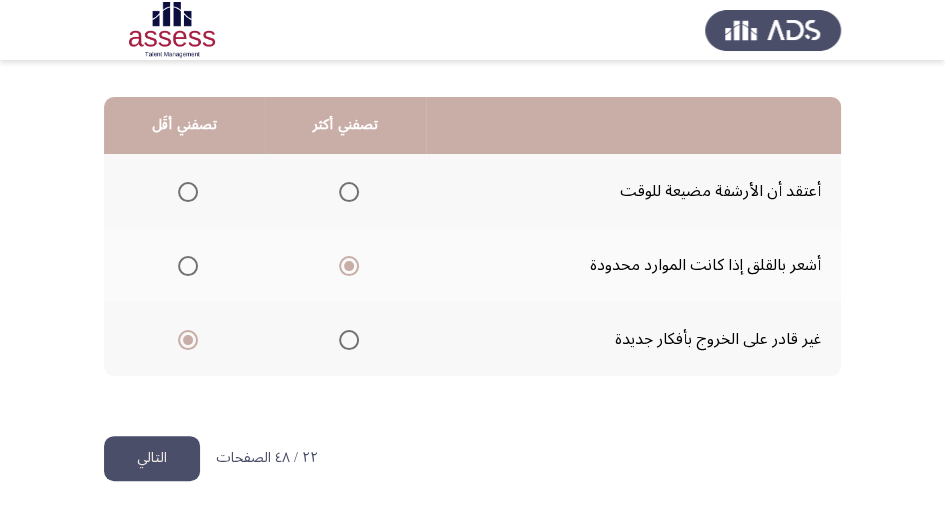click on "التالي" 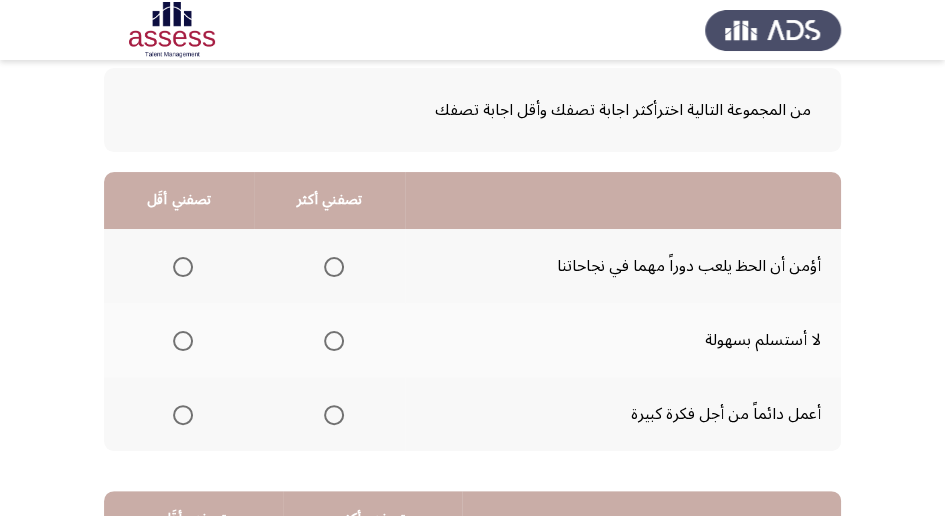 scroll, scrollTop: 133, scrollLeft: 0, axis: vertical 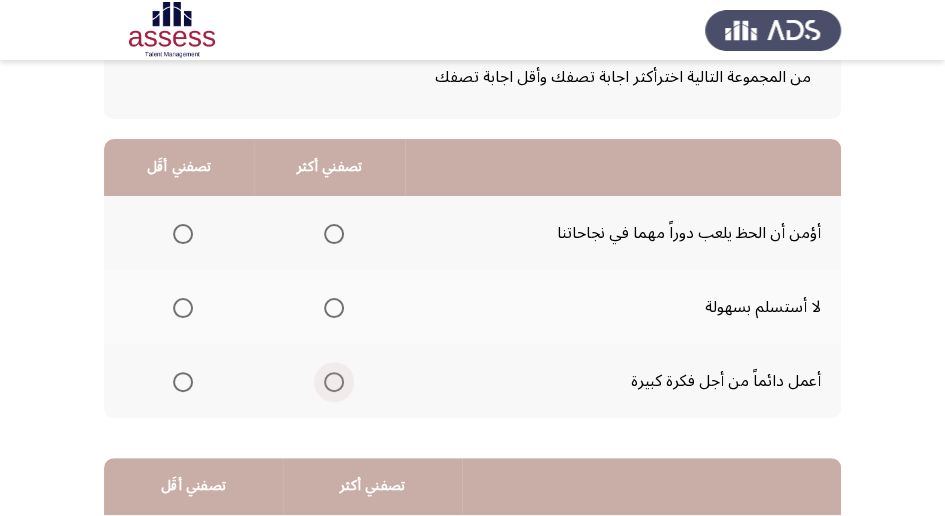 click at bounding box center [334, 382] 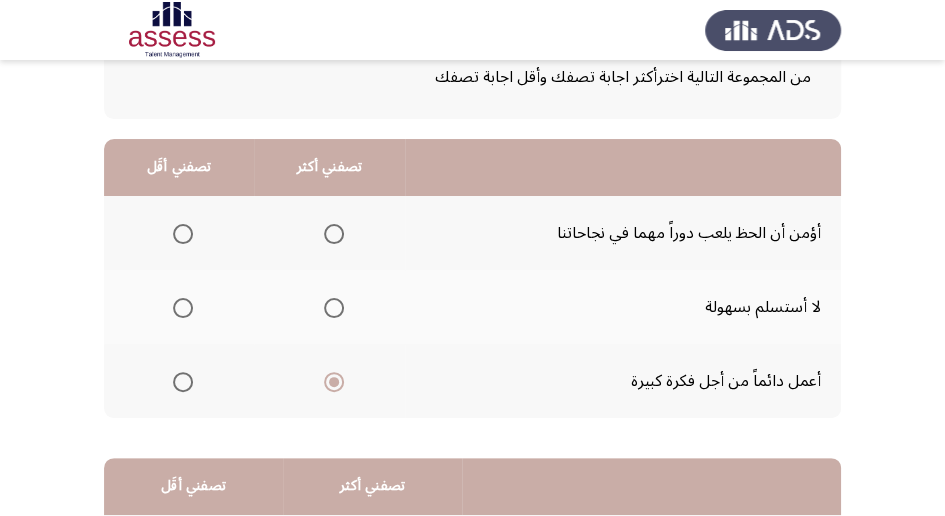 click at bounding box center [183, 308] 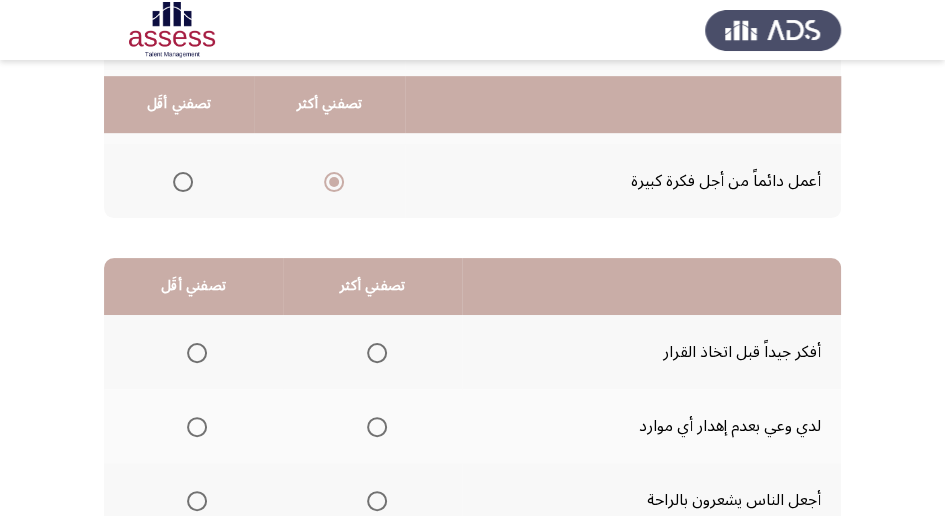 scroll, scrollTop: 400, scrollLeft: 0, axis: vertical 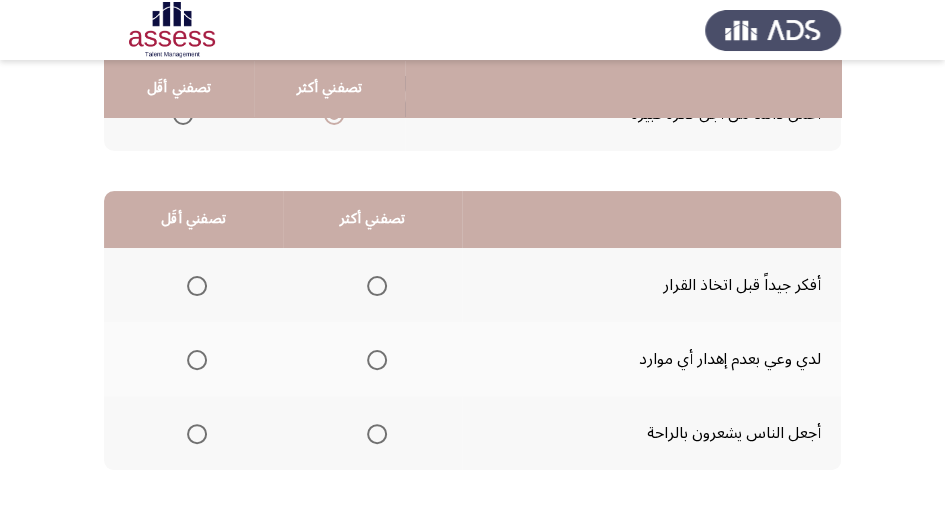 click at bounding box center (377, 286) 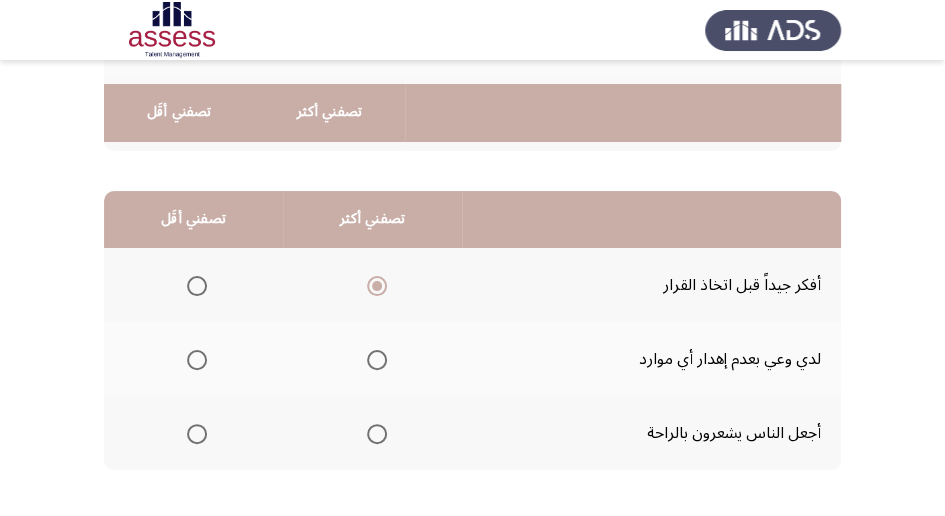 scroll, scrollTop: 466, scrollLeft: 0, axis: vertical 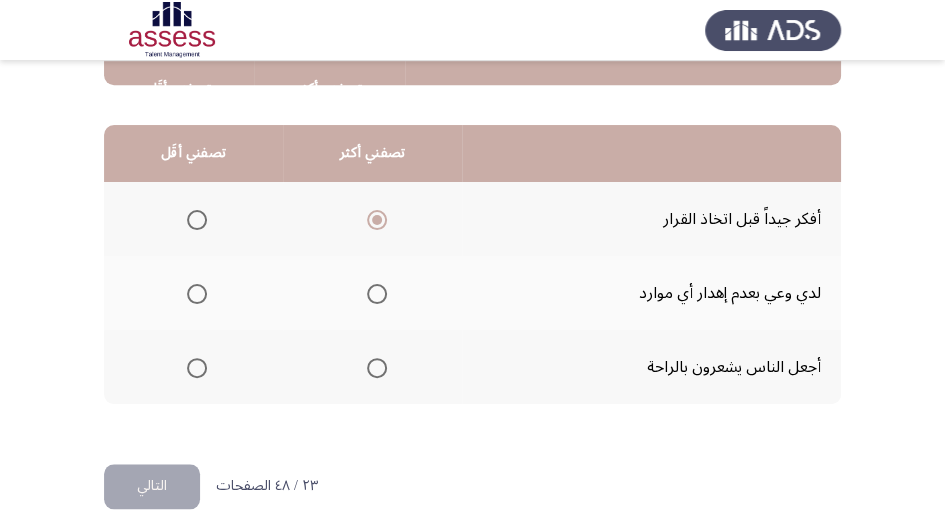 click at bounding box center [197, 368] 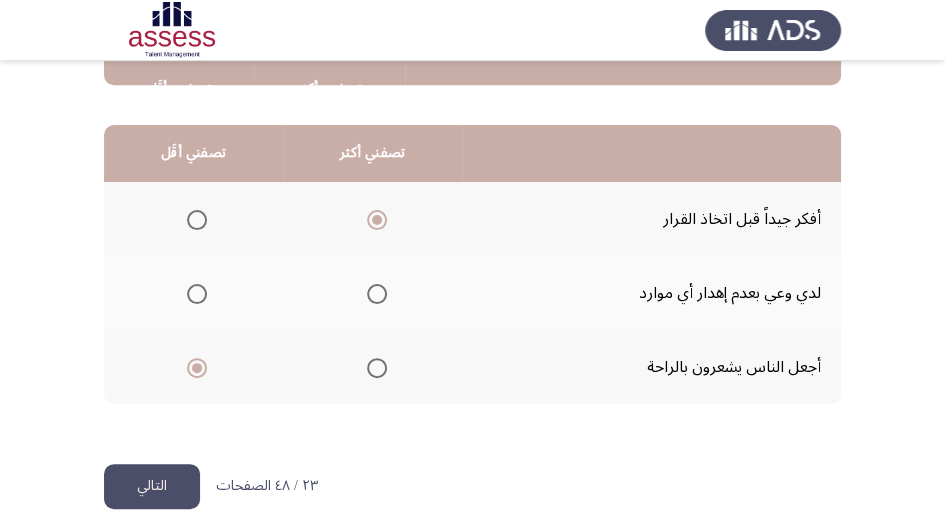 click on "التالي" 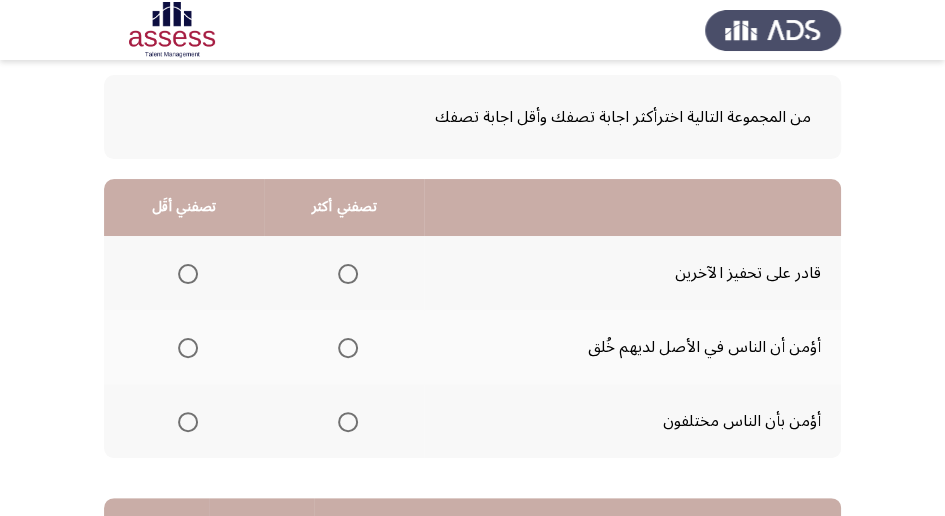 scroll, scrollTop: 133, scrollLeft: 0, axis: vertical 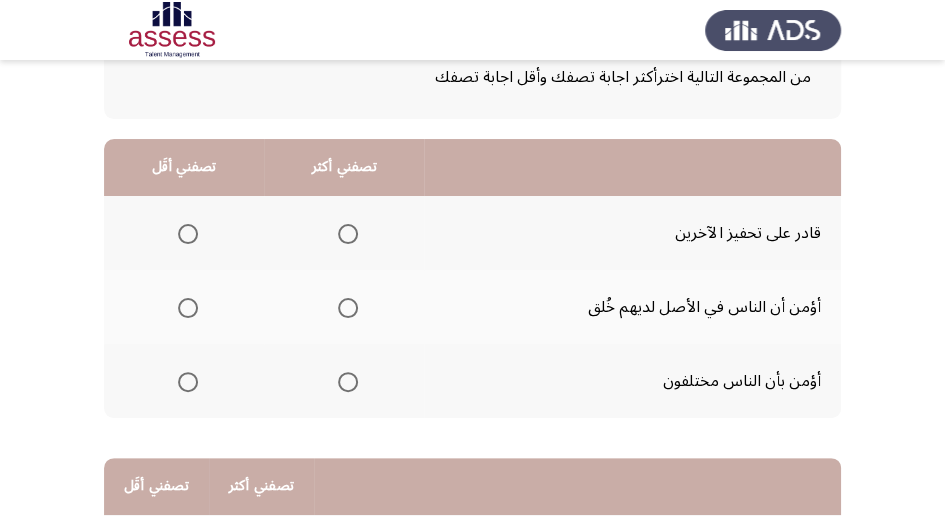 click at bounding box center (188, 234) 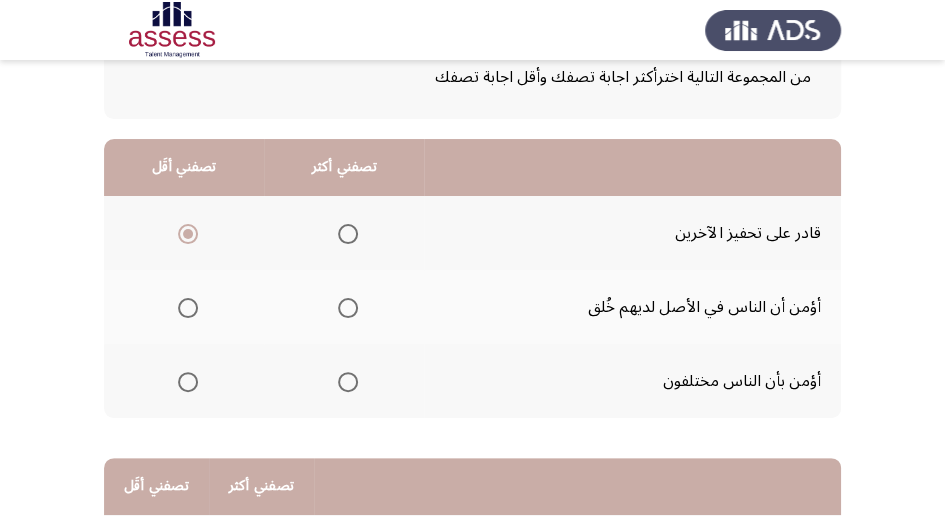 click at bounding box center [348, 382] 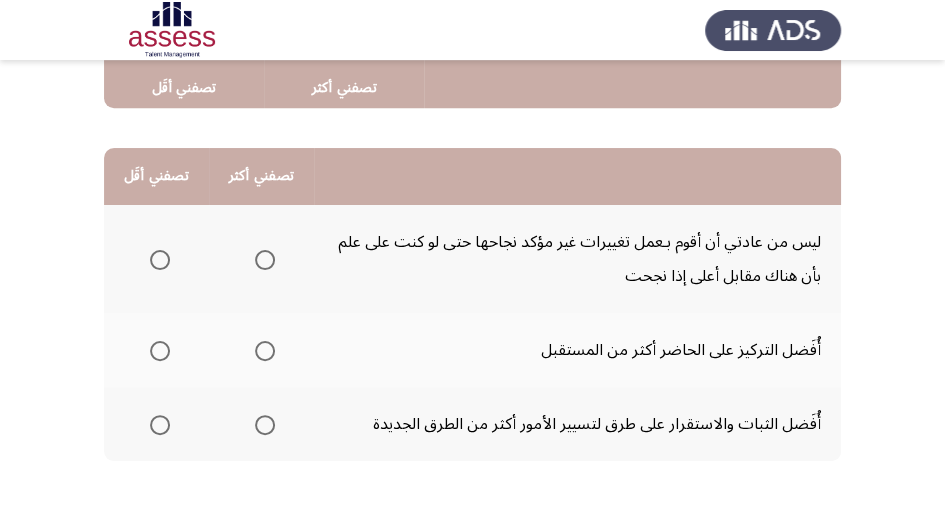 scroll, scrollTop: 466, scrollLeft: 0, axis: vertical 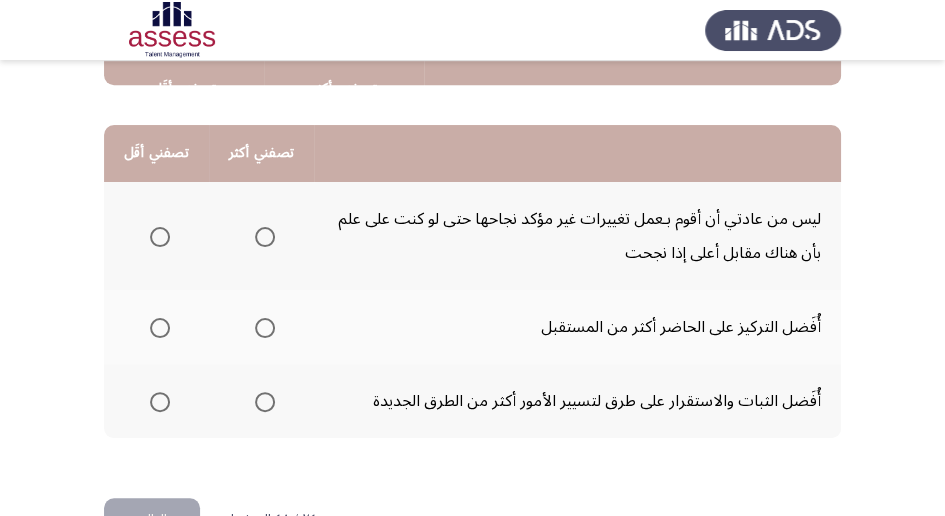 click at bounding box center (160, 328) 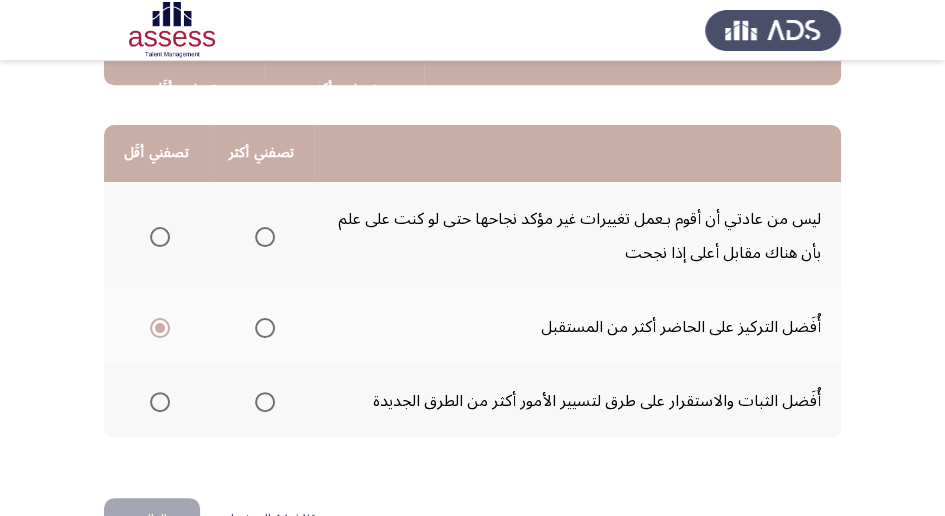 click at bounding box center [160, 402] 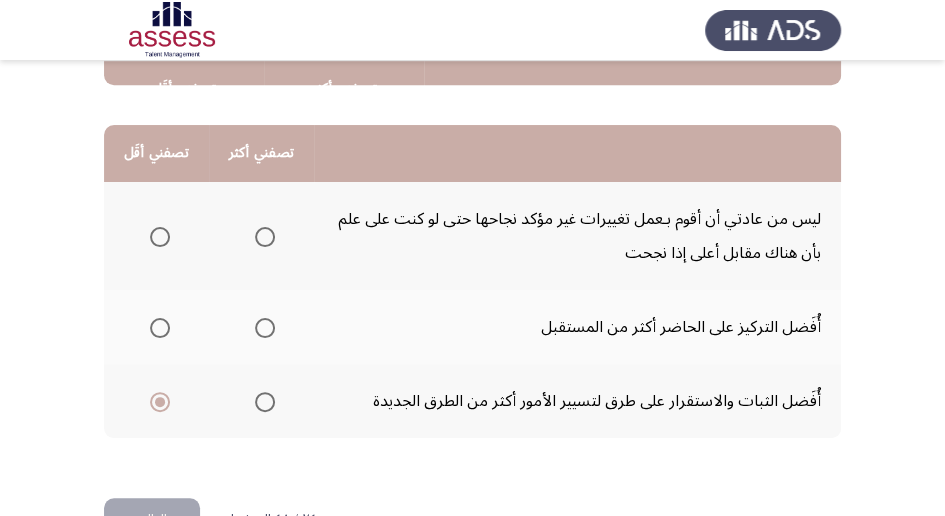 click at bounding box center [265, 237] 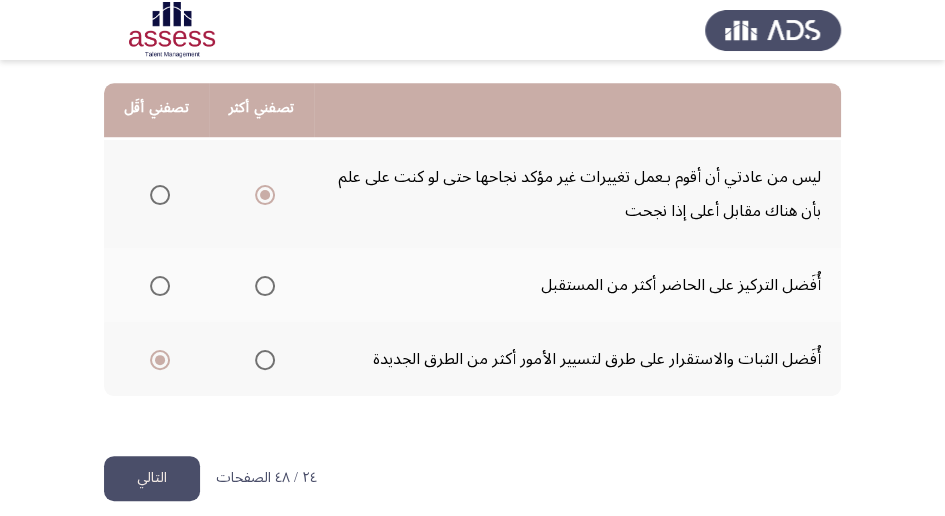 scroll, scrollTop: 528, scrollLeft: 0, axis: vertical 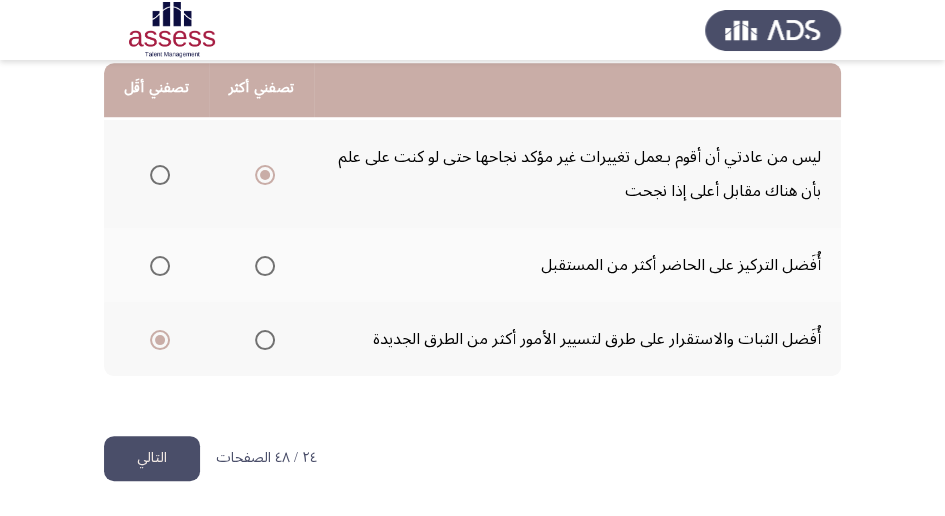 click on "التالي" 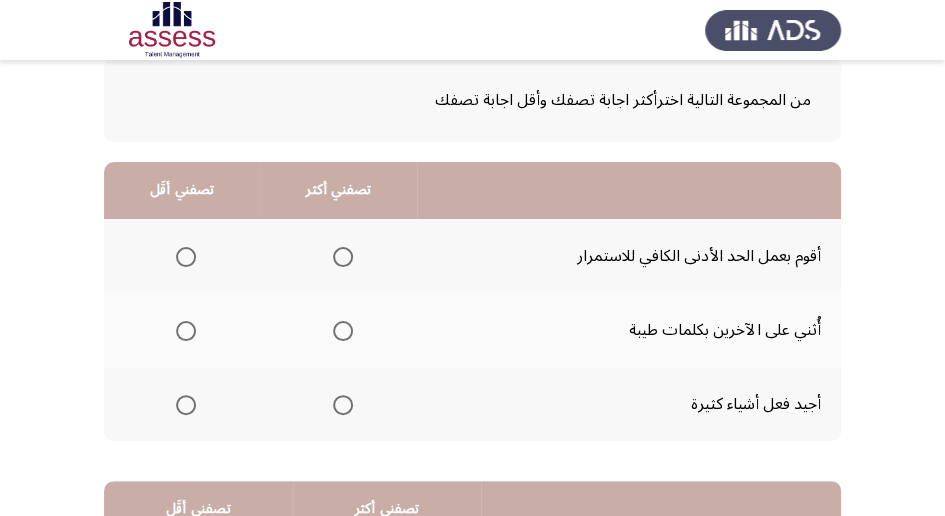 scroll, scrollTop: 133, scrollLeft: 0, axis: vertical 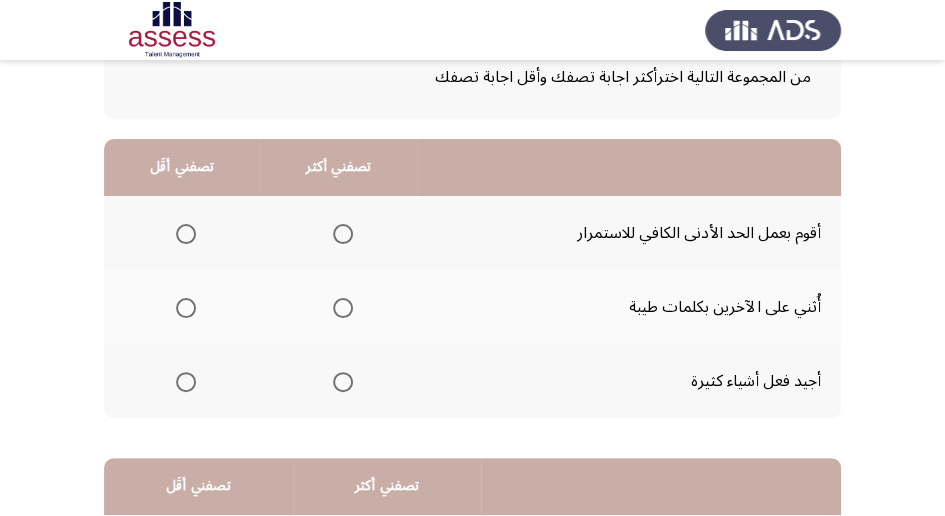 click at bounding box center (343, 308) 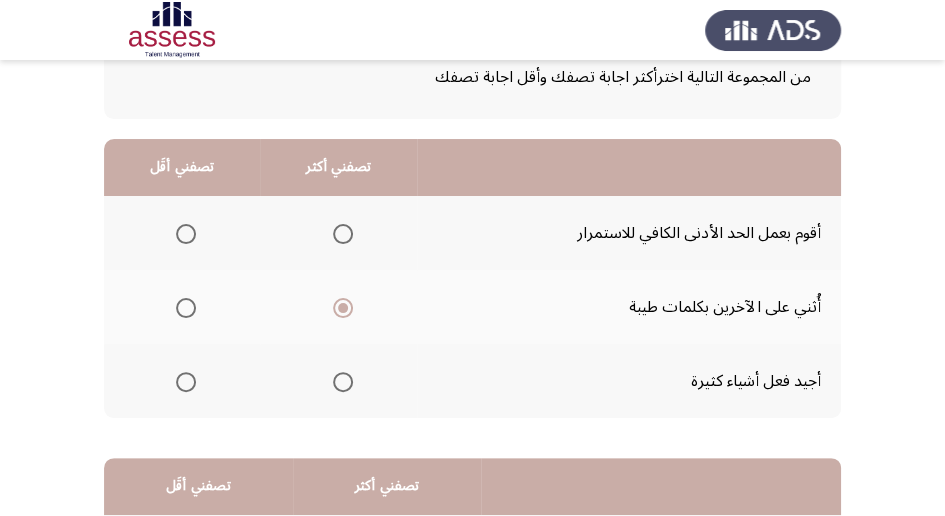 click at bounding box center (186, 234) 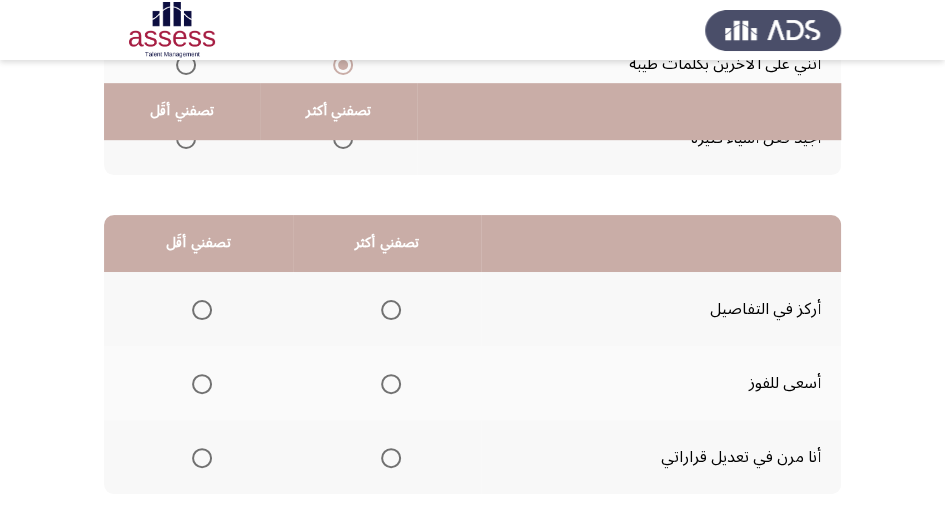 scroll, scrollTop: 400, scrollLeft: 0, axis: vertical 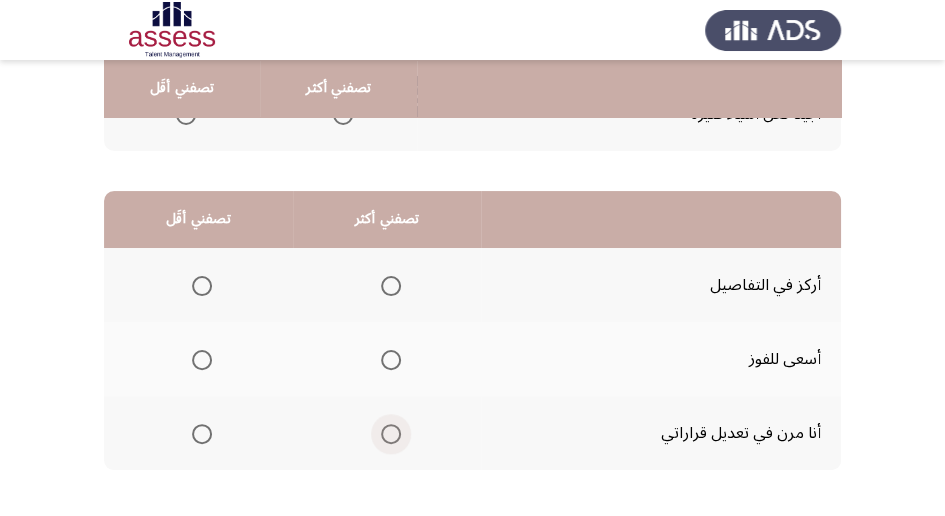 click at bounding box center (391, 434) 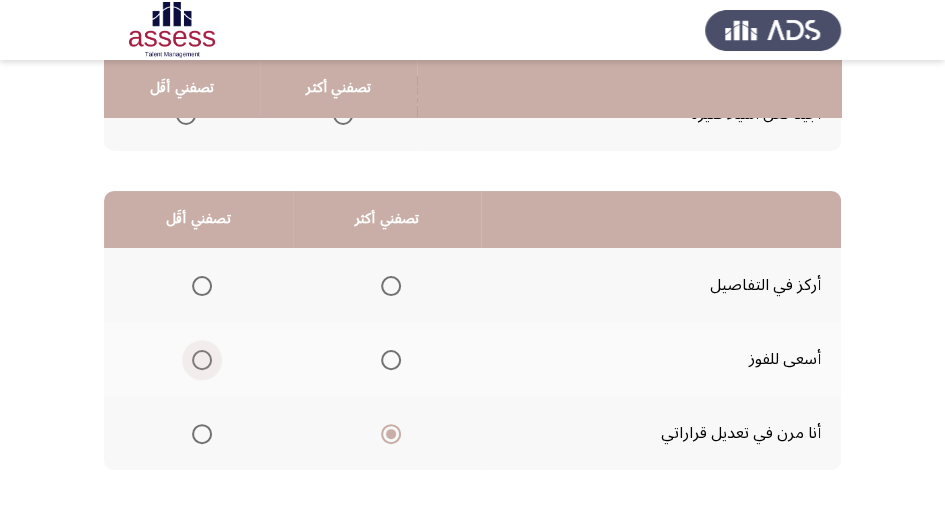 click at bounding box center (202, 360) 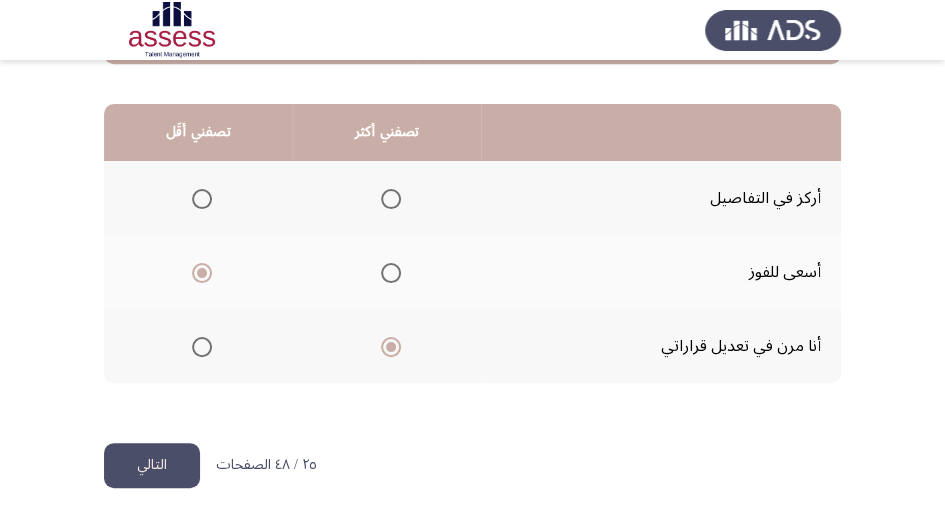 scroll, scrollTop: 494, scrollLeft: 0, axis: vertical 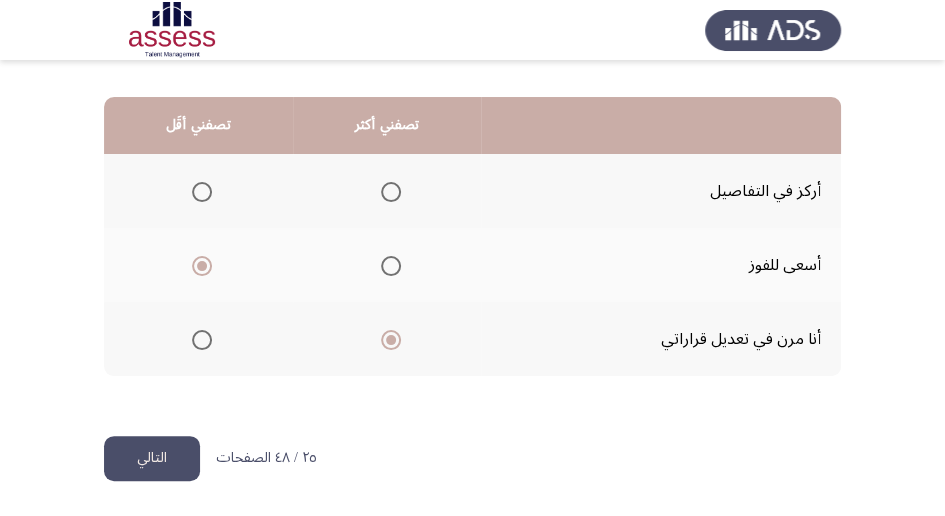 click on "التالي" 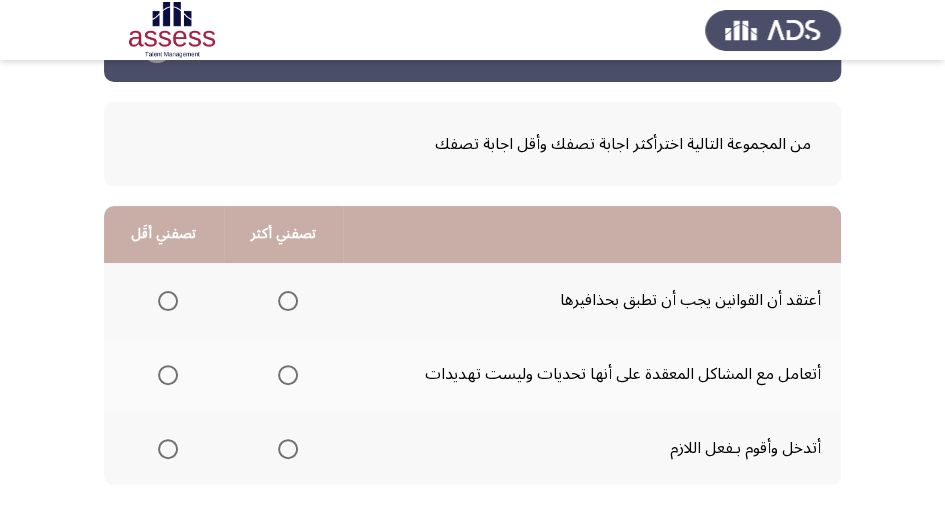 scroll, scrollTop: 133, scrollLeft: 0, axis: vertical 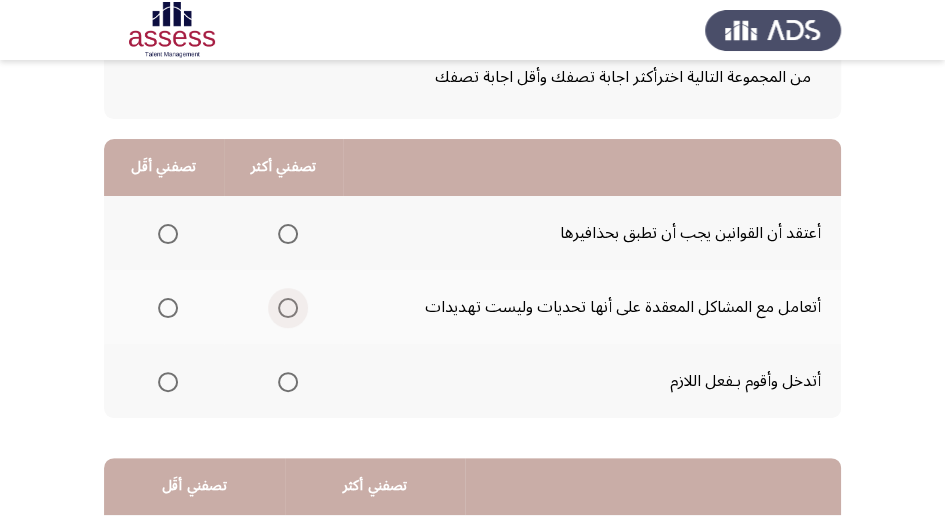 click at bounding box center (288, 308) 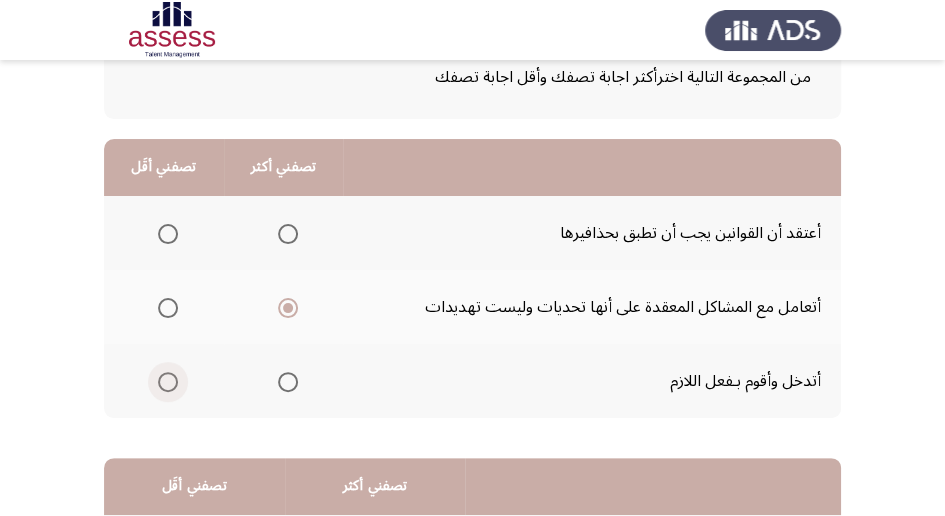 click at bounding box center (168, 382) 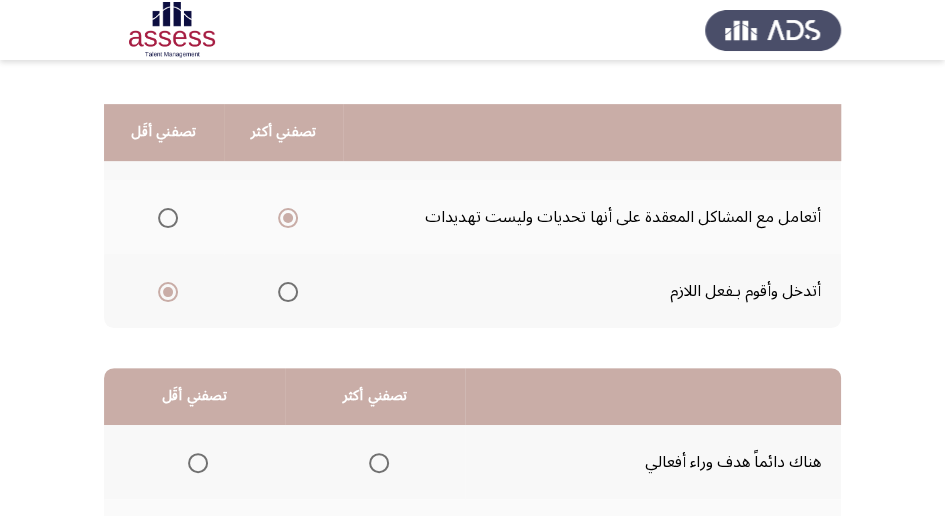 scroll, scrollTop: 200, scrollLeft: 0, axis: vertical 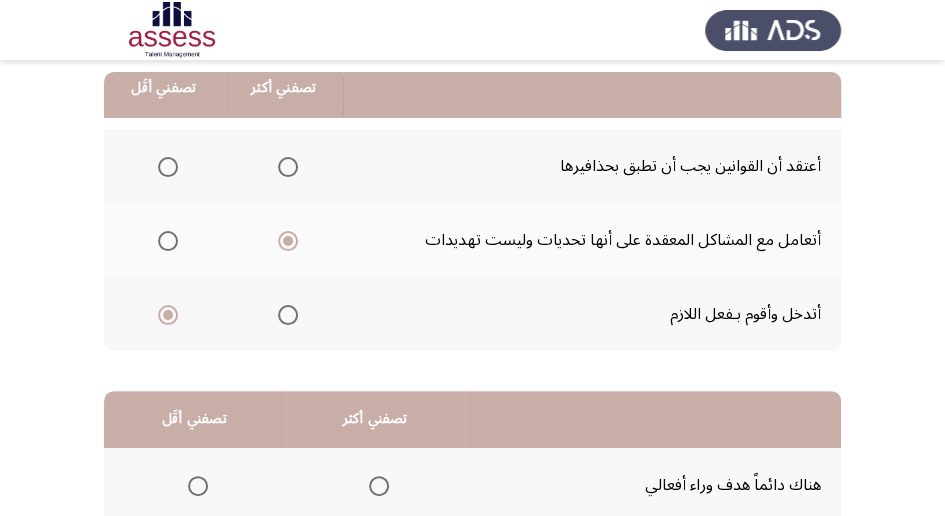 click at bounding box center (168, 241) 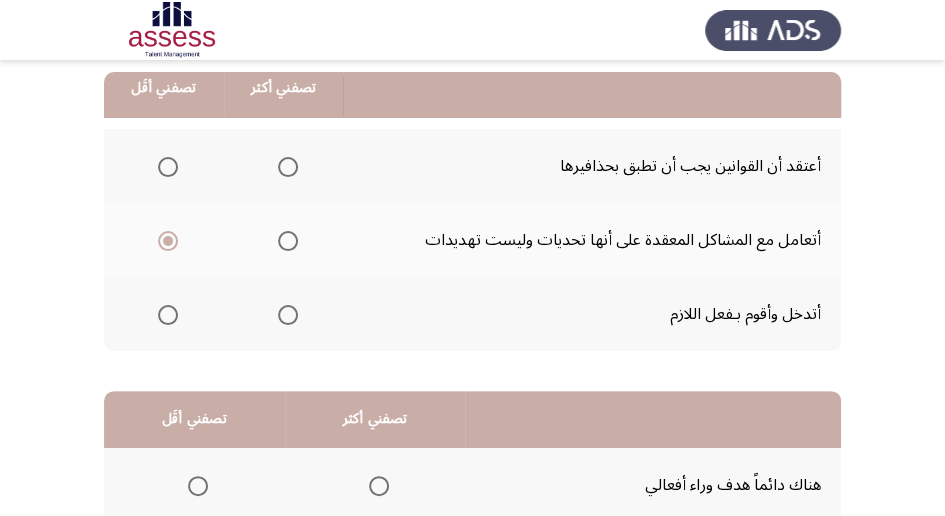 click at bounding box center [288, 315] 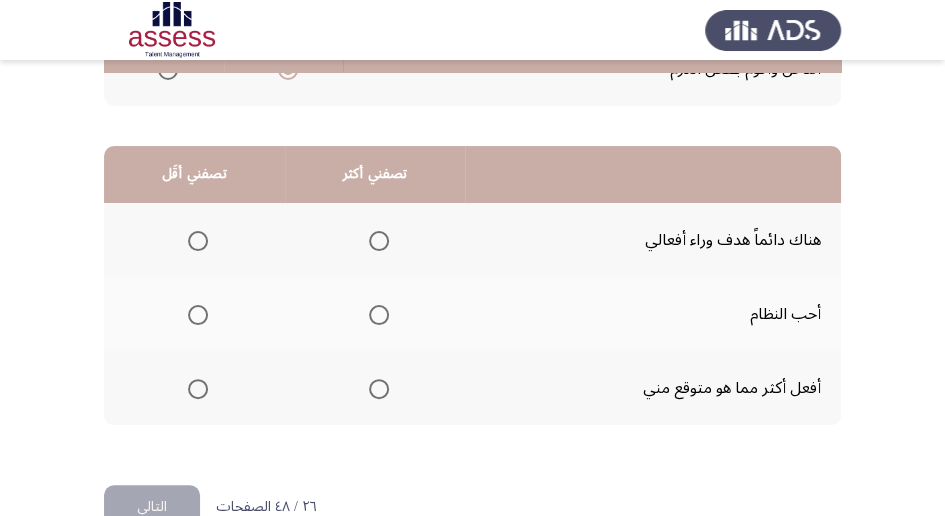 scroll, scrollTop: 466, scrollLeft: 0, axis: vertical 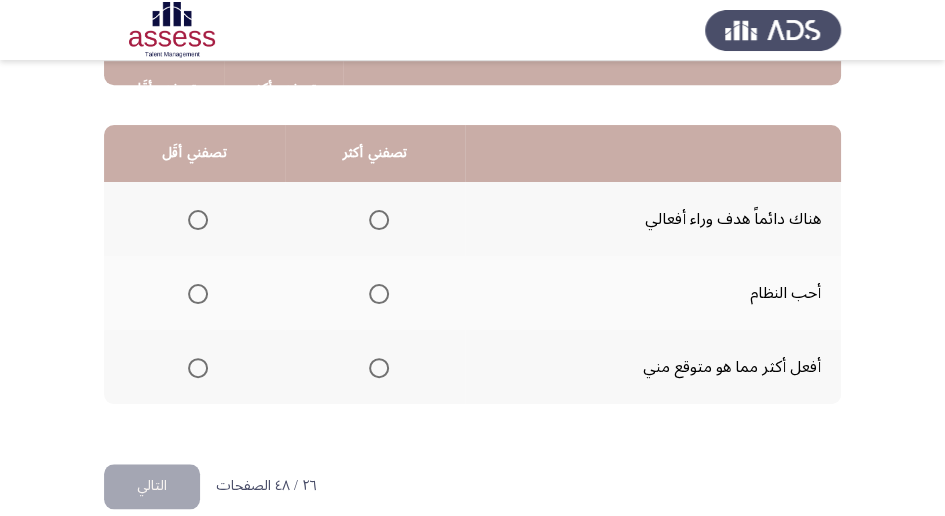 click at bounding box center [379, 294] 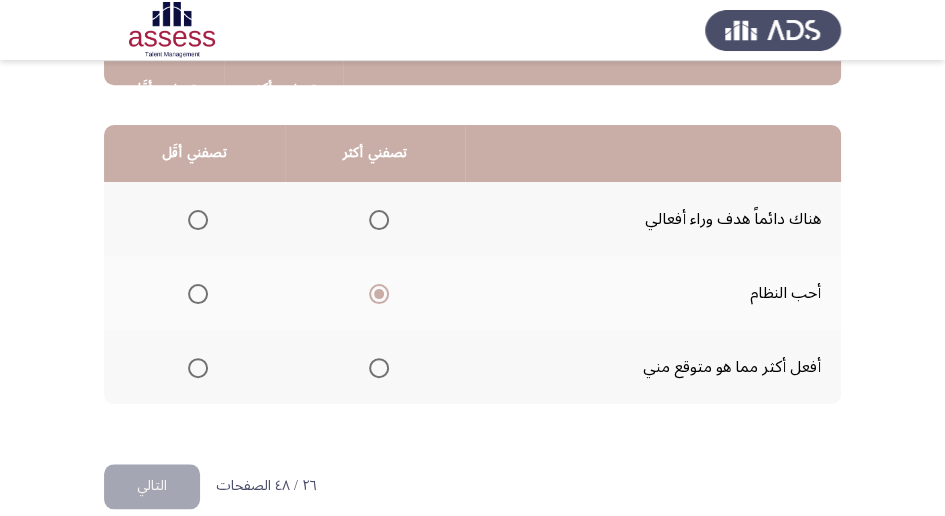 click at bounding box center (198, 220) 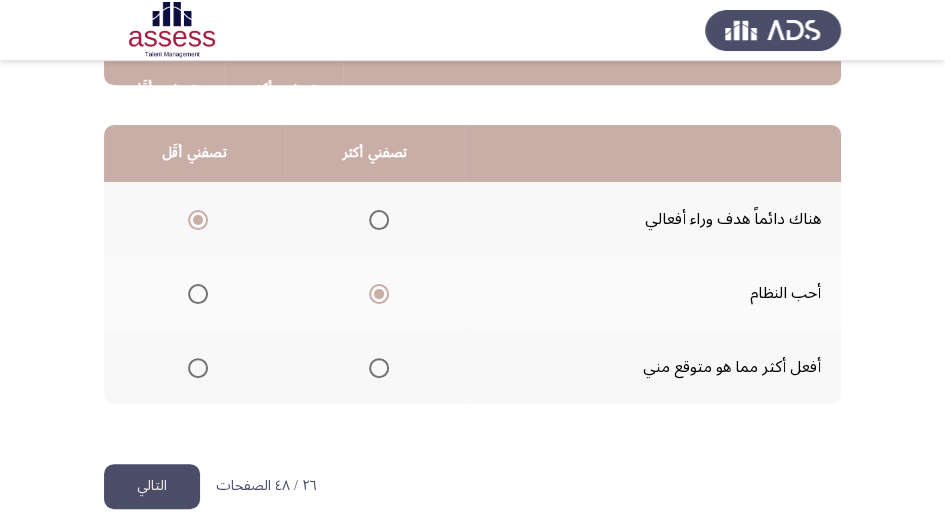 click on "التالي" 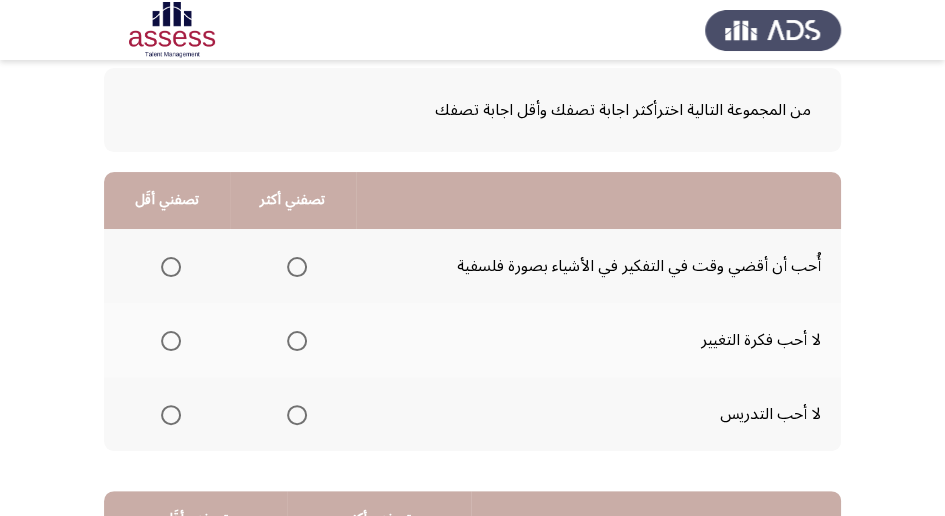 scroll, scrollTop: 133, scrollLeft: 0, axis: vertical 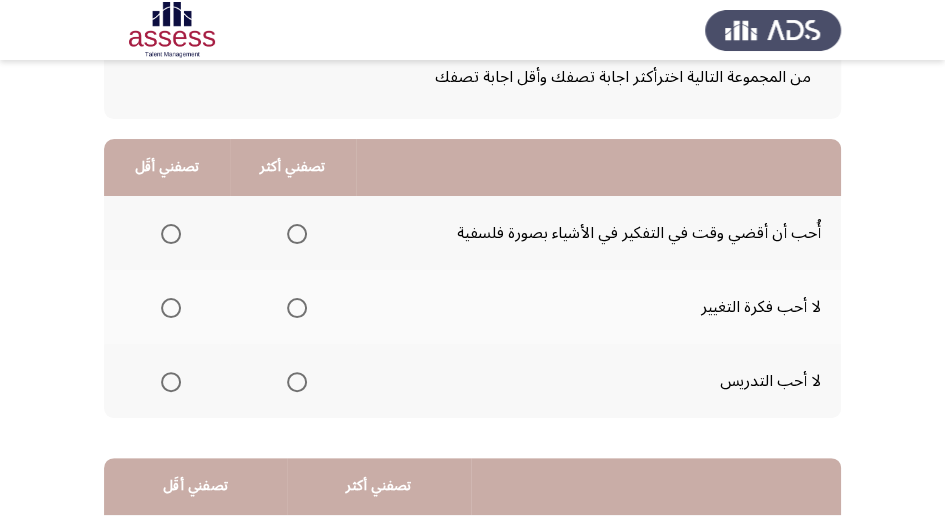 click at bounding box center [297, 382] 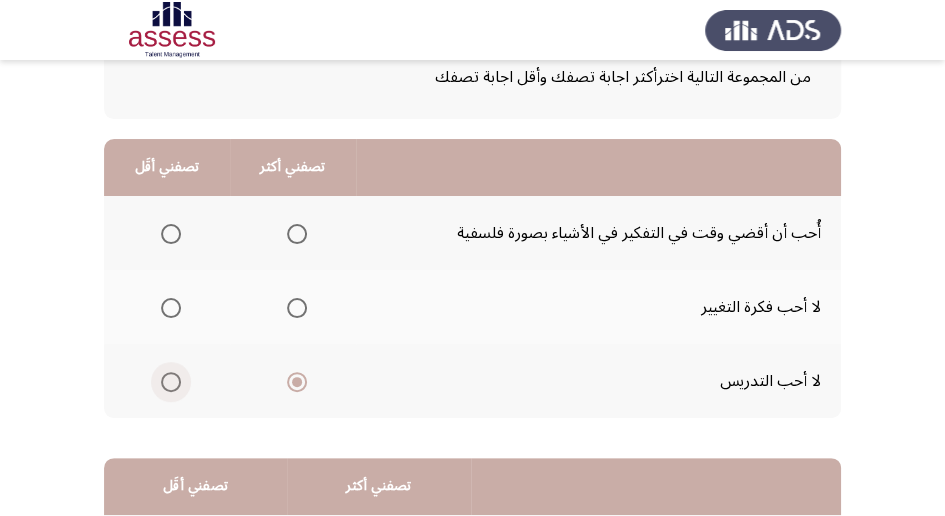 click at bounding box center (171, 382) 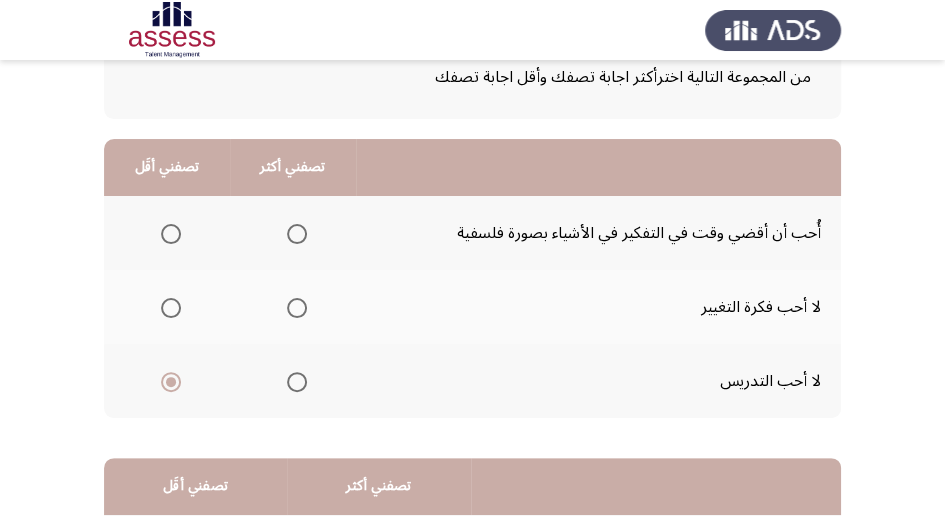 click 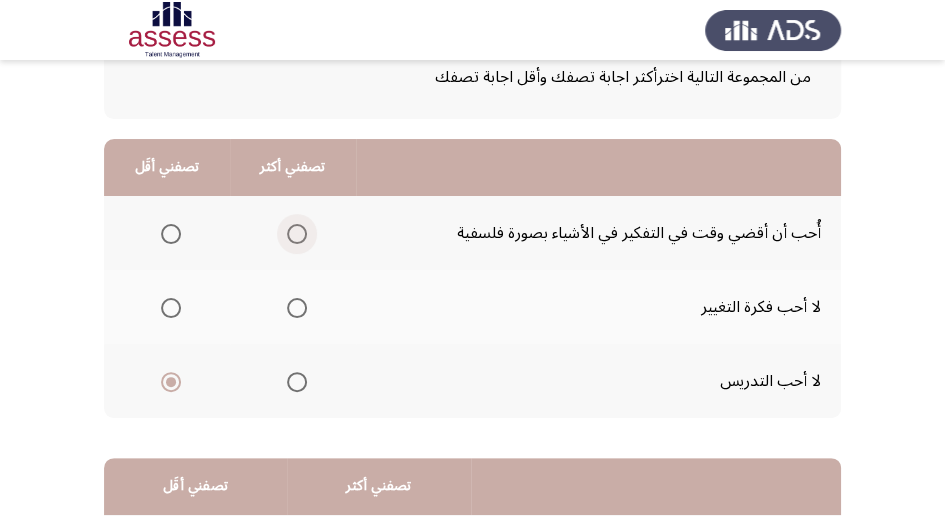 click at bounding box center (297, 234) 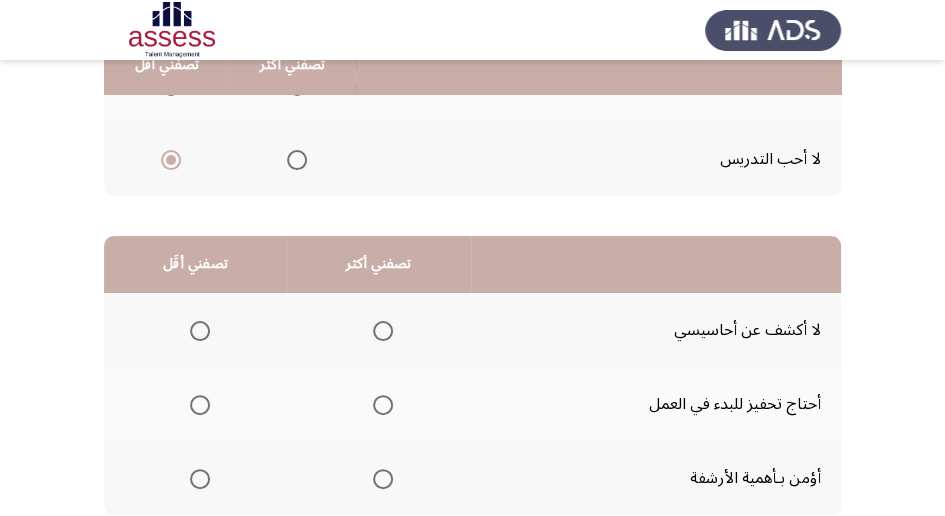 scroll, scrollTop: 400, scrollLeft: 0, axis: vertical 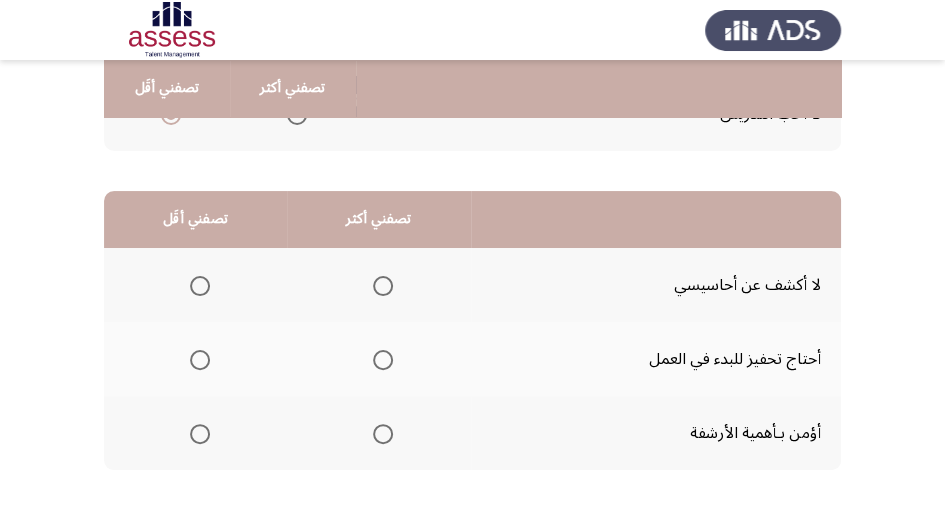 click at bounding box center [383, 286] 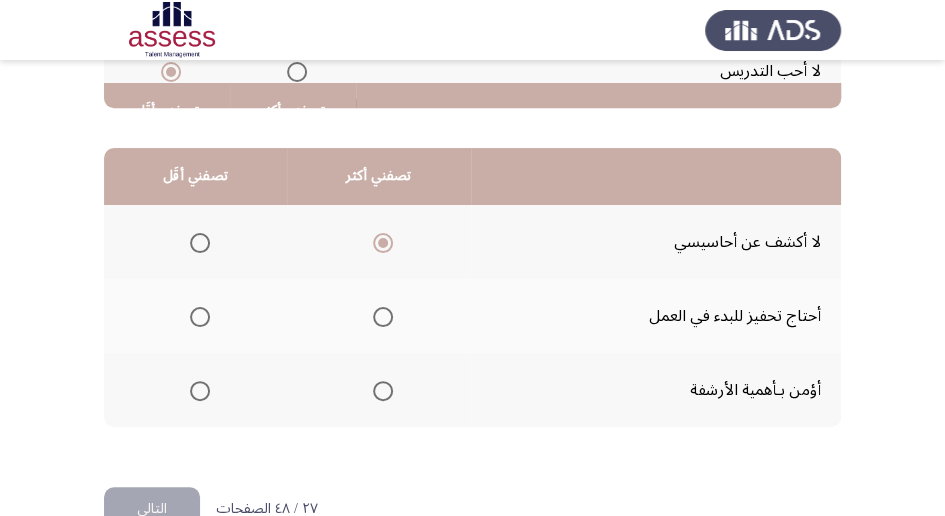 scroll, scrollTop: 466, scrollLeft: 0, axis: vertical 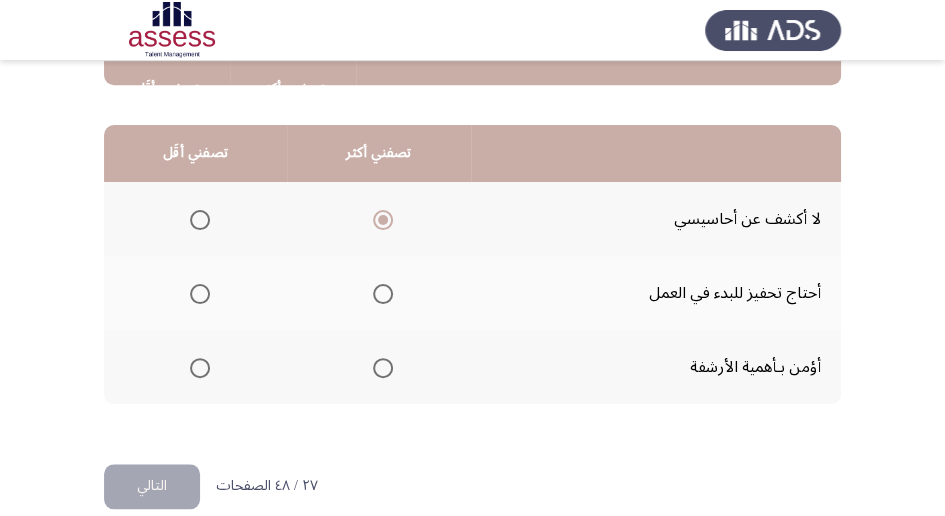 click at bounding box center (200, 294) 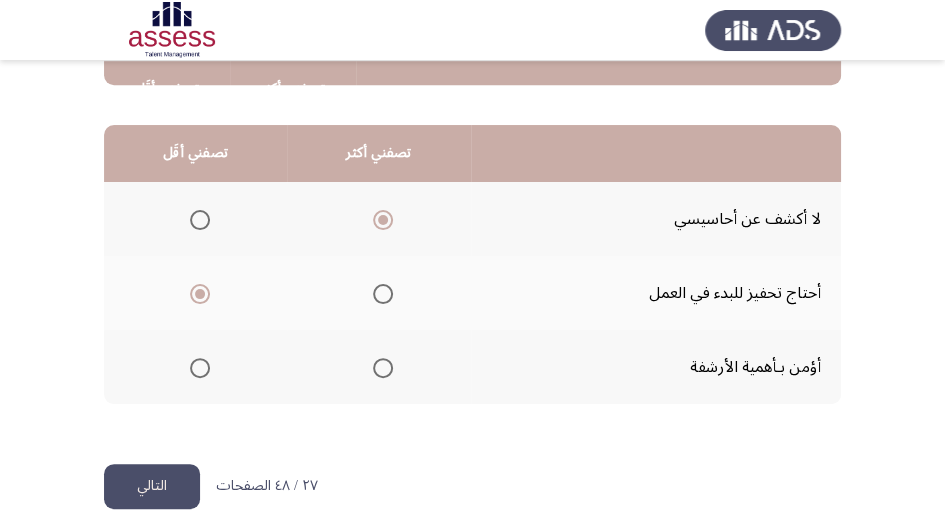 click on "التالي" 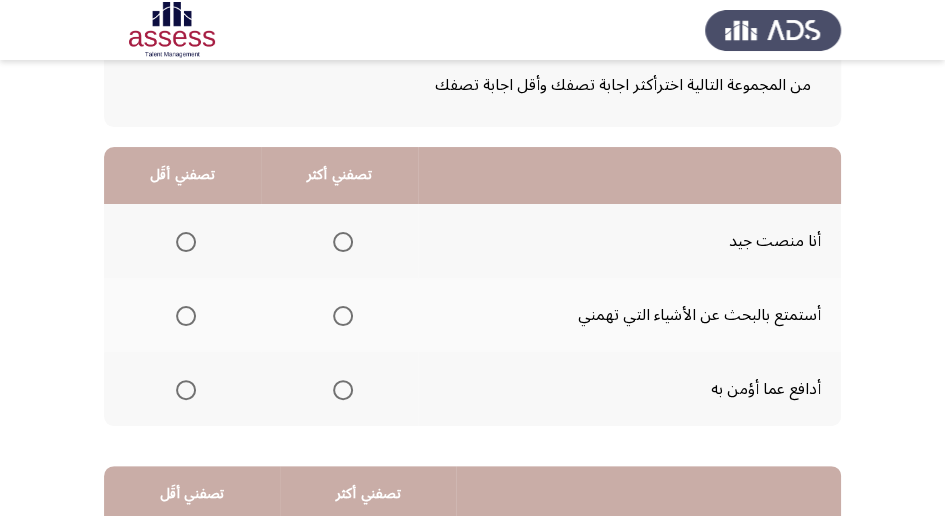 scroll, scrollTop: 133, scrollLeft: 0, axis: vertical 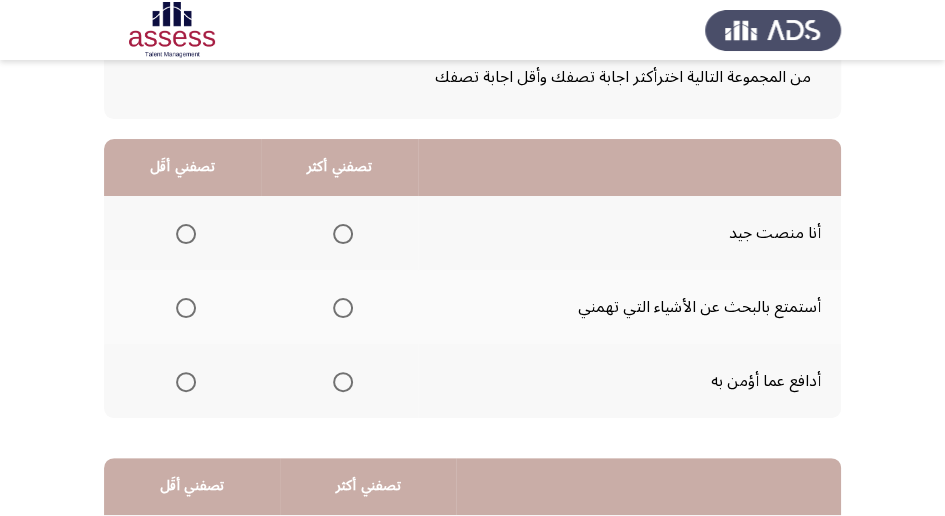 click at bounding box center [343, 234] 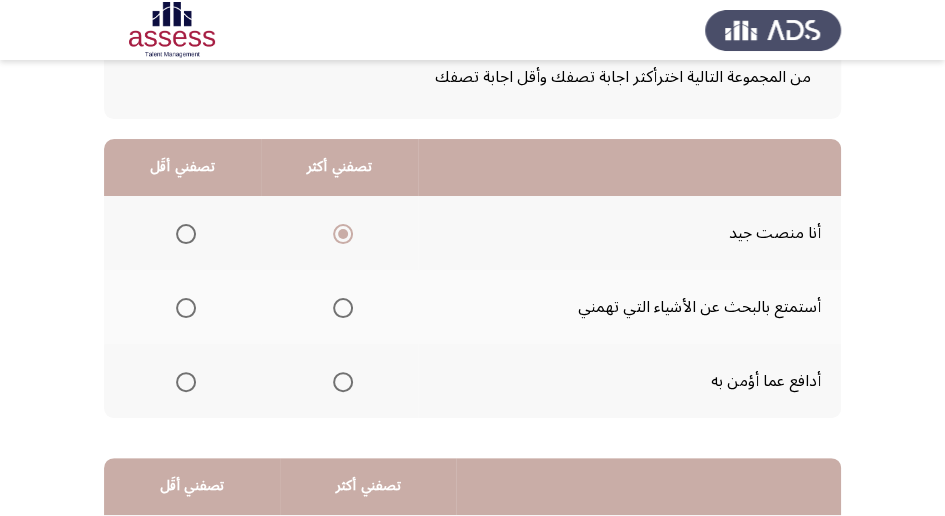 click at bounding box center [186, 382] 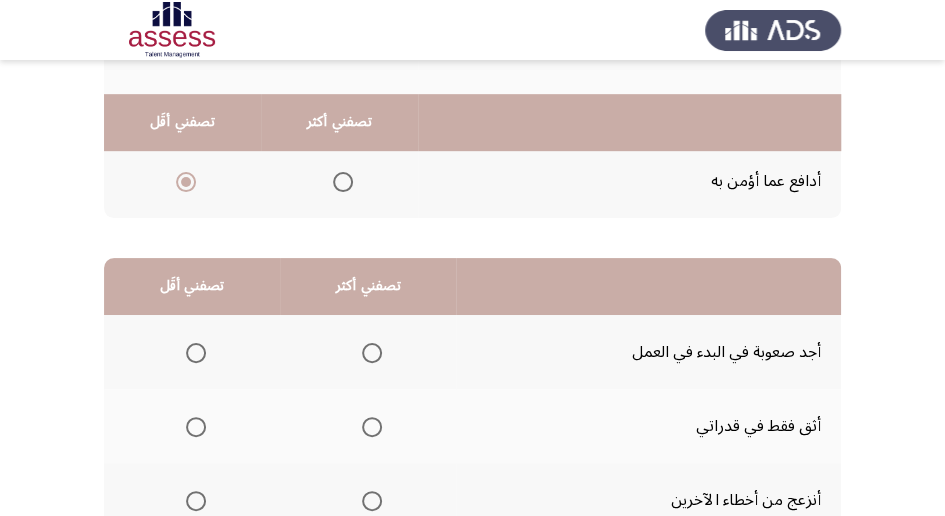 scroll, scrollTop: 400, scrollLeft: 0, axis: vertical 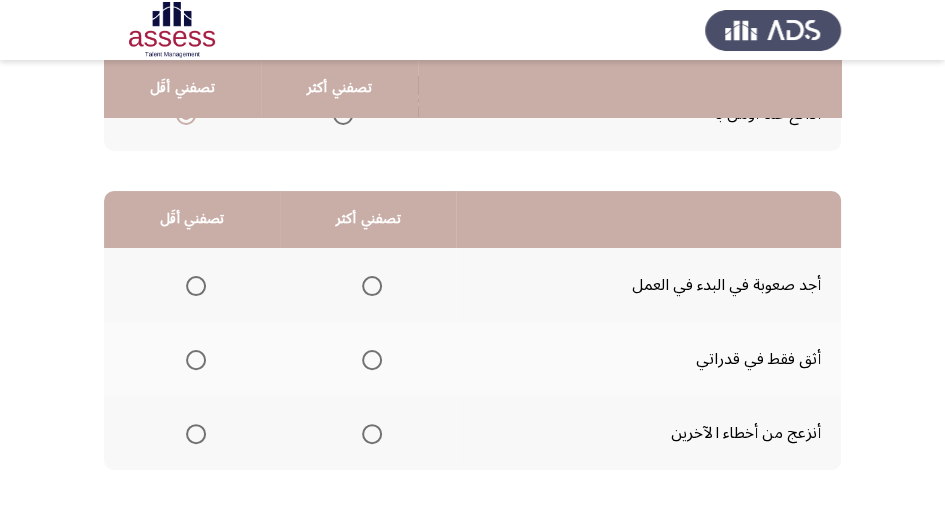 click at bounding box center (196, 434) 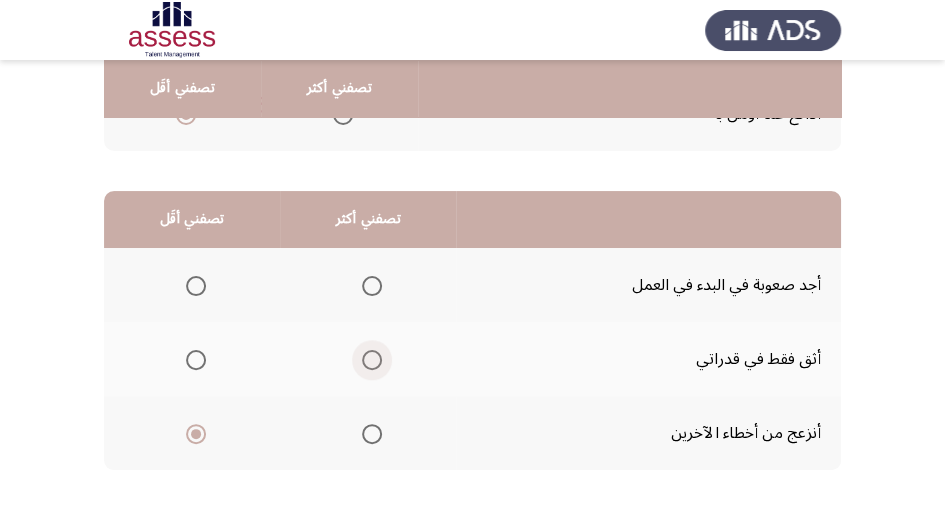 click at bounding box center [372, 360] 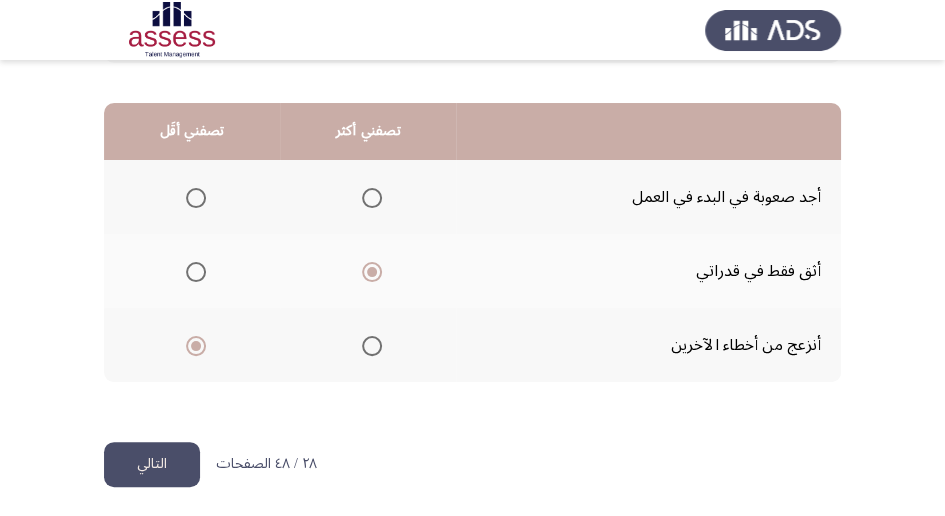 scroll, scrollTop: 494, scrollLeft: 0, axis: vertical 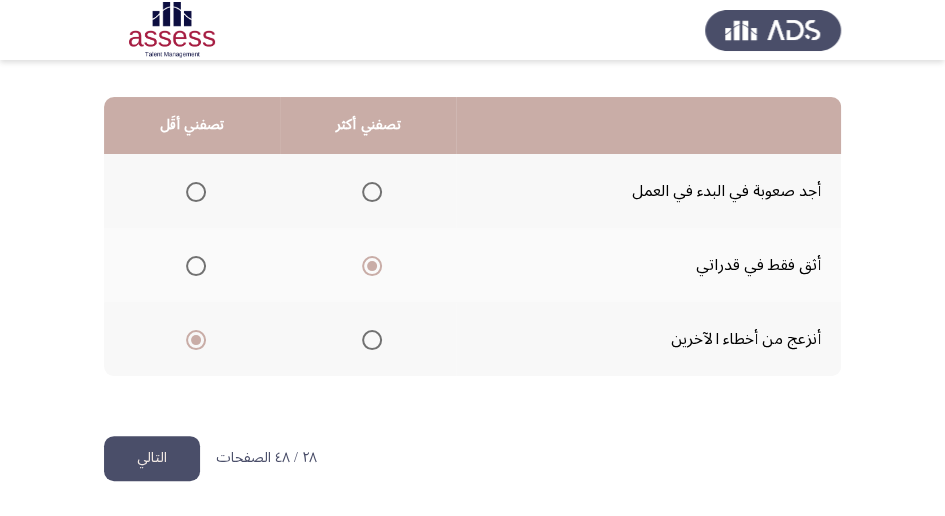 click on "التالي" 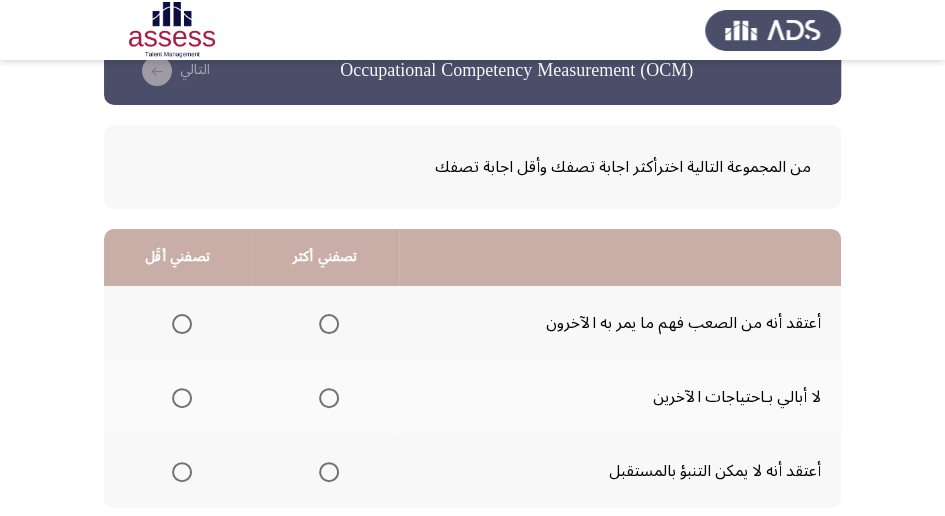 scroll, scrollTop: 66, scrollLeft: 0, axis: vertical 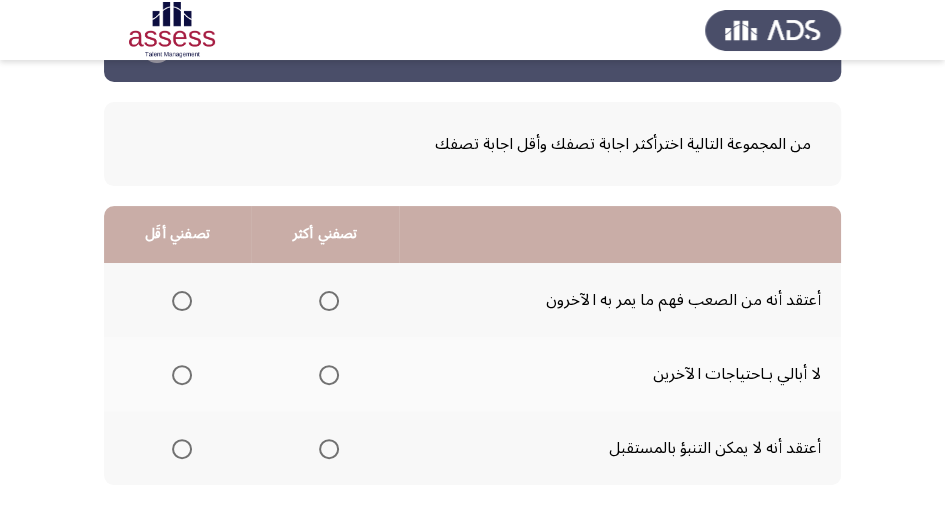 click at bounding box center (182, 375) 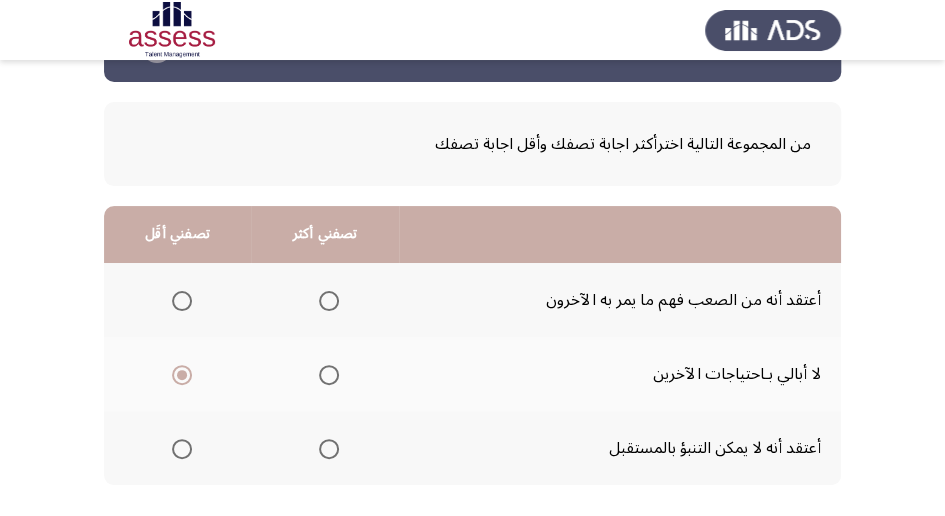 scroll, scrollTop: 133, scrollLeft: 0, axis: vertical 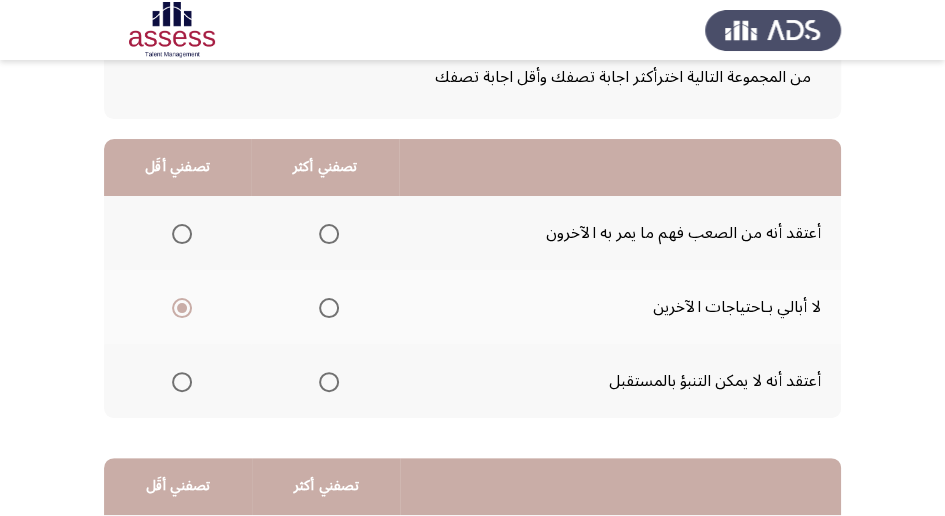click at bounding box center [329, 382] 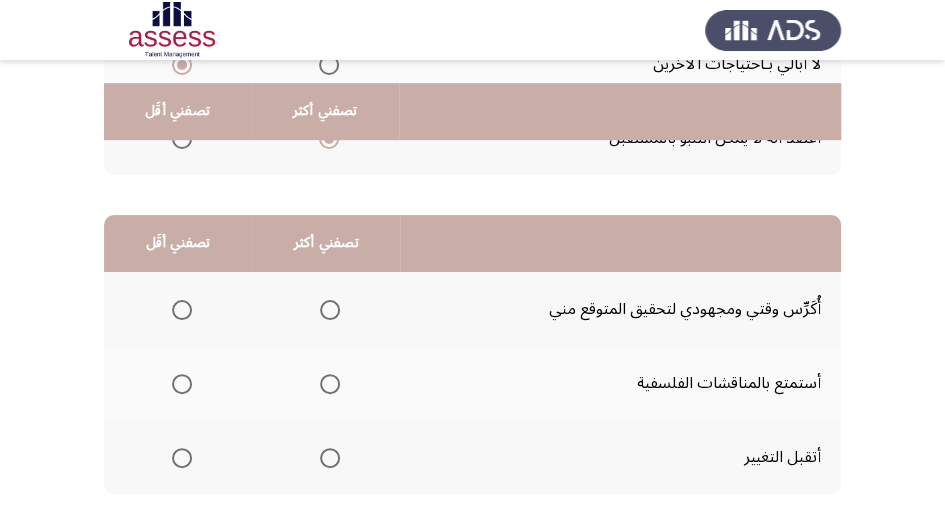 scroll, scrollTop: 400, scrollLeft: 0, axis: vertical 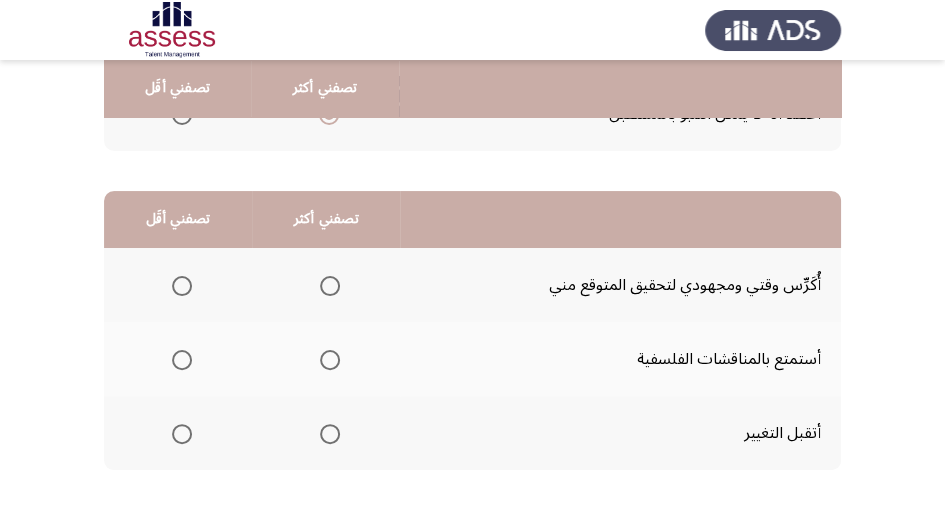 click at bounding box center [330, 434] 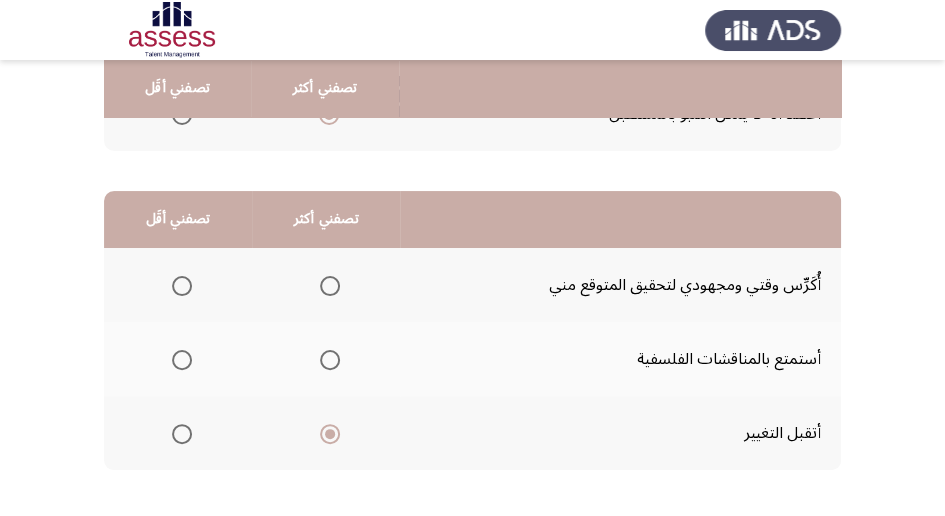 click at bounding box center (182, 286) 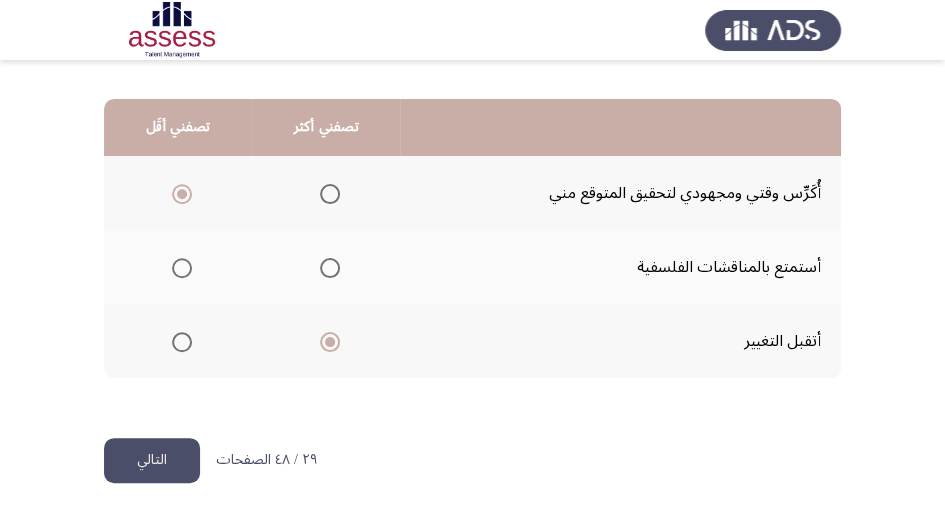 scroll, scrollTop: 494, scrollLeft: 0, axis: vertical 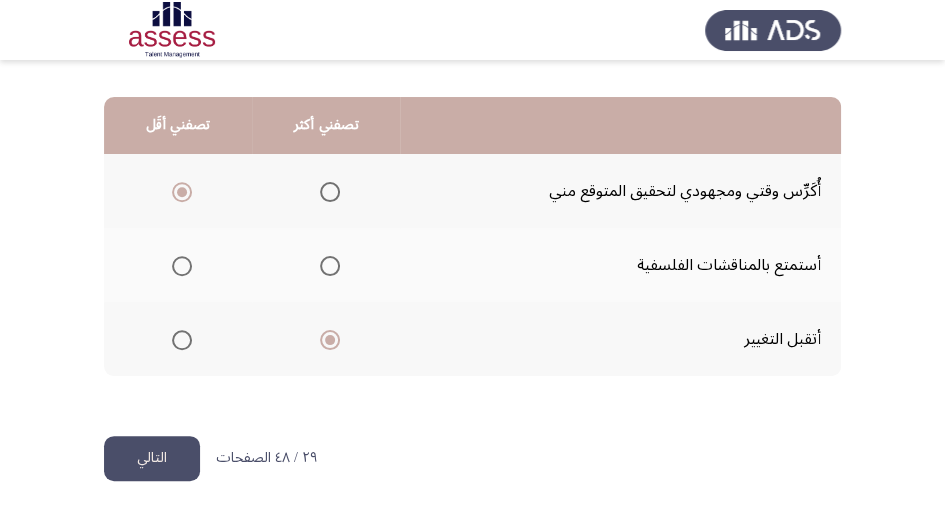 click on "التالي" 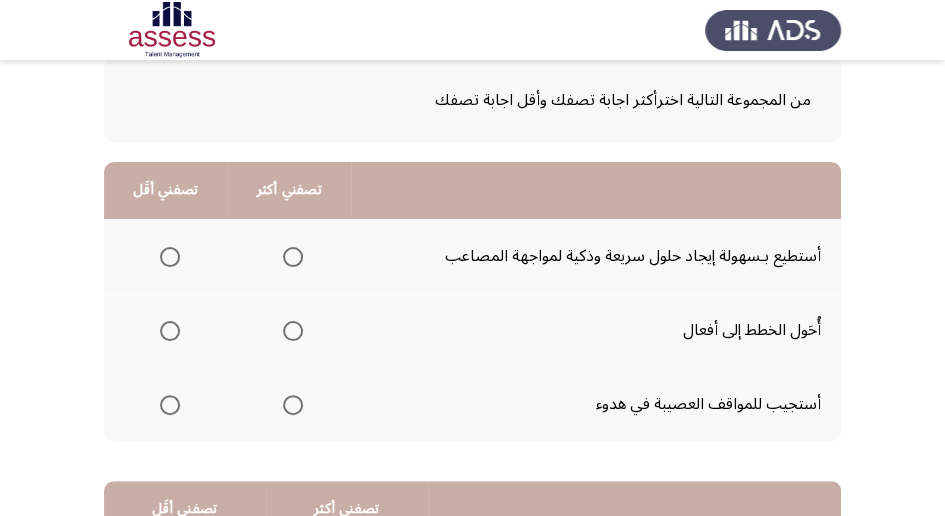 scroll, scrollTop: 133, scrollLeft: 0, axis: vertical 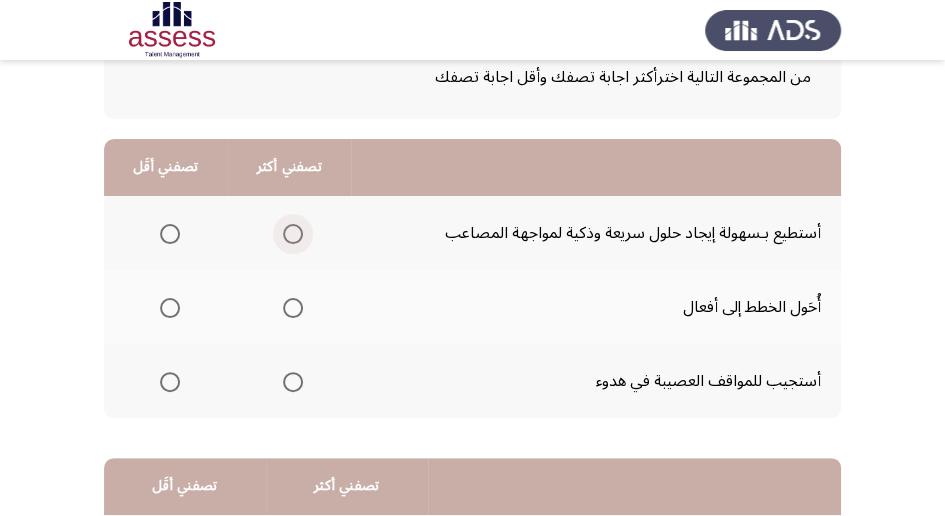 click at bounding box center (293, 234) 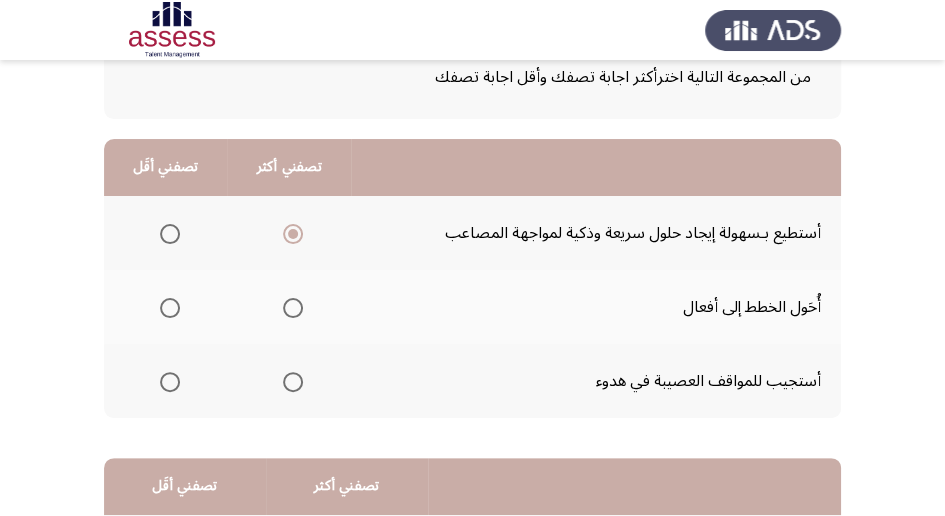 click at bounding box center [170, 382] 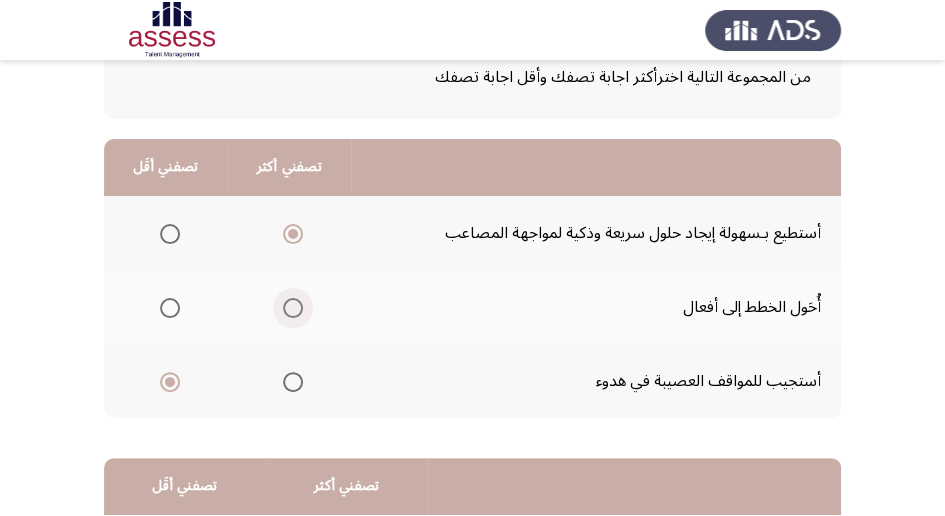 click at bounding box center (293, 308) 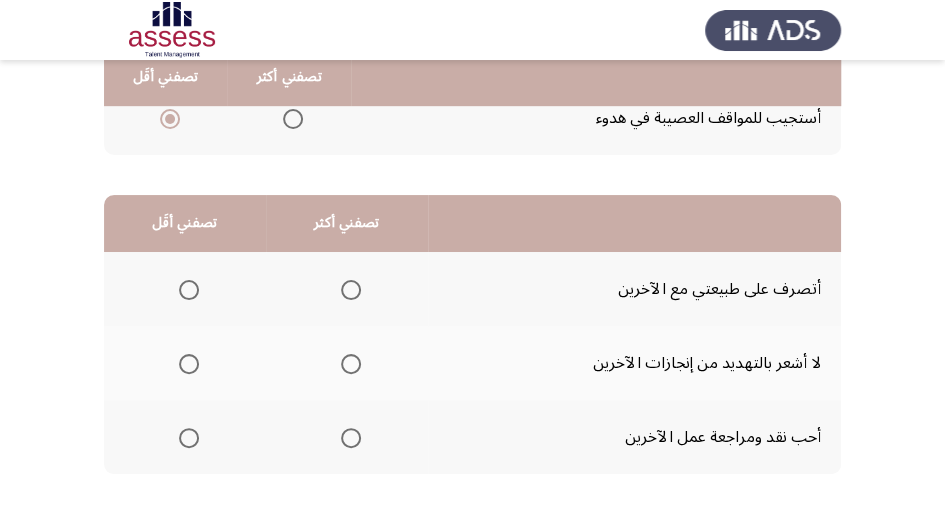 scroll, scrollTop: 400, scrollLeft: 0, axis: vertical 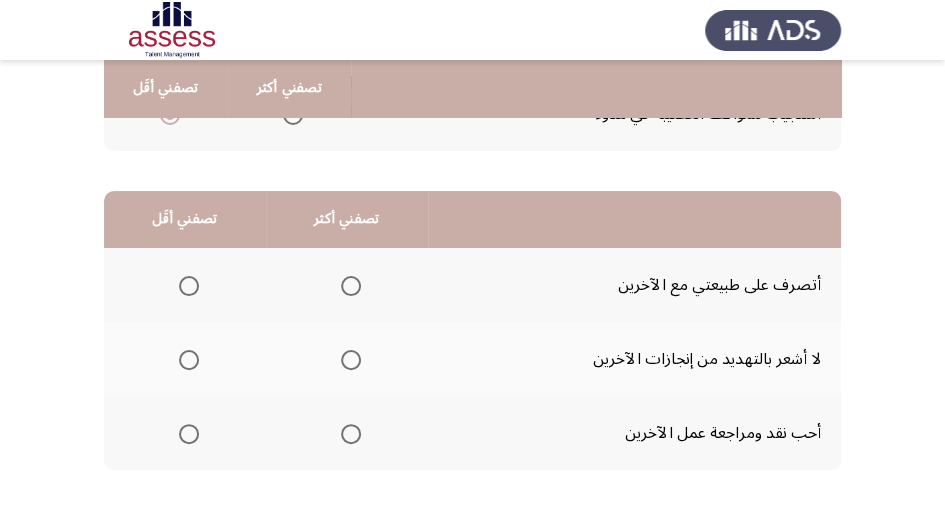 click at bounding box center [351, 286] 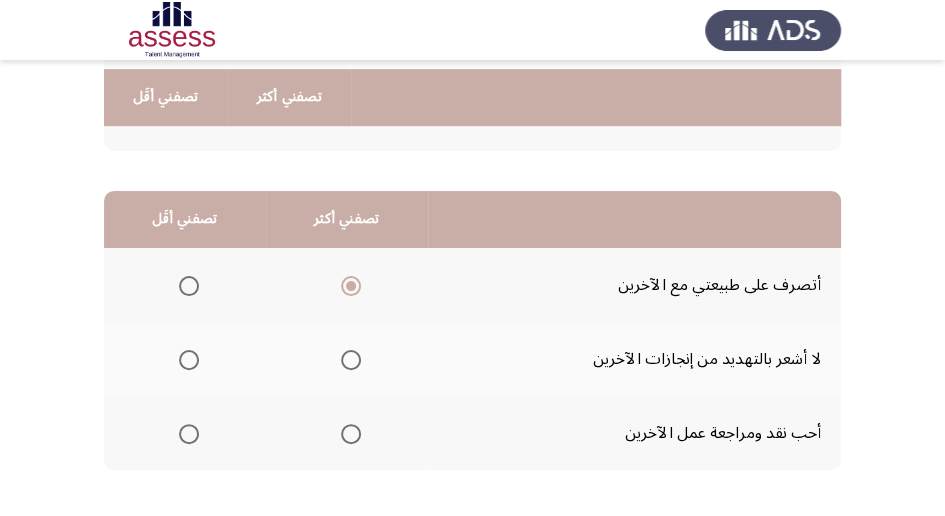 scroll, scrollTop: 466, scrollLeft: 0, axis: vertical 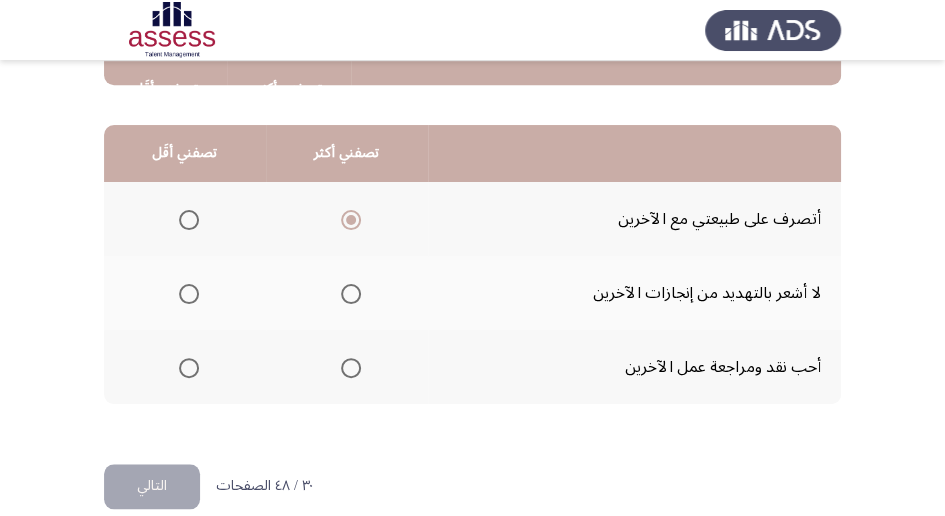 click at bounding box center [189, 368] 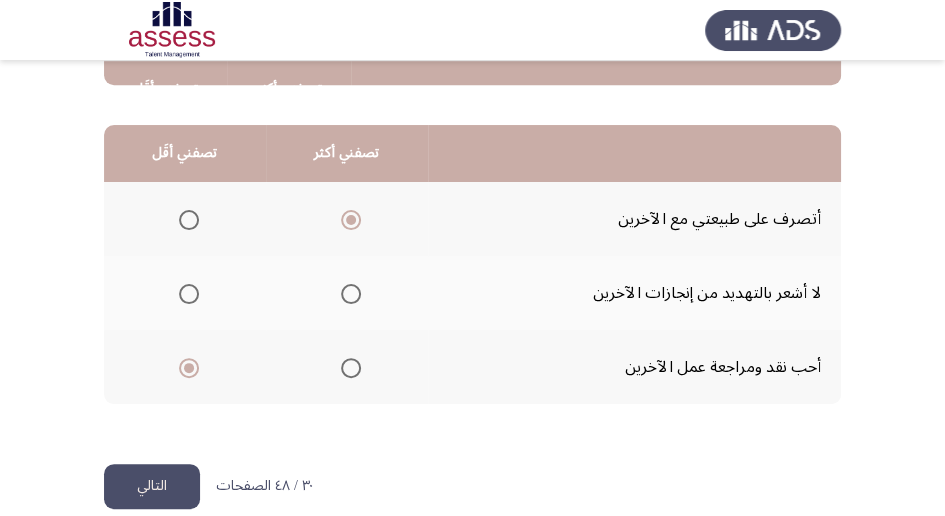 click on "التالي" 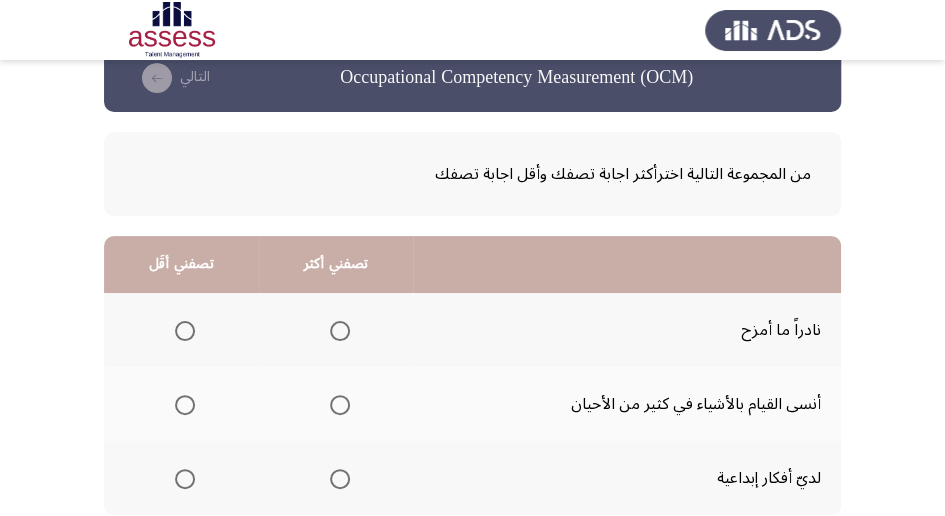 scroll, scrollTop: 66, scrollLeft: 0, axis: vertical 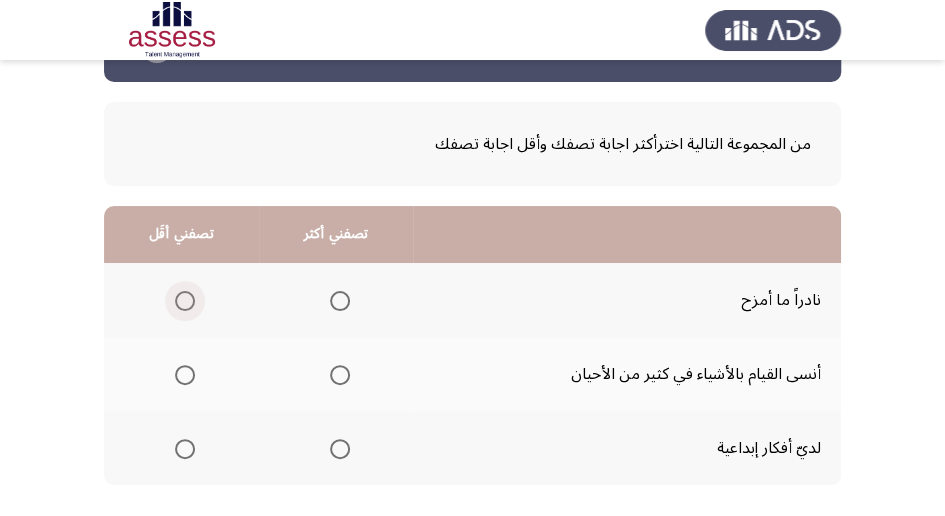 click at bounding box center [185, 301] 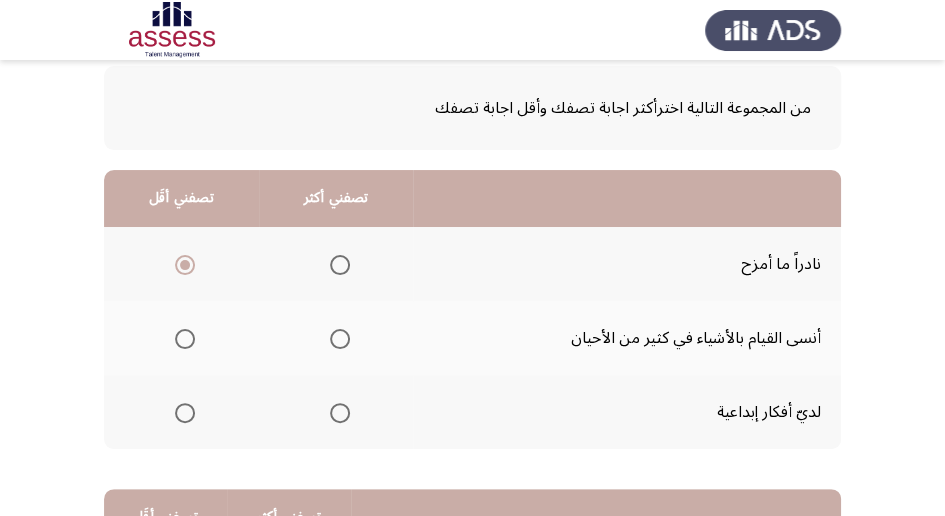 scroll, scrollTop: 133, scrollLeft: 0, axis: vertical 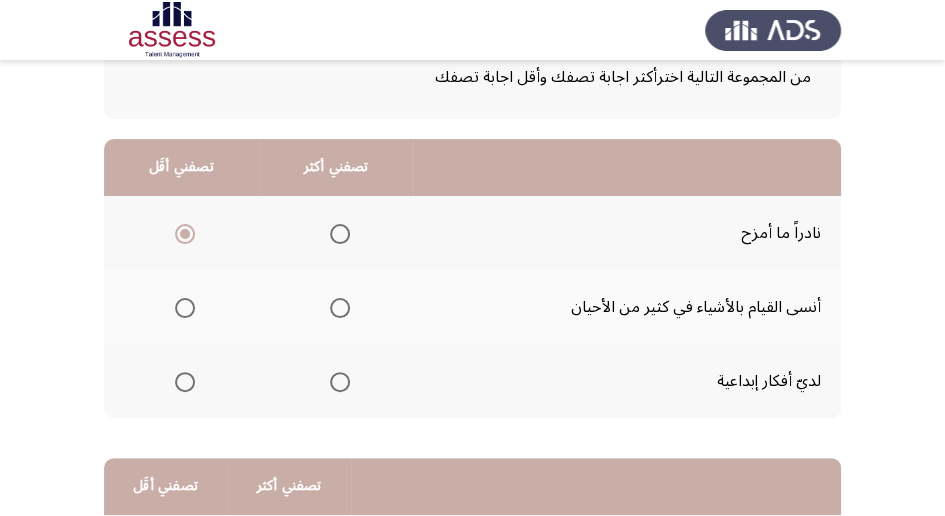 click at bounding box center (340, 382) 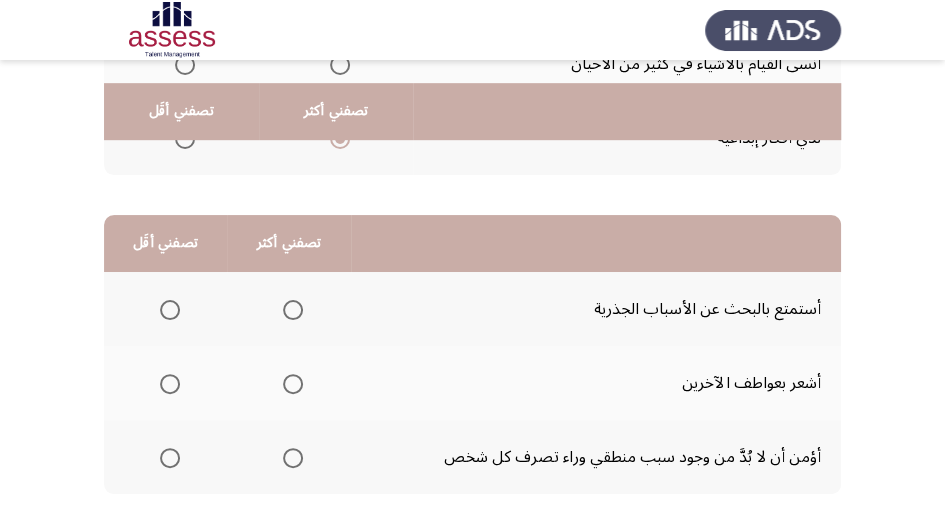 scroll, scrollTop: 400, scrollLeft: 0, axis: vertical 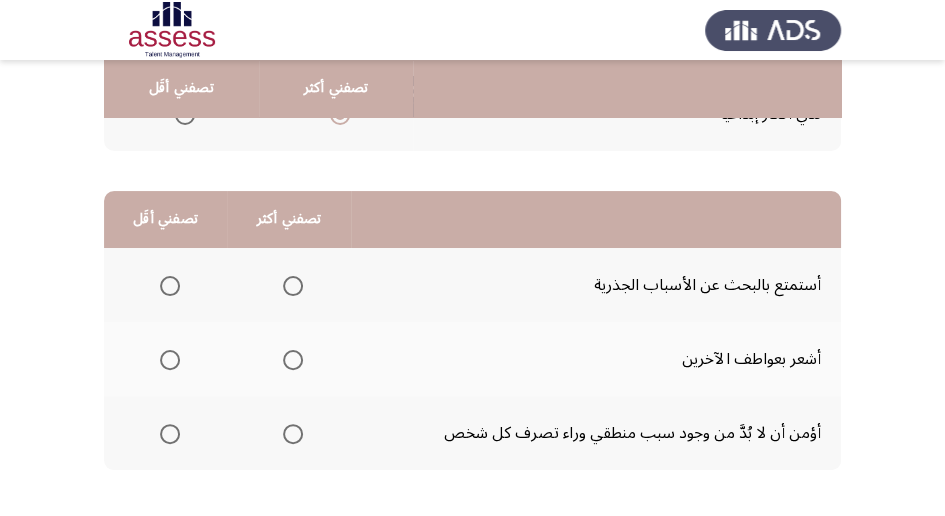 click at bounding box center (293, 286) 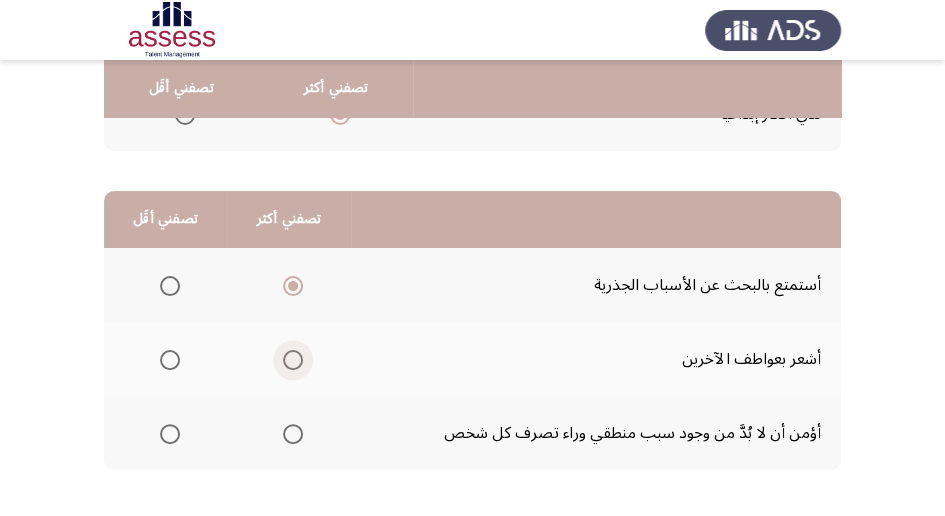 click at bounding box center [293, 360] 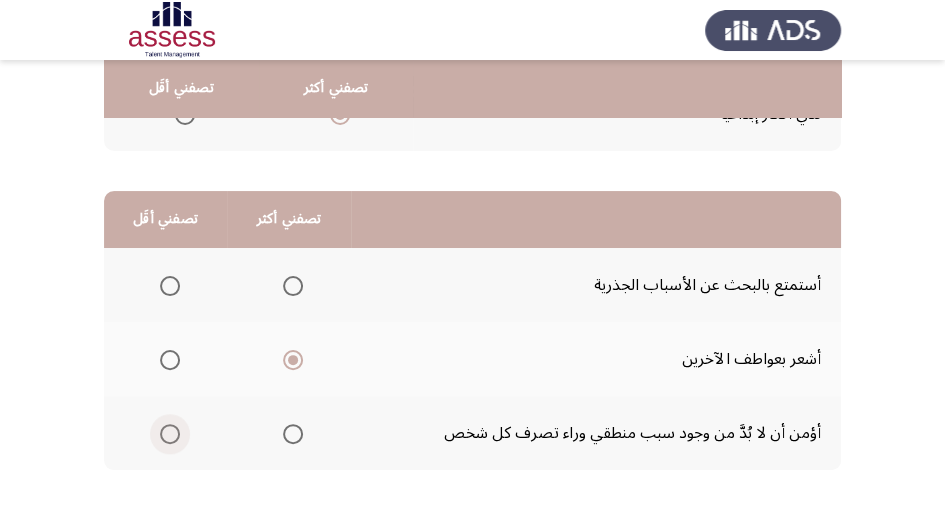 click at bounding box center [170, 434] 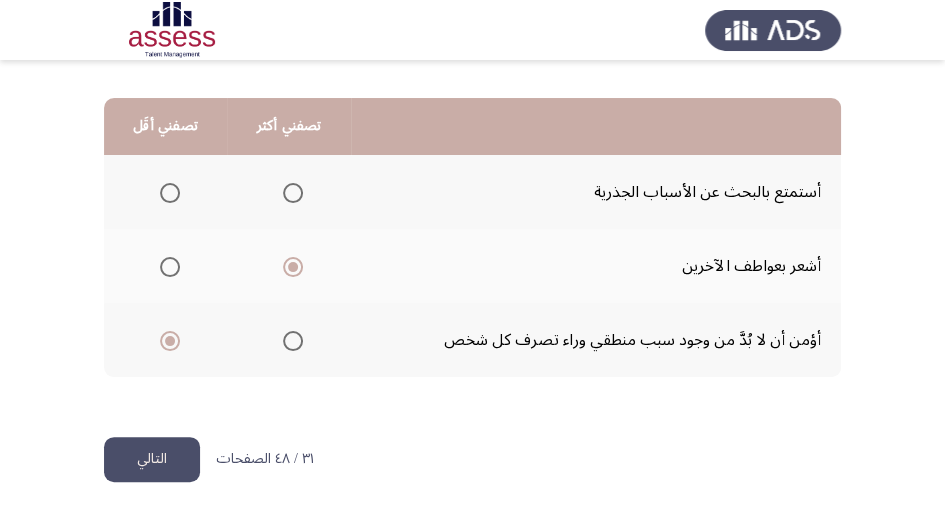 scroll, scrollTop: 494, scrollLeft: 0, axis: vertical 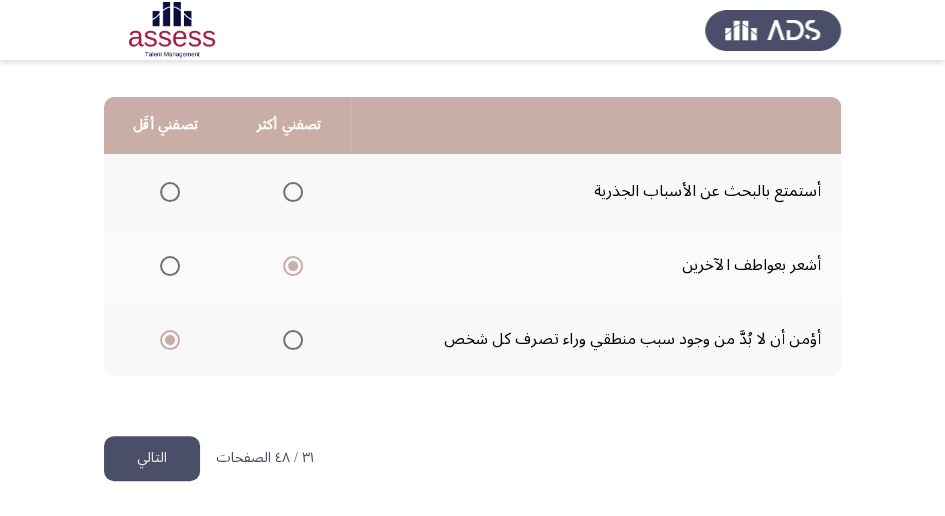 click on "التالي" 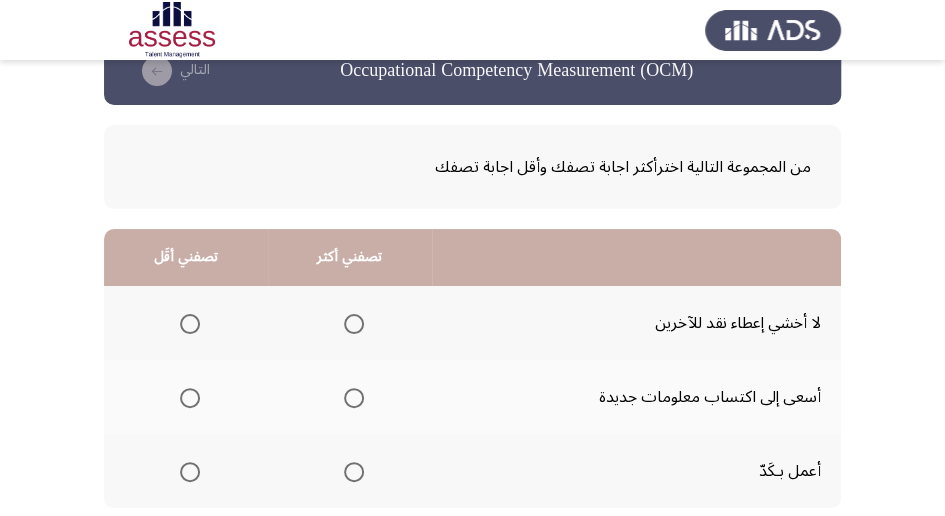 scroll, scrollTop: 66, scrollLeft: 0, axis: vertical 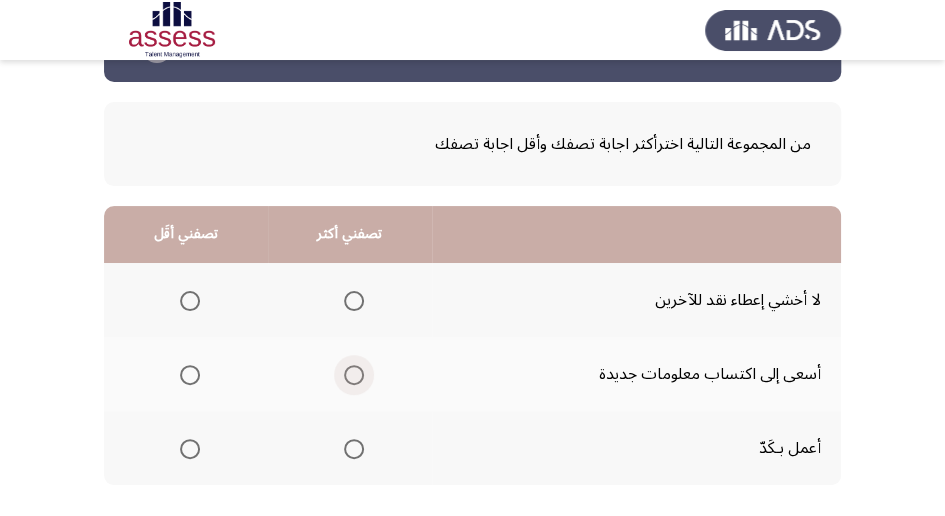 click at bounding box center (354, 375) 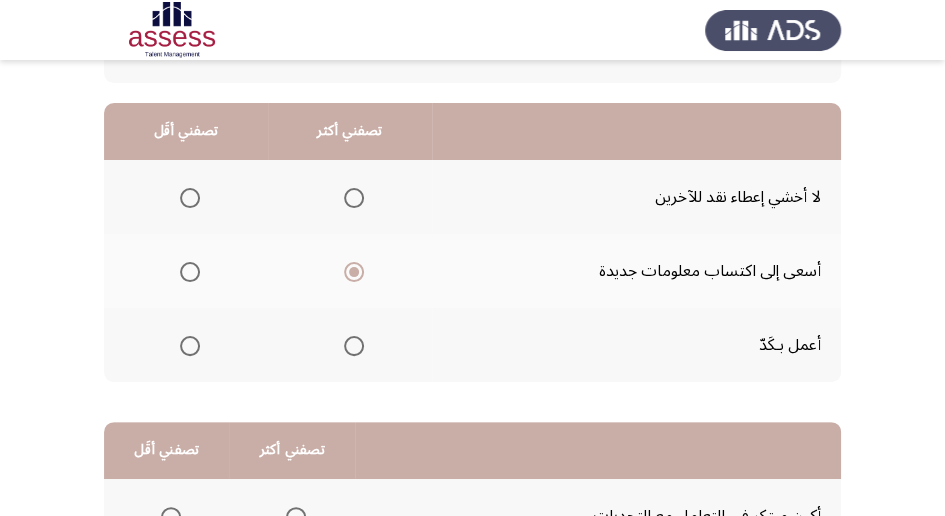 scroll, scrollTop: 200, scrollLeft: 0, axis: vertical 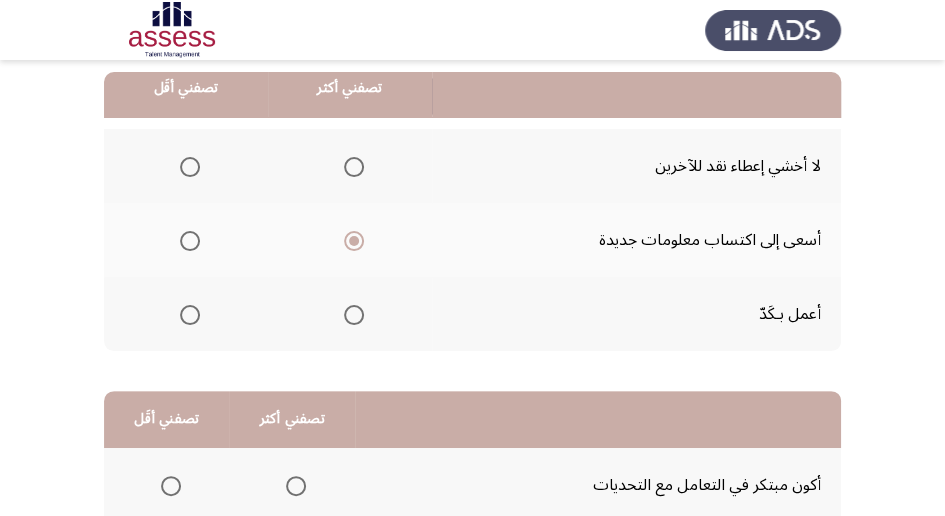 click at bounding box center (190, 167) 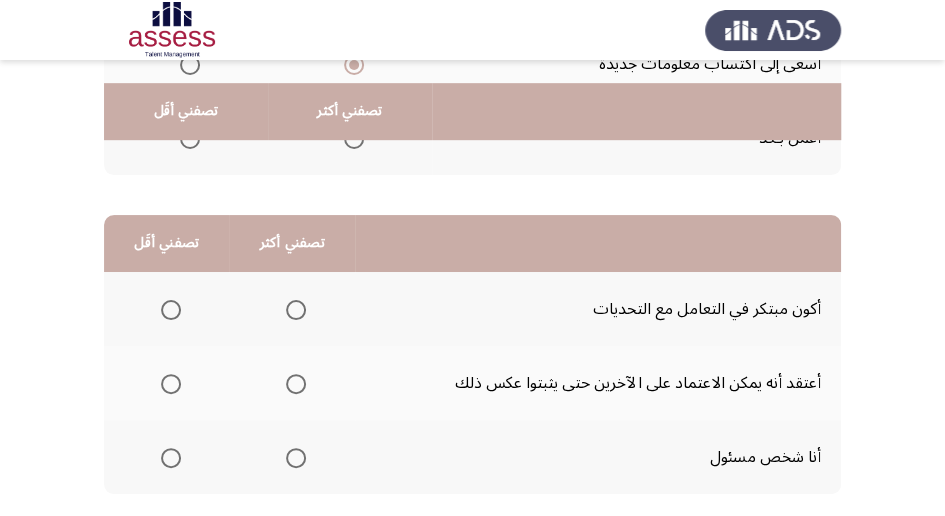 scroll, scrollTop: 400, scrollLeft: 0, axis: vertical 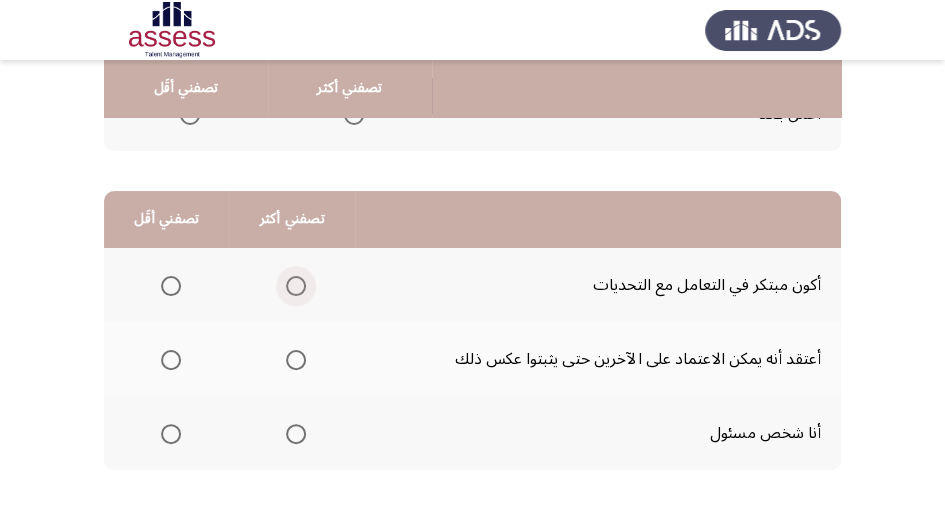 click at bounding box center (296, 286) 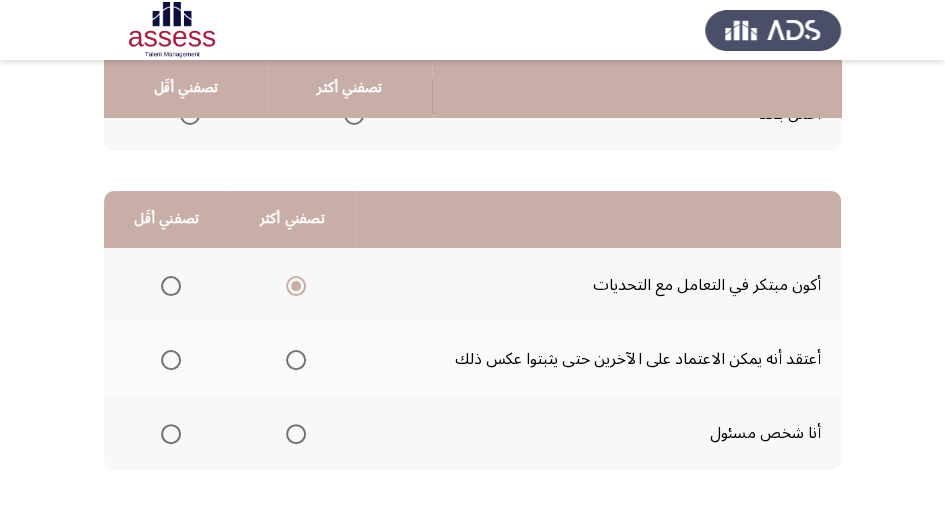 click at bounding box center [296, 434] 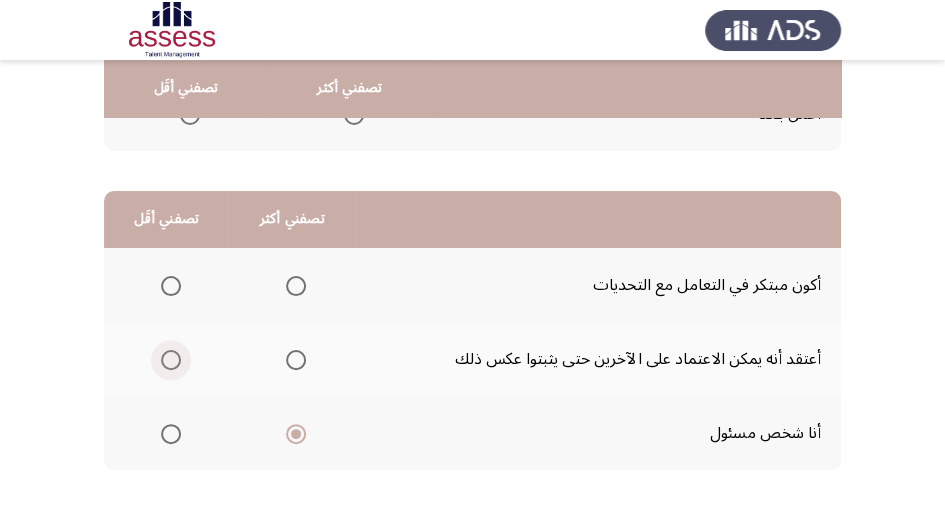 click at bounding box center [171, 360] 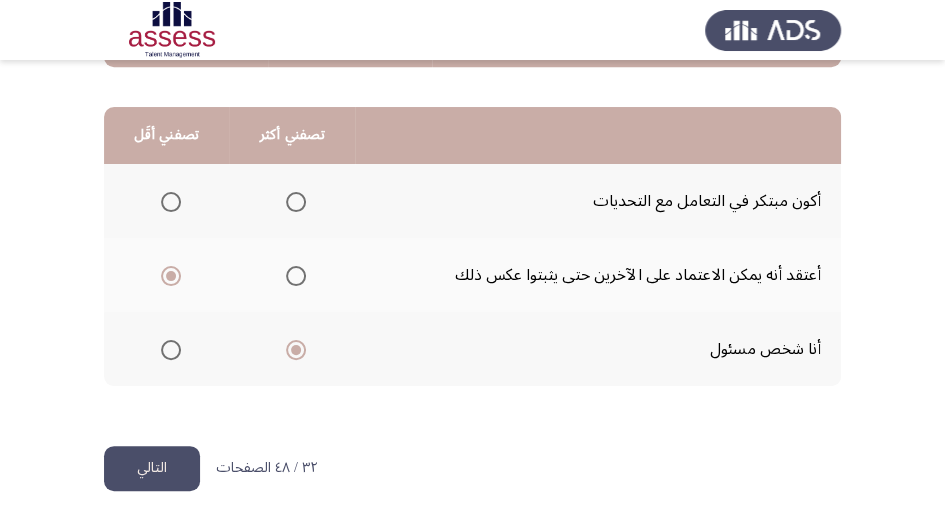 scroll, scrollTop: 494, scrollLeft: 0, axis: vertical 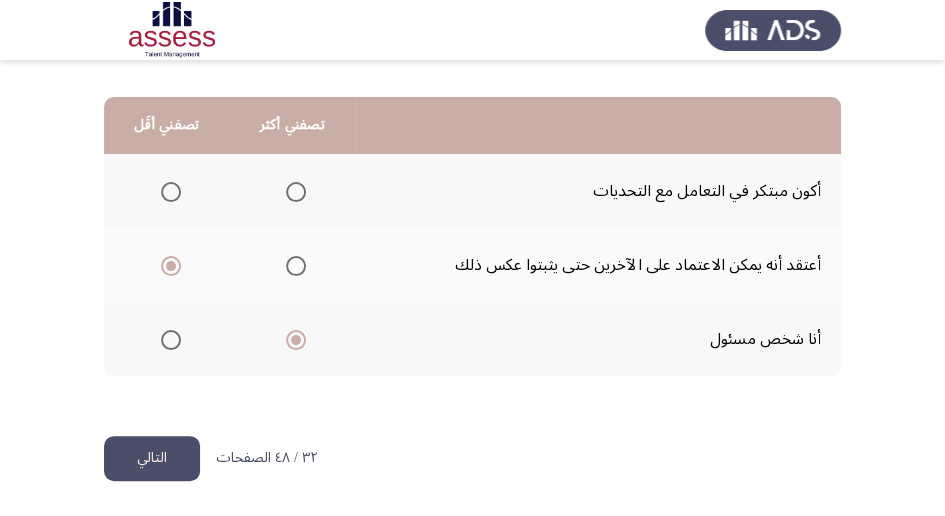 click on "التالي" 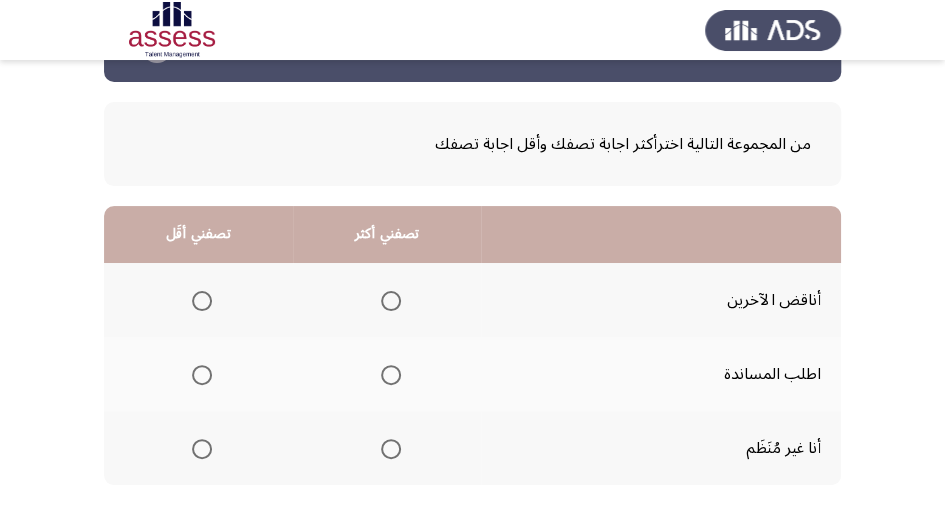 scroll, scrollTop: 133, scrollLeft: 0, axis: vertical 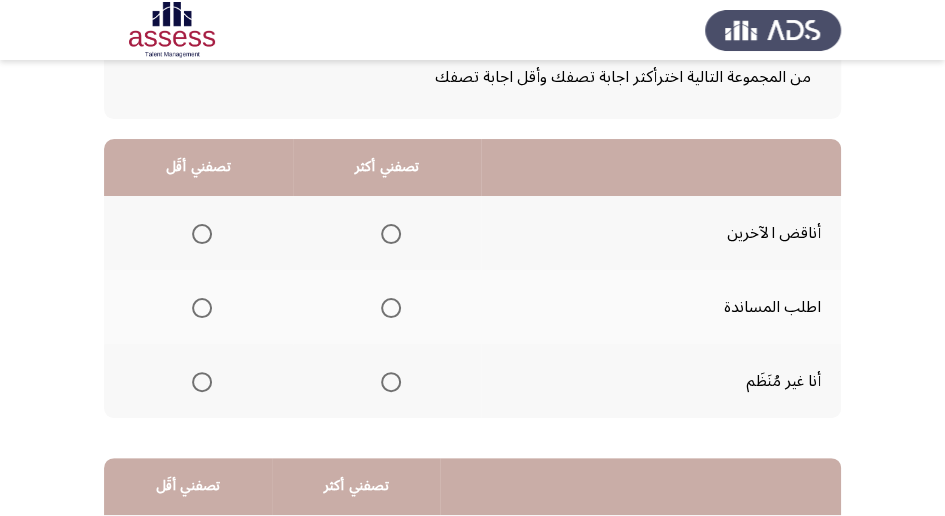 click at bounding box center (202, 382) 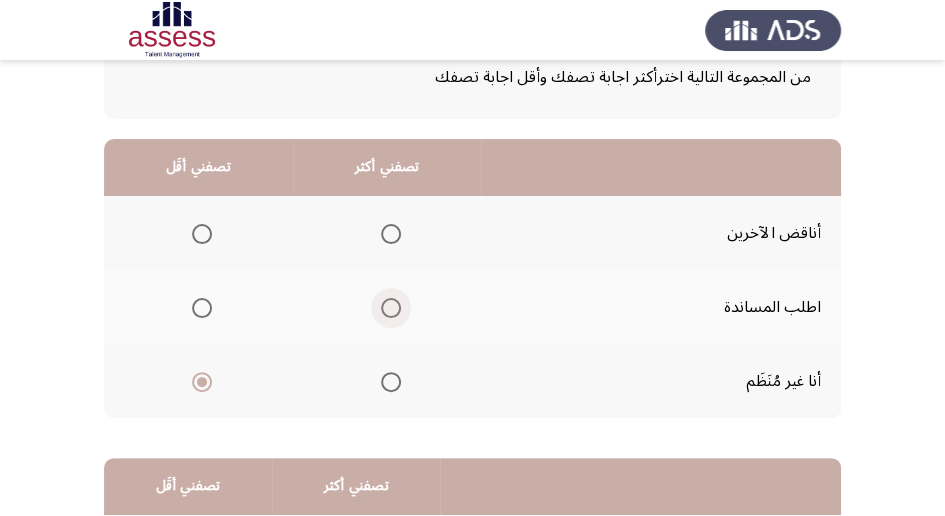 click at bounding box center (391, 308) 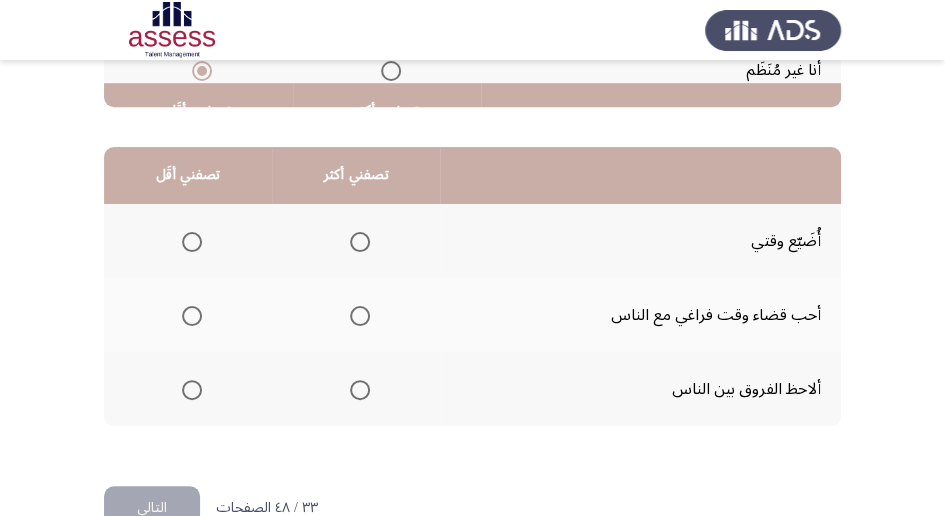 scroll, scrollTop: 466, scrollLeft: 0, axis: vertical 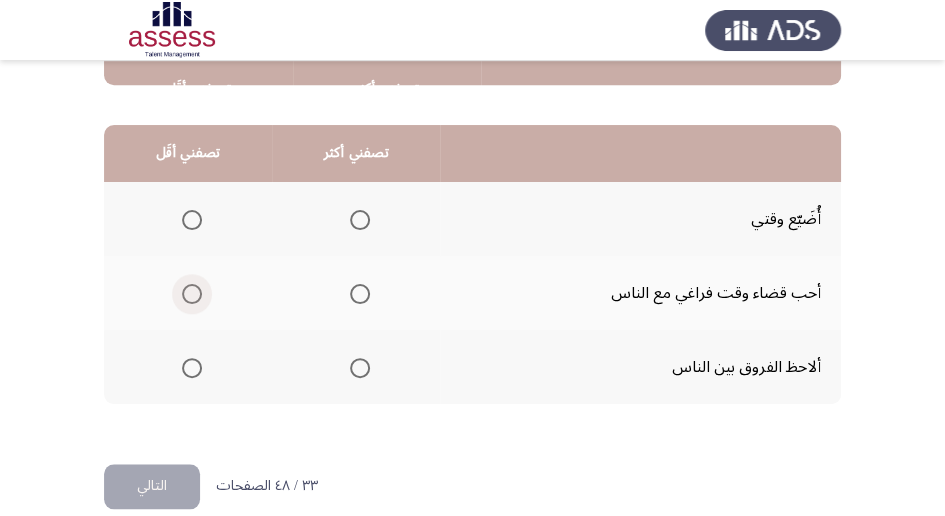 click at bounding box center [192, 294] 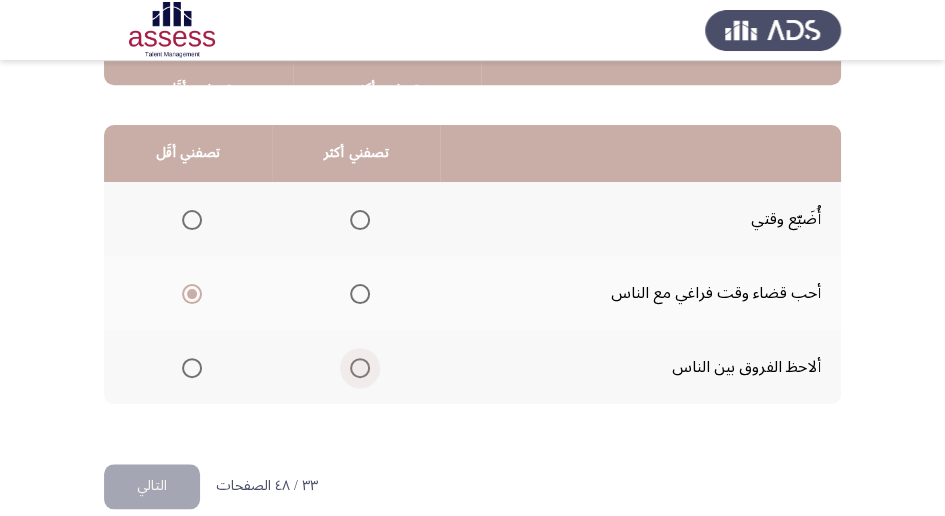 click at bounding box center (360, 368) 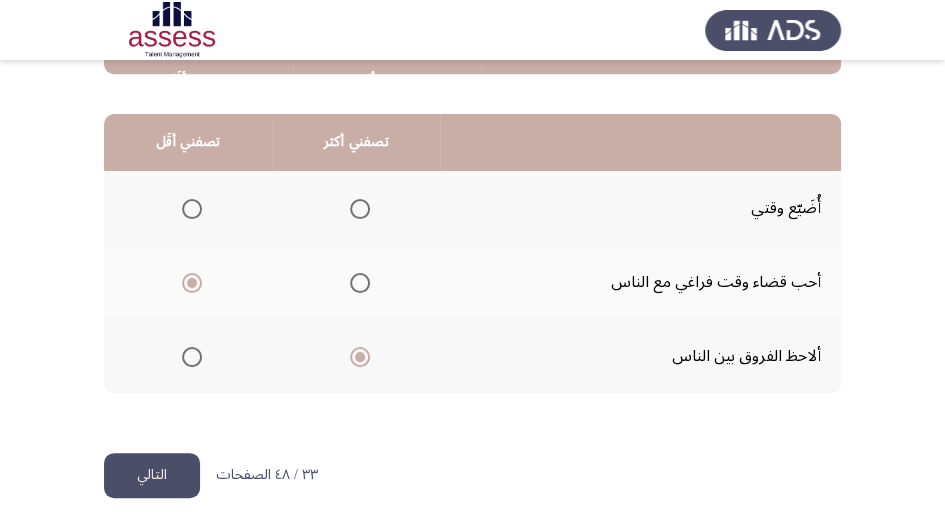 scroll, scrollTop: 494, scrollLeft: 0, axis: vertical 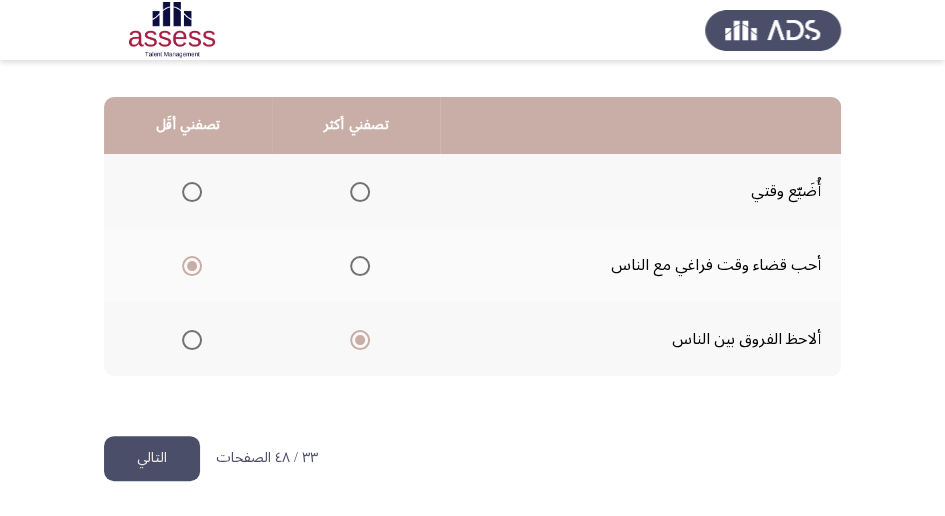 click on "التالي" 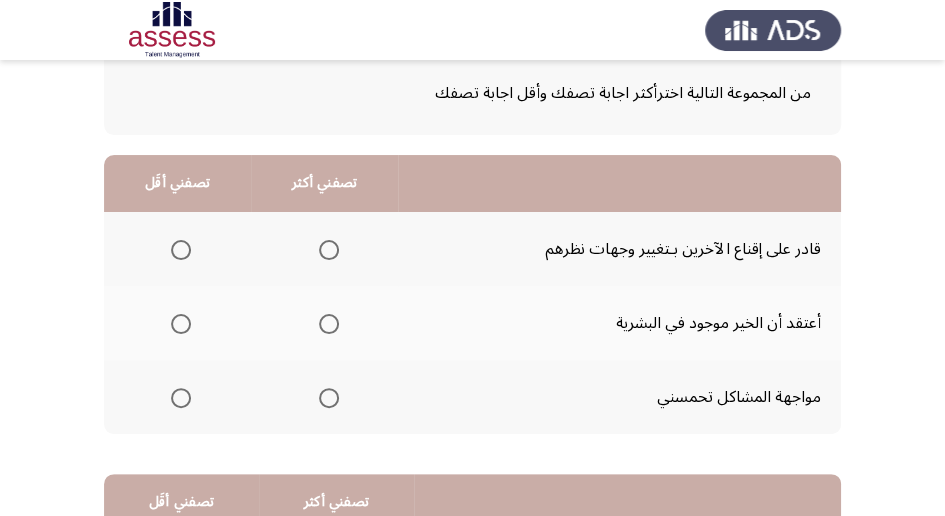scroll, scrollTop: 133, scrollLeft: 0, axis: vertical 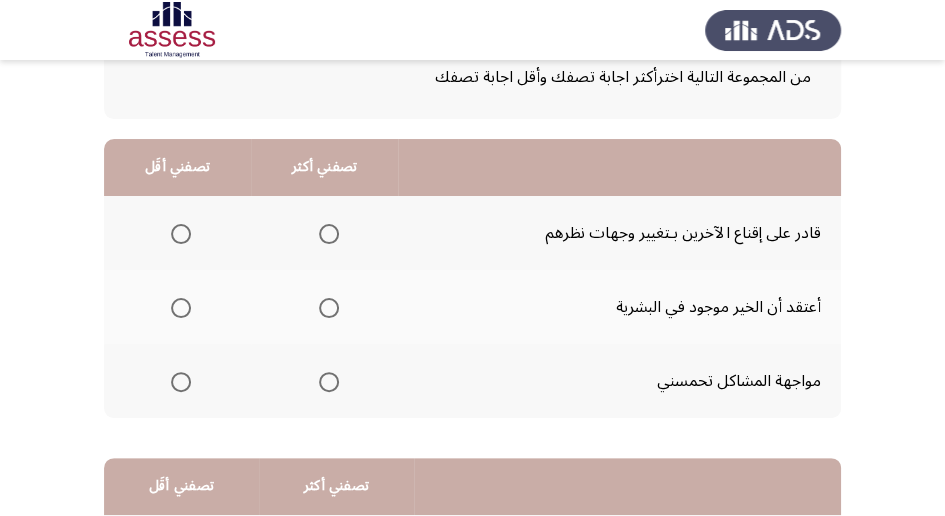 click at bounding box center [329, 234] 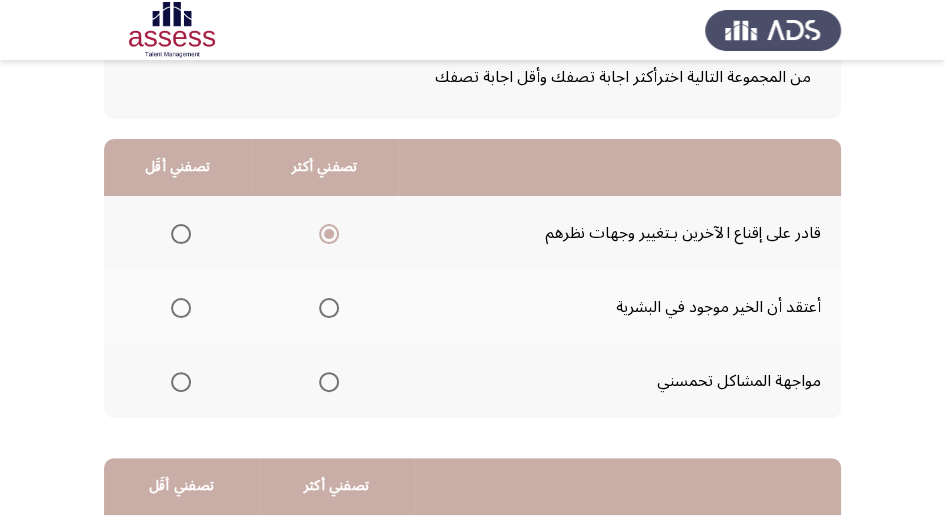 click at bounding box center (181, 308) 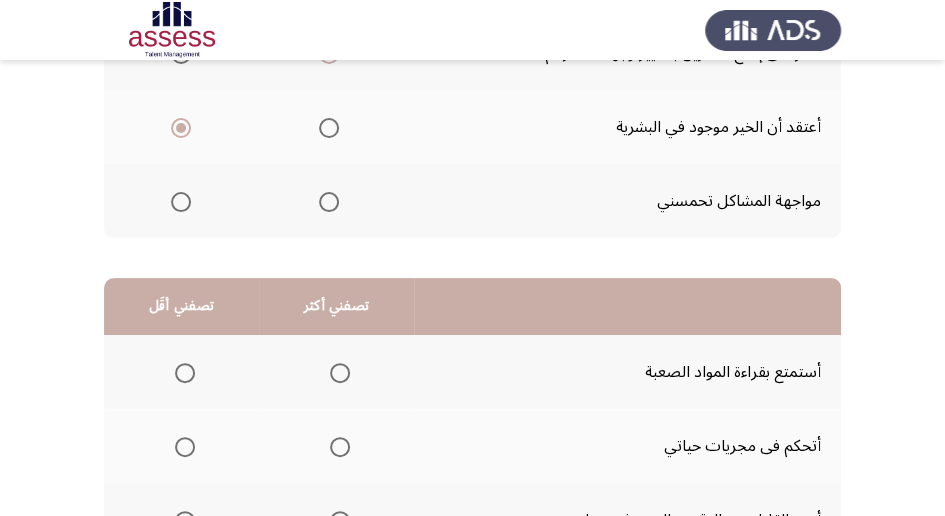 scroll, scrollTop: 200, scrollLeft: 0, axis: vertical 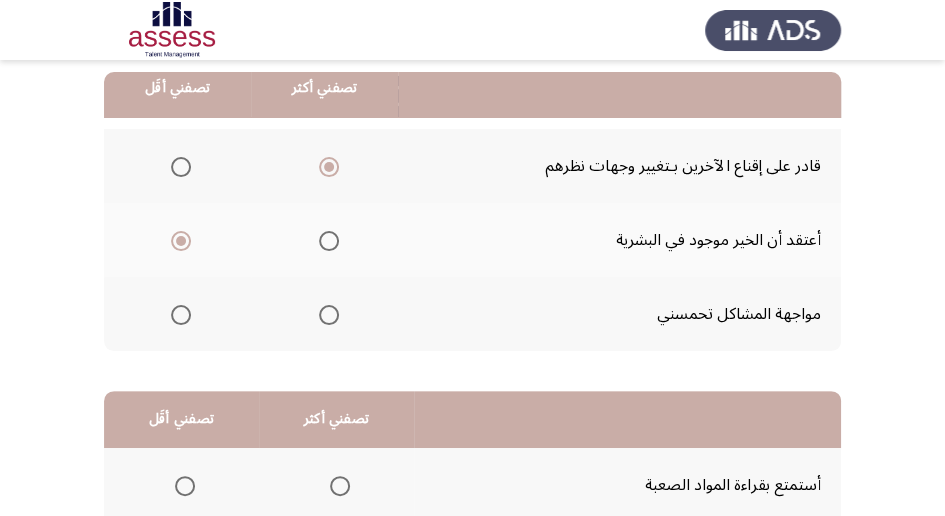 click at bounding box center (181, 315) 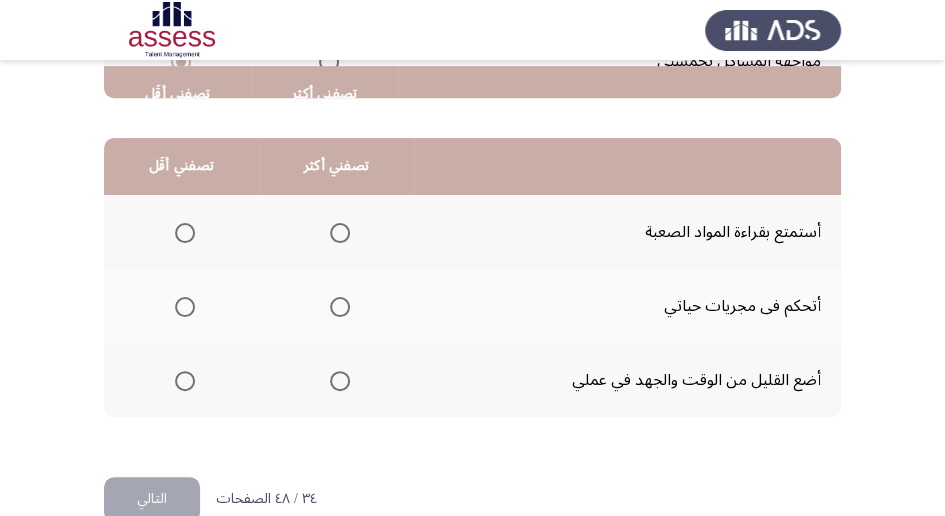 scroll, scrollTop: 466, scrollLeft: 0, axis: vertical 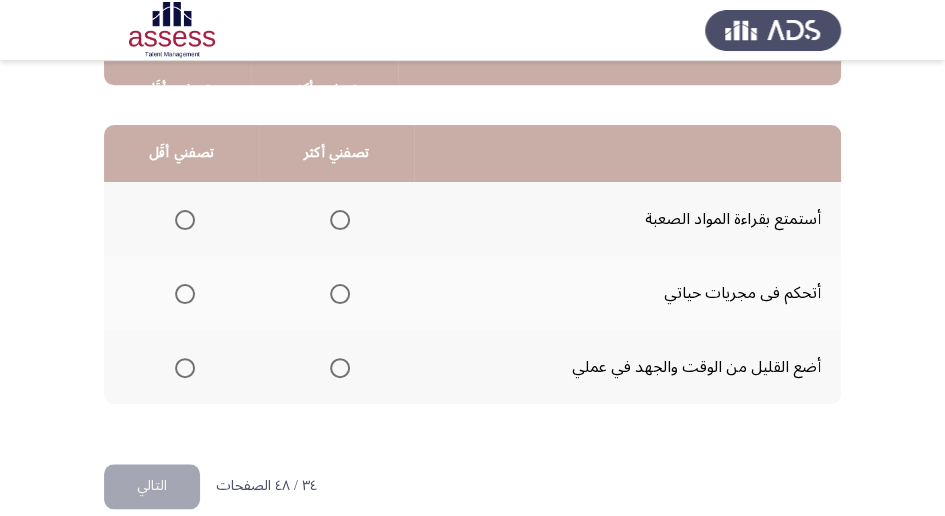 click at bounding box center [340, 368] 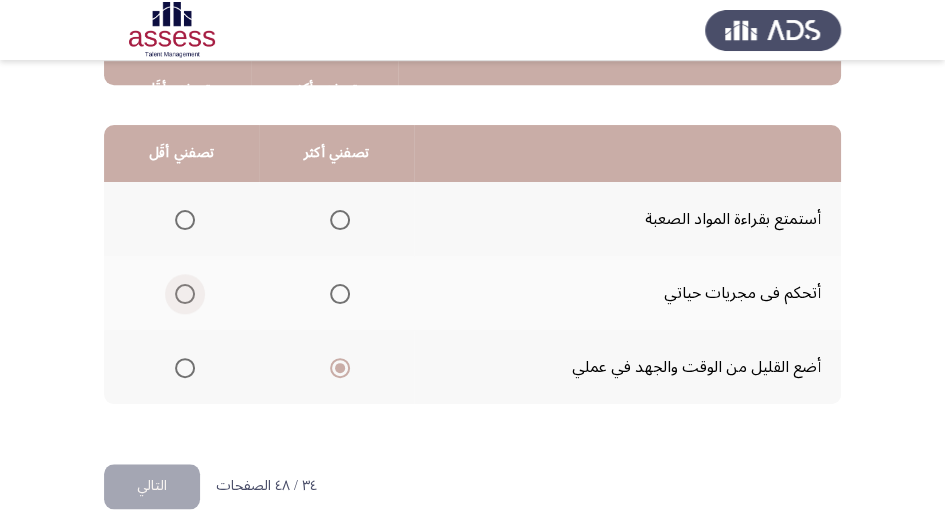 click at bounding box center (185, 294) 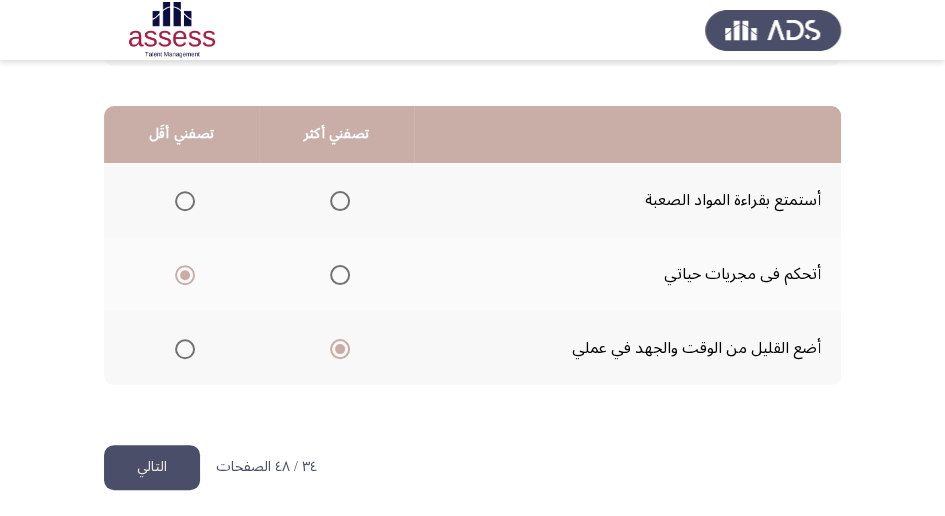 scroll, scrollTop: 494, scrollLeft: 0, axis: vertical 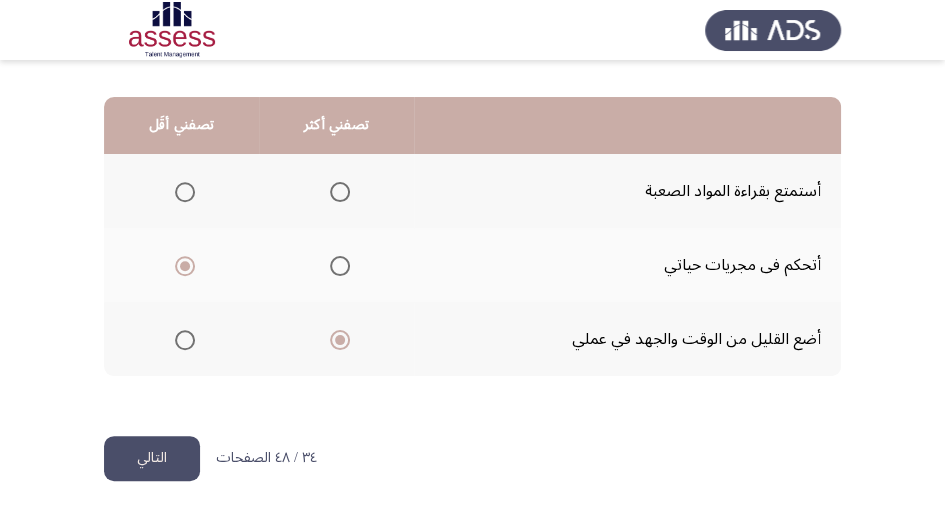 click on "التالي" 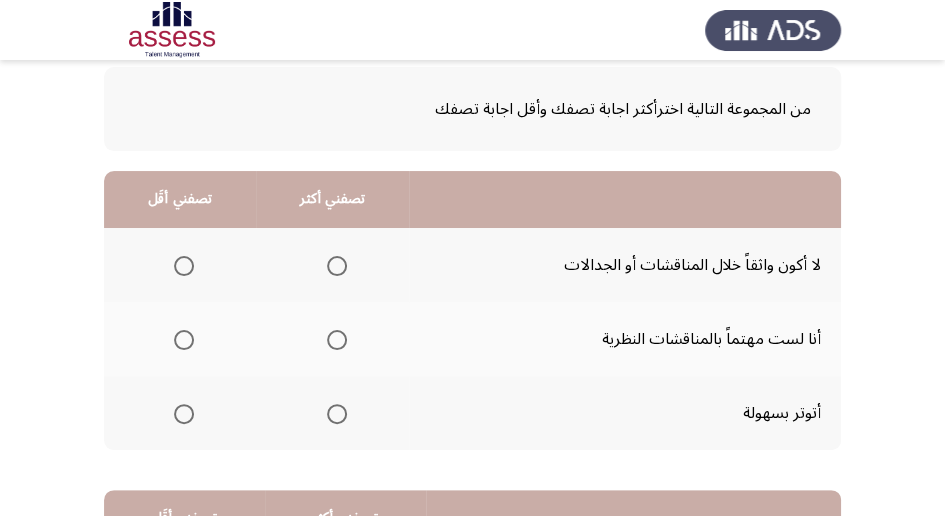 scroll, scrollTop: 133, scrollLeft: 0, axis: vertical 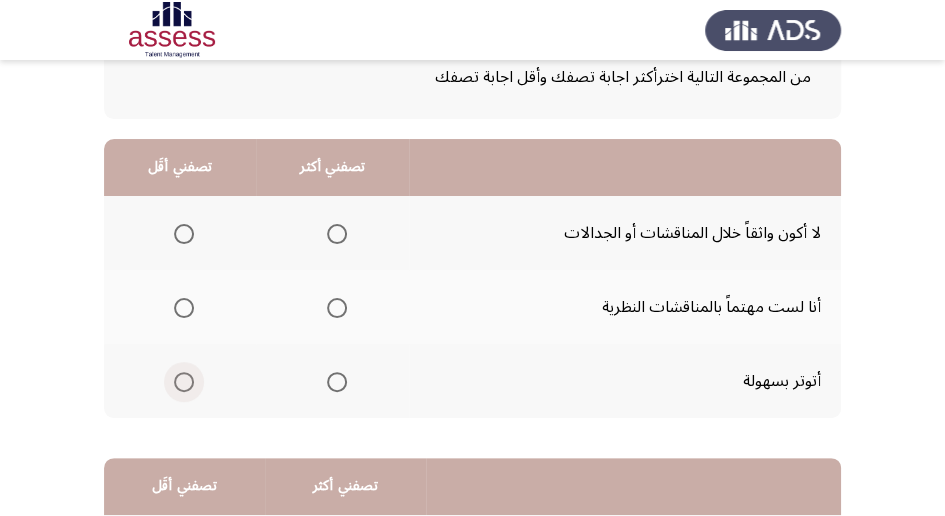click at bounding box center [184, 382] 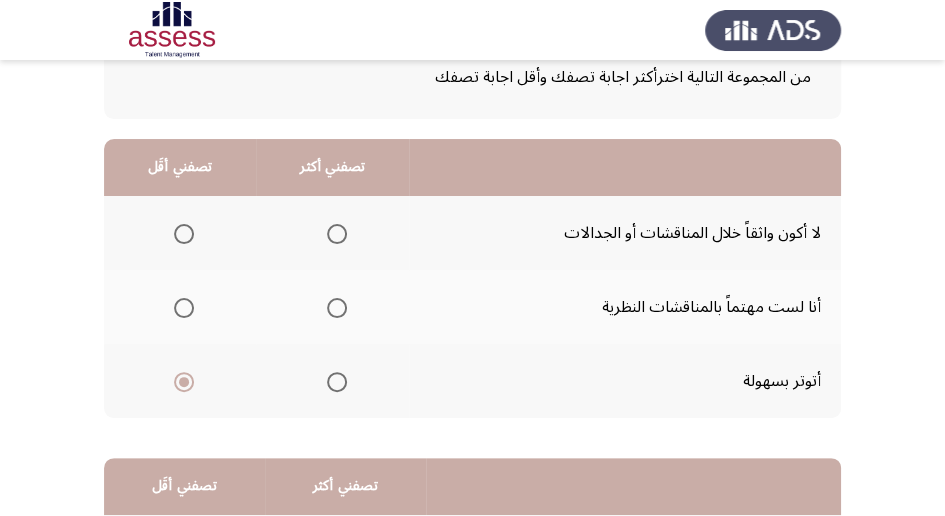 click at bounding box center [184, 308] 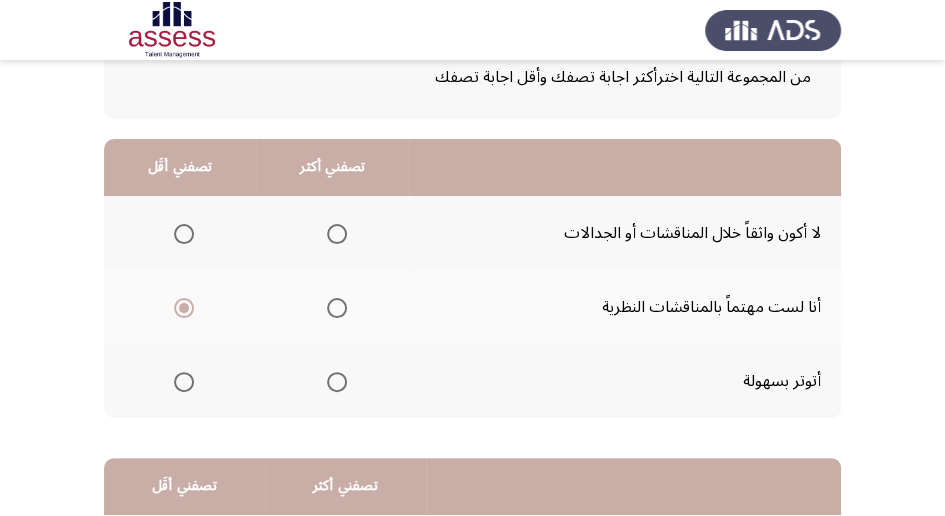 click at bounding box center [184, 234] 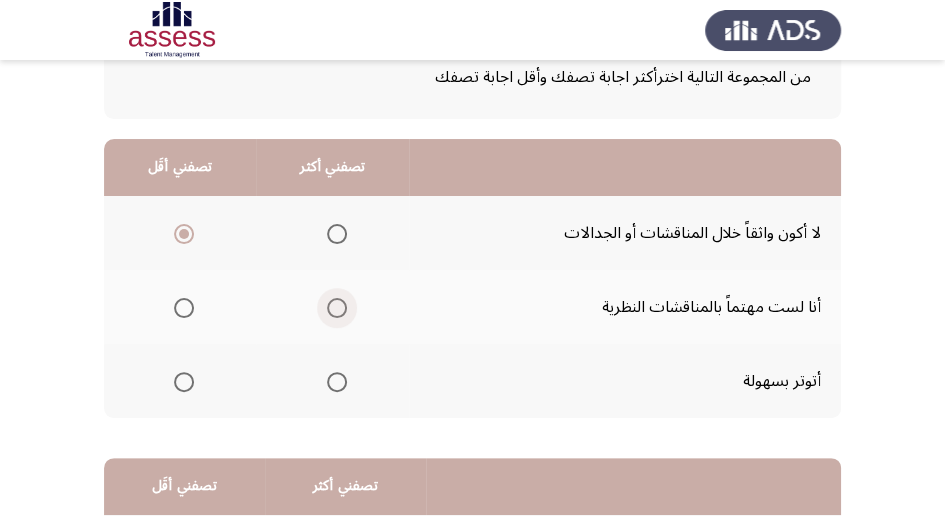 click at bounding box center [337, 308] 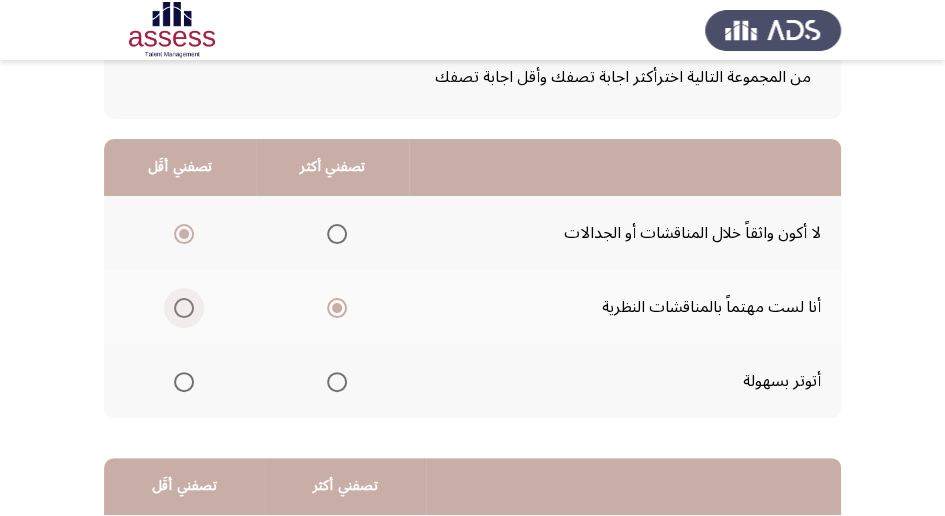 click at bounding box center [184, 308] 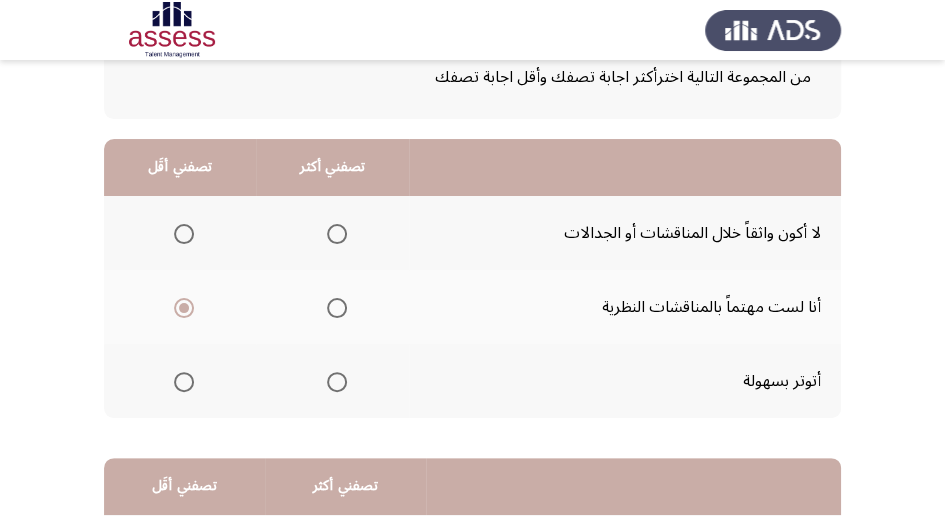 click at bounding box center [180, 381] 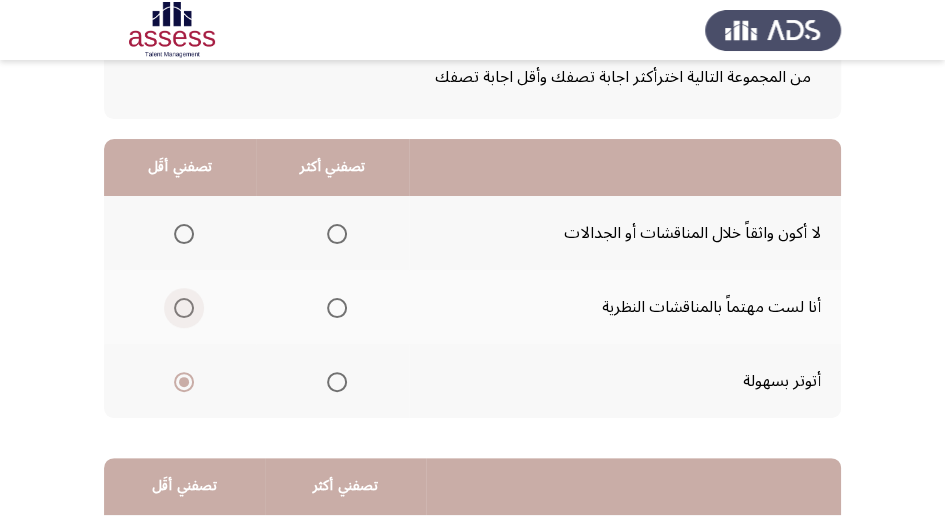 click at bounding box center (184, 308) 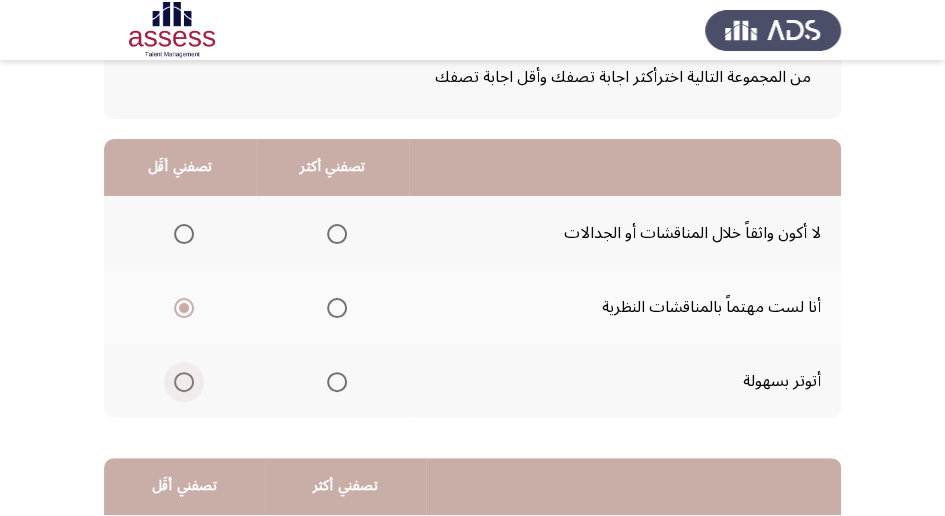 click at bounding box center [184, 382] 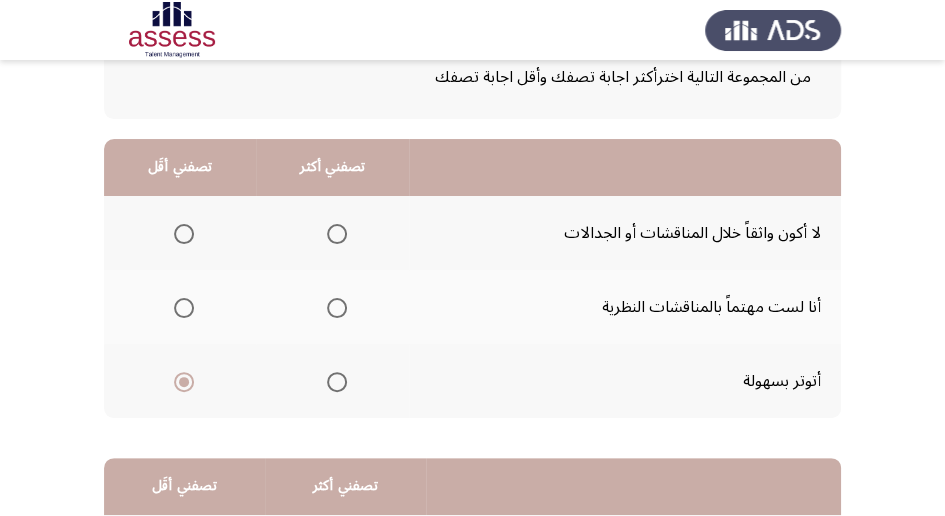click at bounding box center (184, 234) 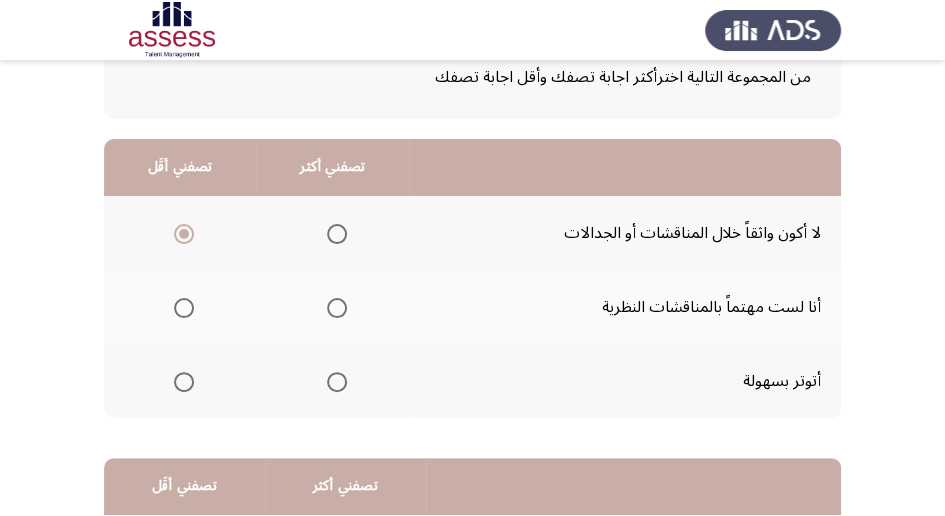 click at bounding box center [337, 308] 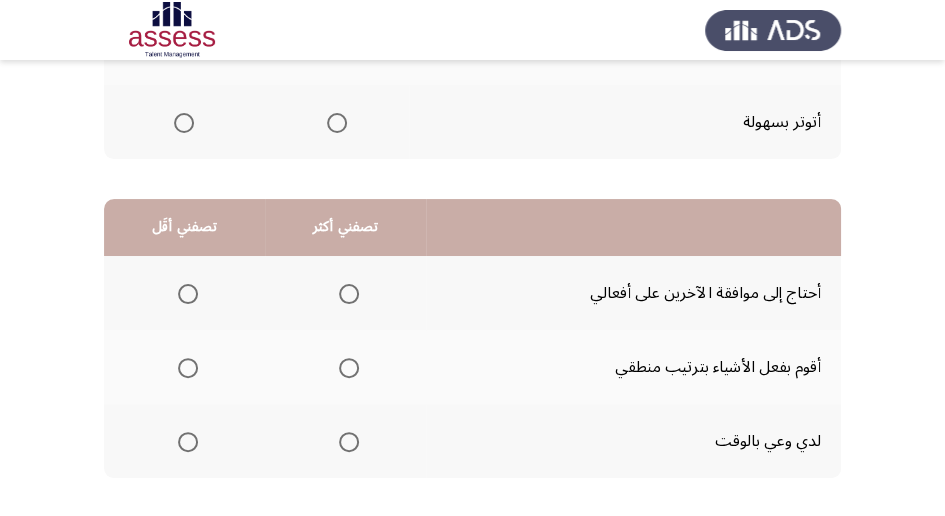scroll, scrollTop: 400, scrollLeft: 0, axis: vertical 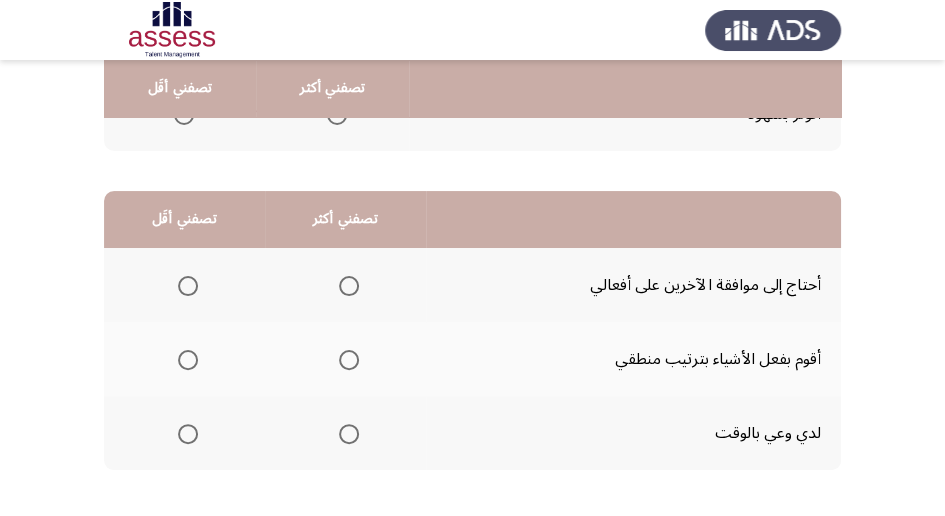 click at bounding box center (349, 360) 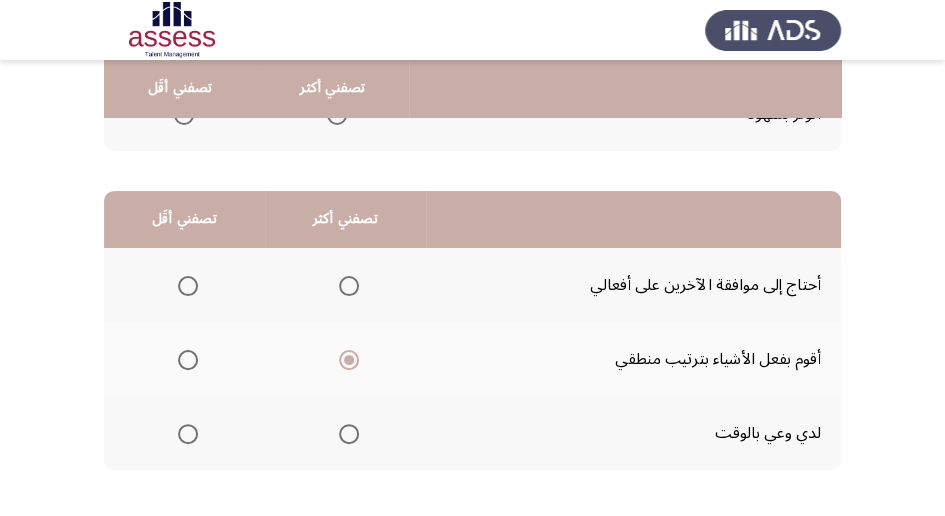click at bounding box center (188, 286) 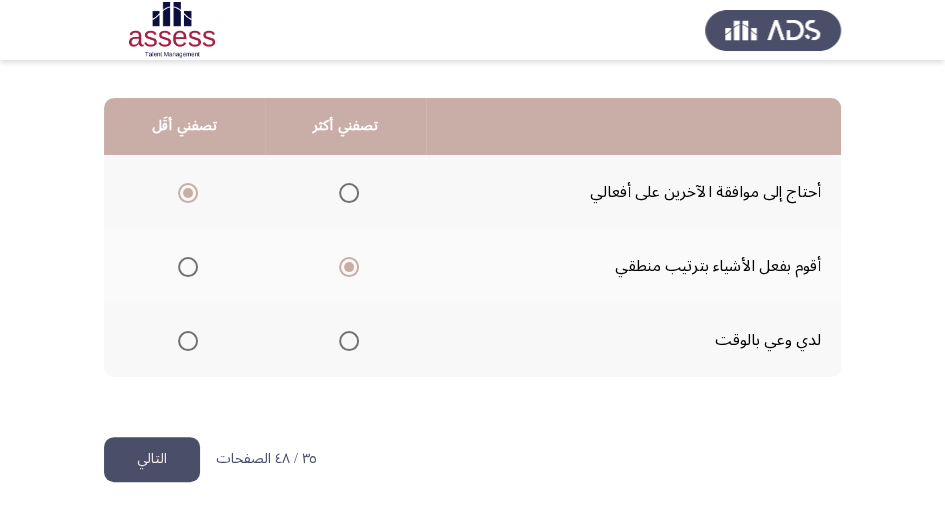 scroll, scrollTop: 494, scrollLeft: 0, axis: vertical 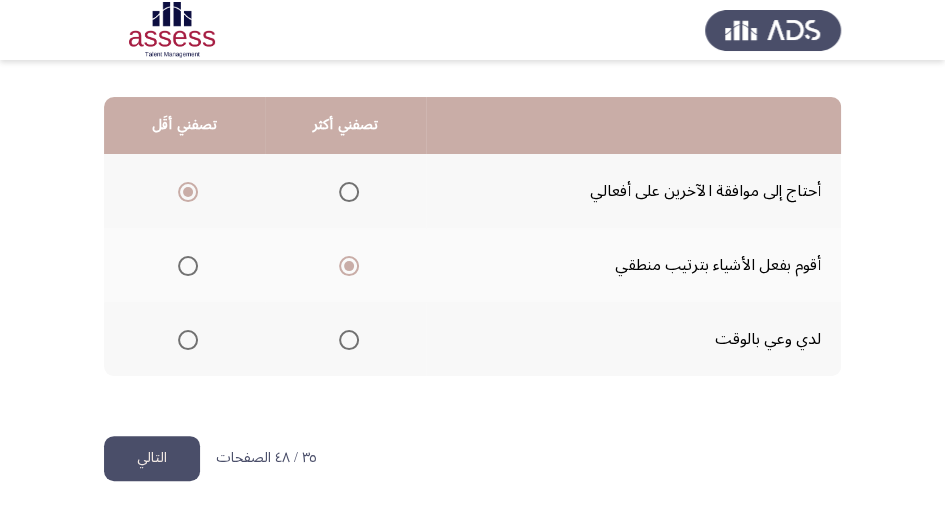 click on "التالي" 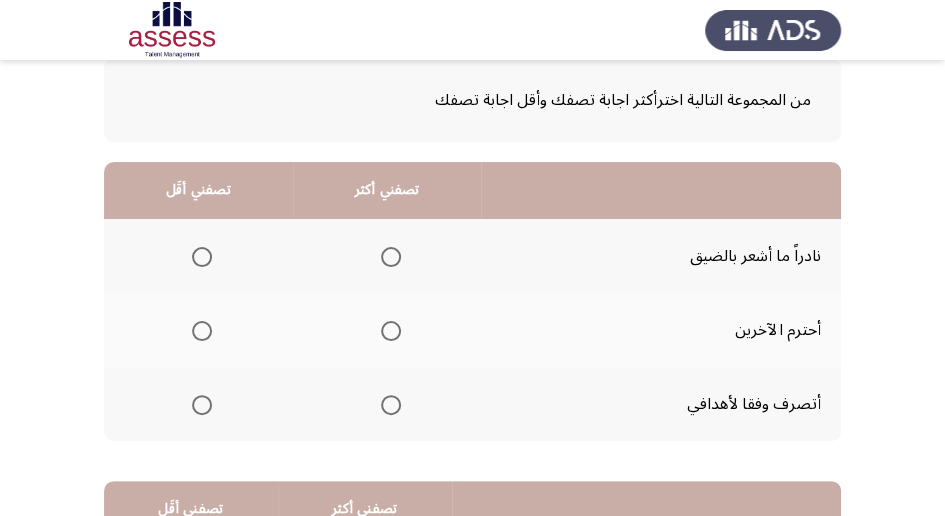 scroll, scrollTop: 133, scrollLeft: 0, axis: vertical 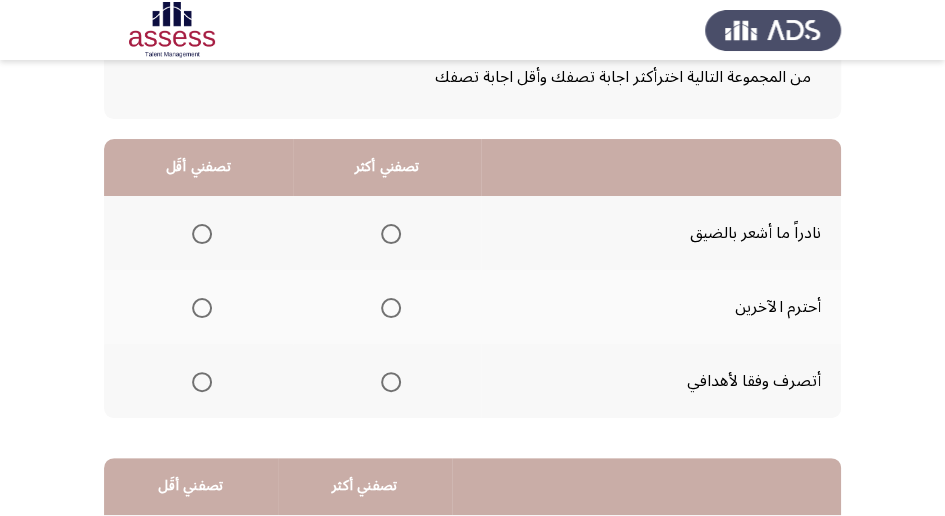 click at bounding box center [391, 308] 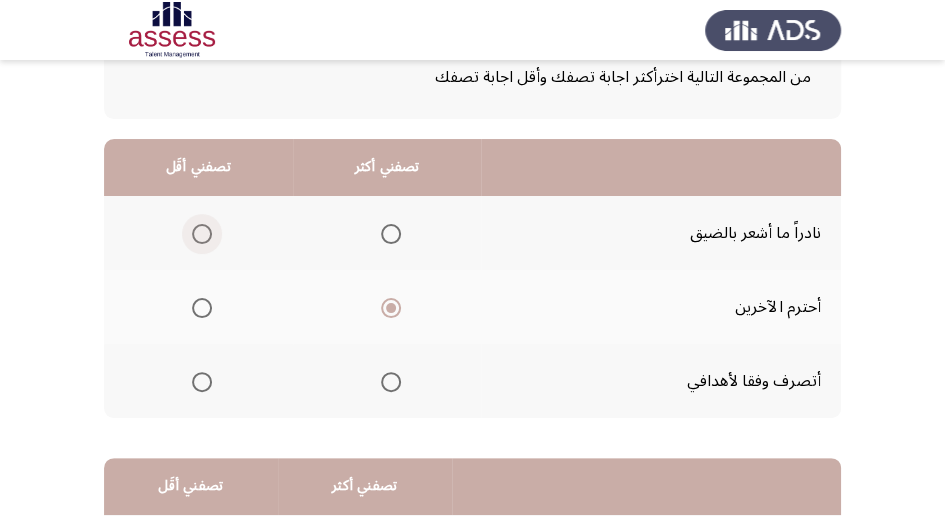 click at bounding box center [202, 234] 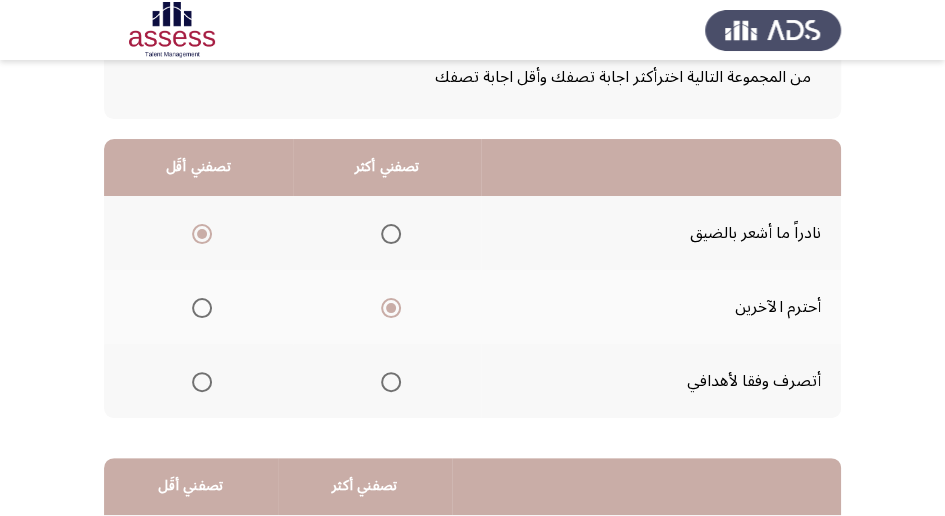 click at bounding box center [202, 382] 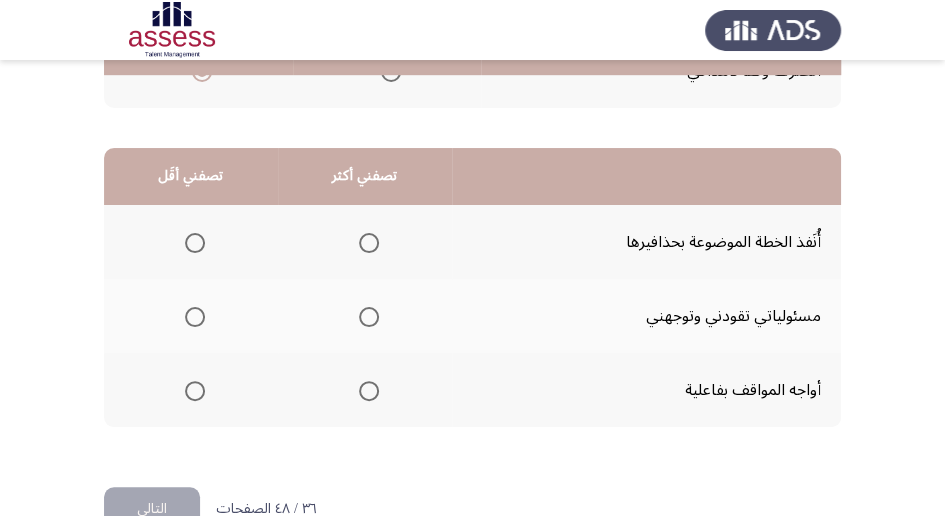 scroll, scrollTop: 466, scrollLeft: 0, axis: vertical 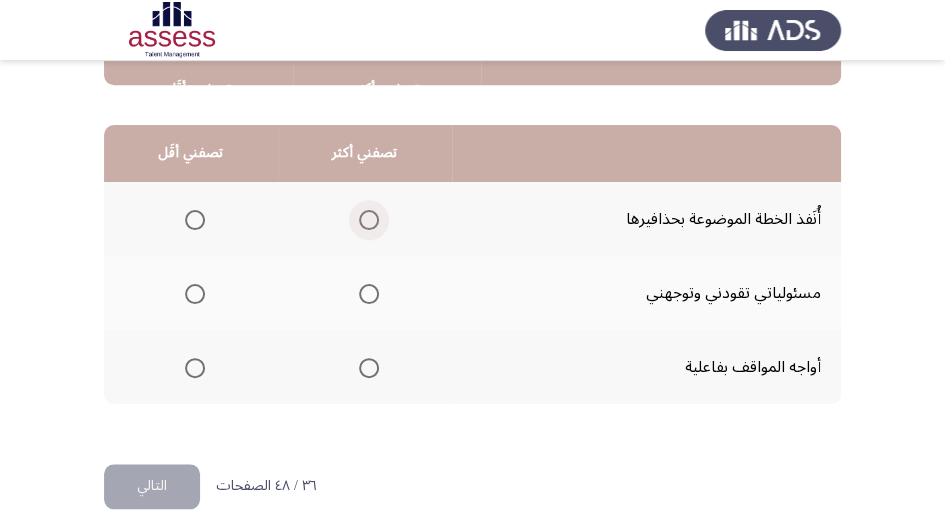 click at bounding box center [369, 220] 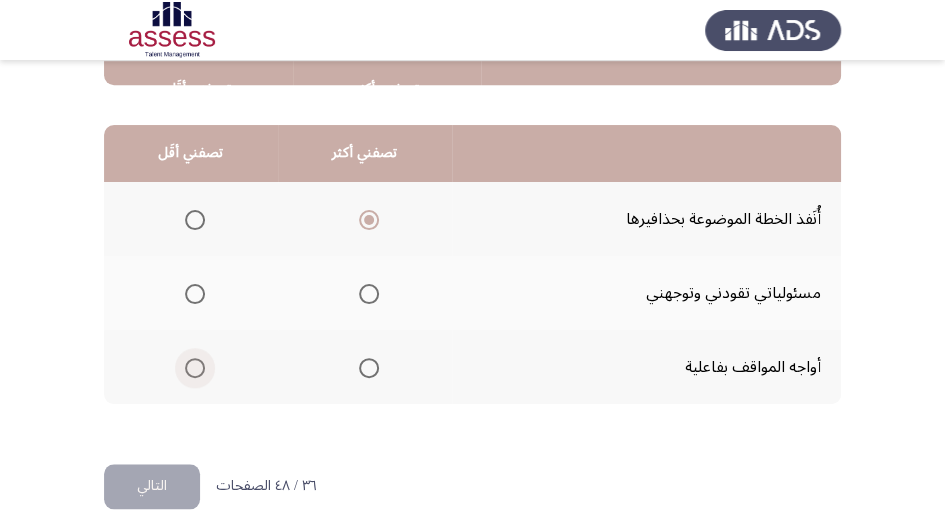 click at bounding box center (195, 368) 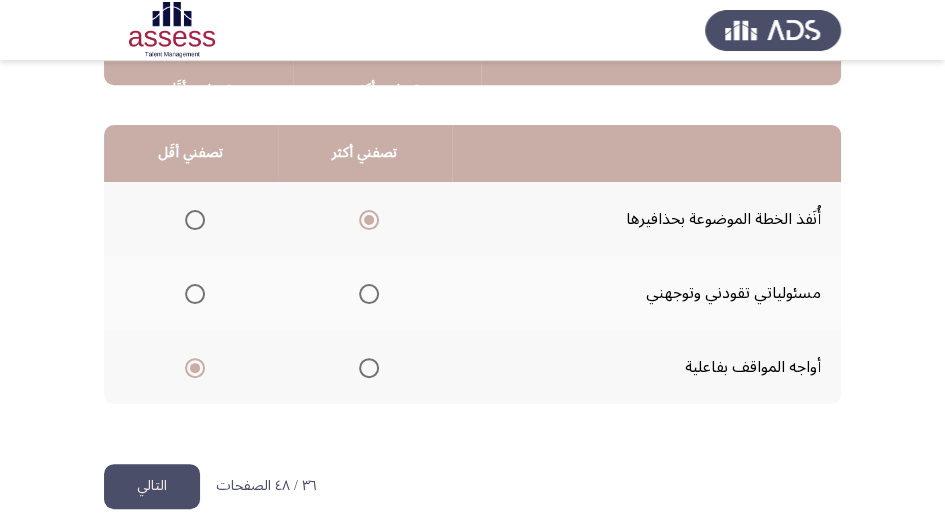 click at bounding box center [369, 294] 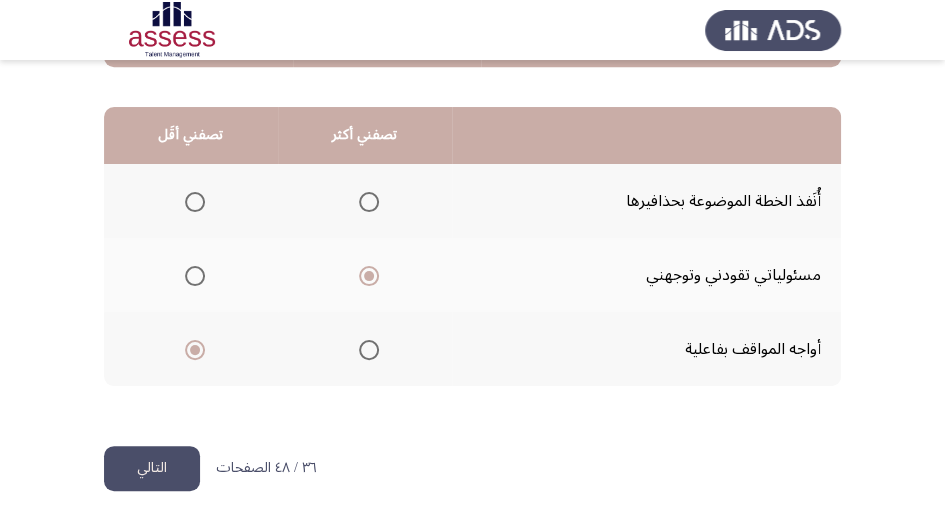 scroll, scrollTop: 494, scrollLeft: 0, axis: vertical 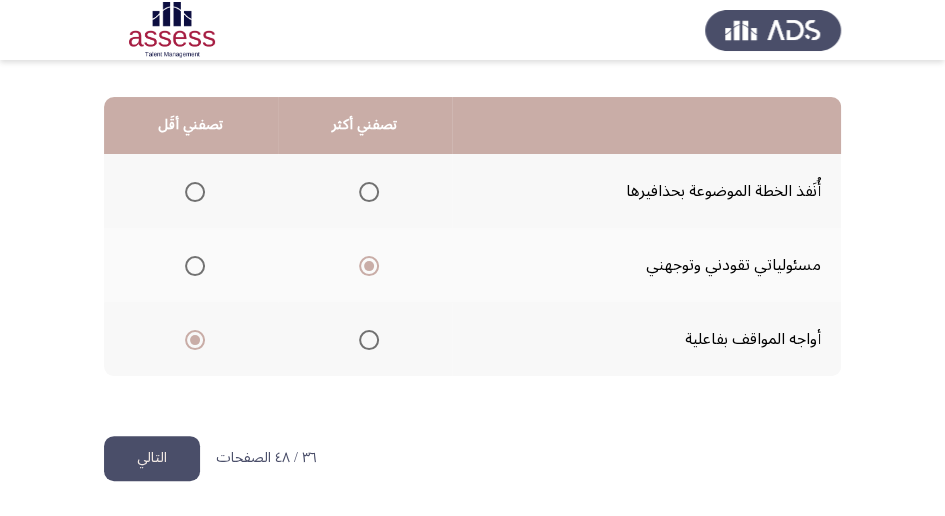 click on "التالي" 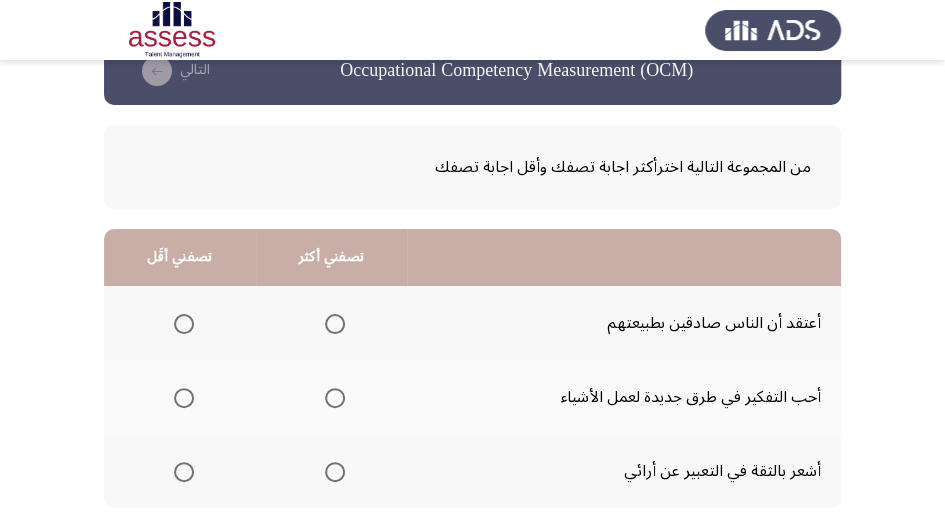 scroll, scrollTop: 66, scrollLeft: 0, axis: vertical 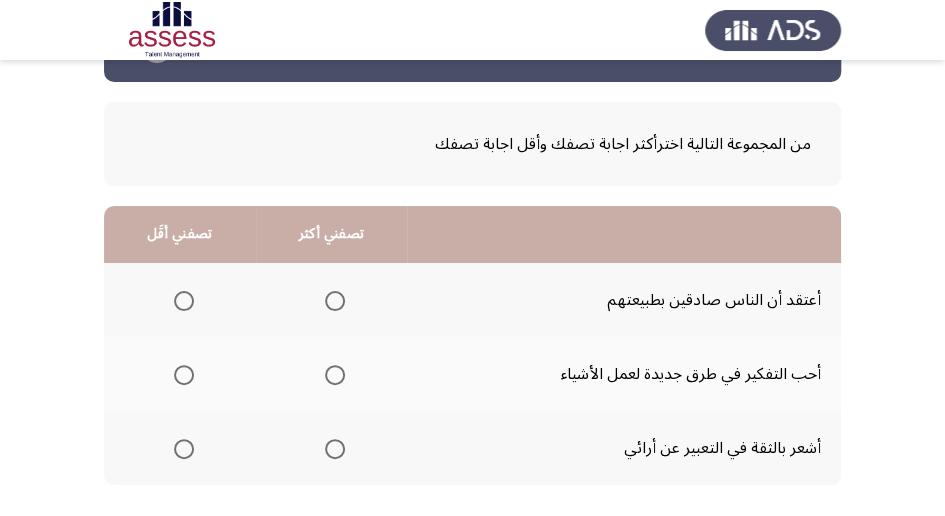 click at bounding box center [335, 375] 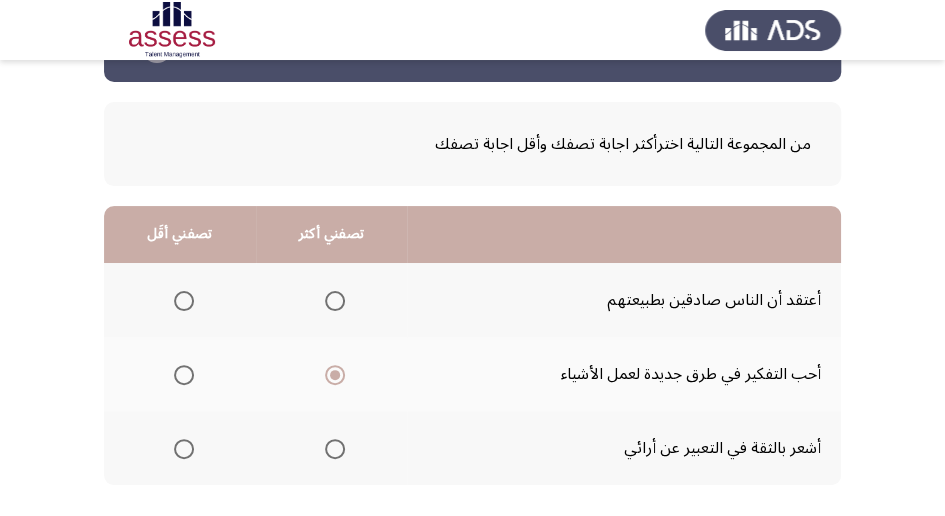 scroll, scrollTop: 133, scrollLeft: 0, axis: vertical 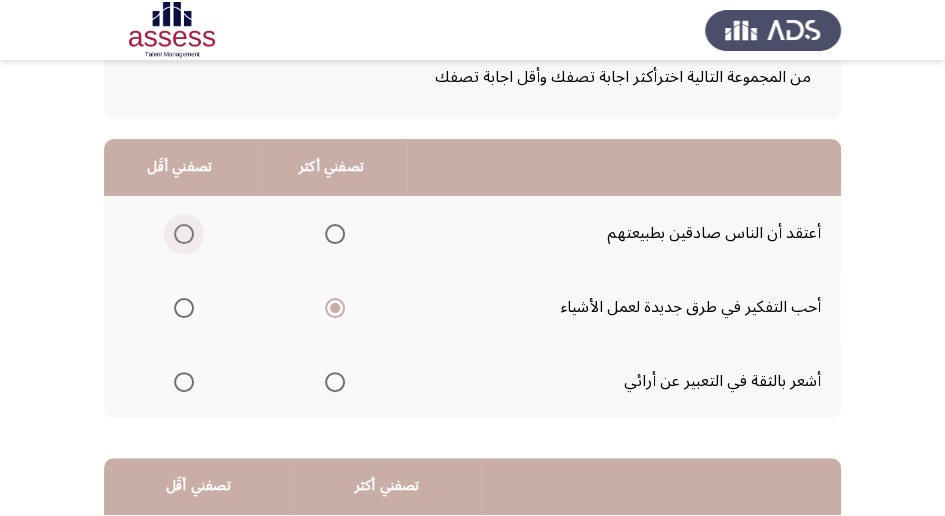 click at bounding box center [184, 234] 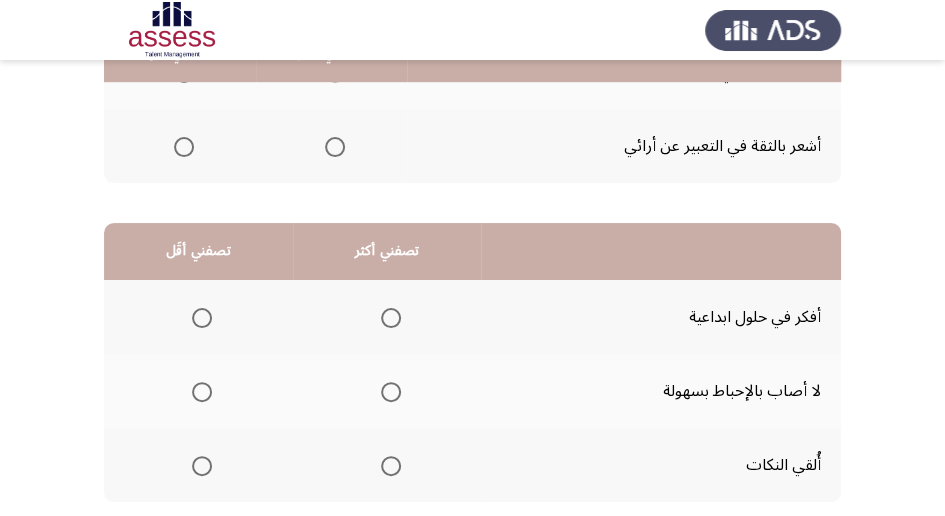 scroll, scrollTop: 400, scrollLeft: 0, axis: vertical 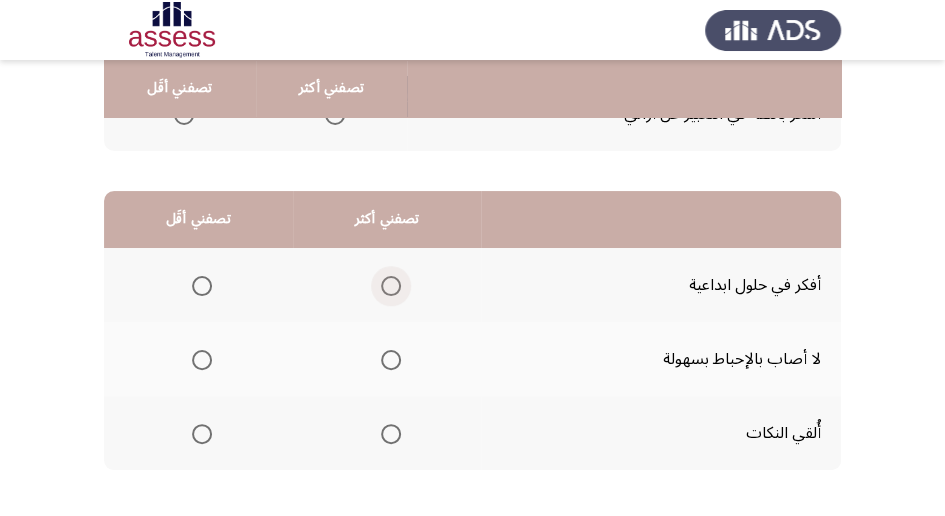 click at bounding box center (391, 286) 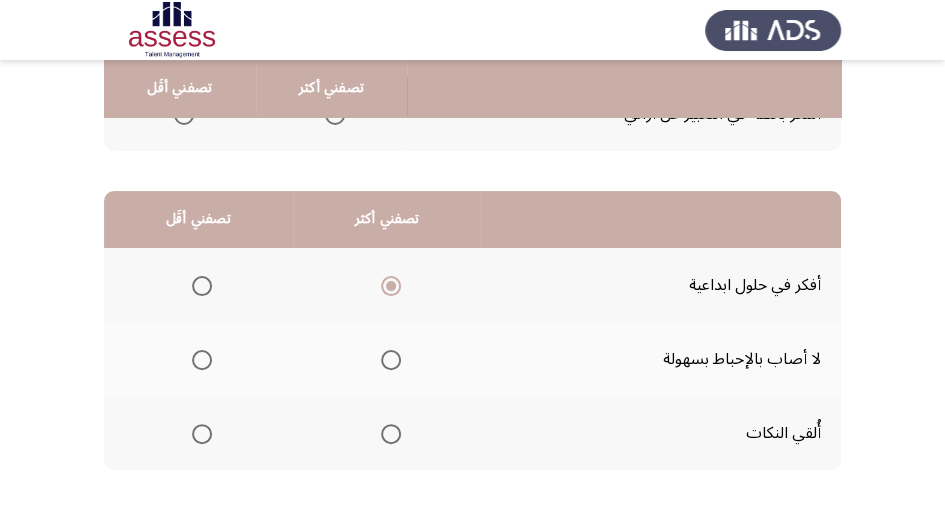click at bounding box center (202, 360) 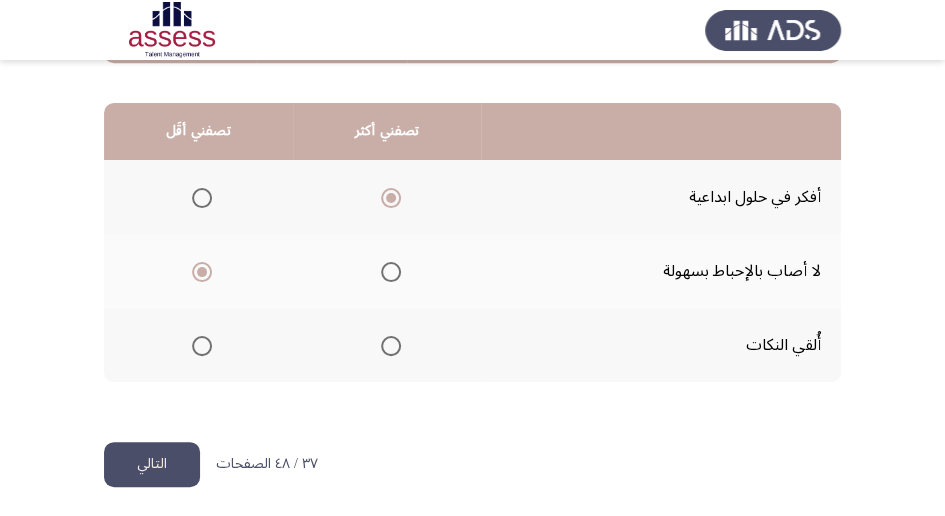 scroll, scrollTop: 494, scrollLeft: 0, axis: vertical 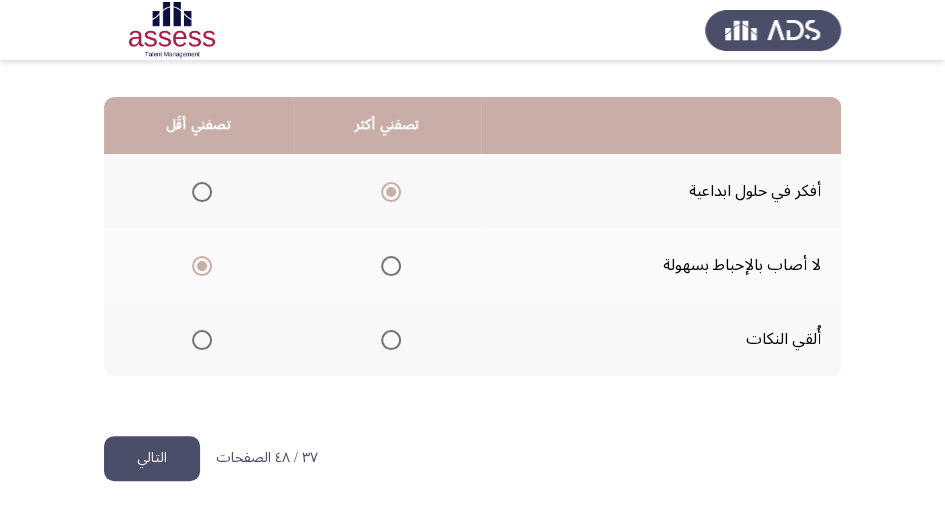 click on "التالي" 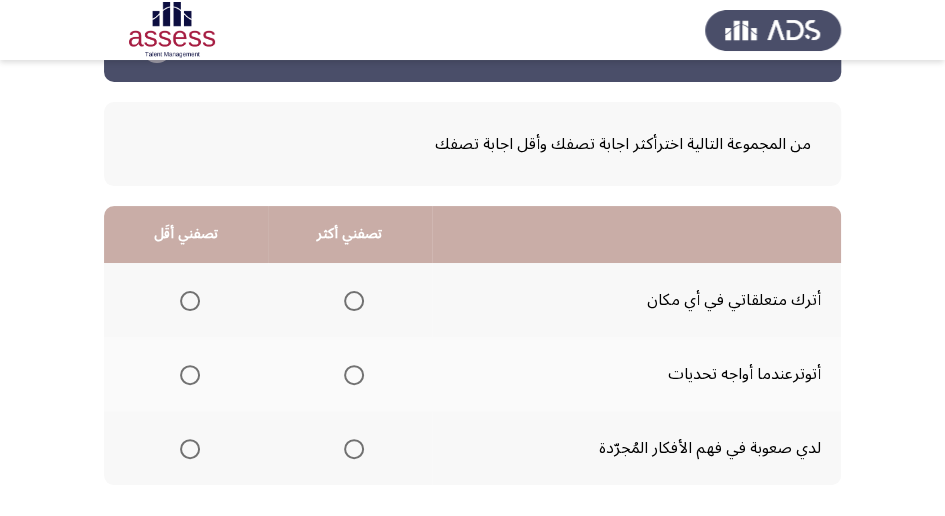 scroll, scrollTop: 133, scrollLeft: 0, axis: vertical 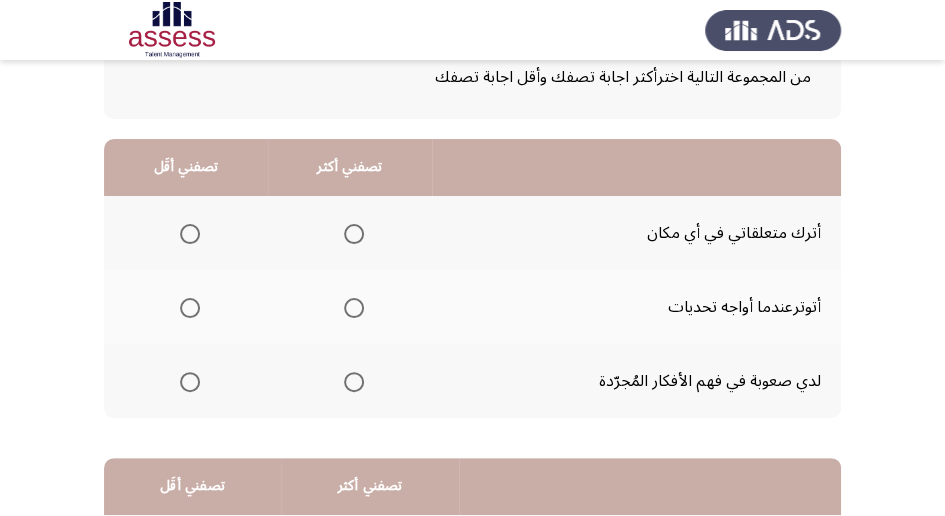click at bounding box center (190, 234) 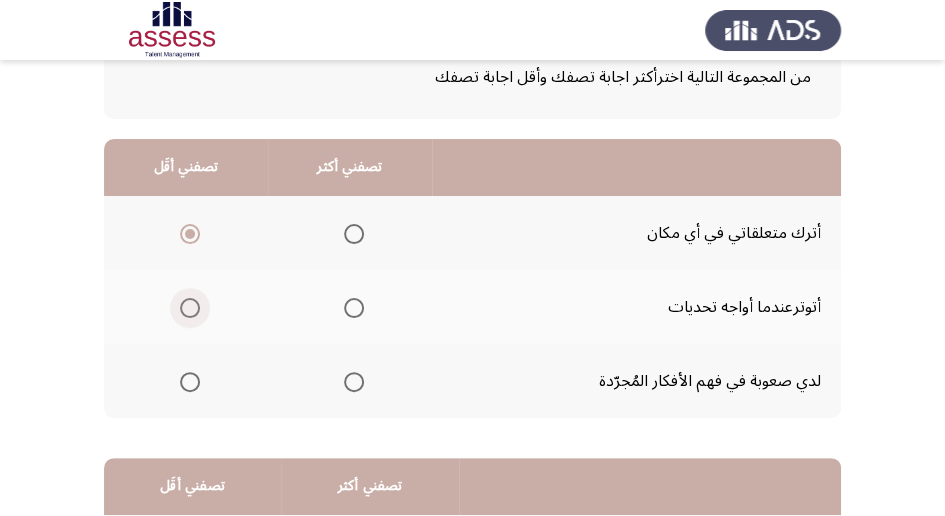 click at bounding box center [190, 308] 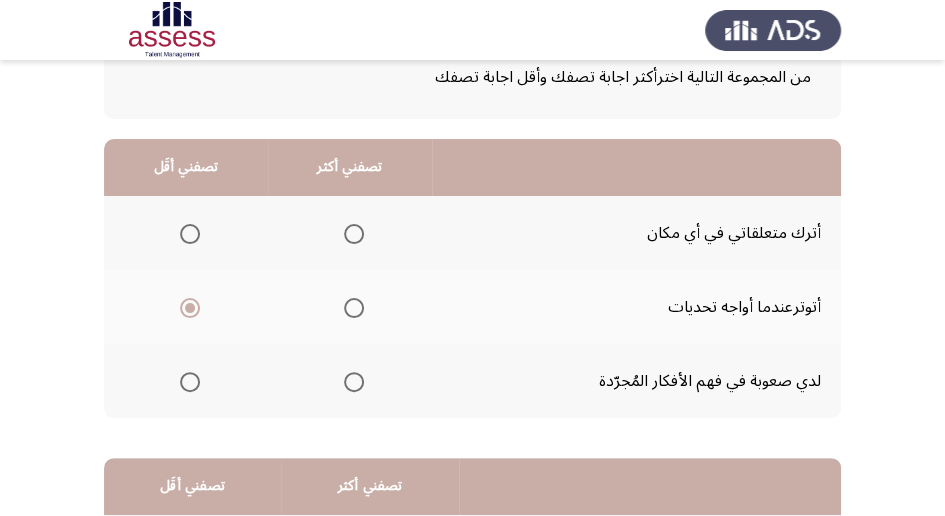 click at bounding box center [354, 382] 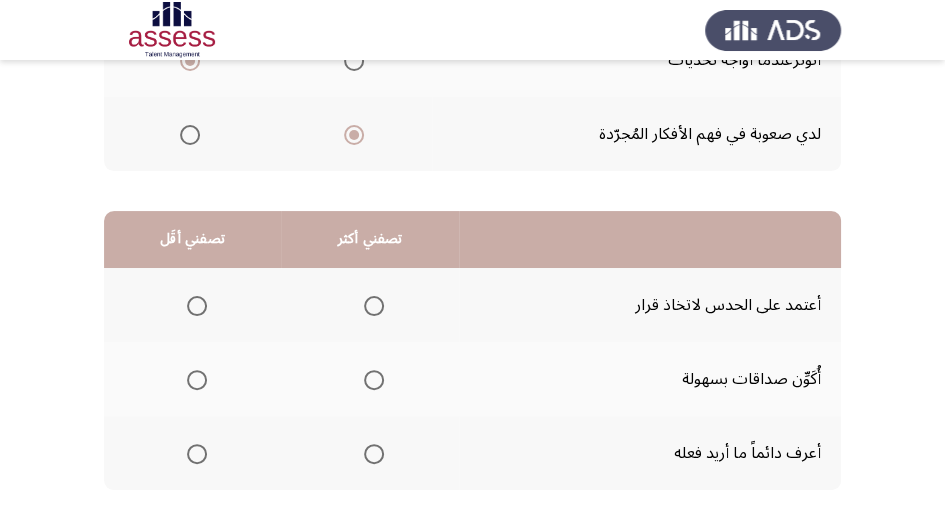 scroll, scrollTop: 466, scrollLeft: 0, axis: vertical 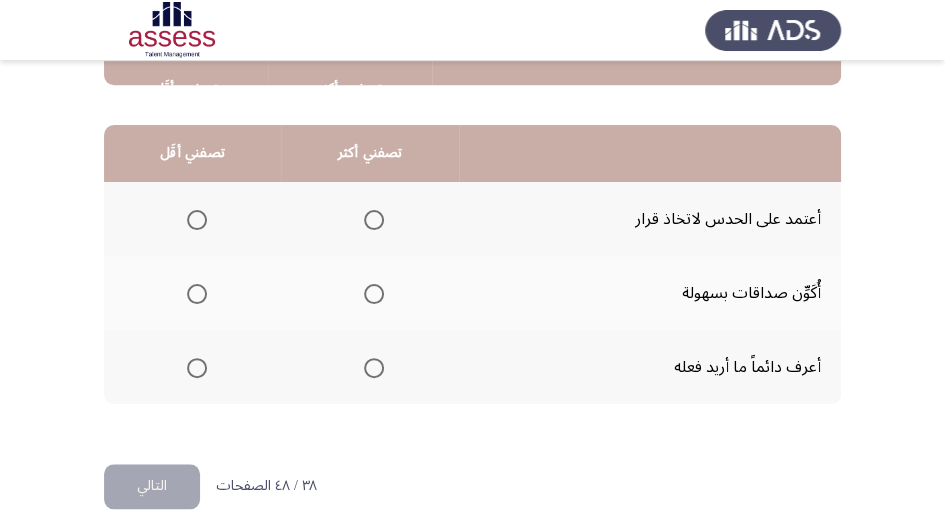 click at bounding box center (374, 294) 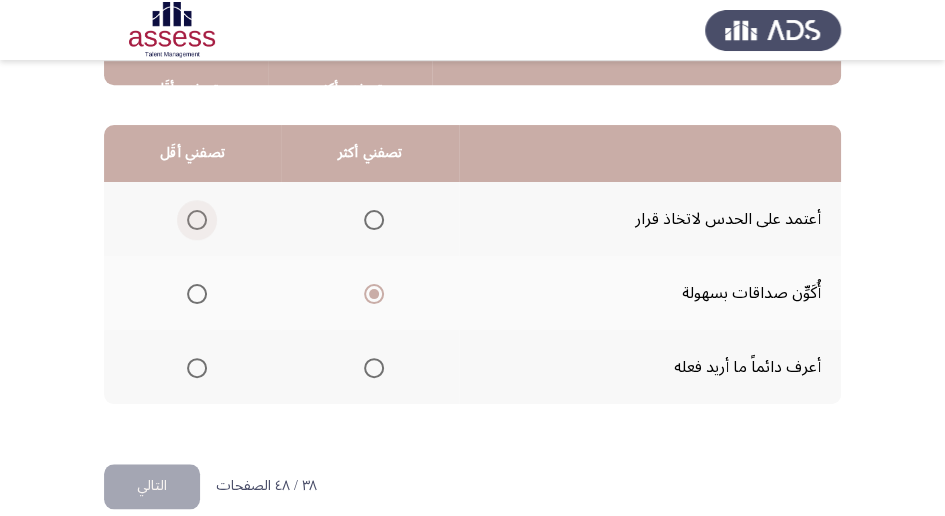 click at bounding box center (197, 220) 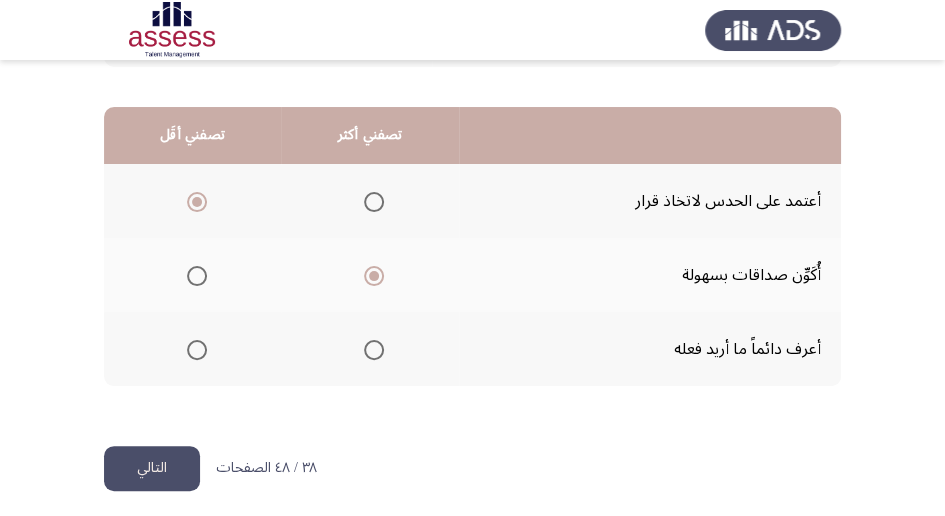 scroll, scrollTop: 494, scrollLeft: 0, axis: vertical 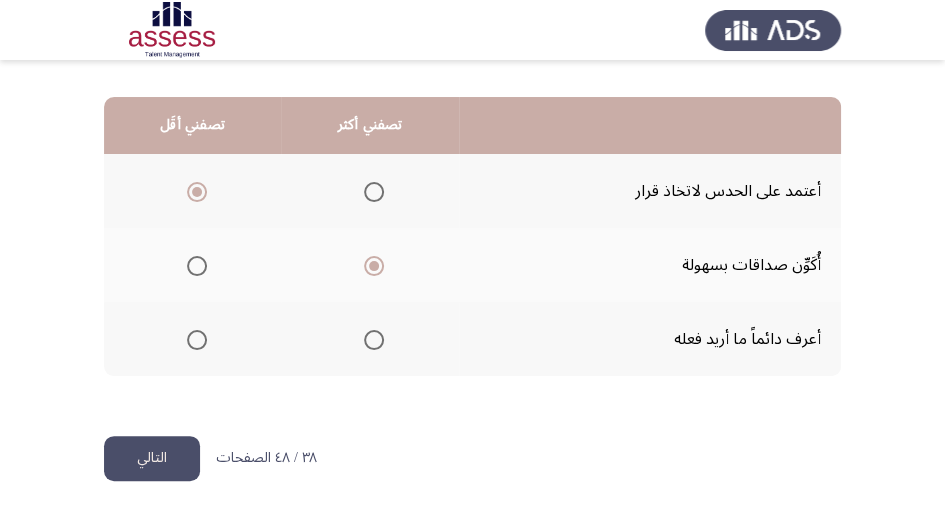 click on "التالي" 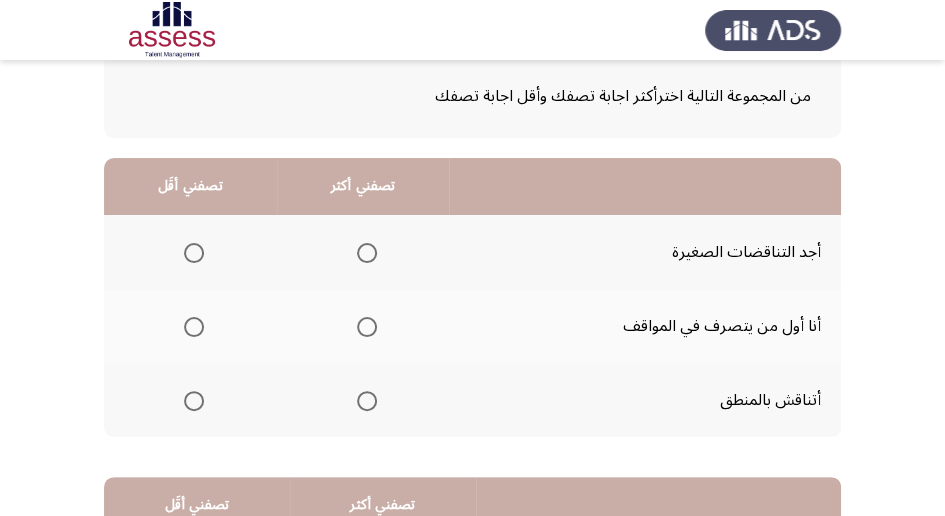 scroll, scrollTop: 133, scrollLeft: 0, axis: vertical 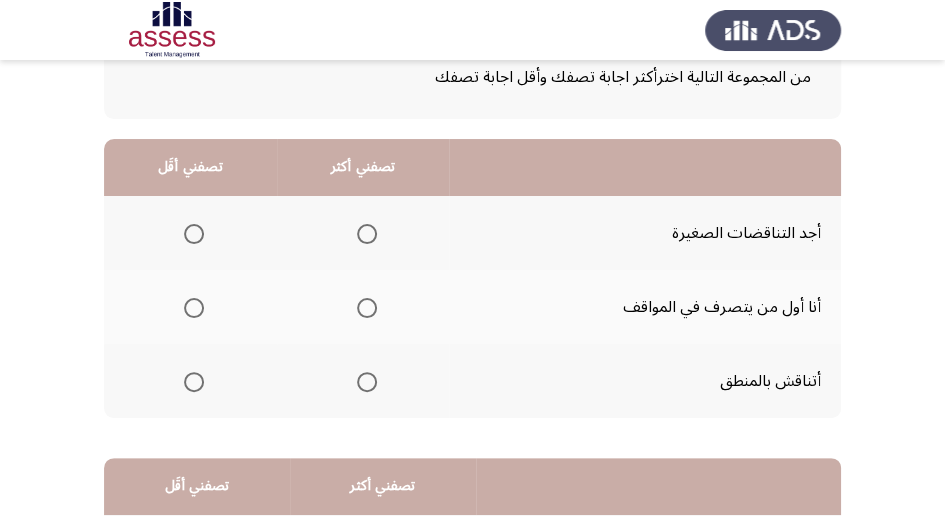 click at bounding box center (367, 382) 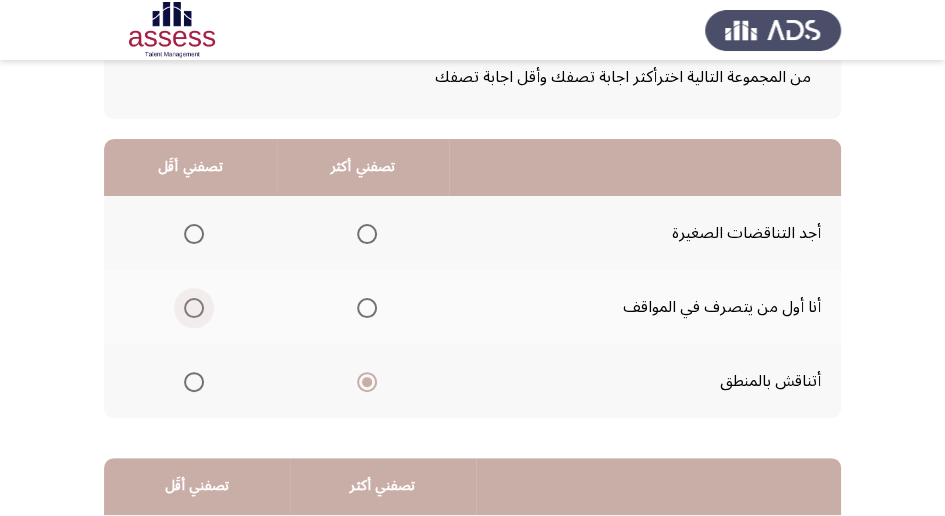 click at bounding box center [194, 308] 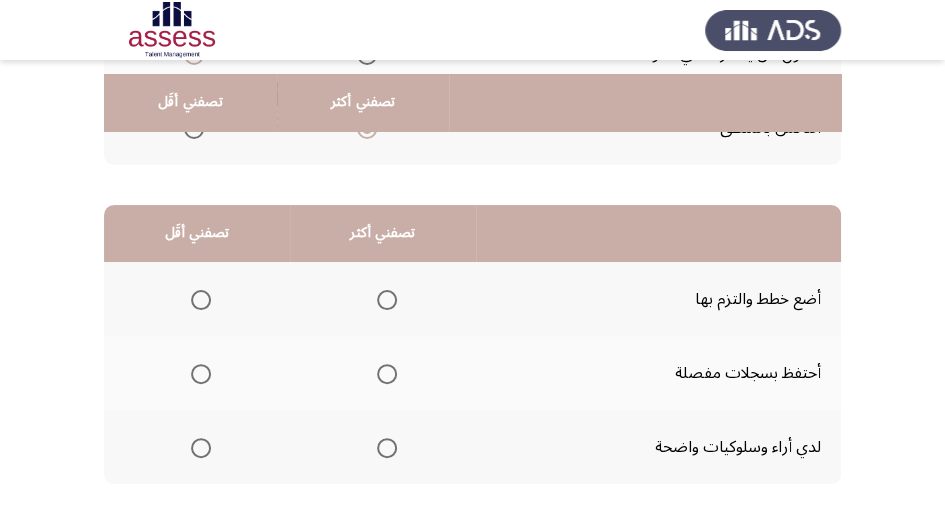 scroll, scrollTop: 400, scrollLeft: 0, axis: vertical 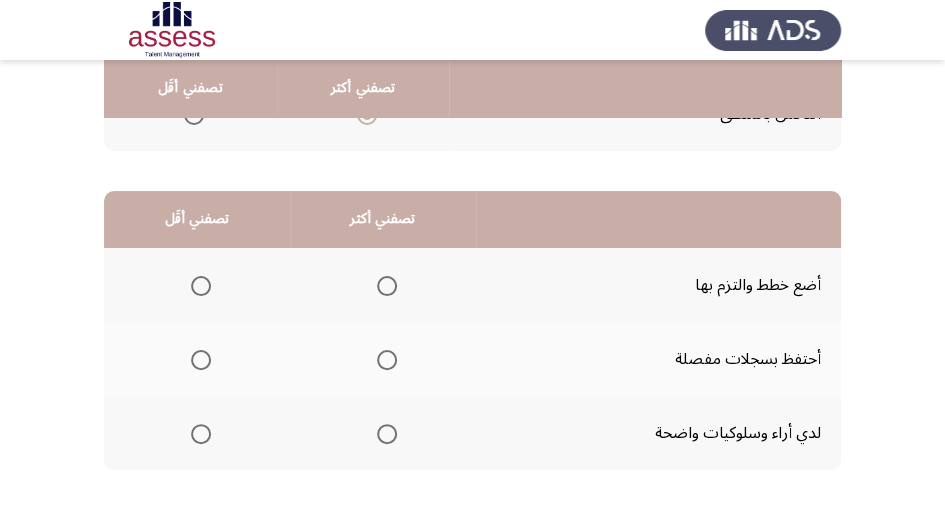 click 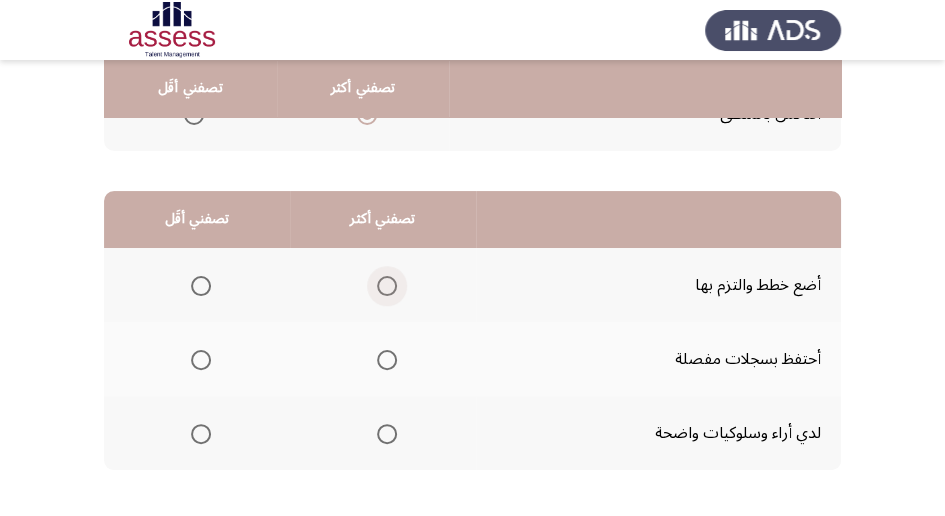 click at bounding box center [387, 286] 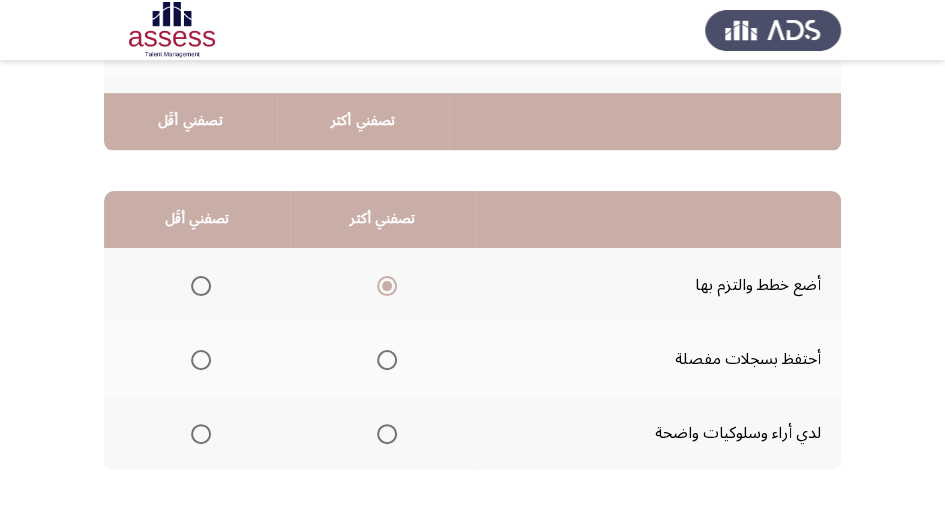 scroll, scrollTop: 466, scrollLeft: 0, axis: vertical 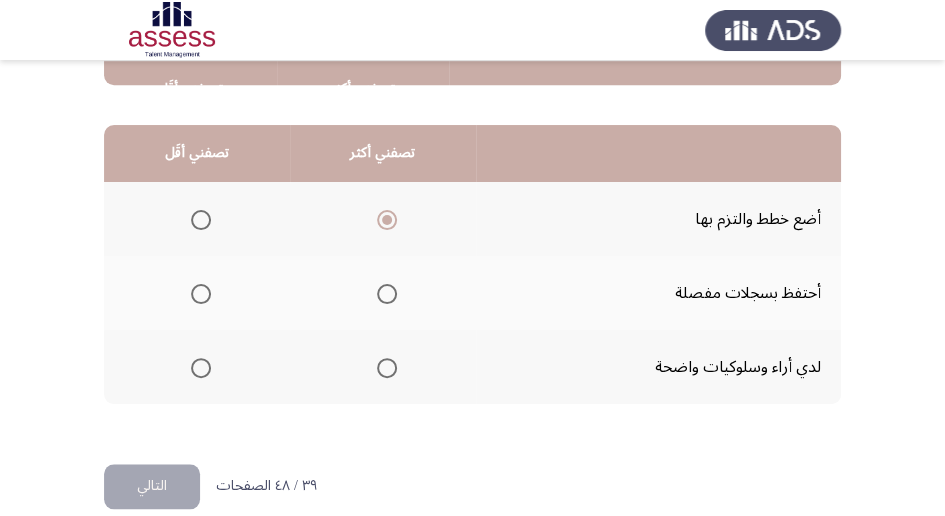 click at bounding box center [201, 294] 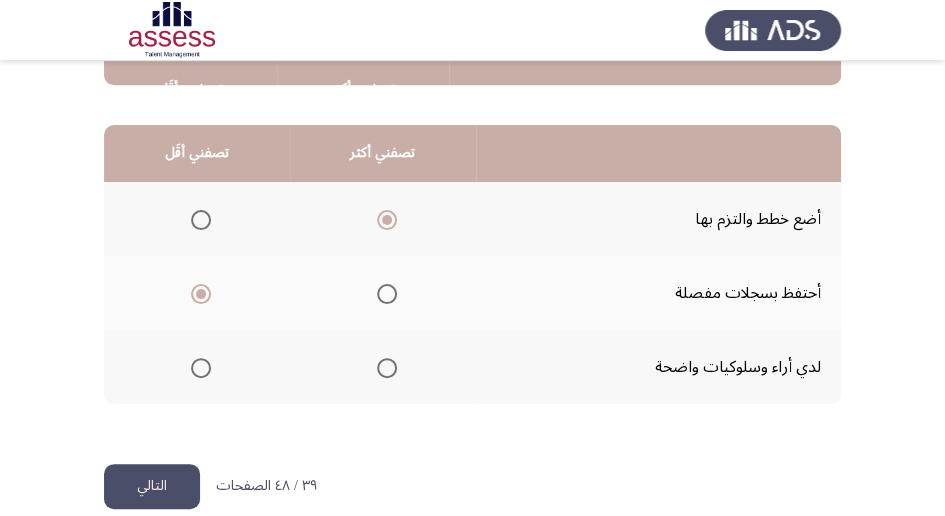 click on "التالي" 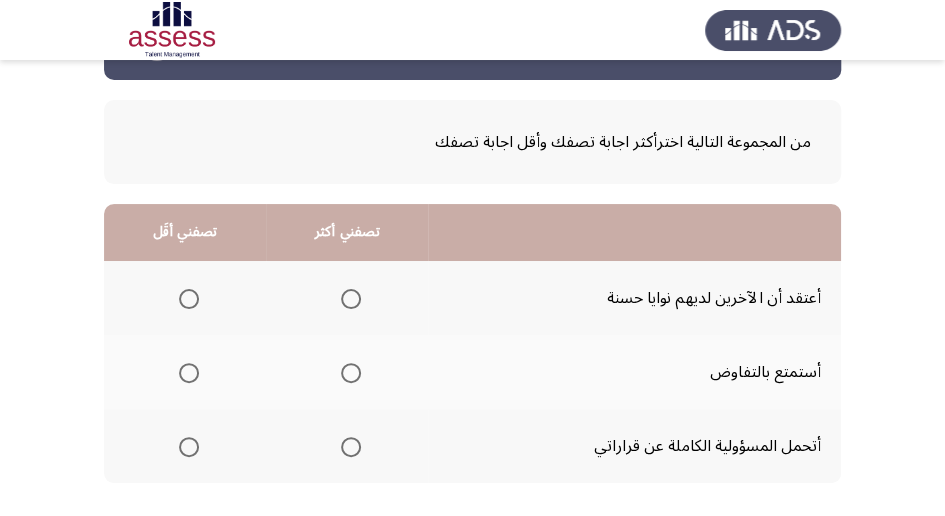 scroll, scrollTop: 133, scrollLeft: 0, axis: vertical 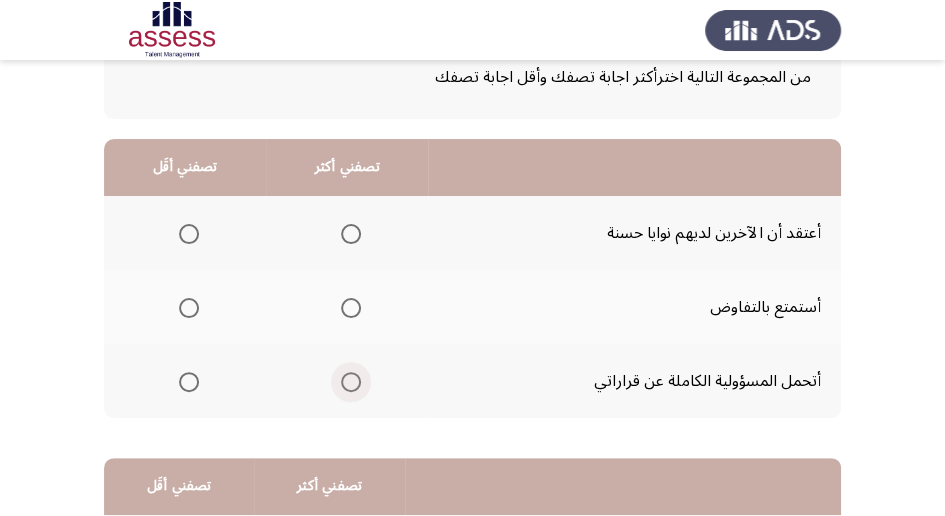 click at bounding box center [351, 382] 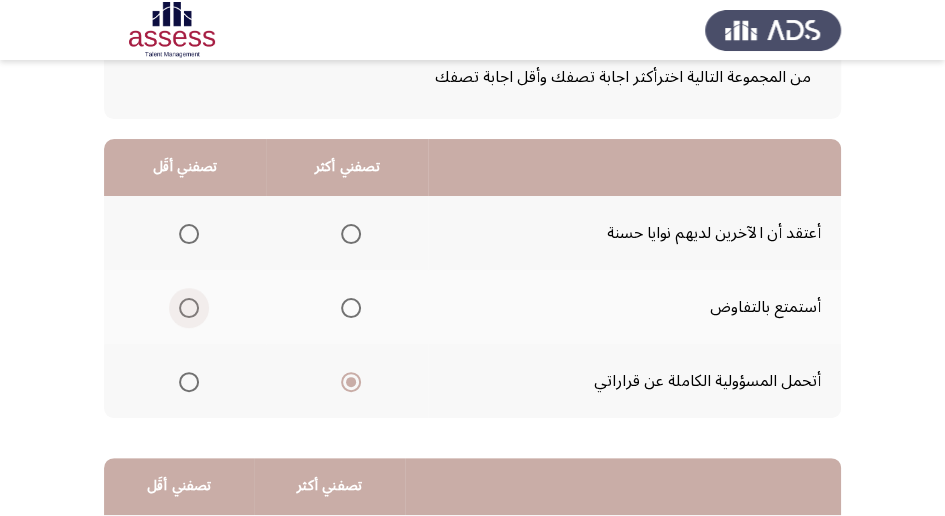 click at bounding box center (189, 308) 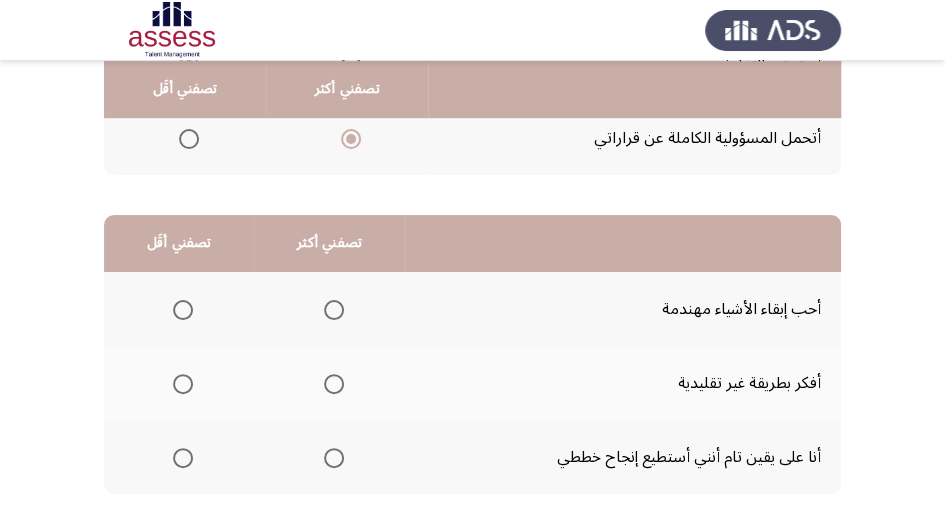 scroll, scrollTop: 400, scrollLeft: 0, axis: vertical 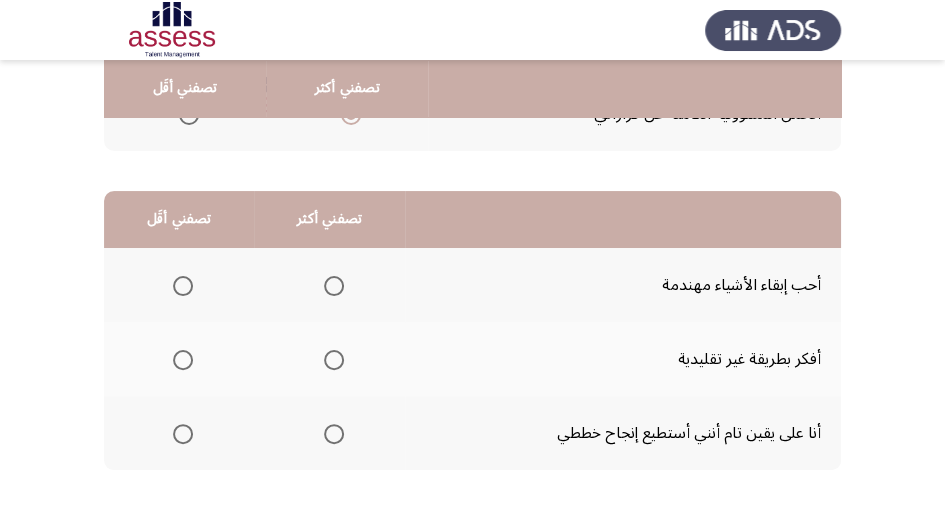 click at bounding box center [334, 286] 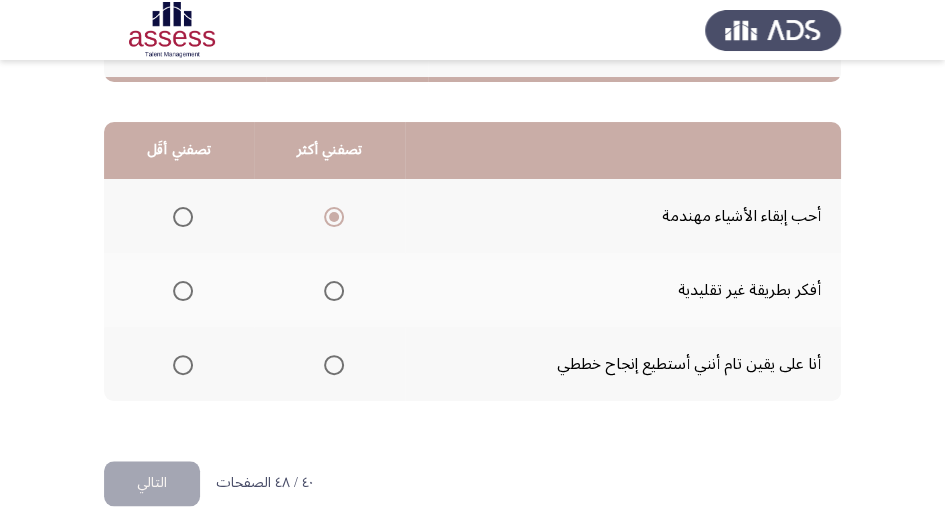 scroll, scrollTop: 494, scrollLeft: 0, axis: vertical 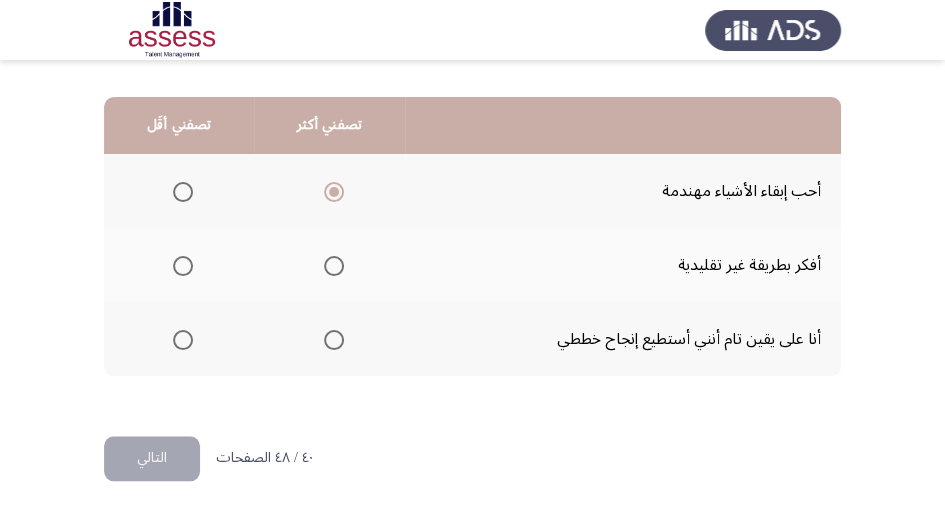 click 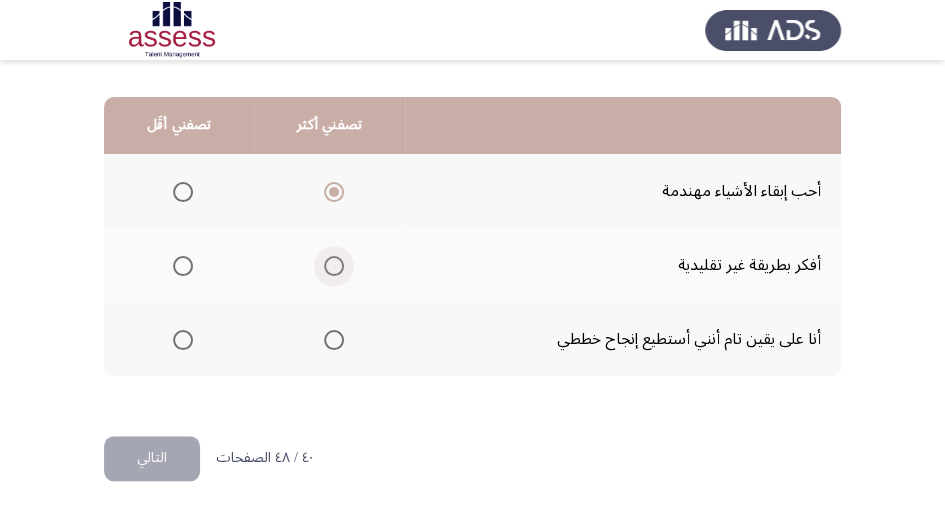 click at bounding box center [334, 266] 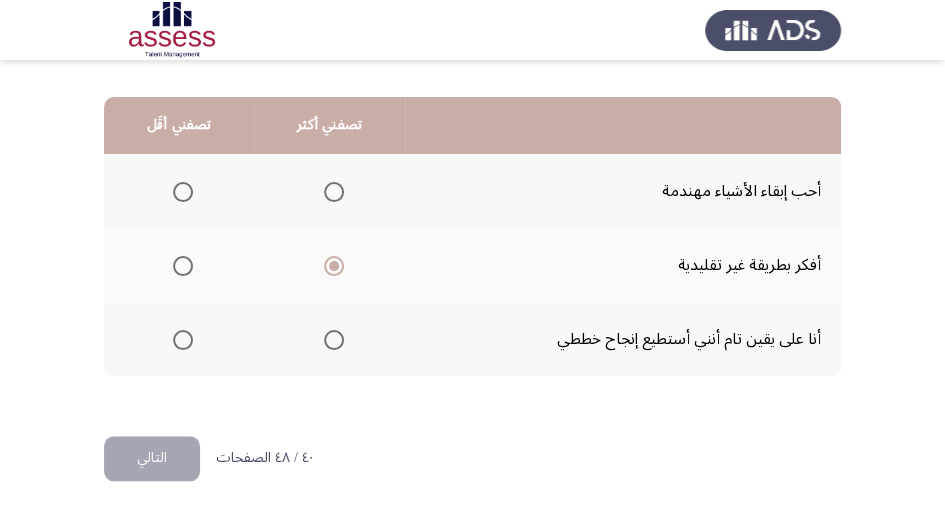click at bounding box center (183, 340) 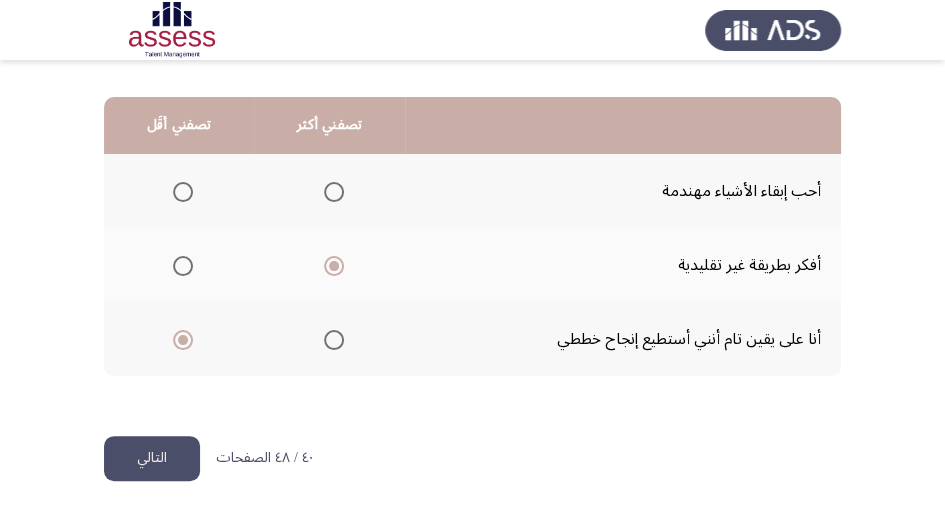 click on "التالي" 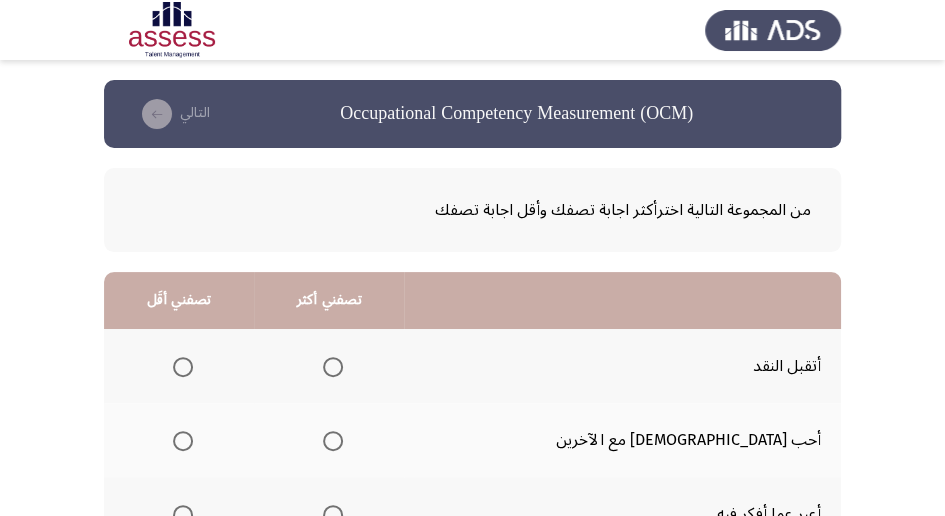 scroll, scrollTop: 66, scrollLeft: 0, axis: vertical 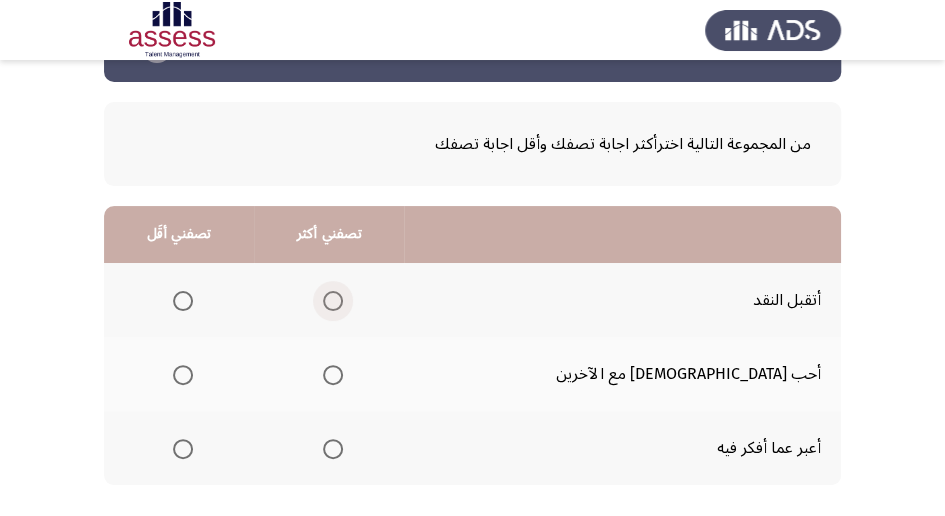 click at bounding box center [333, 301] 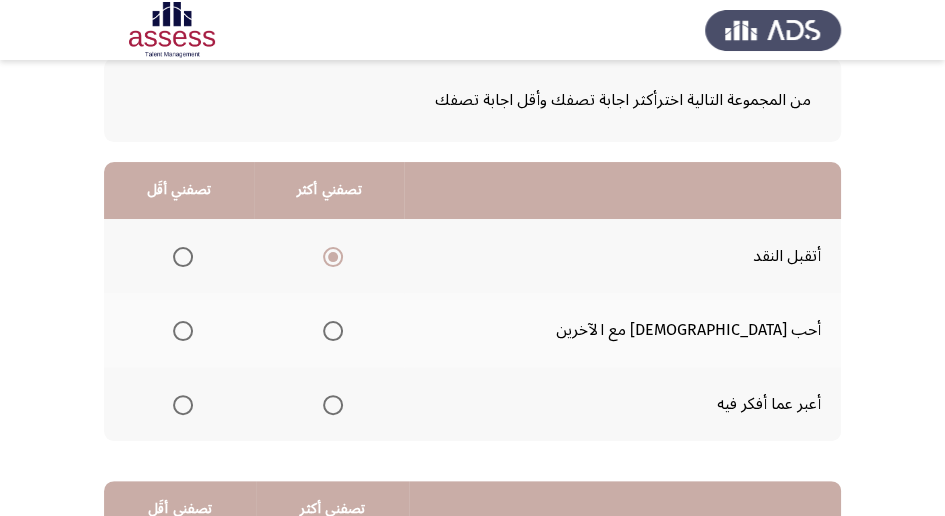 scroll, scrollTop: 133, scrollLeft: 0, axis: vertical 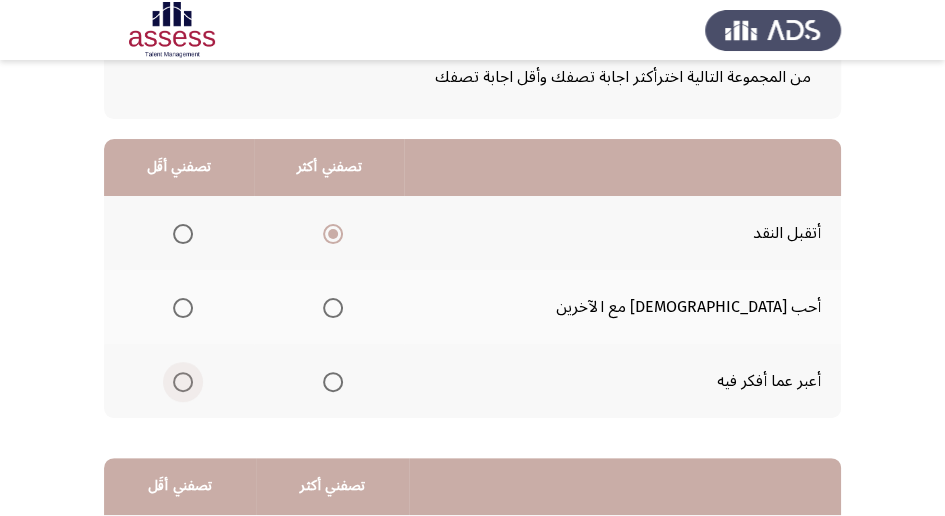 click at bounding box center (183, 382) 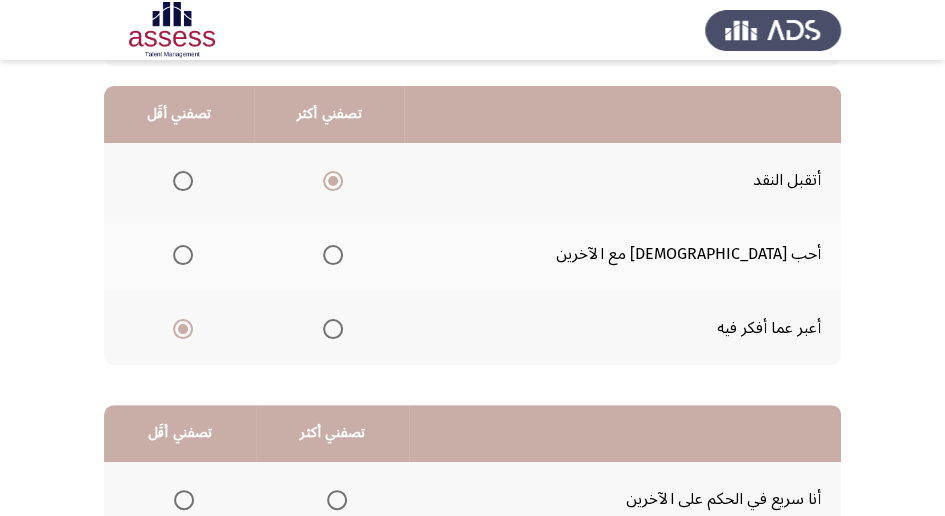 scroll, scrollTop: 400, scrollLeft: 0, axis: vertical 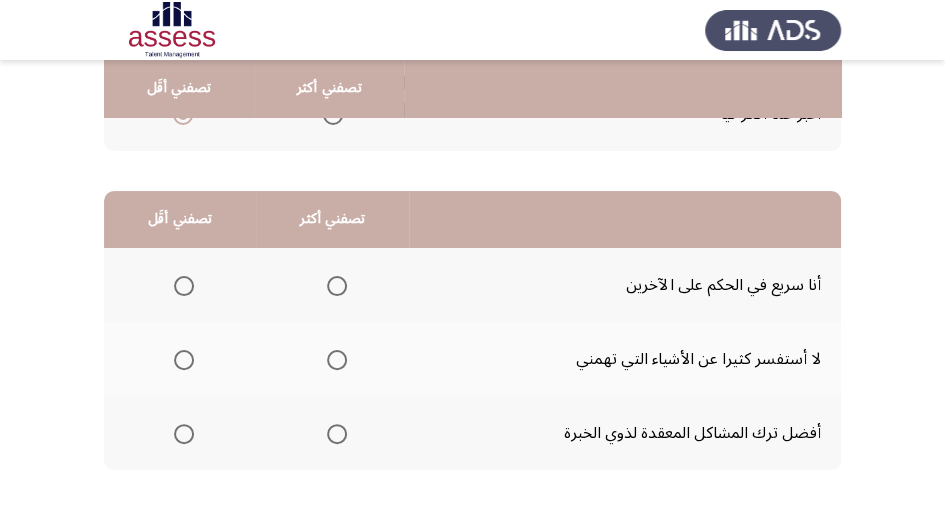 click at bounding box center [184, 286] 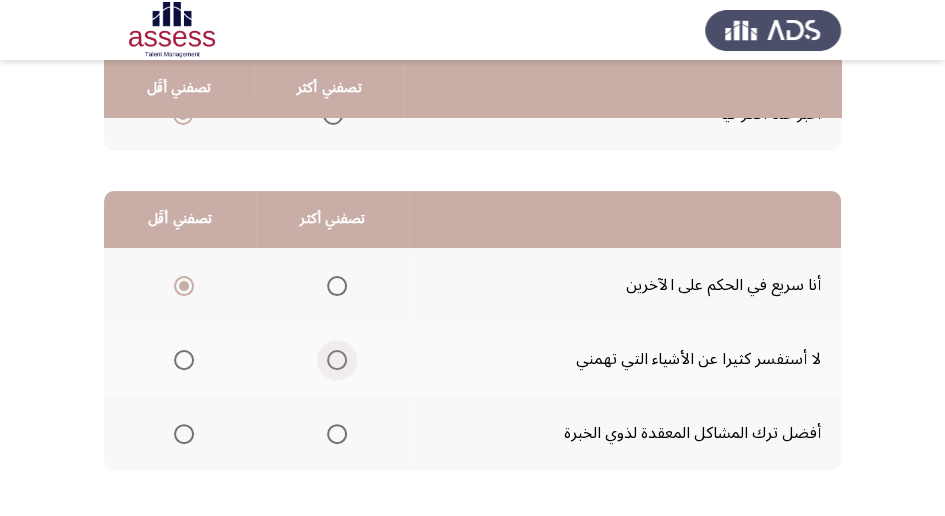 click at bounding box center [337, 360] 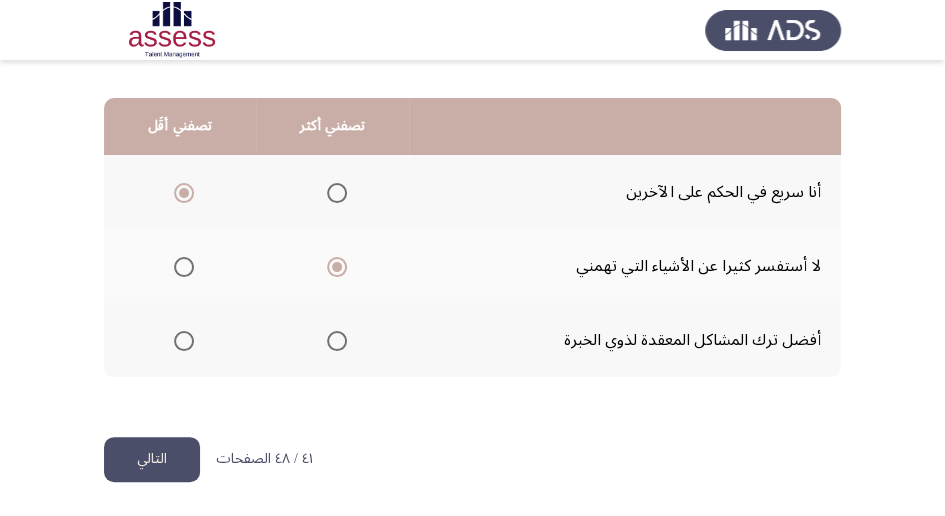 scroll, scrollTop: 494, scrollLeft: 0, axis: vertical 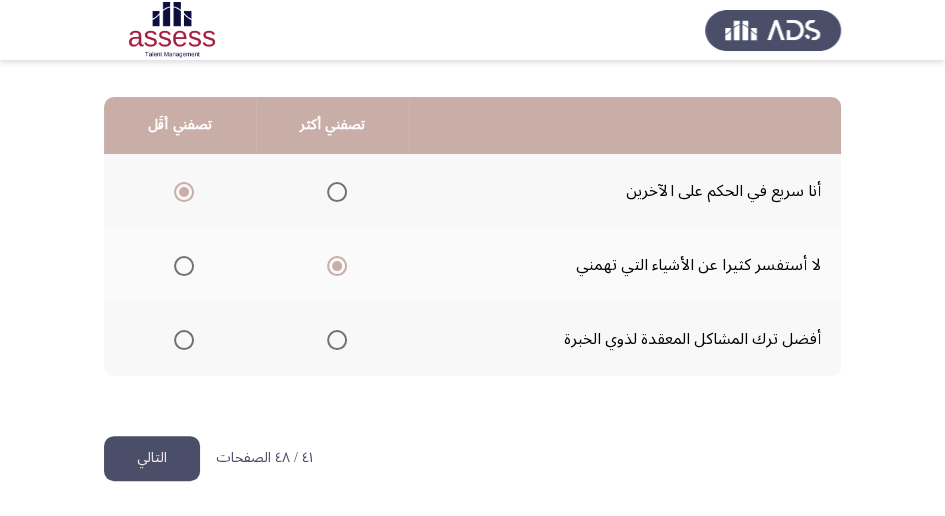 click on "التالي" 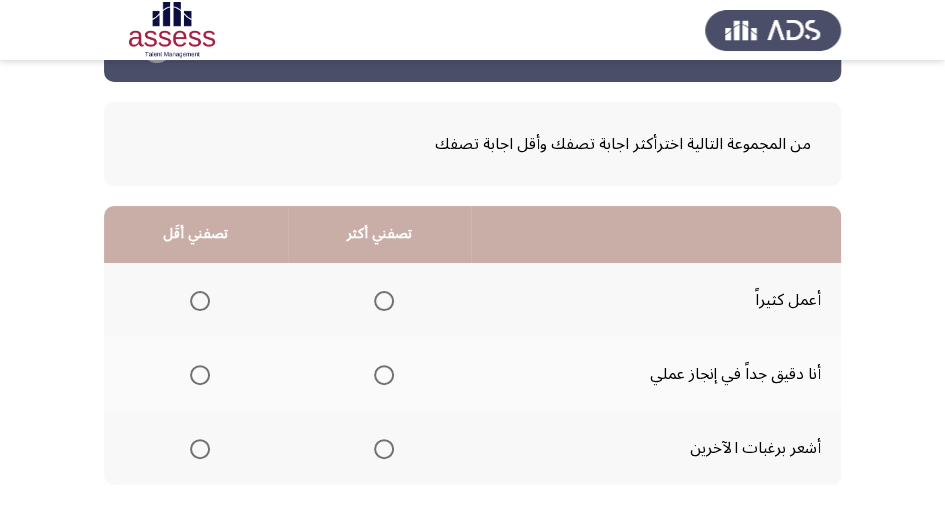 scroll, scrollTop: 133, scrollLeft: 0, axis: vertical 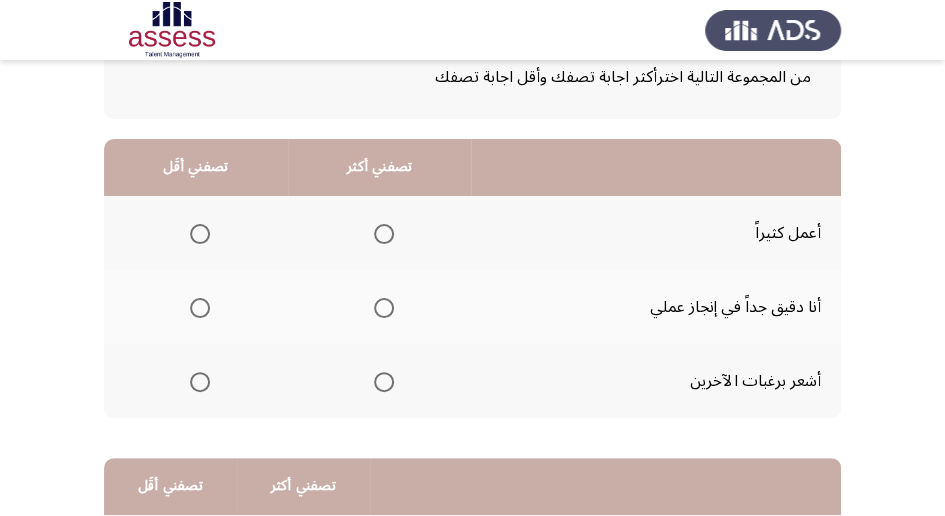 click at bounding box center [384, 308] 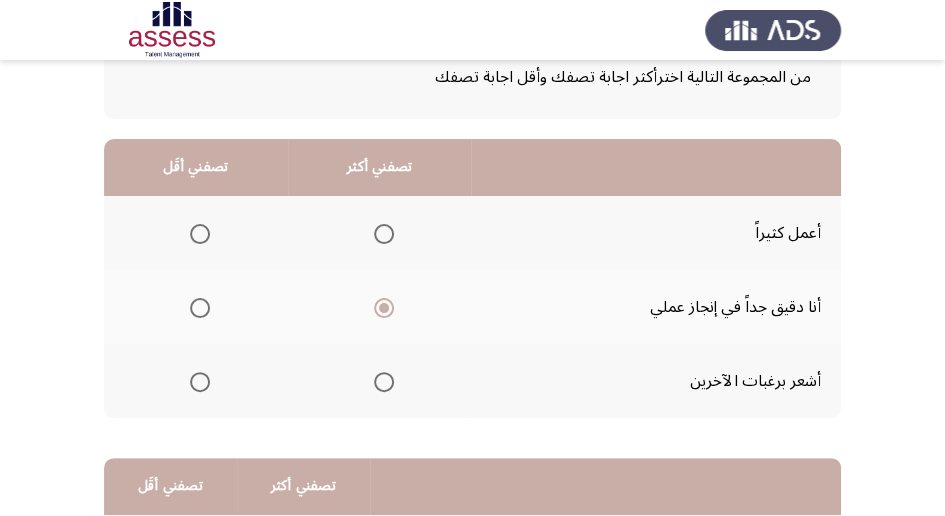 click at bounding box center (200, 234) 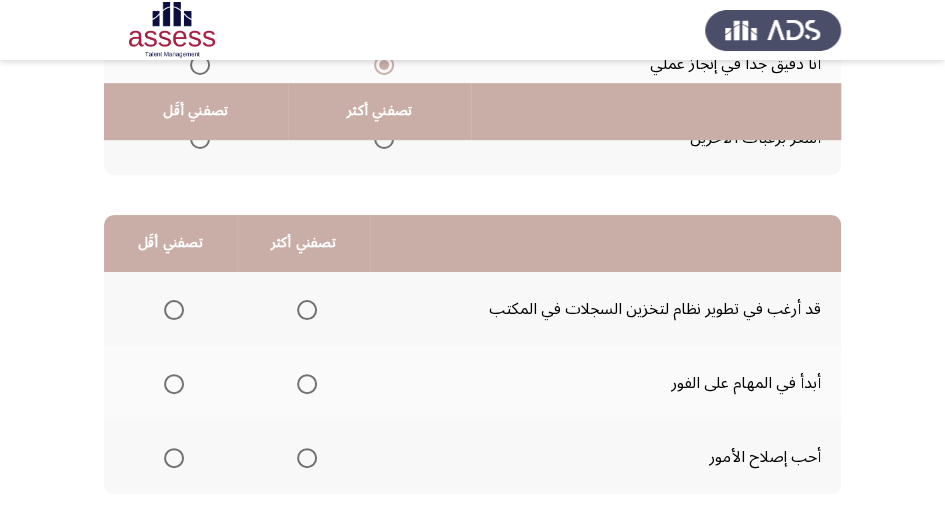 scroll, scrollTop: 400, scrollLeft: 0, axis: vertical 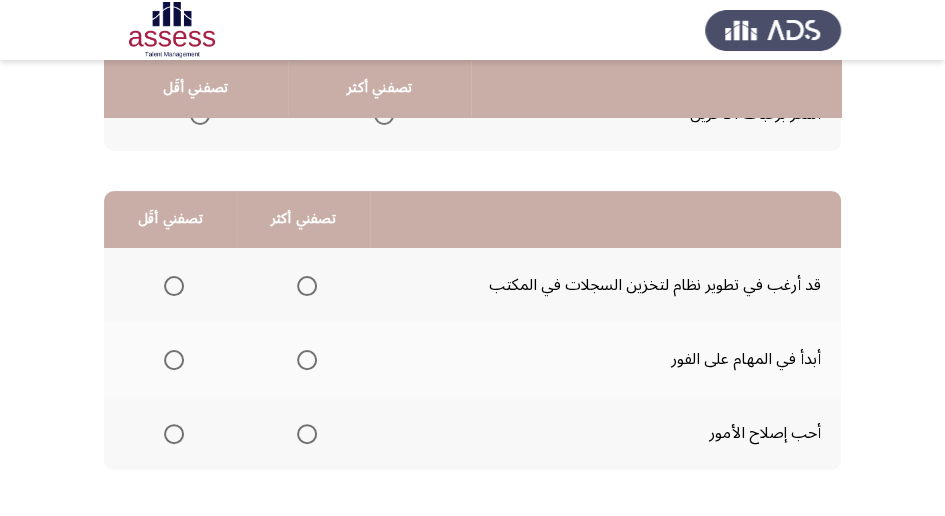 click at bounding box center (307, 286) 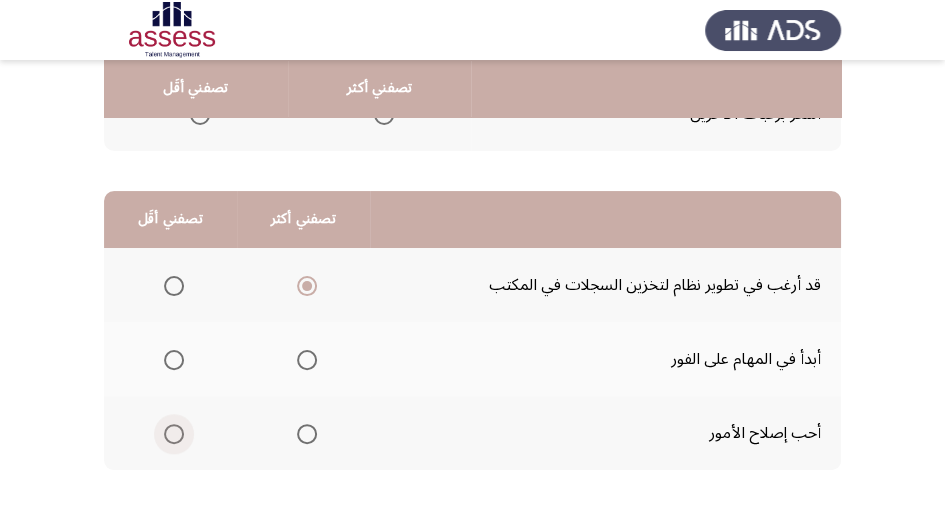 click at bounding box center [174, 434] 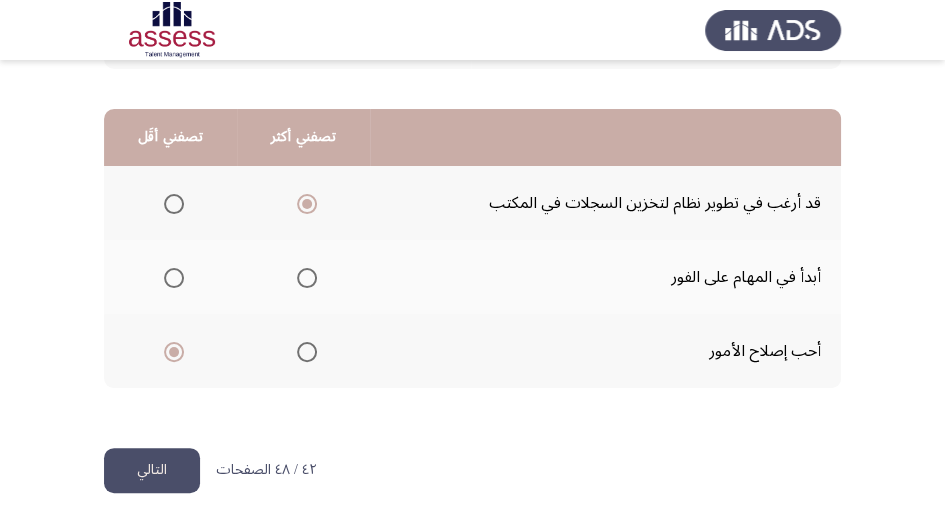 scroll, scrollTop: 494, scrollLeft: 0, axis: vertical 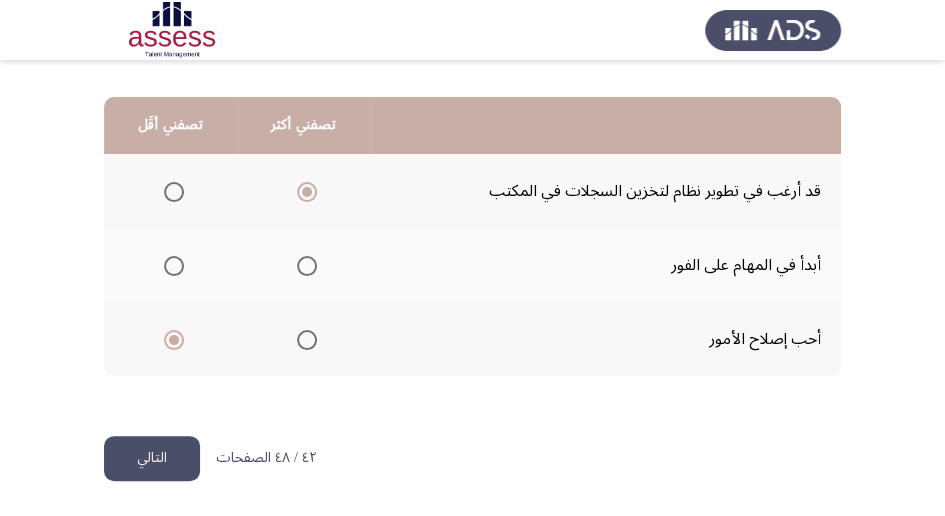 click on "التالي" 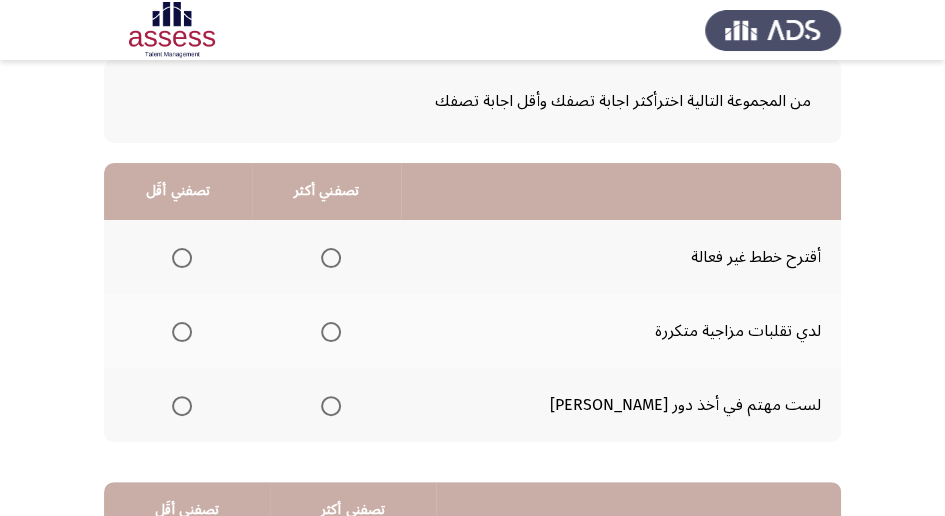 scroll, scrollTop: 133, scrollLeft: 0, axis: vertical 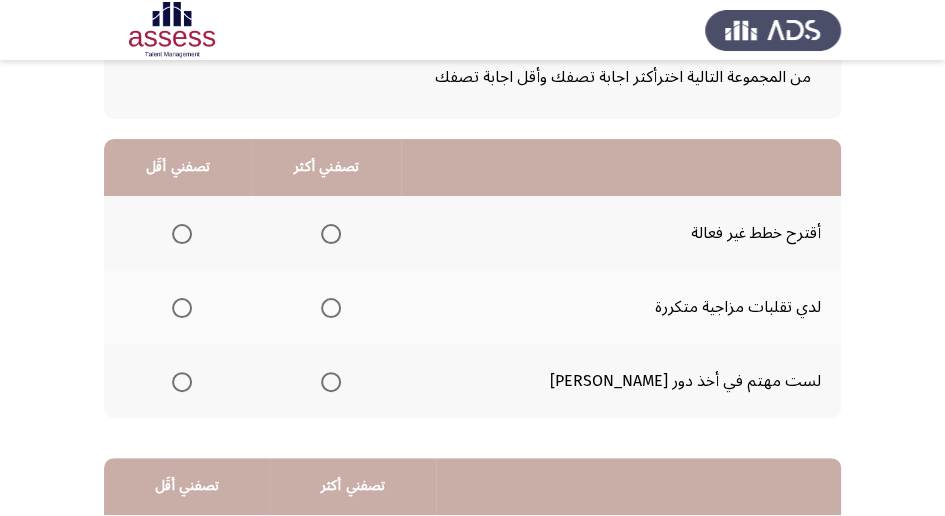 click at bounding box center (182, 382) 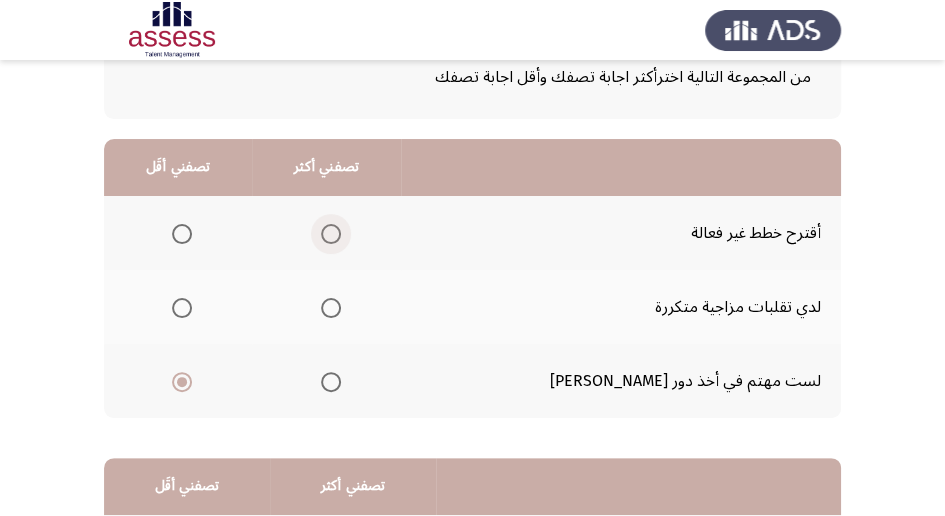 click at bounding box center (331, 234) 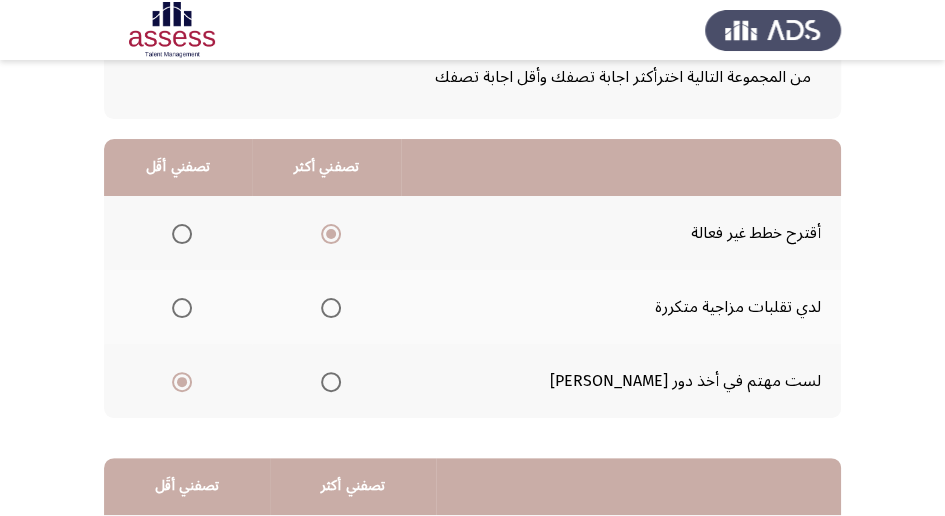 click at bounding box center (182, 308) 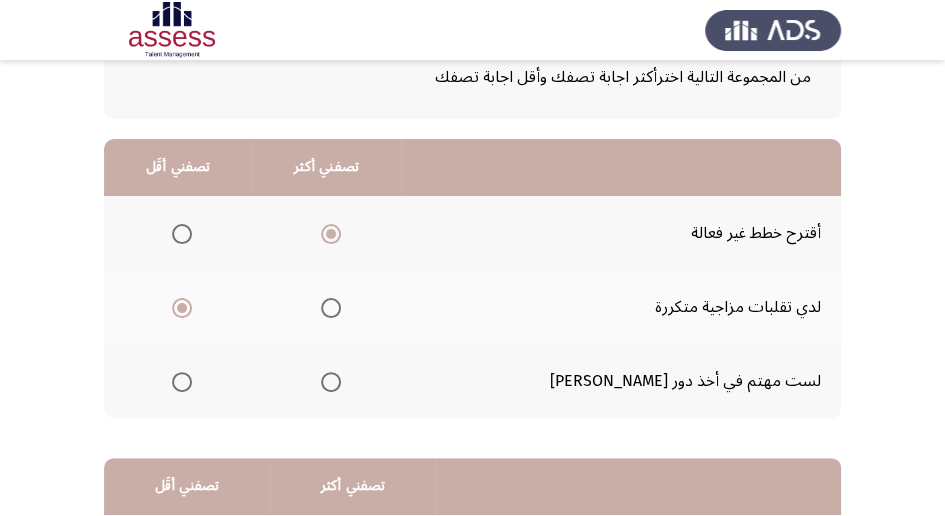 click at bounding box center [331, 382] 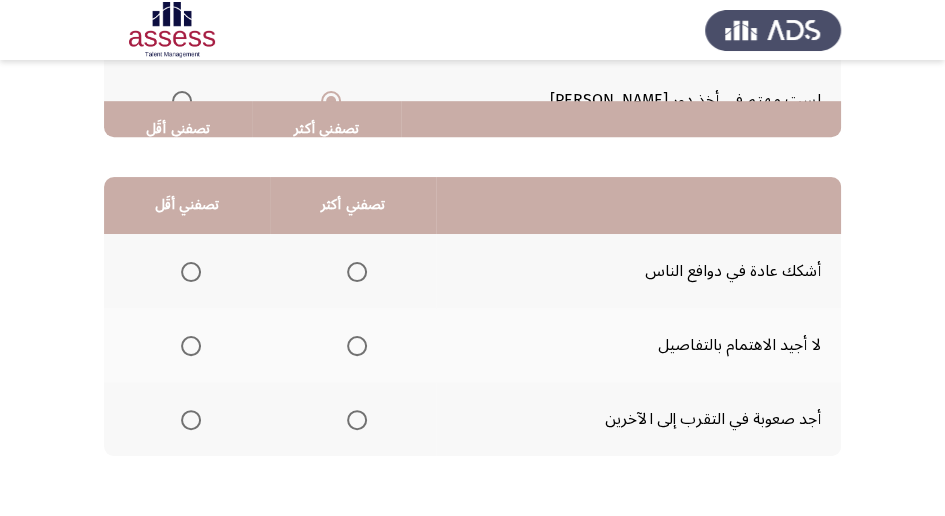 scroll, scrollTop: 466, scrollLeft: 0, axis: vertical 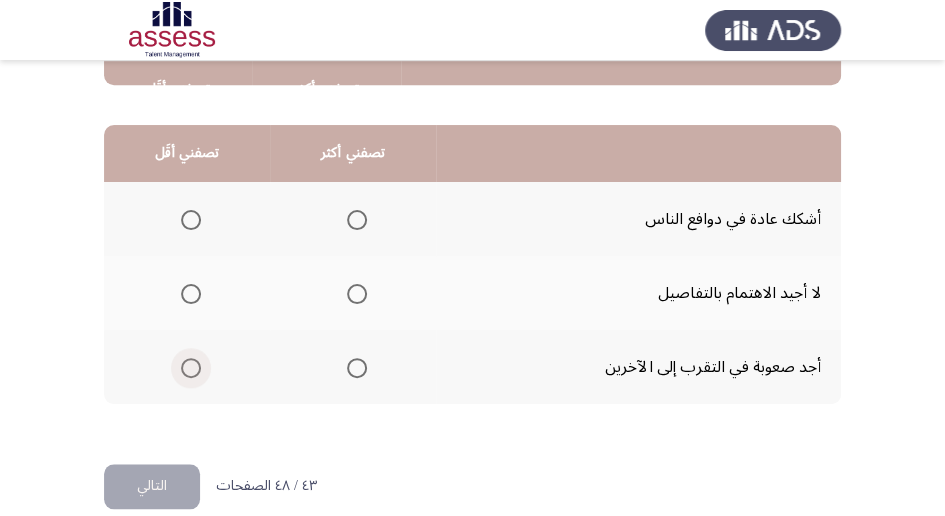 click at bounding box center [191, 368] 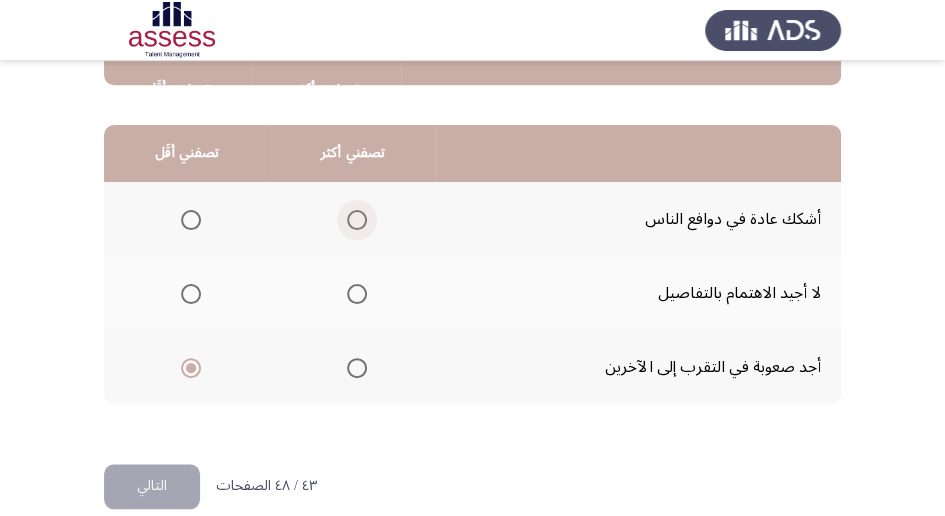 click at bounding box center (357, 220) 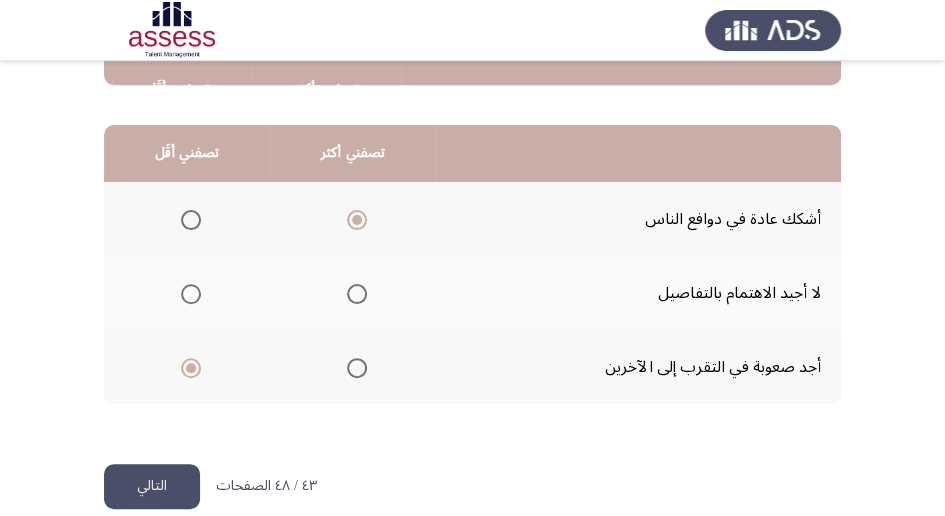 click on "التالي" 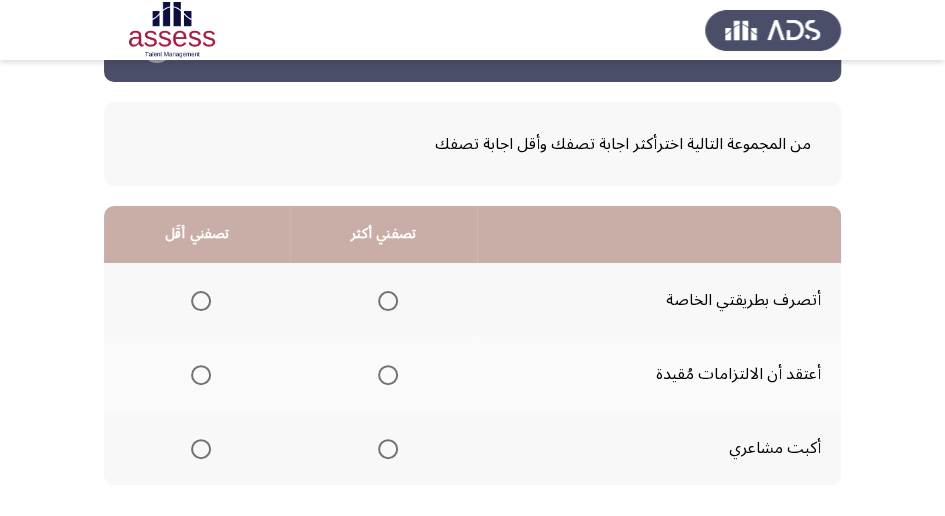 scroll, scrollTop: 133, scrollLeft: 0, axis: vertical 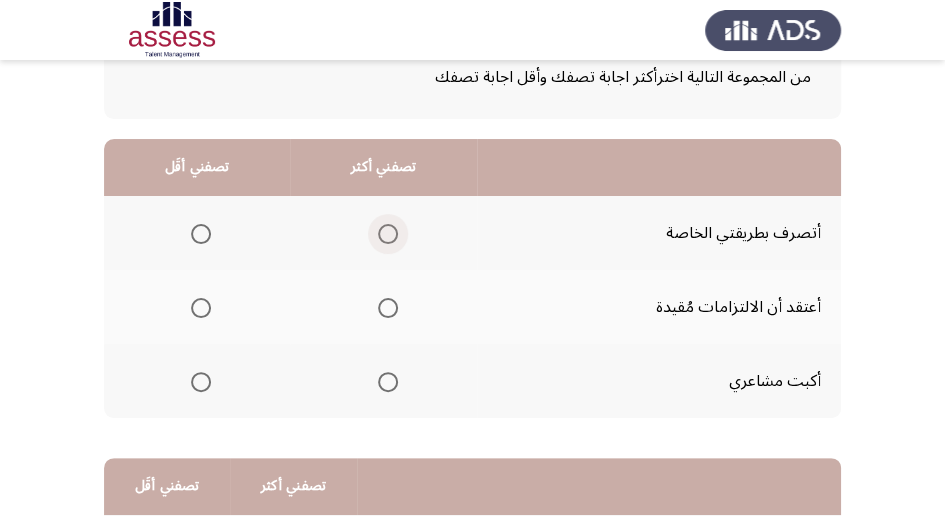 click at bounding box center [388, 234] 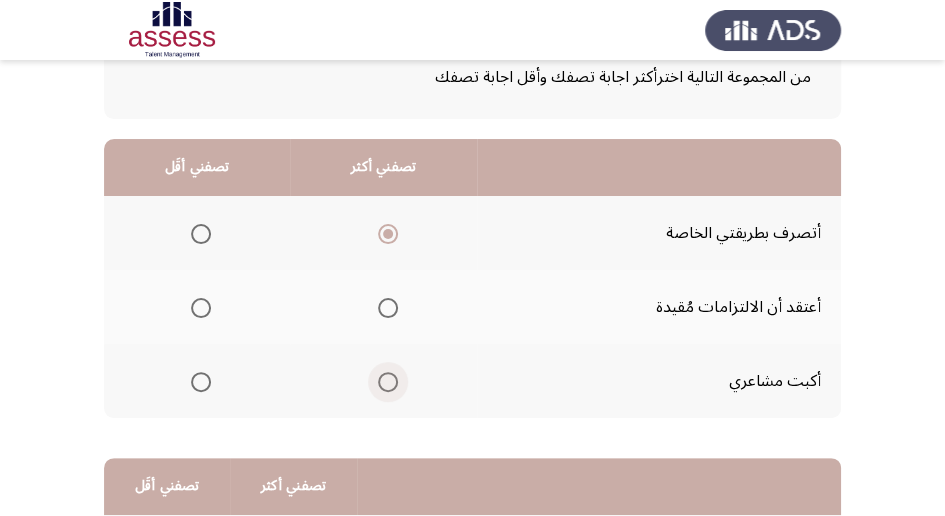 click at bounding box center [388, 382] 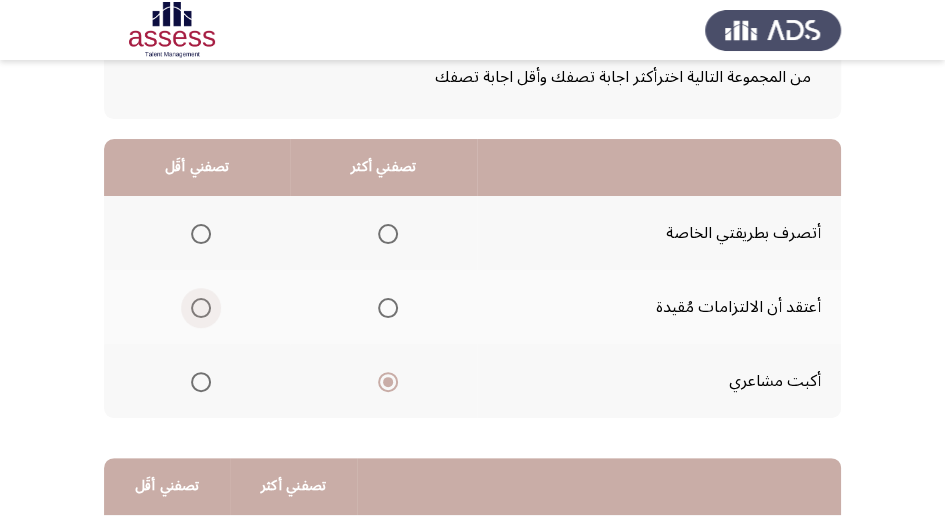 click at bounding box center (201, 308) 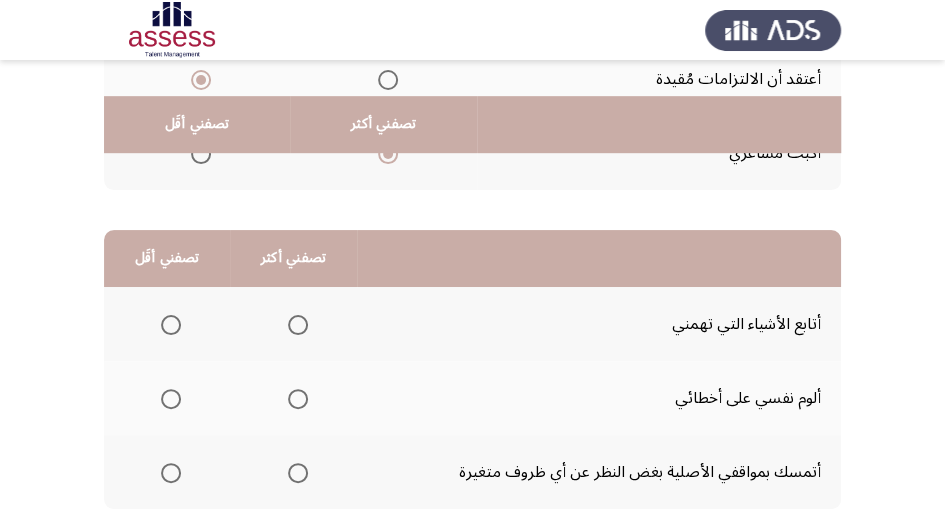 scroll, scrollTop: 400, scrollLeft: 0, axis: vertical 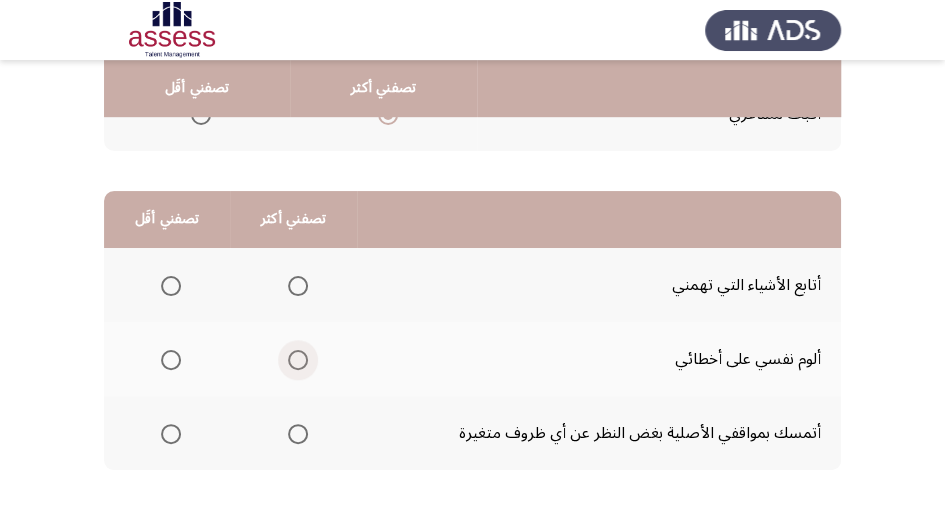 click at bounding box center [298, 360] 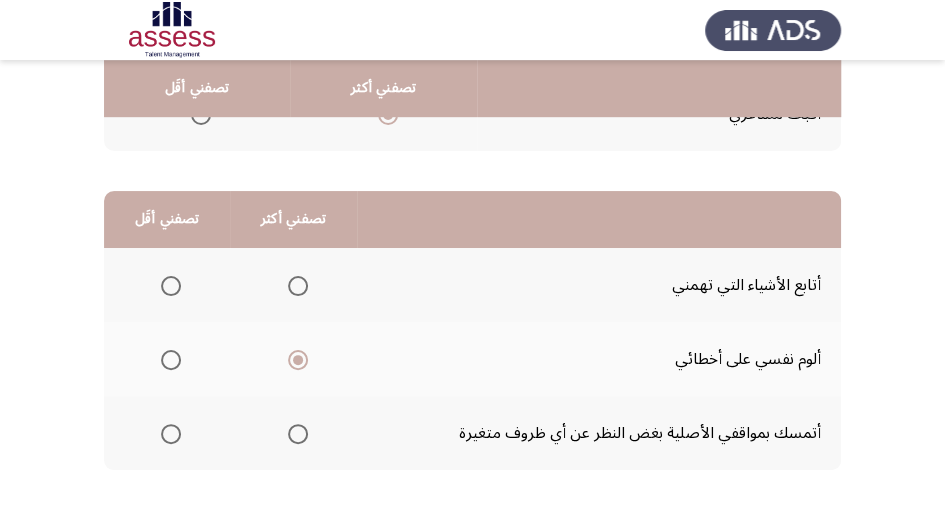 click at bounding box center (171, 286) 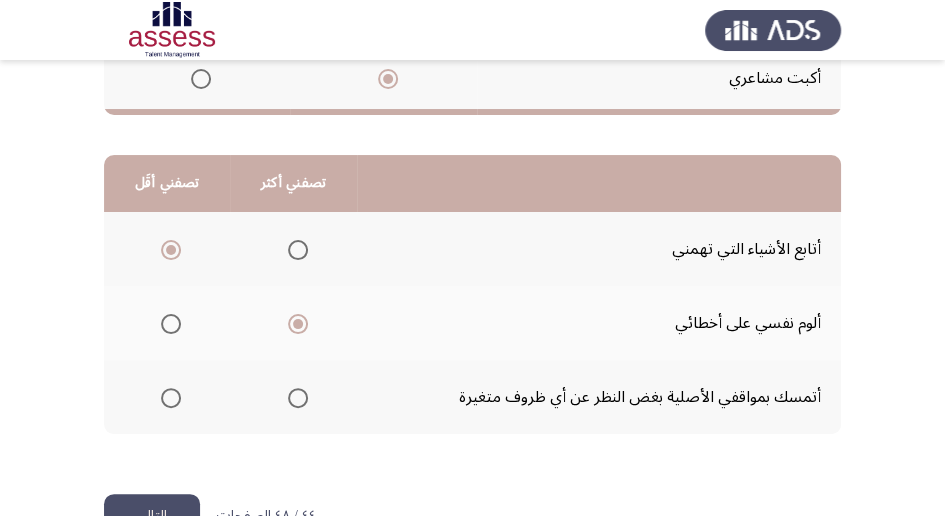 scroll, scrollTop: 494, scrollLeft: 0, axis: vertical 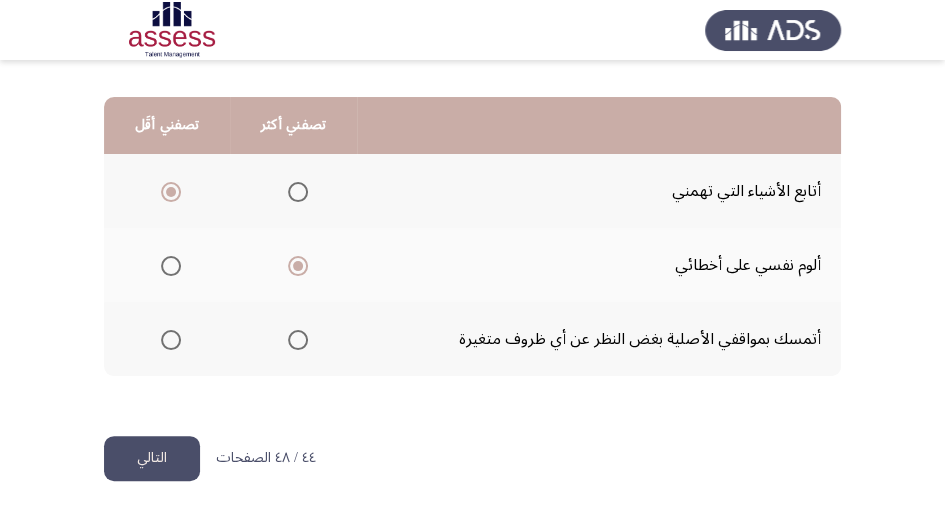 click on "التالي" 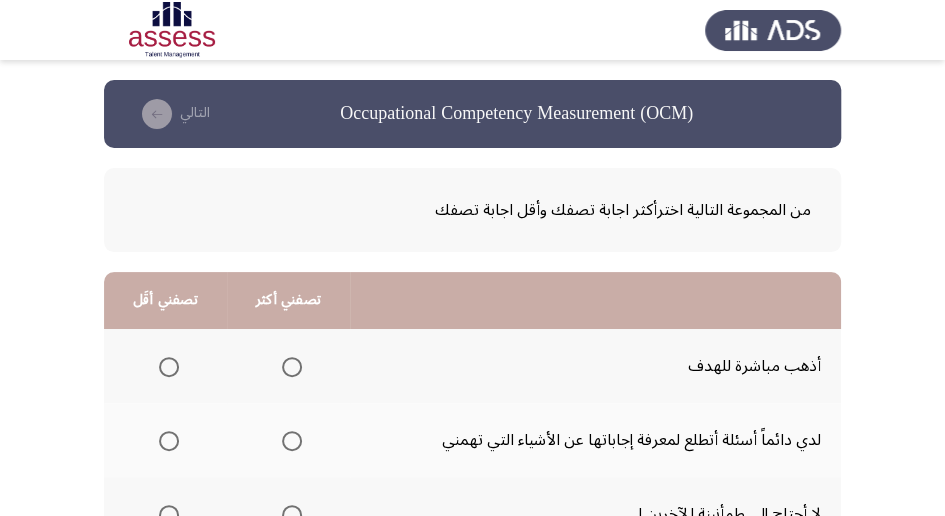 scroll, scrollTop: 66, scrollLeft: 0, axis: vertical 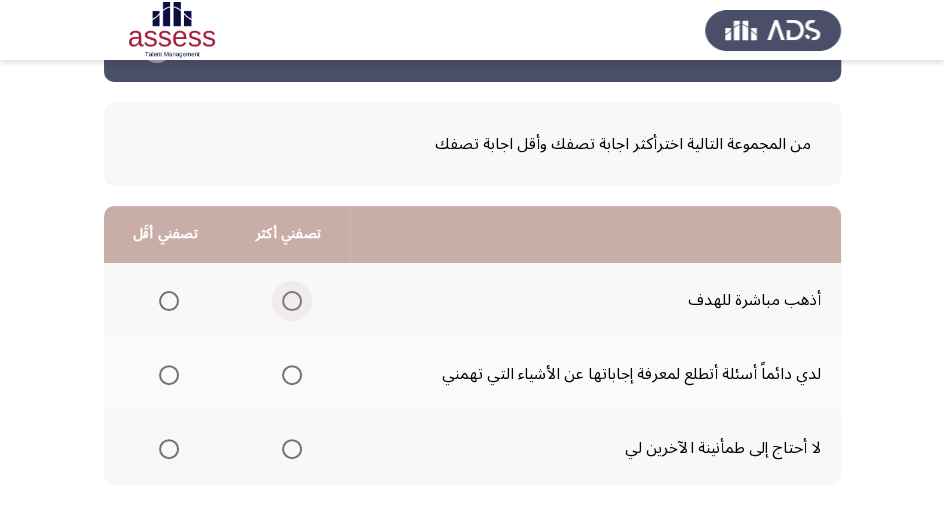 click at bounding box center (292, 301) 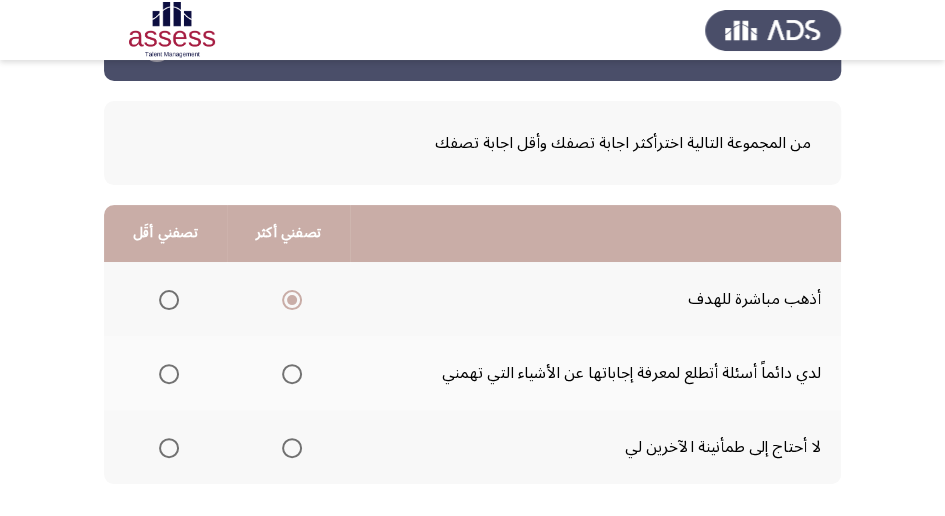 scroll, scrollTop: 133, scrollLeft: 0, axis: vertical 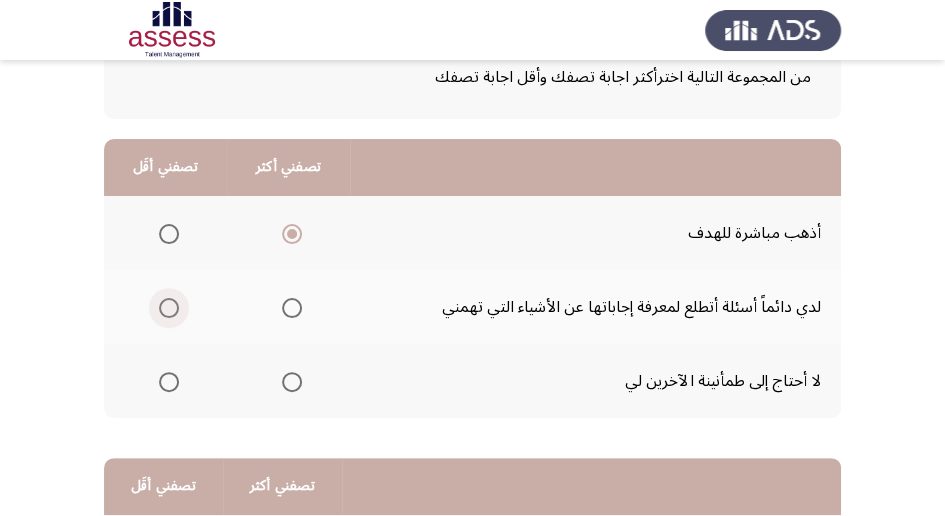 click at bounding box center [169, 308] 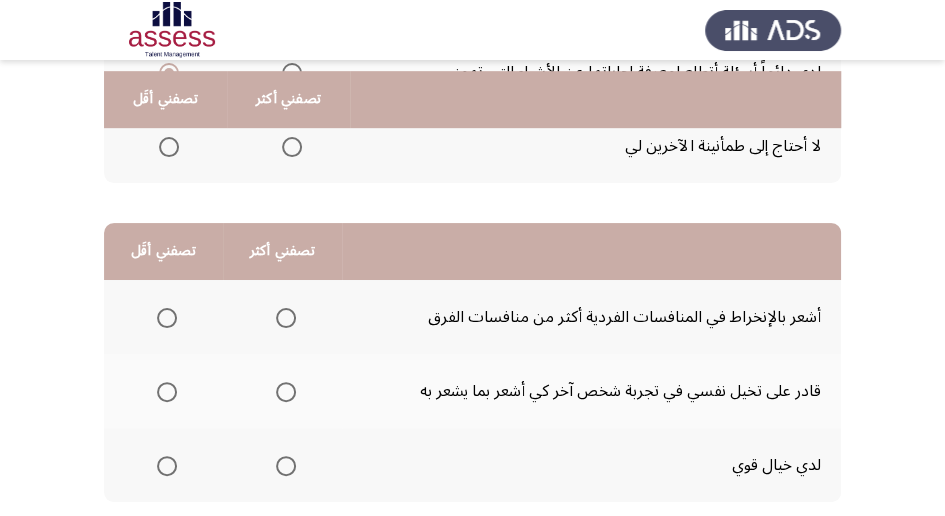 scroll, scrollTop: 400, scrollLeft: 0, axis: vertical 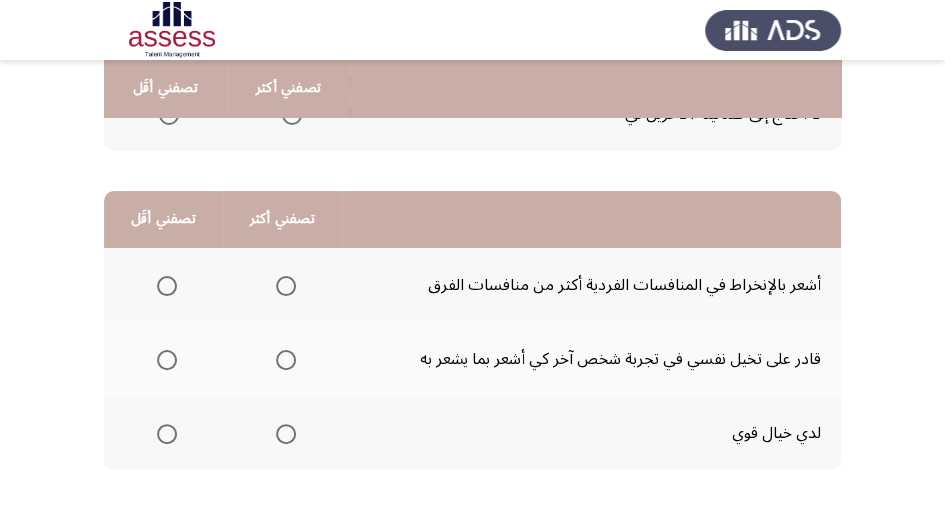 click at bounding box center (167, 286) 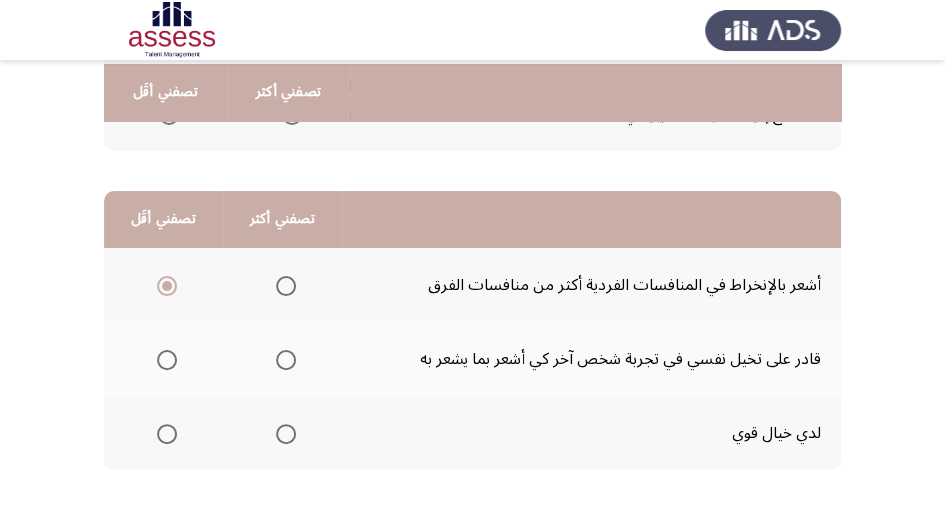 scroll, scrollTop: 466, scrollLeft: 0, axis: vertical 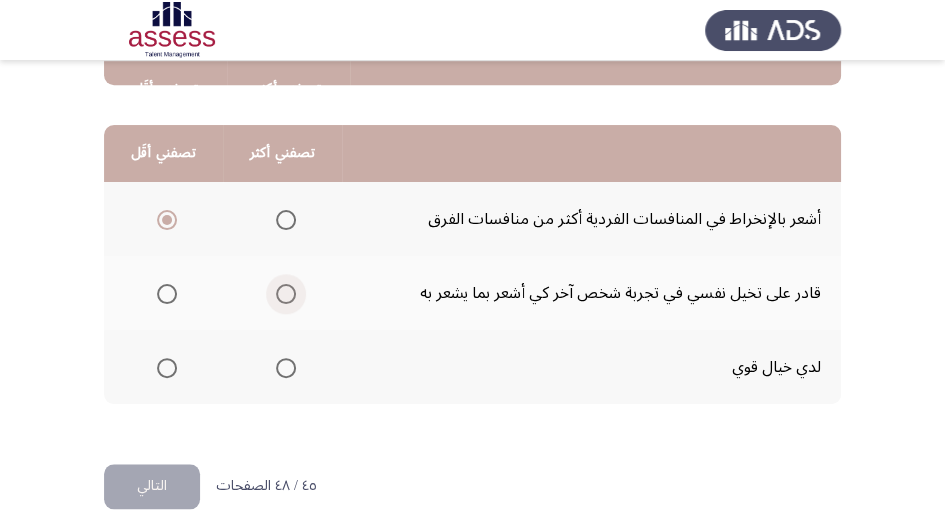 click at bounding box center (286, 294) 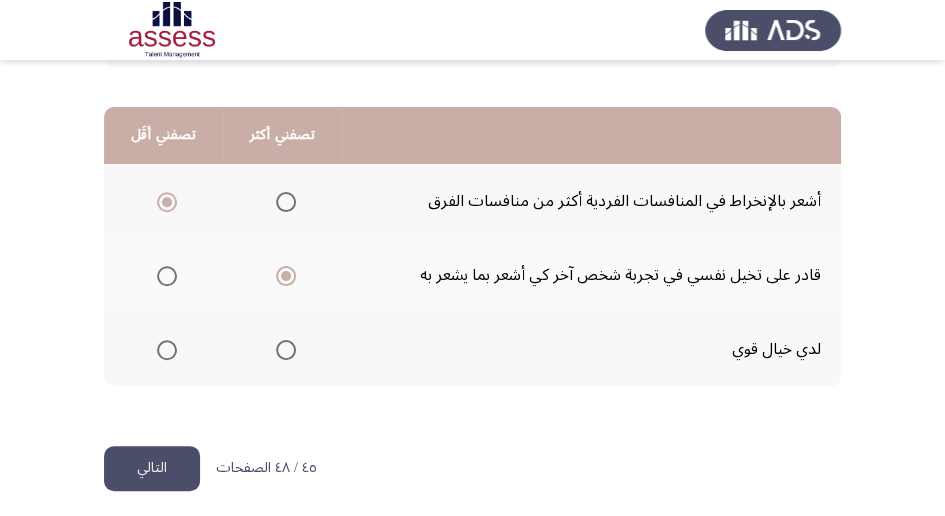 scroll, scrollTop: 494, scrollLeft: 0, axis: vertical 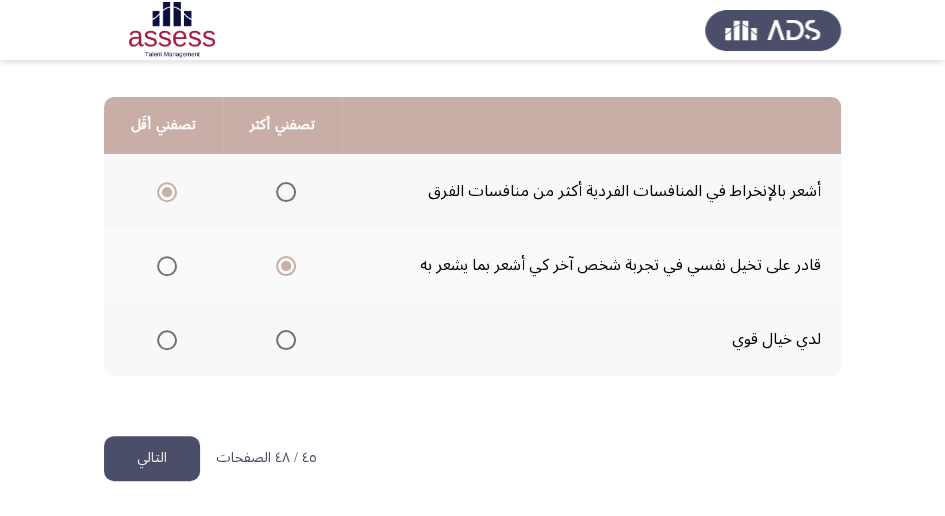 click on "التالي" 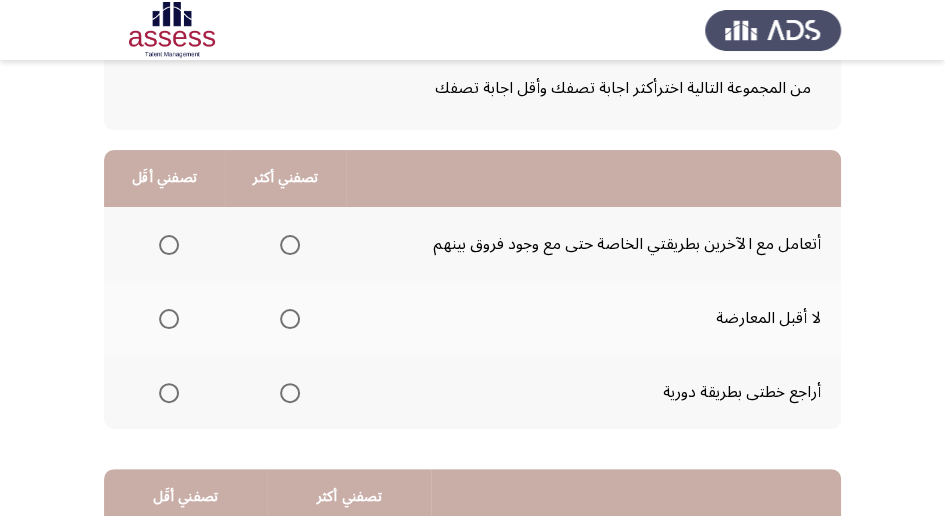 scroll, scrollTop: 133, scrollLeft: 0, axis: vertical 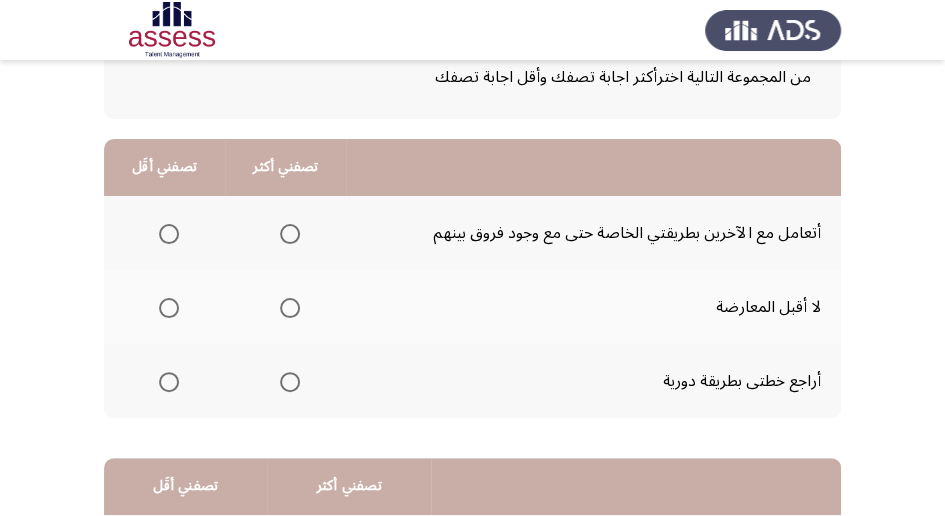 click at bounding box center (290, 382) 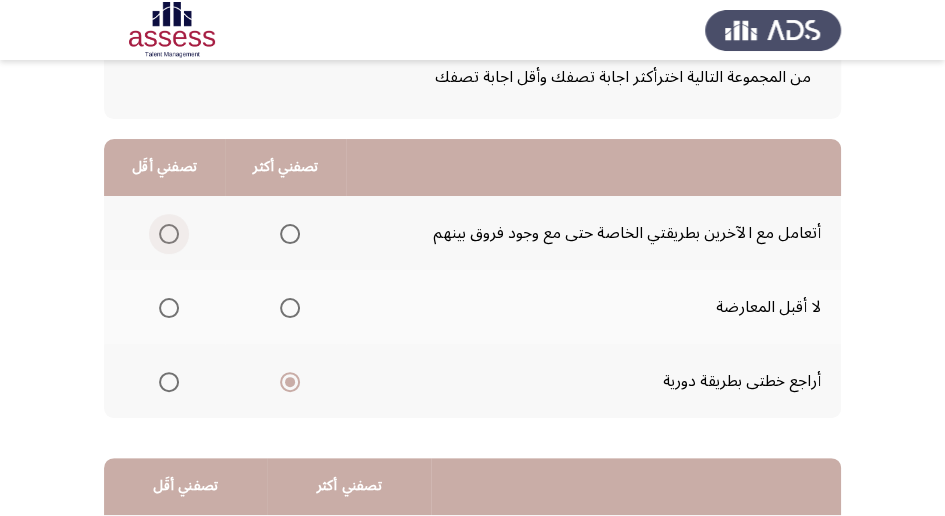 click at bounding box center [169, 234] 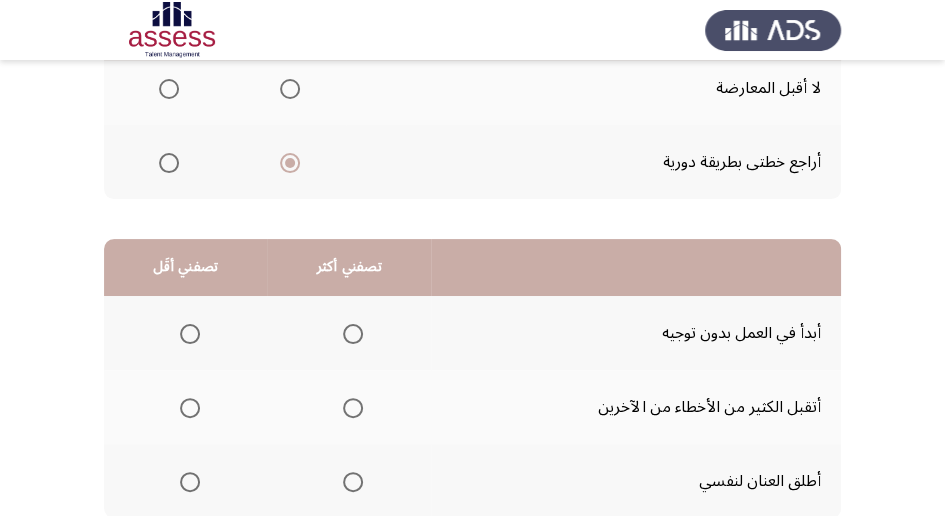 scroll, scrollTop: 400, scrollLeft: 0, axis: vertical 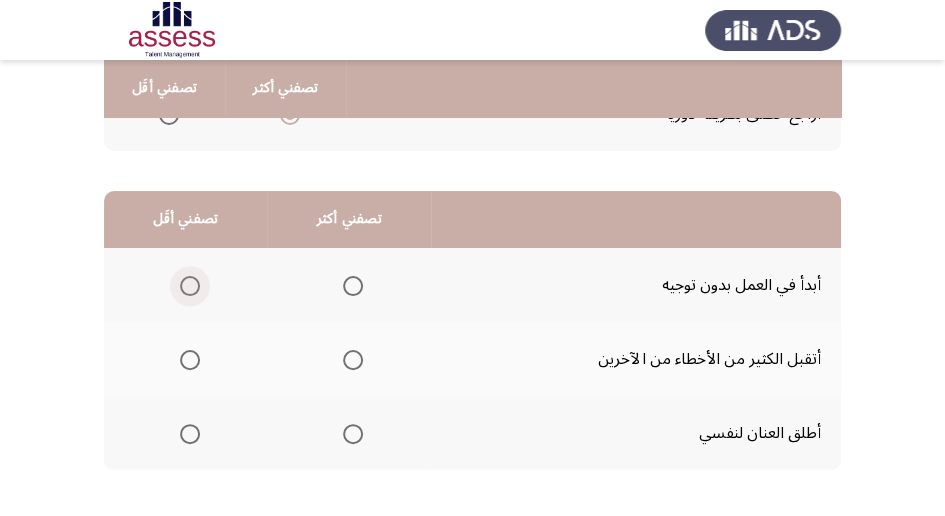 click at bounding box center (190, 286) 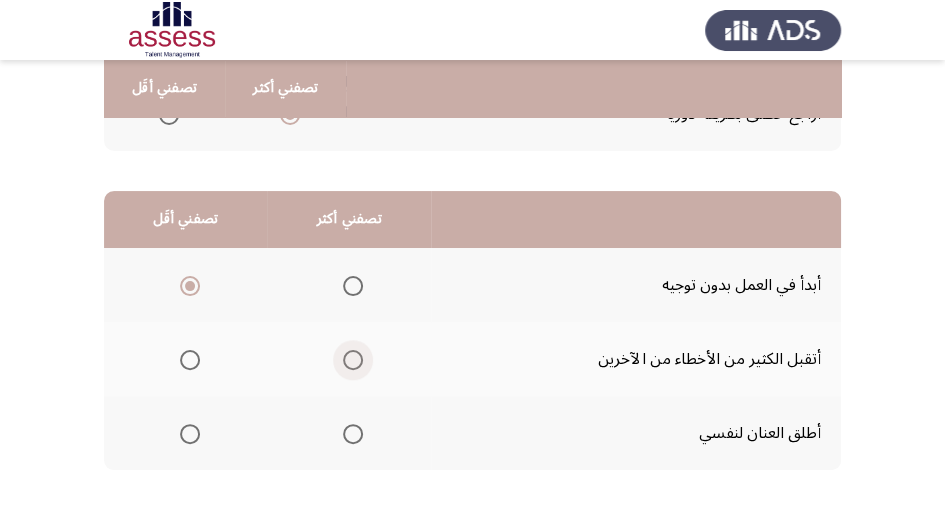 click at bounding box center [353, 360] 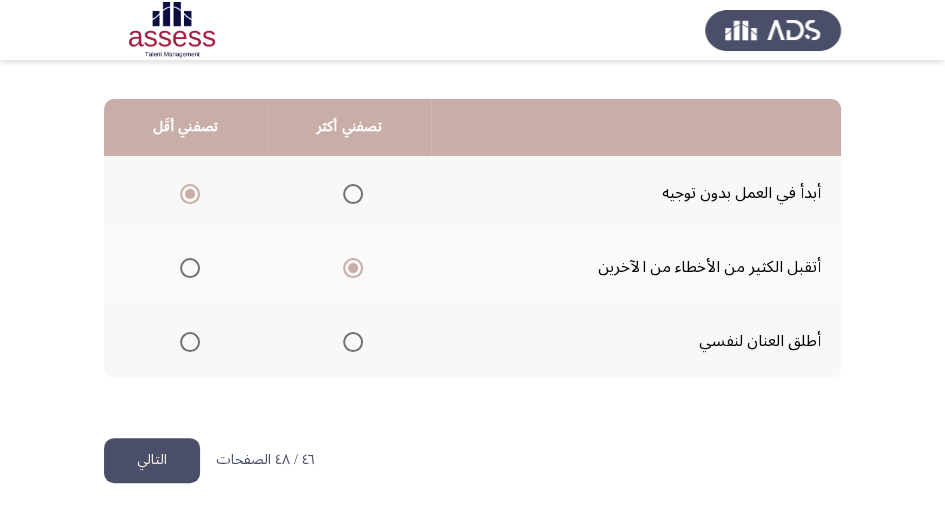 scroll, scrollTop: 494, scrollLeft: 0, axis: vertical 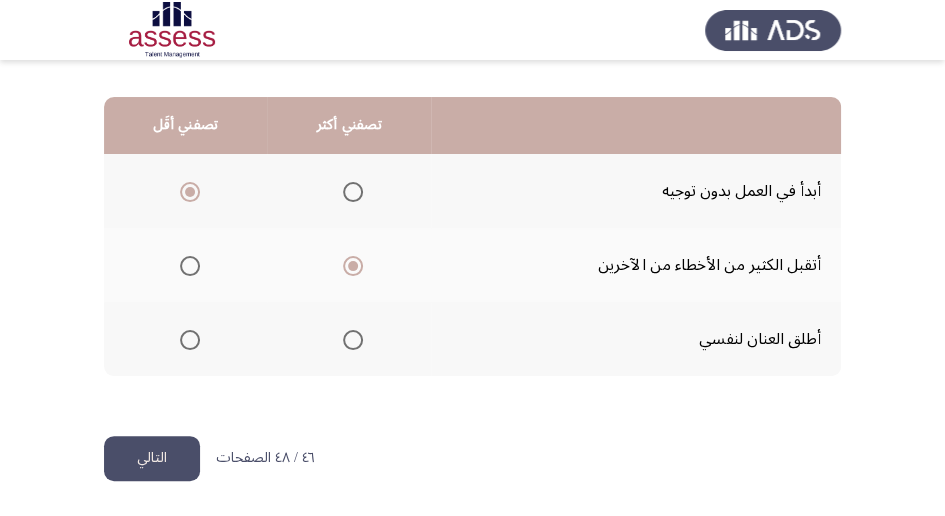 click on "التالي" 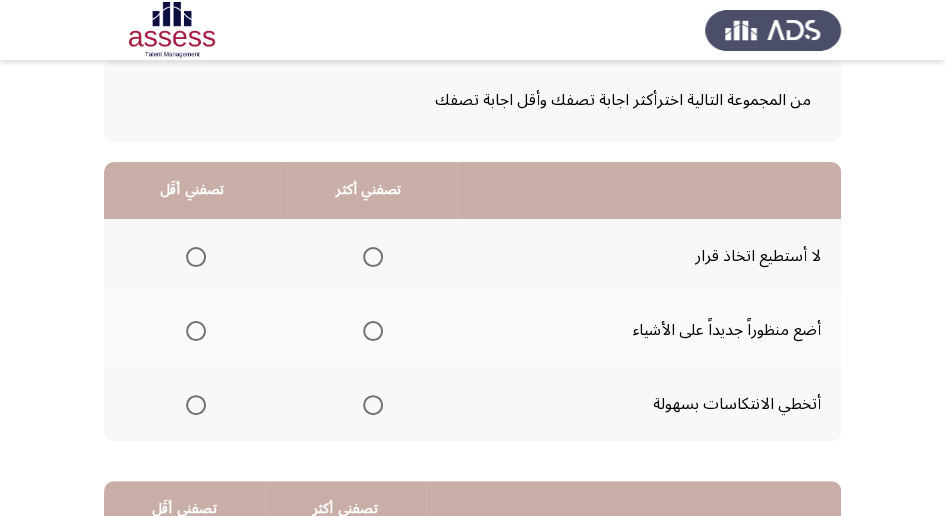 scroll, scrollTop: 133, scrollLeft: 0, axis: vertical 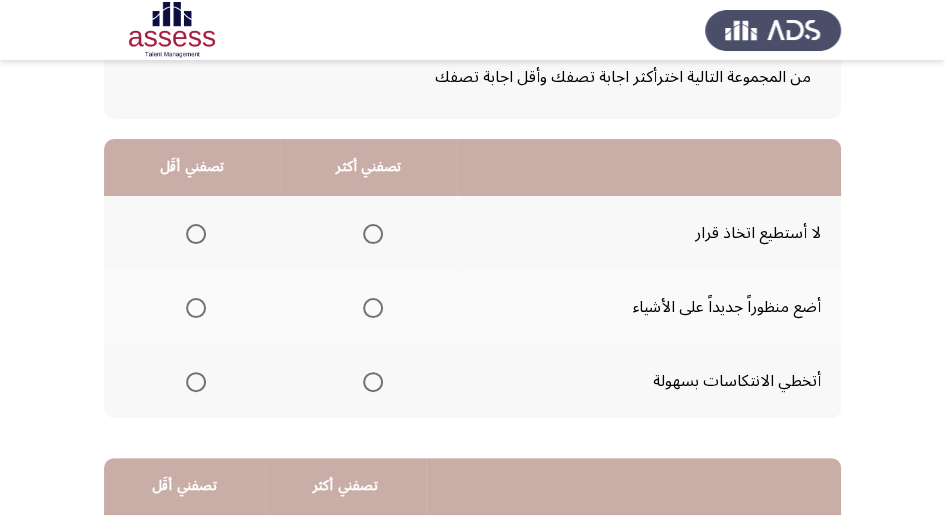 click at bounding box center [196, 382] 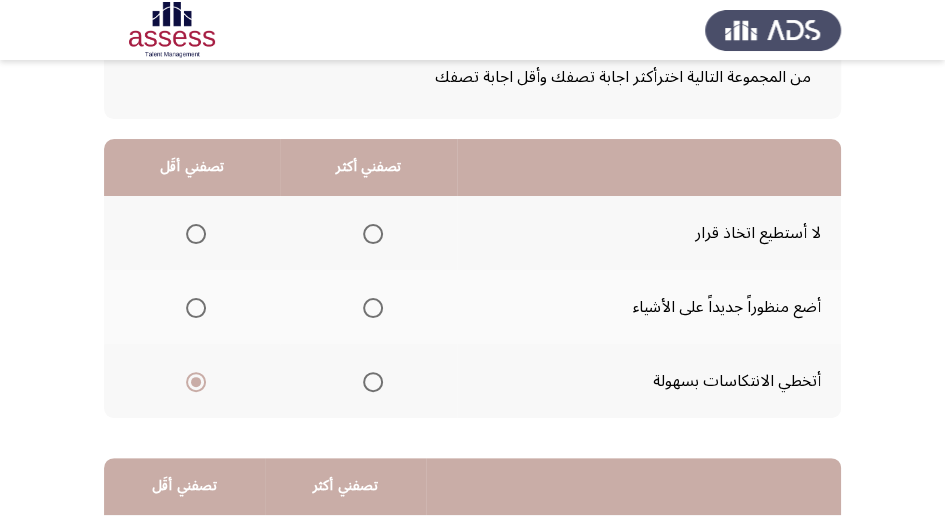 click at bounding box center (373, 308) 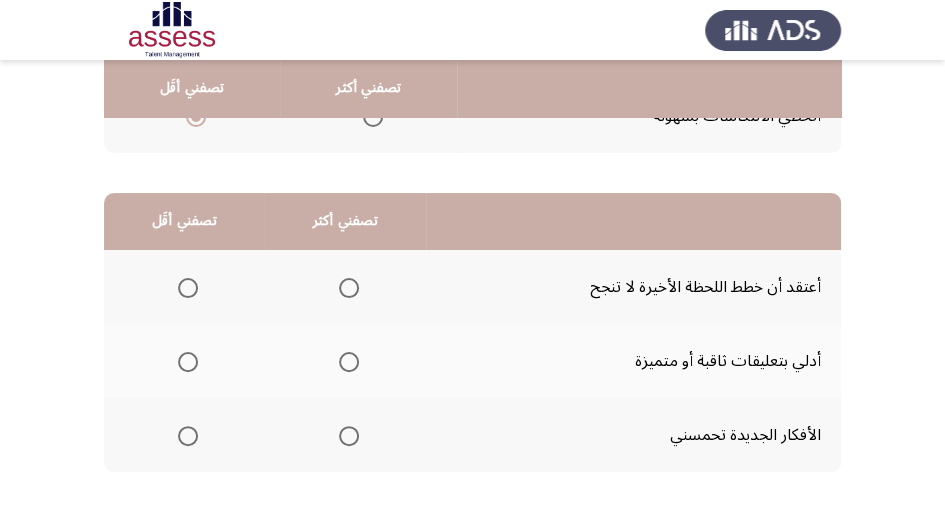 scroll, scrollTop: 400, scrollLeft: 0, axis: vertical 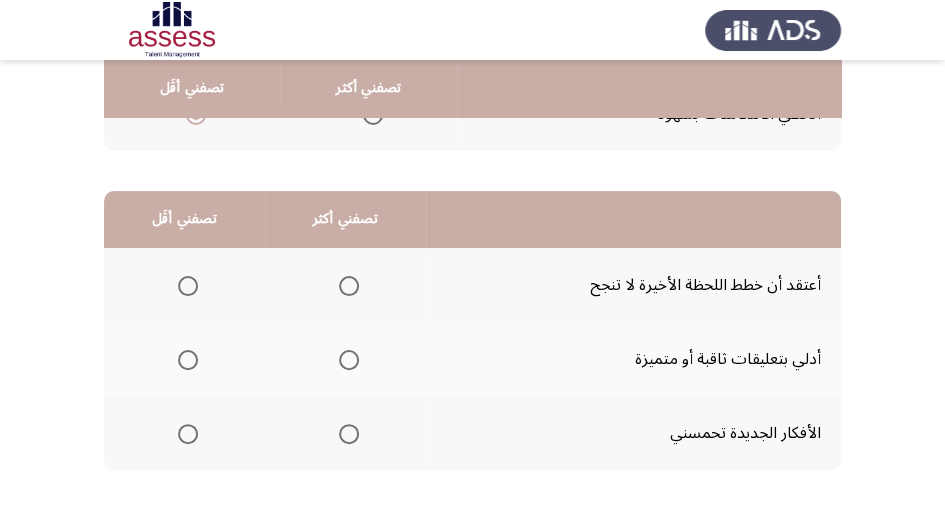 click at bounding box center [349, 434] 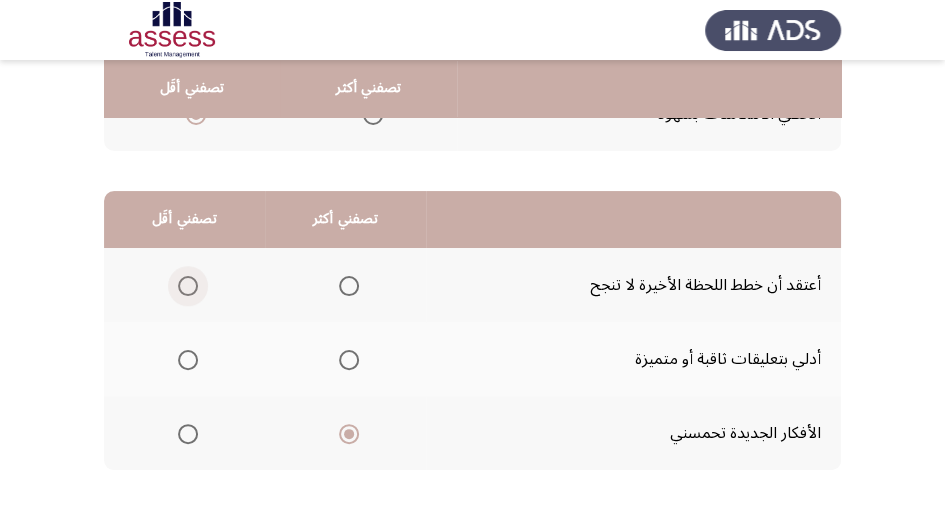 click at bounding box center (188, 286) 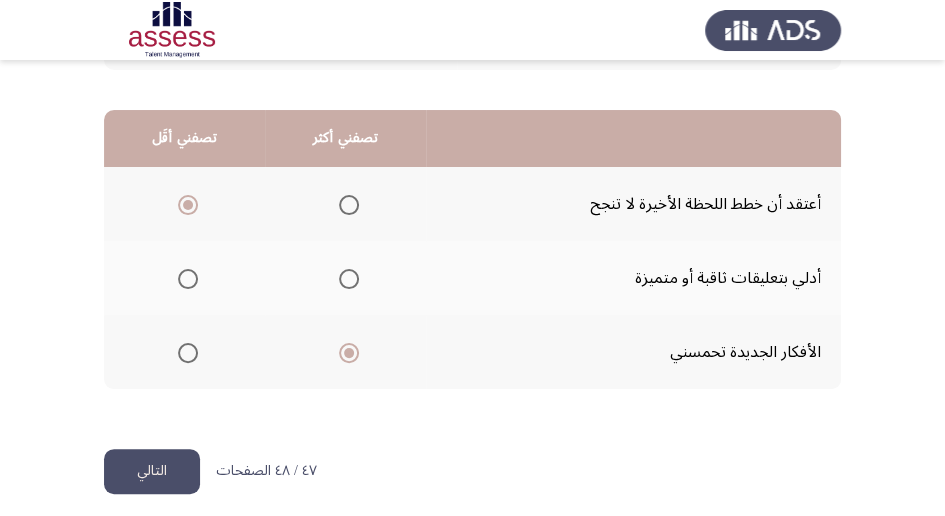 scroll, scrollTop: 494, scrollLeft: 0, axis: vertical 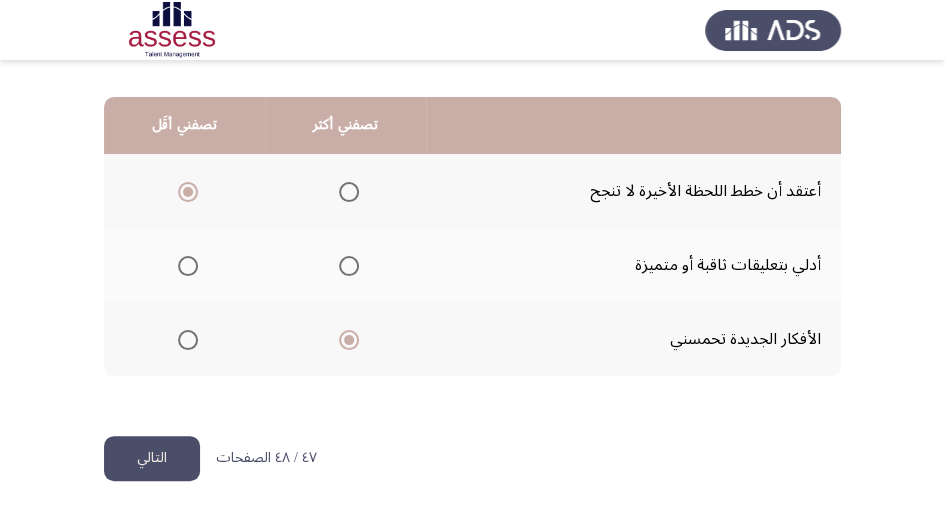 click on "التالي" 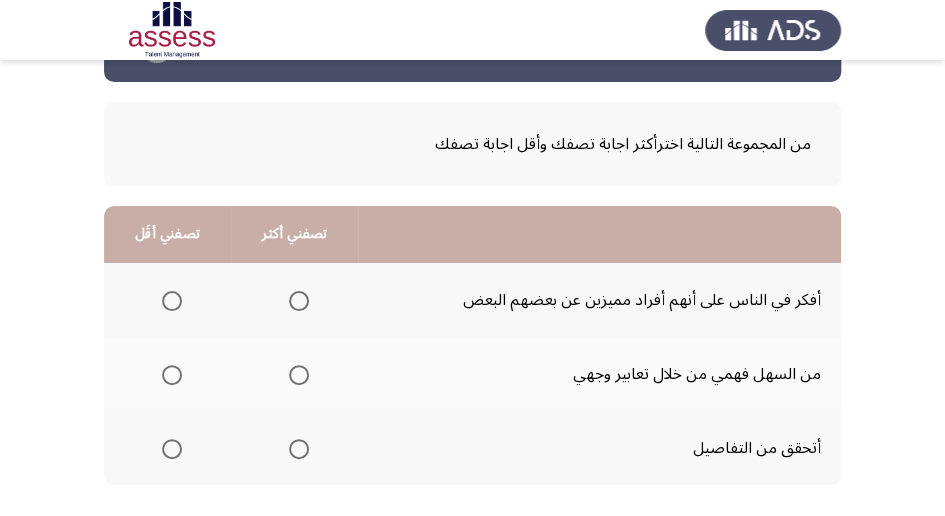 scroll, scrollTop: 133, scrollLeft: 0, axis: vertical 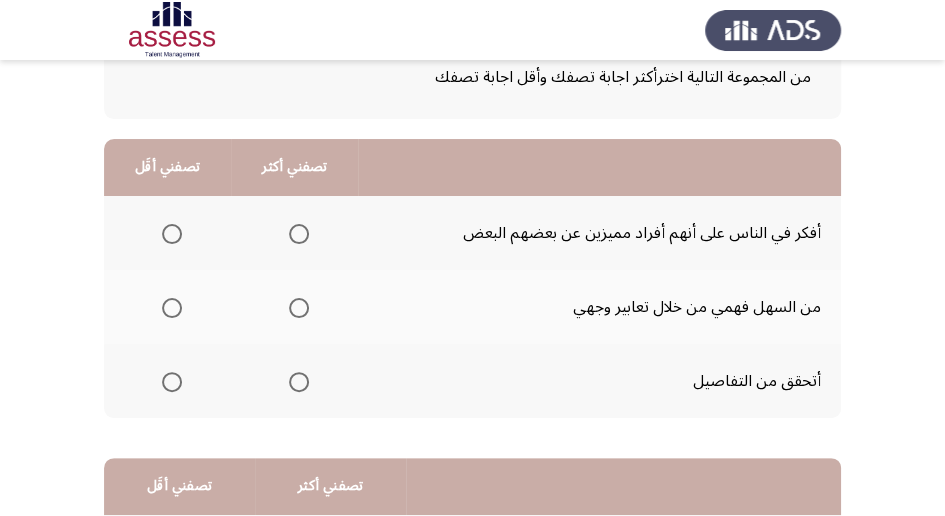 click at bounding box center [299, 308] 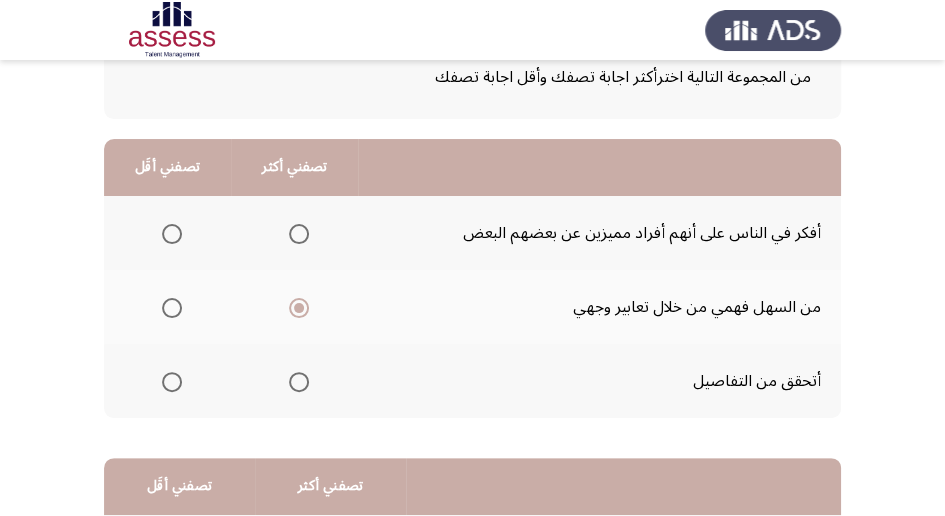 click 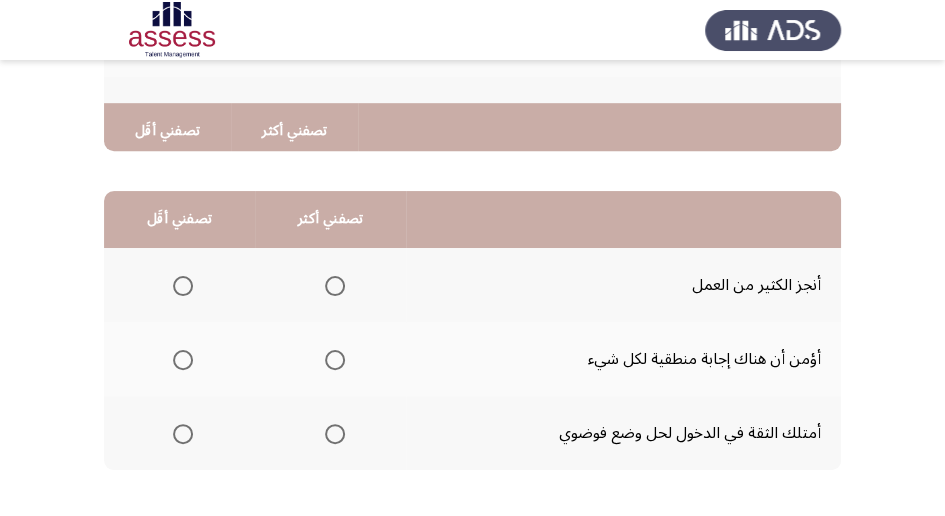 scroll, scrollTop: 466, scrollLeft: 0, axis: vertical 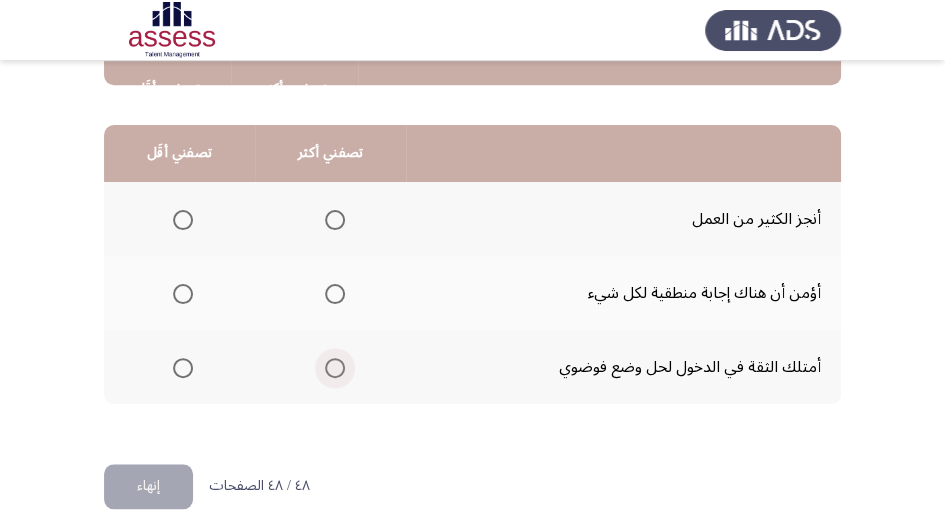 click at bounding box center [335, 368] 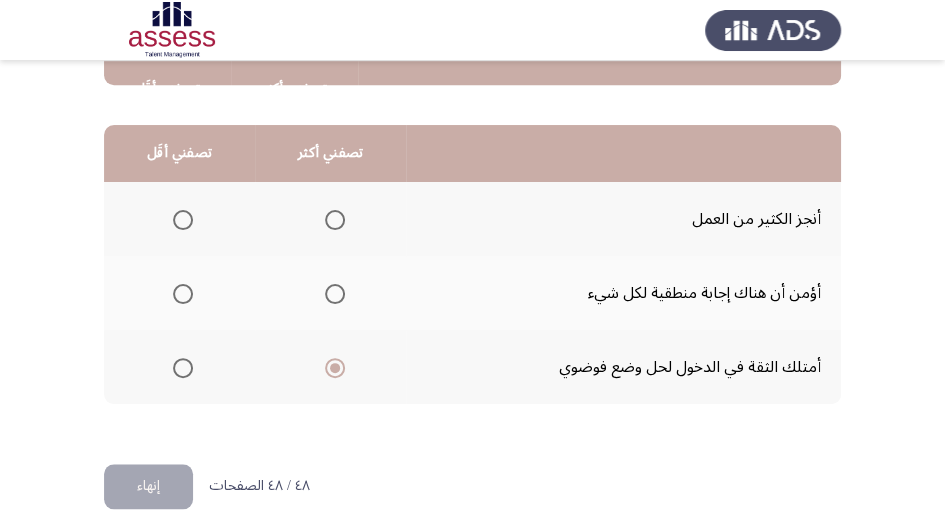 click at bounding box center (183, 294) 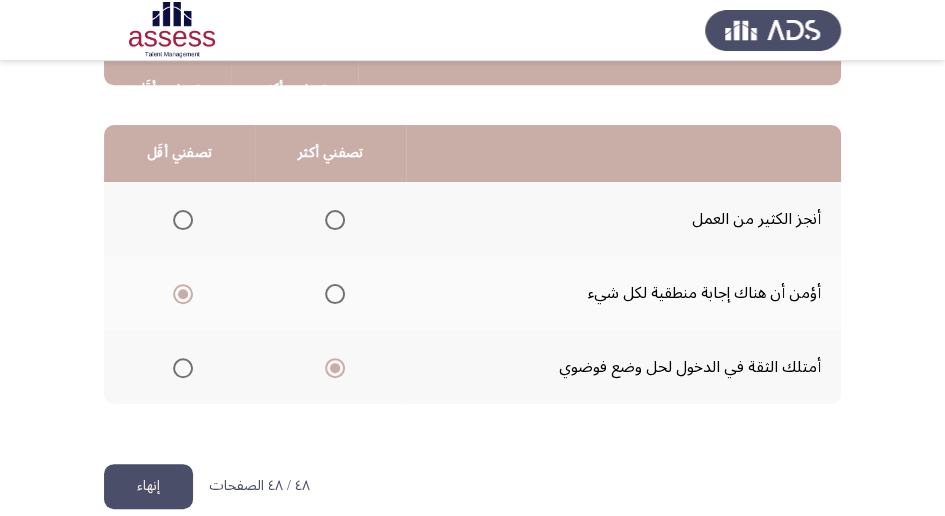 click on "إنهاء" 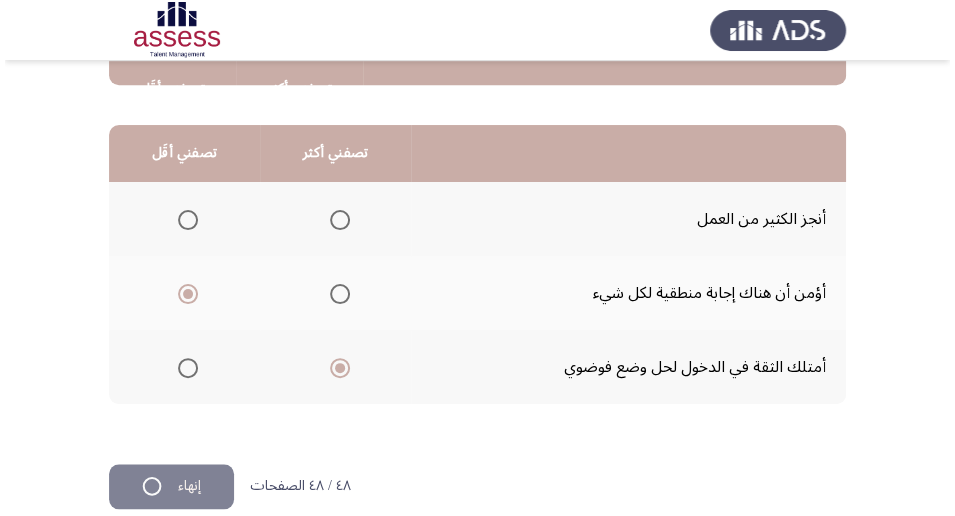 scroll, scrollTop: 0, scrollLeft: 0, axis: both 